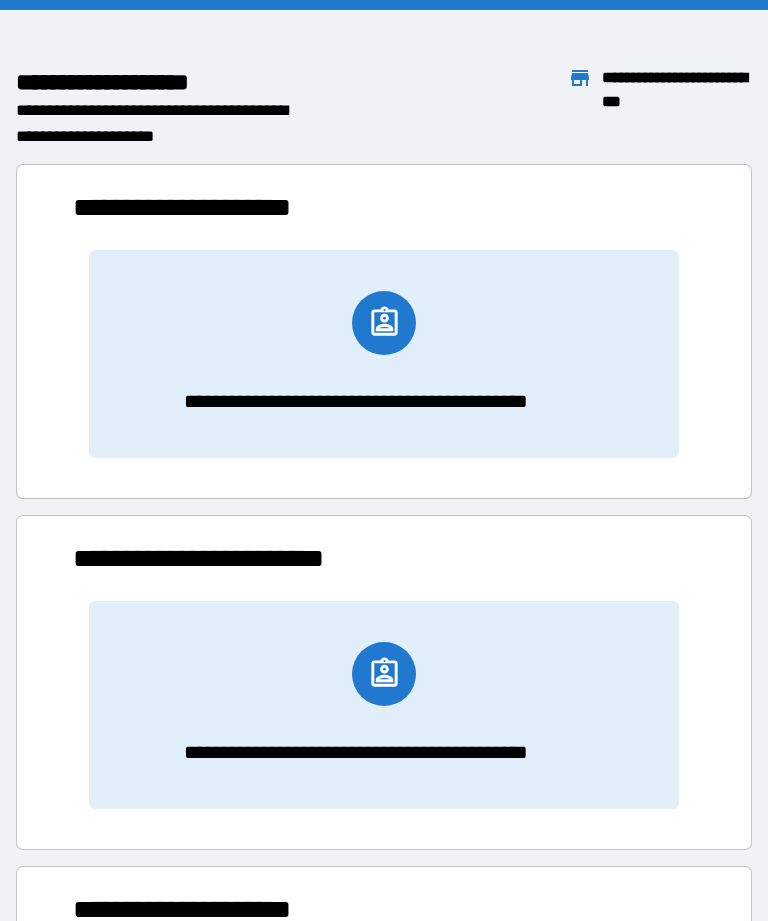 scroll, scrollTop: 0, scrollLeft: 0, axis: both 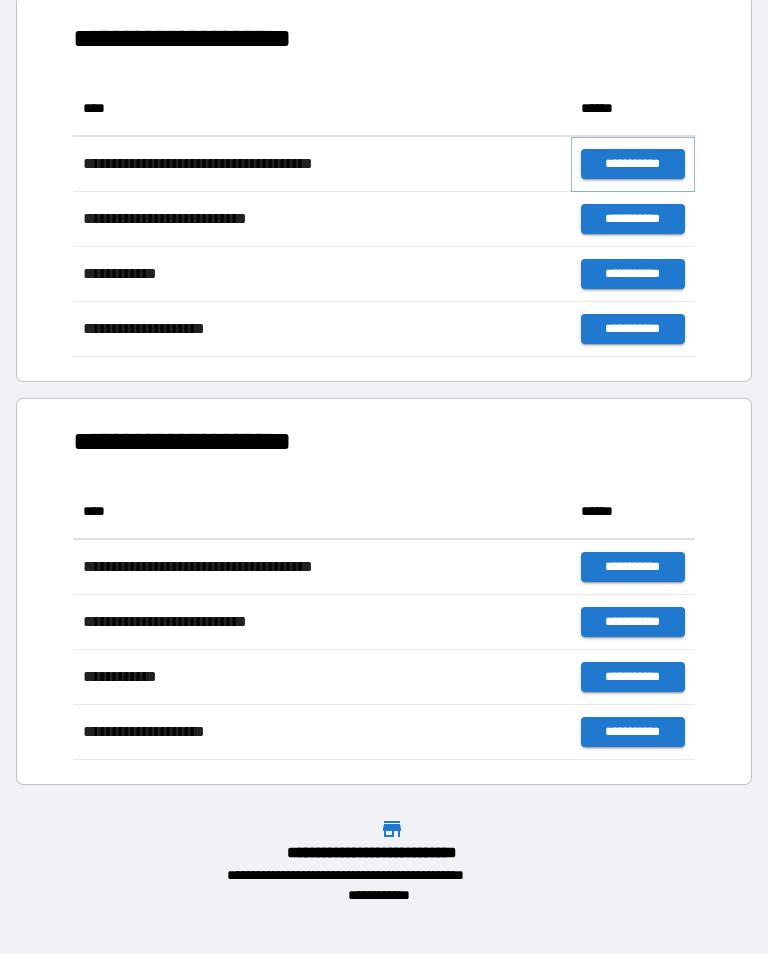 click on "**********" at bounding box center [633, 164] 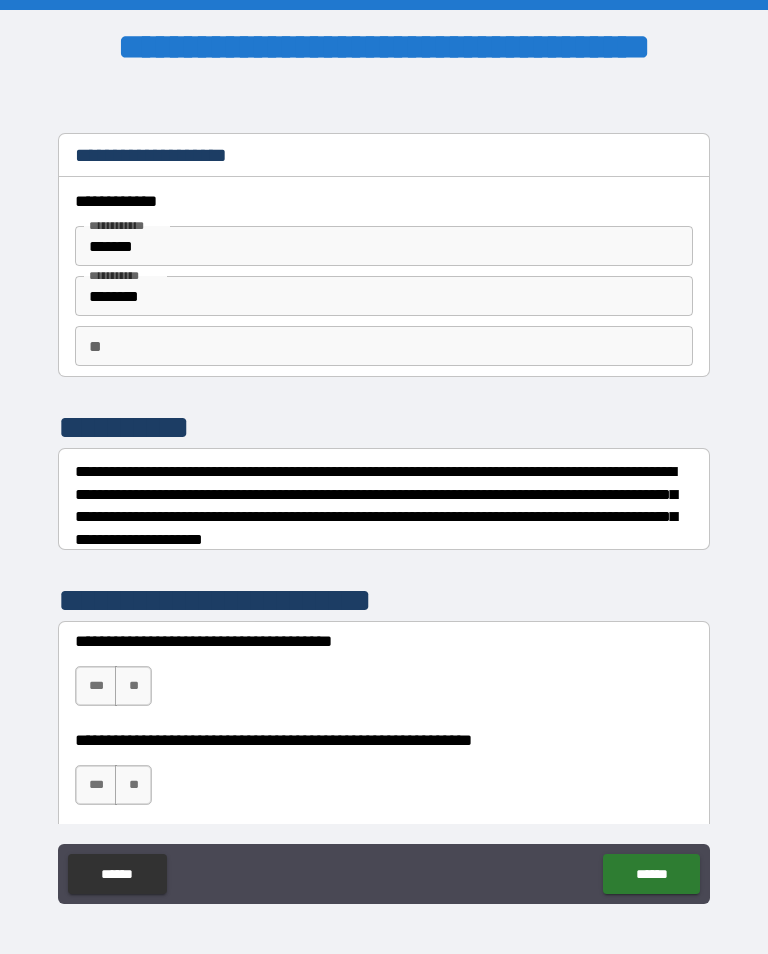 click on "**" at bounding box center (133, 686) 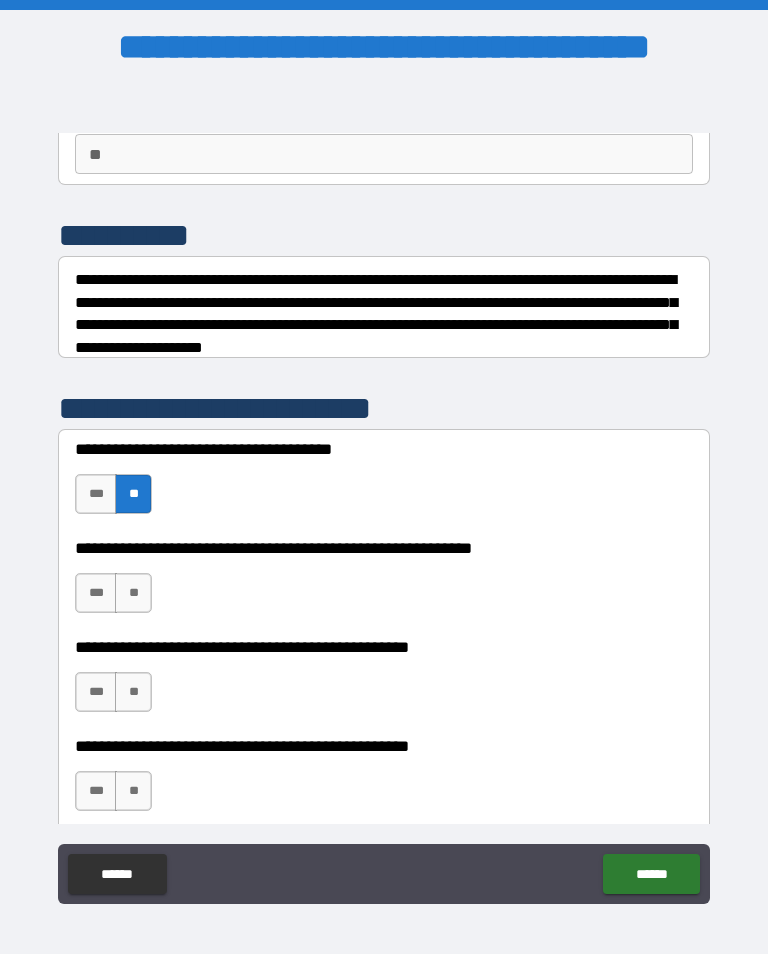 scroll, scrollTop: 187, scrollLeft: 0, axis: vertical 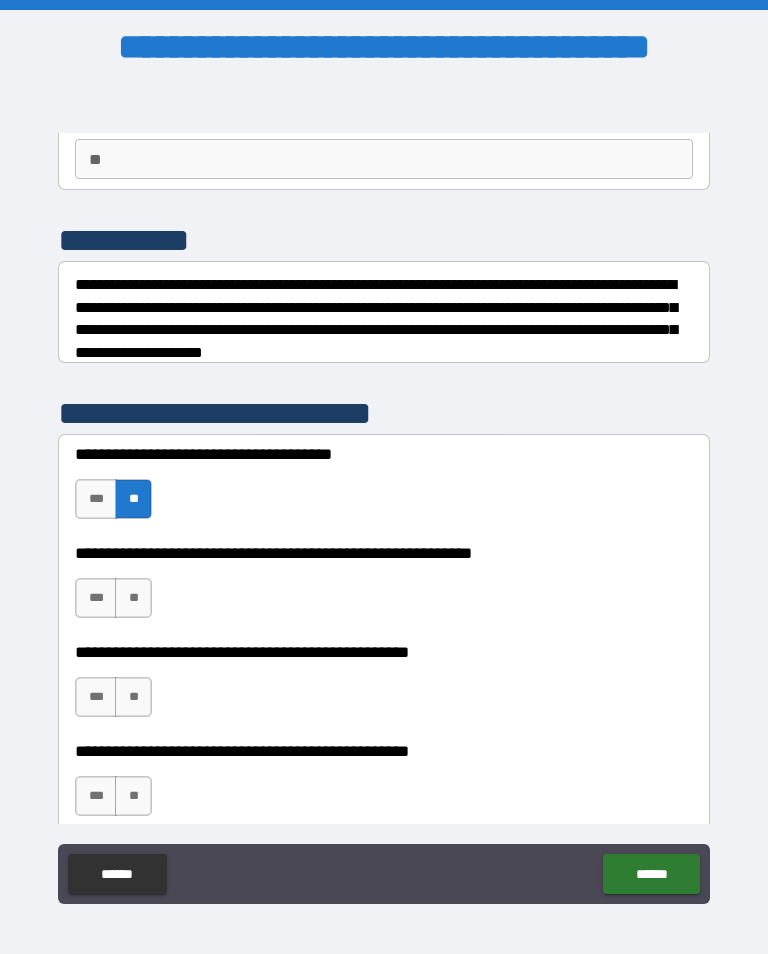click on "**" at bounding box center [133, 598] 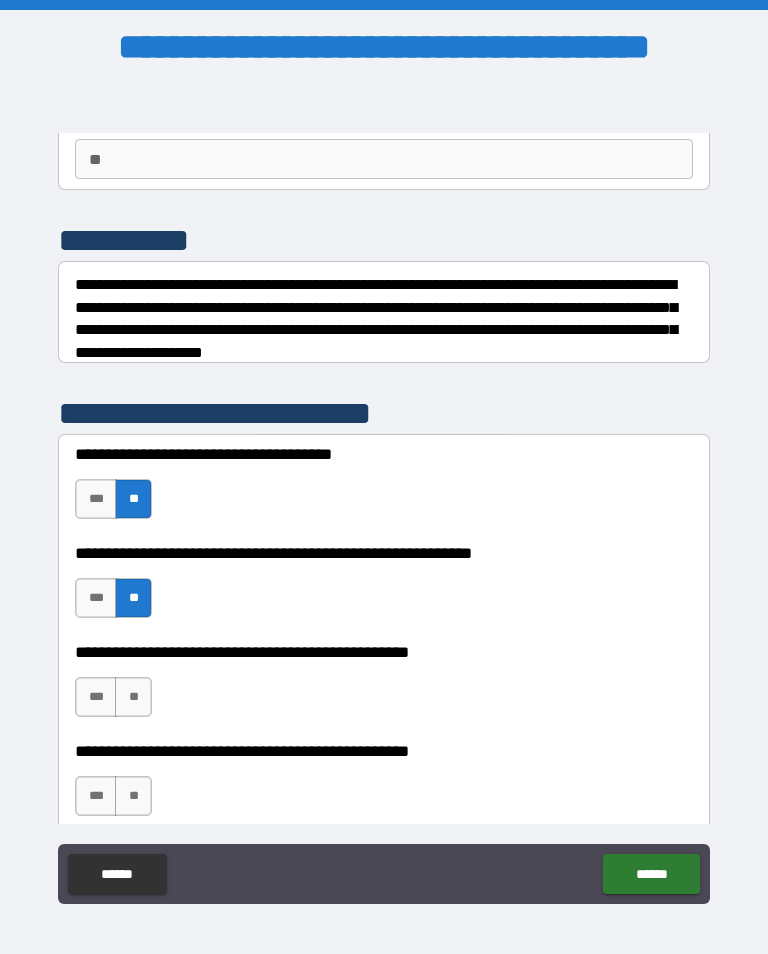 click on "**" at bounding box center [133, 697] 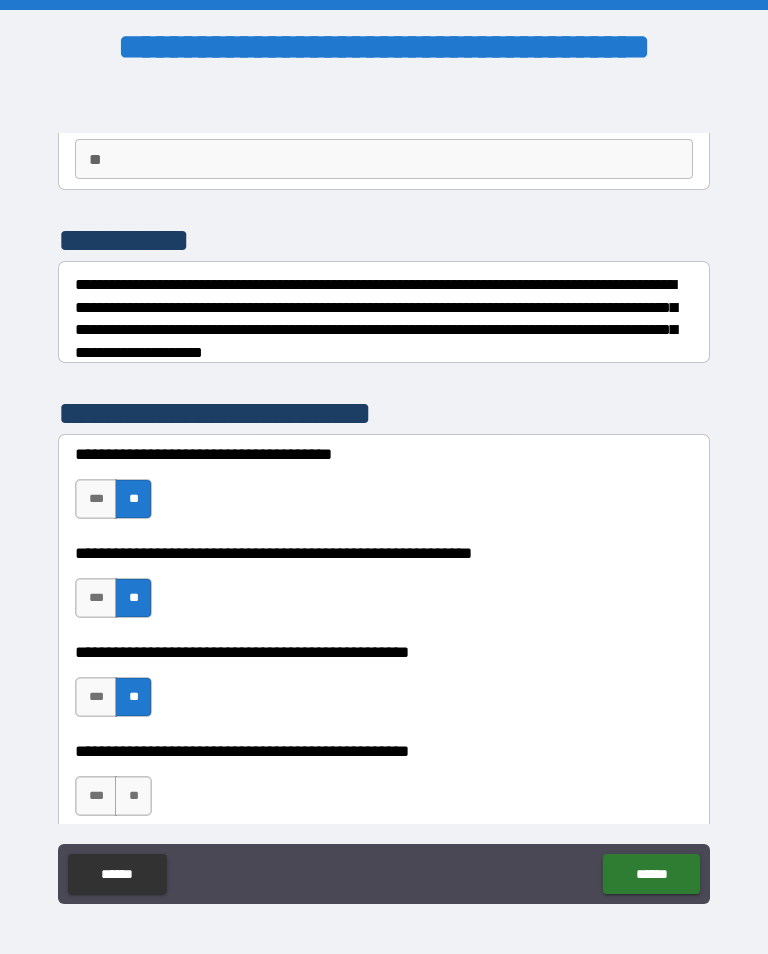 click on "**********" at bounding box center [384, 786] 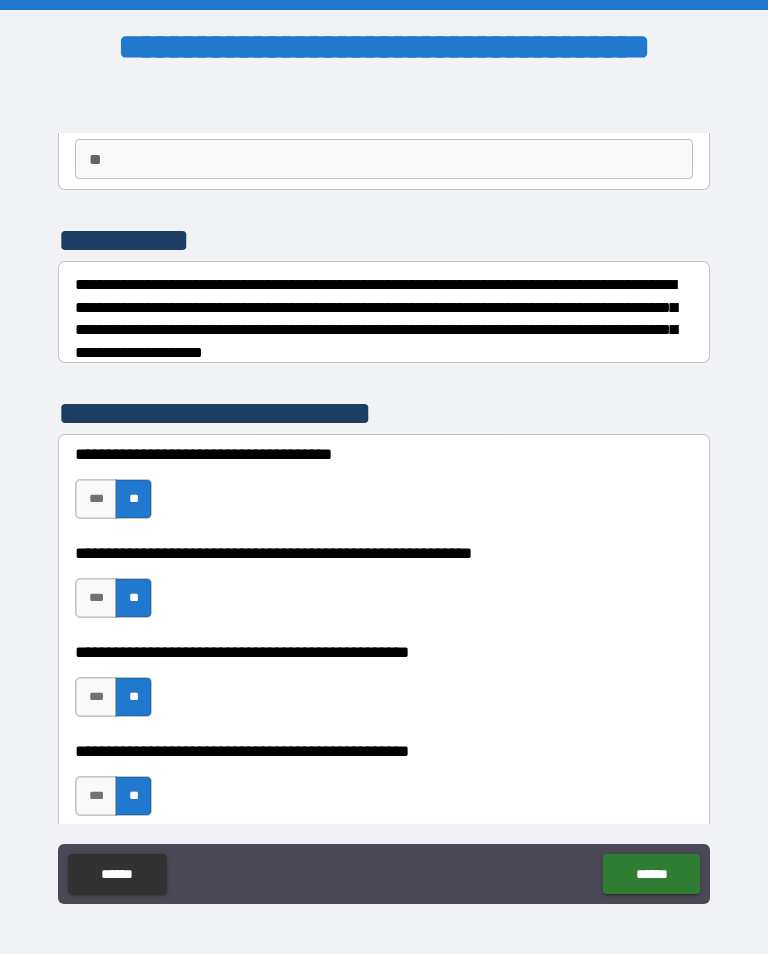 click on "******" at bounding box center [651, 874] 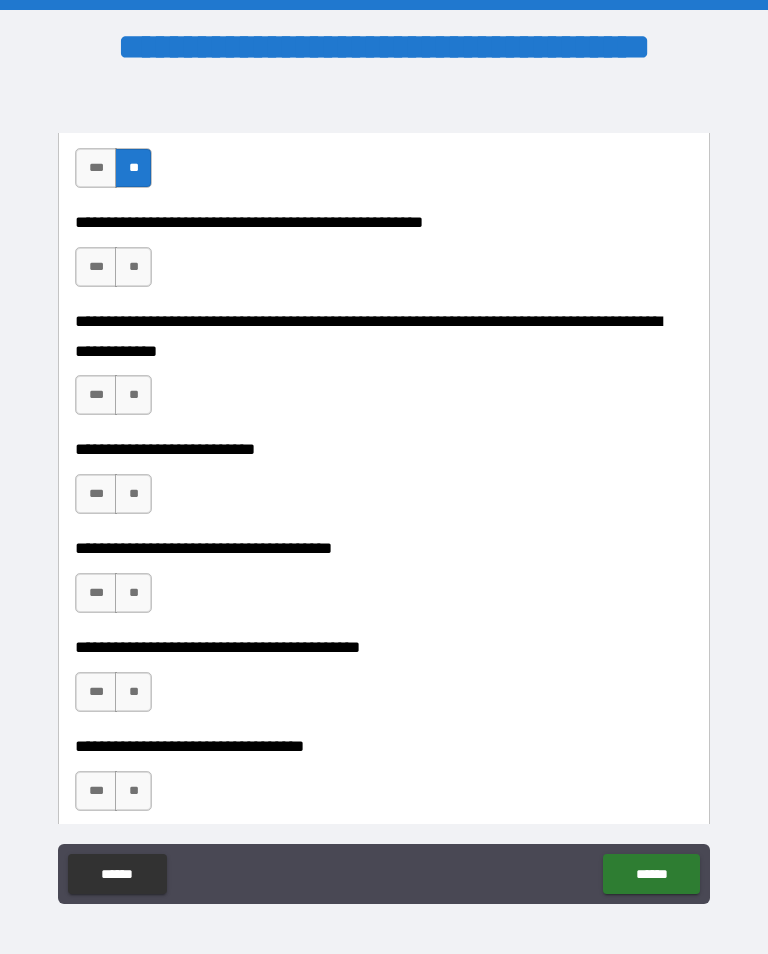 scroll, scrollTop: 823, scrollLeft: 0, axis: vertical 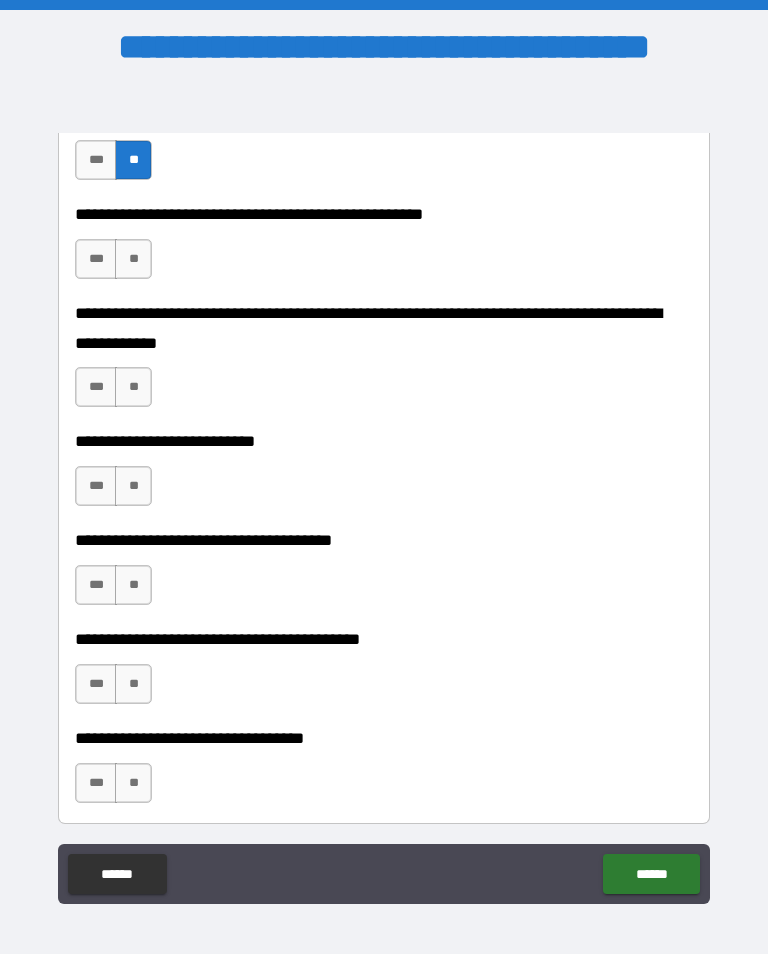 click on "**" at bounding box center [133, 259] 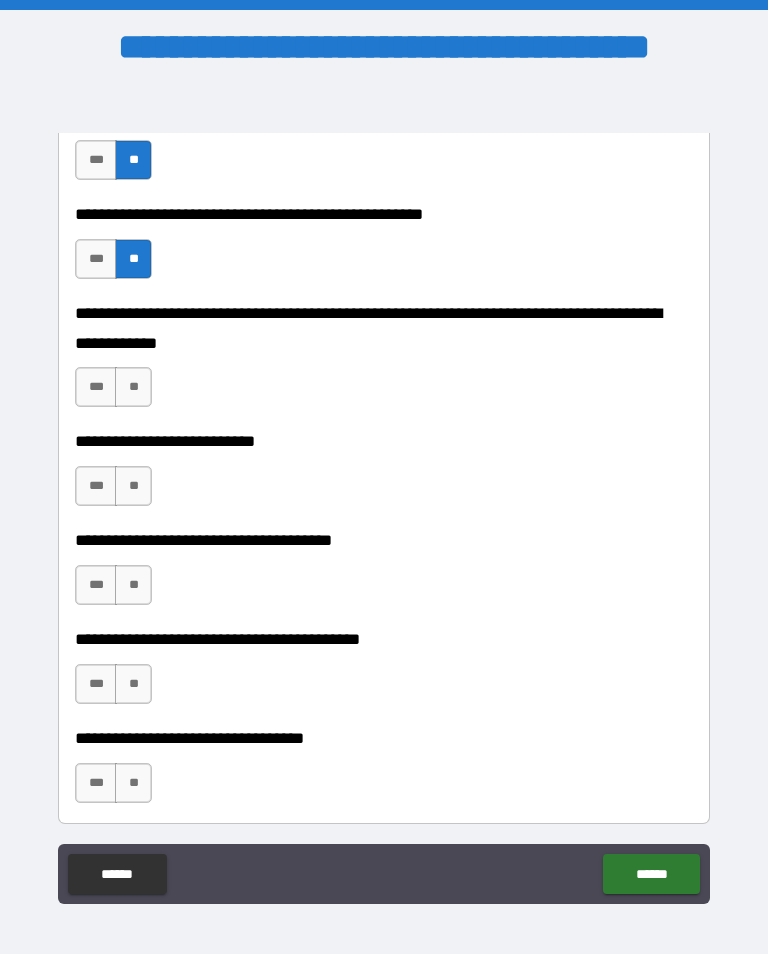 click on "**" at bounding box center [133, 387] 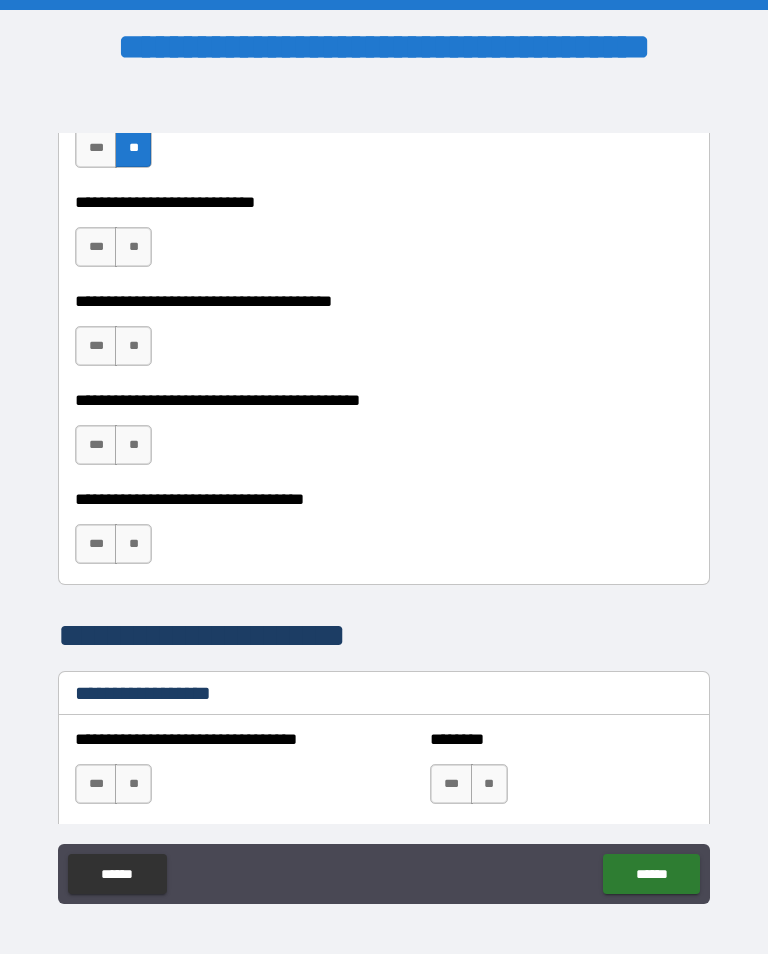 scroll, scrollTop: 1060, scrollLeft: 0, axis: vertical 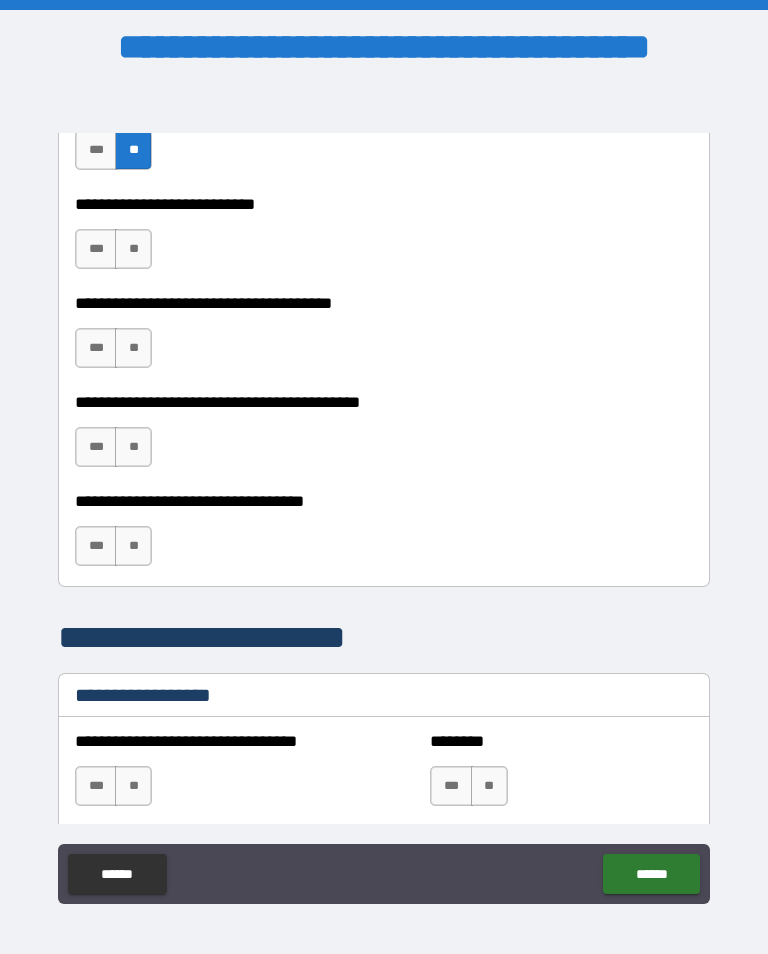 click on "**" at bounding box center (133, 249) 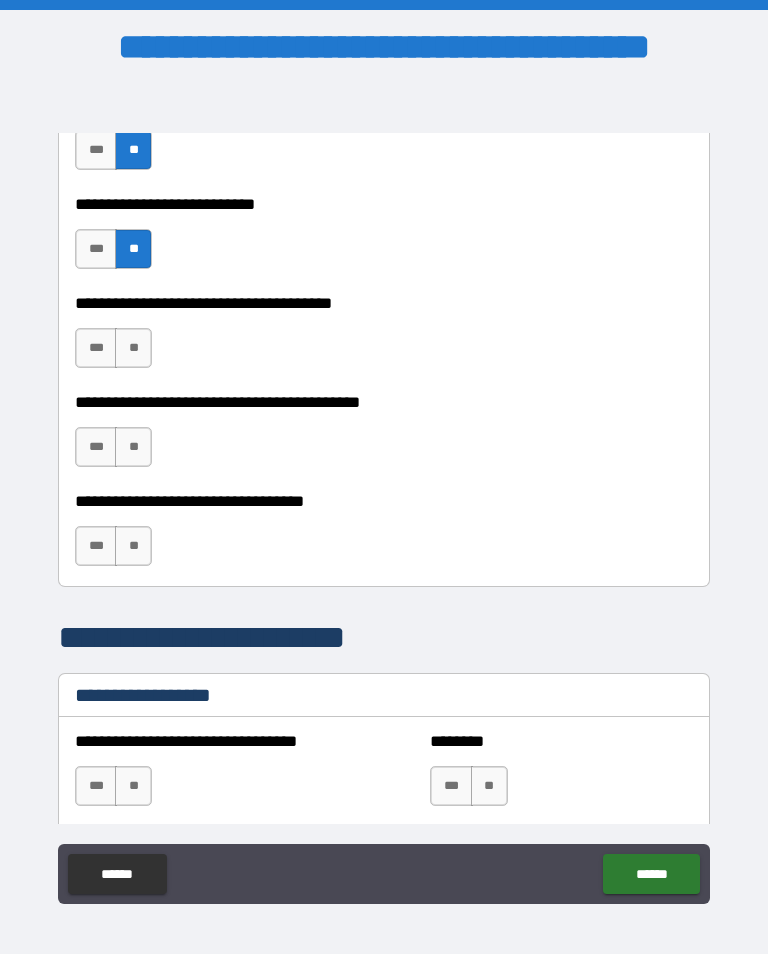 click on "**" at bounding box center (133, 348) 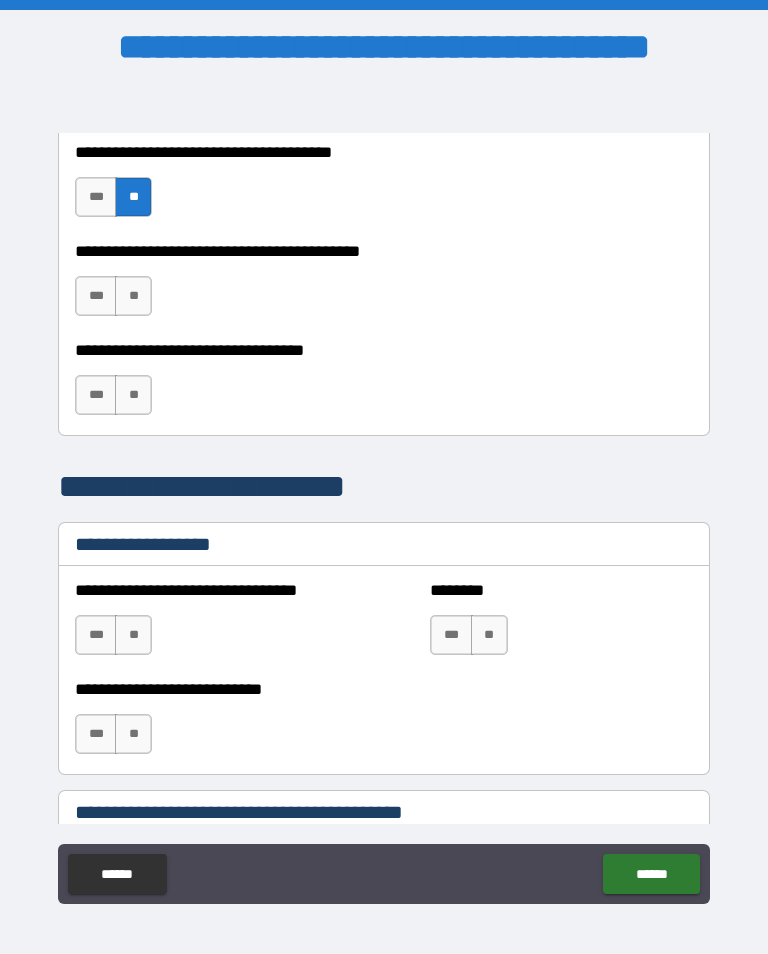 scroll, scrollTop: 1237, scrollLeft: 0, axis: vertical 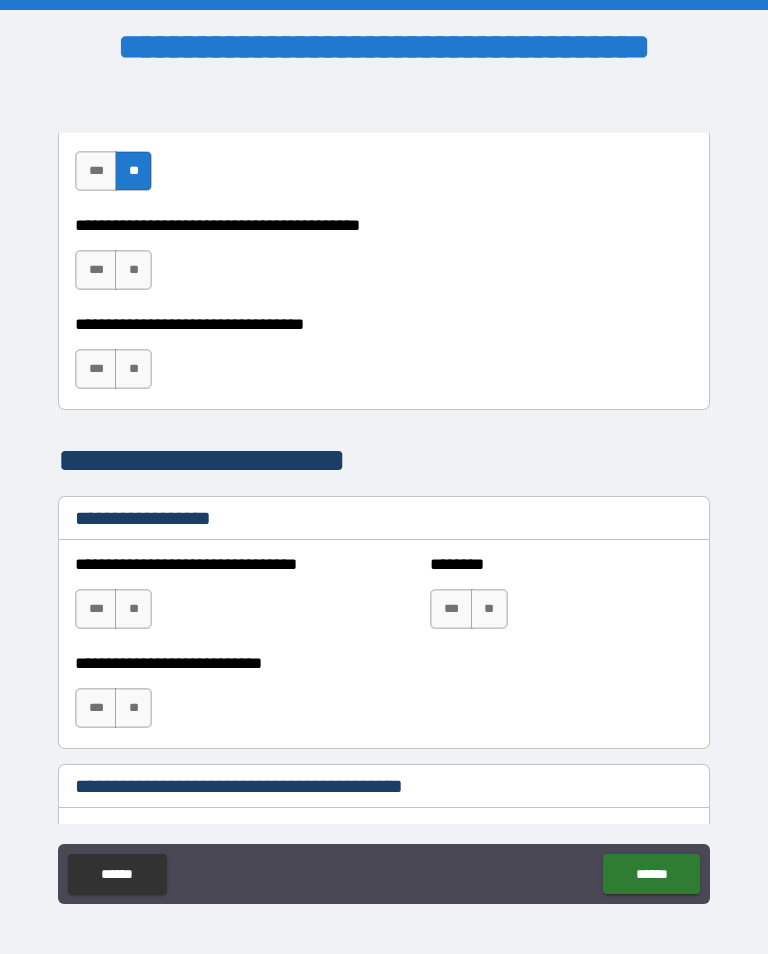 click on "**" at bounding box center [133, 270] 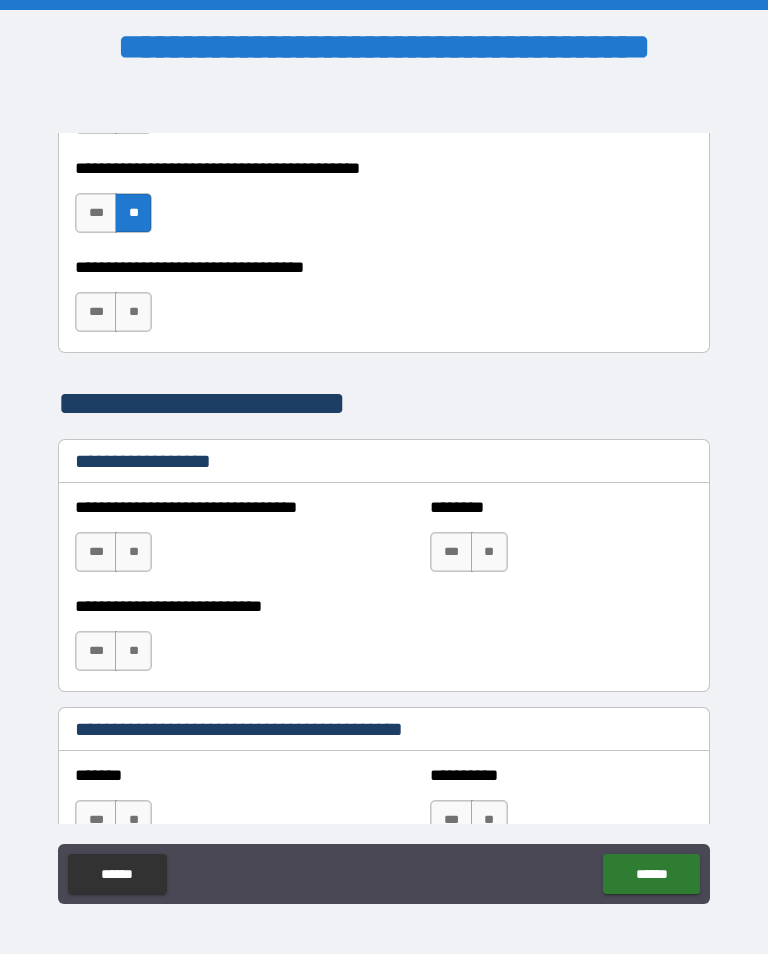 scroll, scrollTop: 1299, scrollLeft: 0, axis: vertical 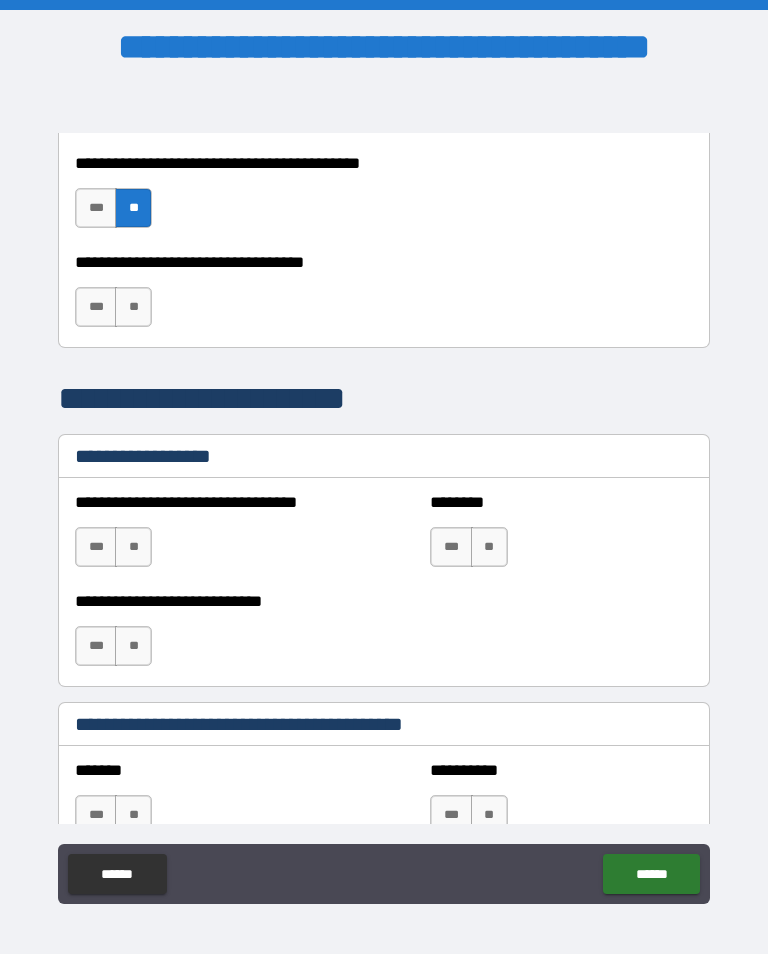 click on "**" at bounding box center (133, 307) 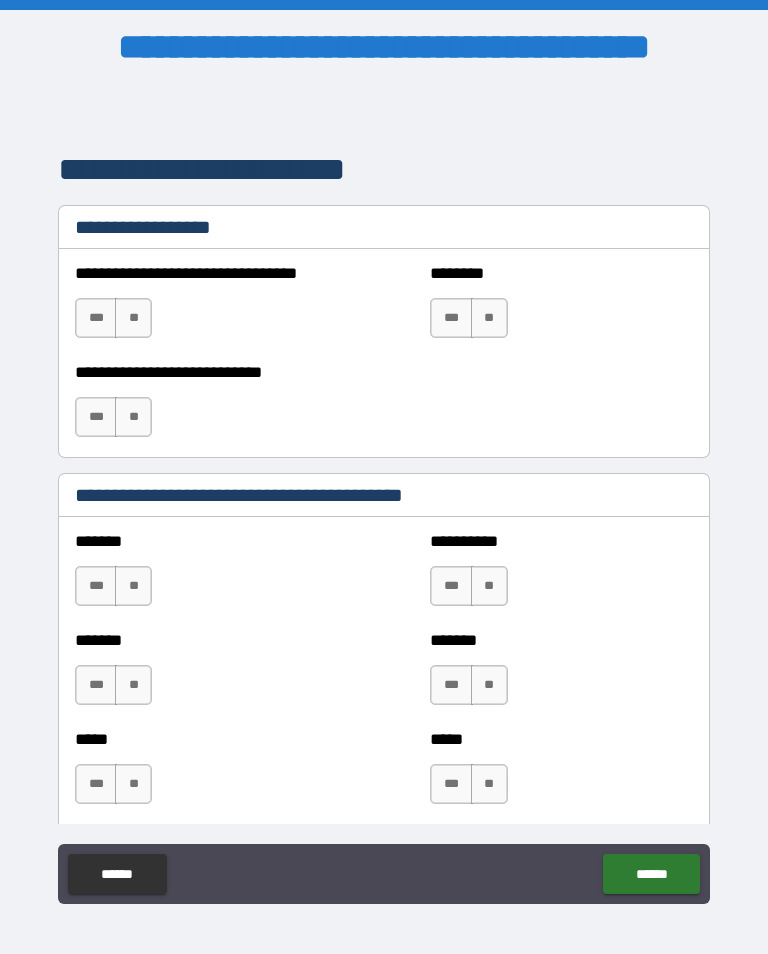 scroll, scrollTop: 1525, scrollLeft: 0, axis: vertical 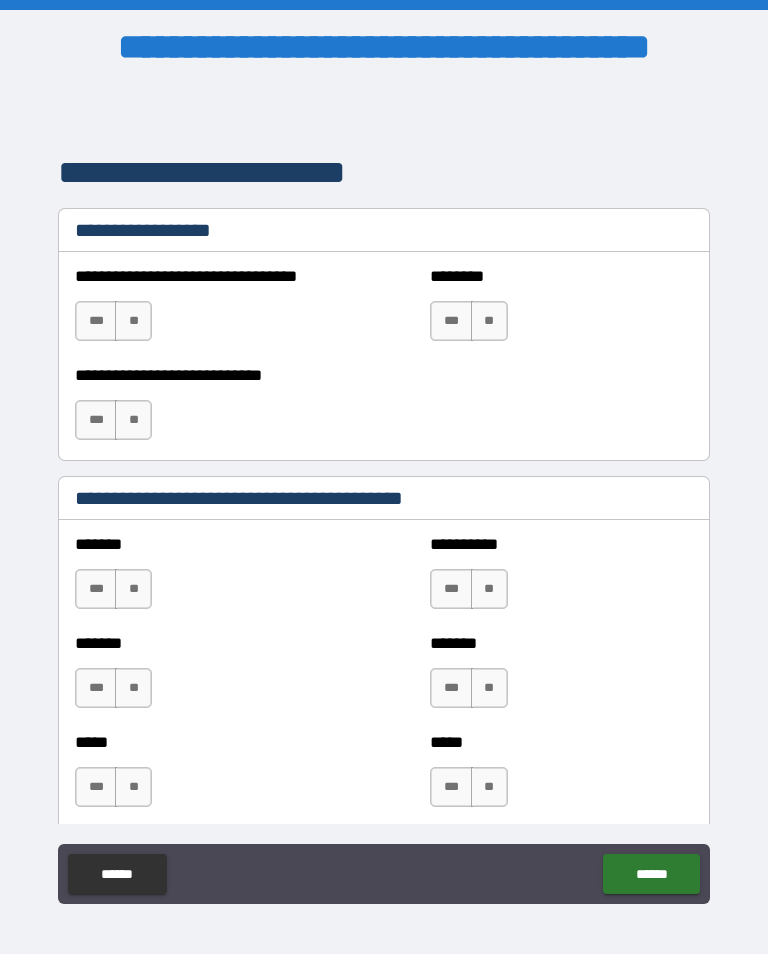 click on "**" at bounding box center [133, 321] 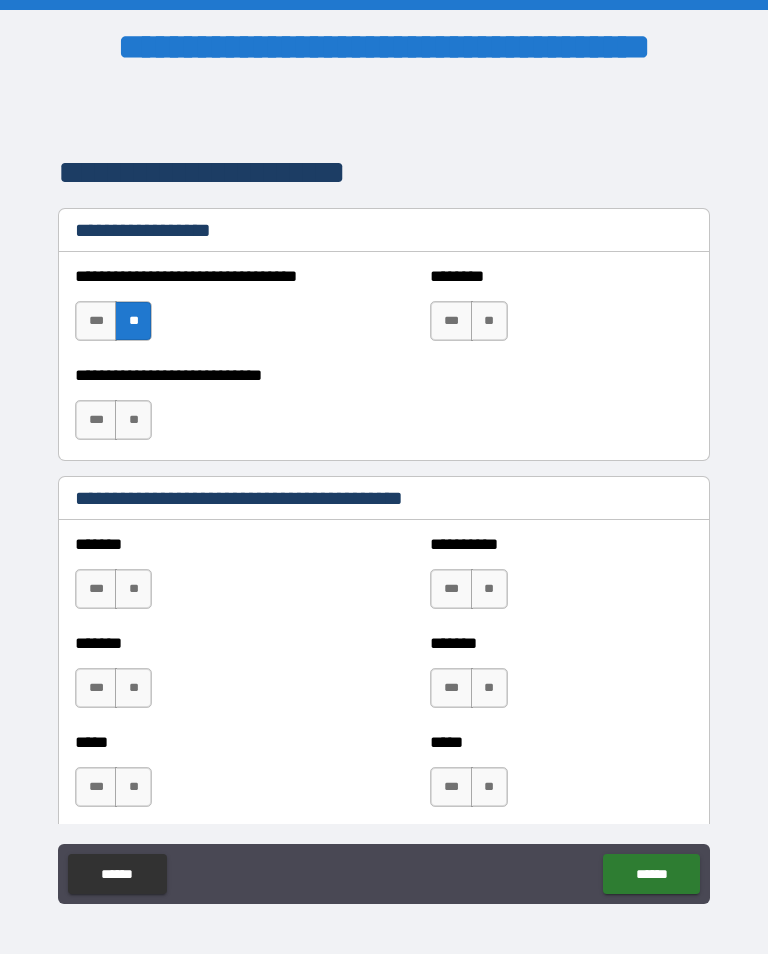 click on "**" at bounding box center (489, 321) 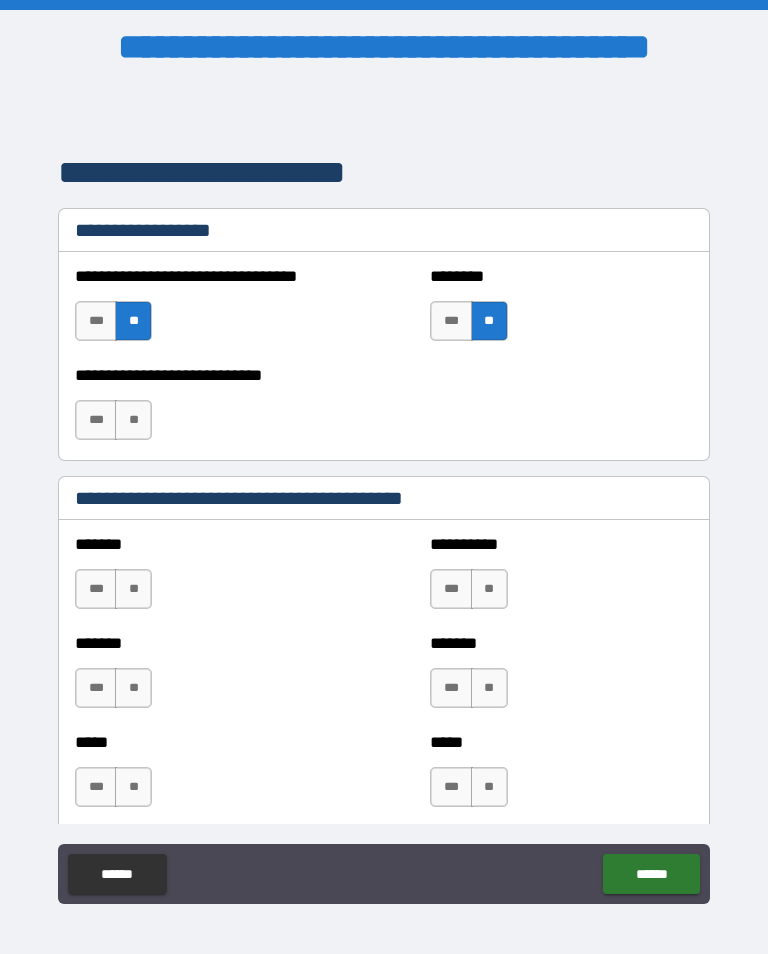 click on "**" at bounding box center [133, 420] 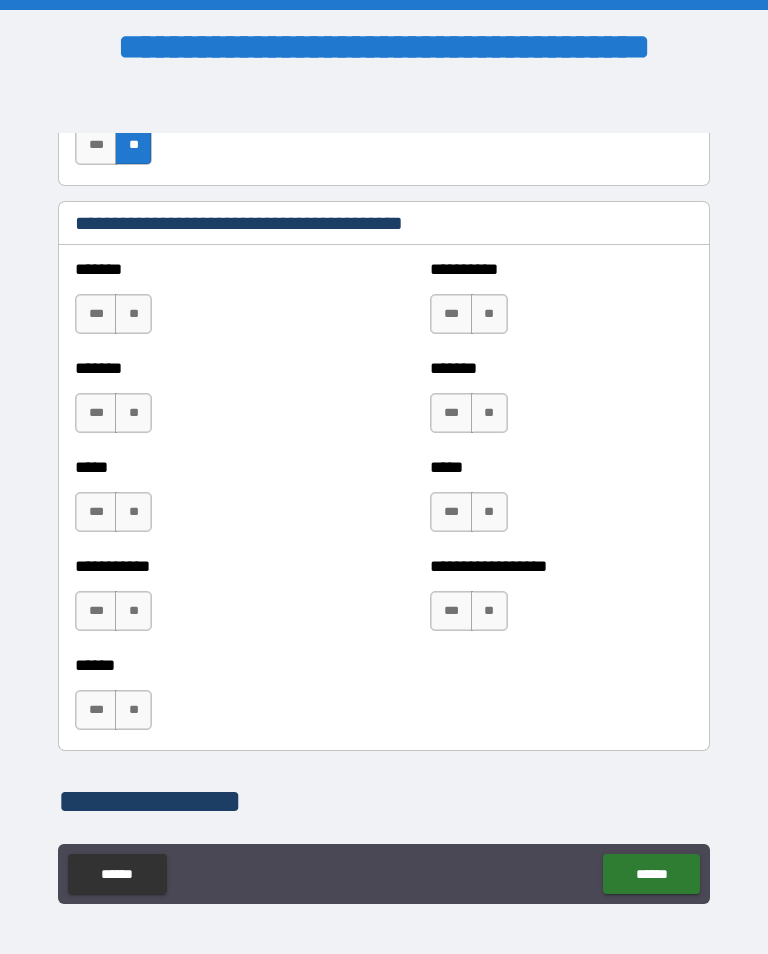scroll, scrollTop: 1802, scrollLeft: 0, axis: vertical 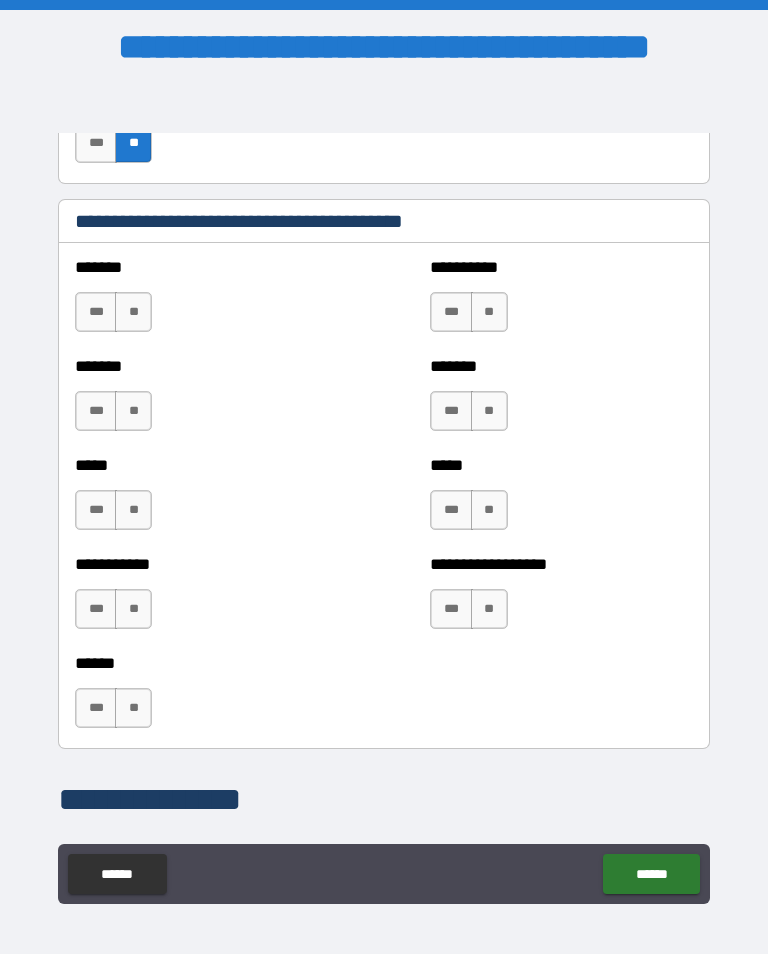 click on "**" at bounding box center [133, 312] 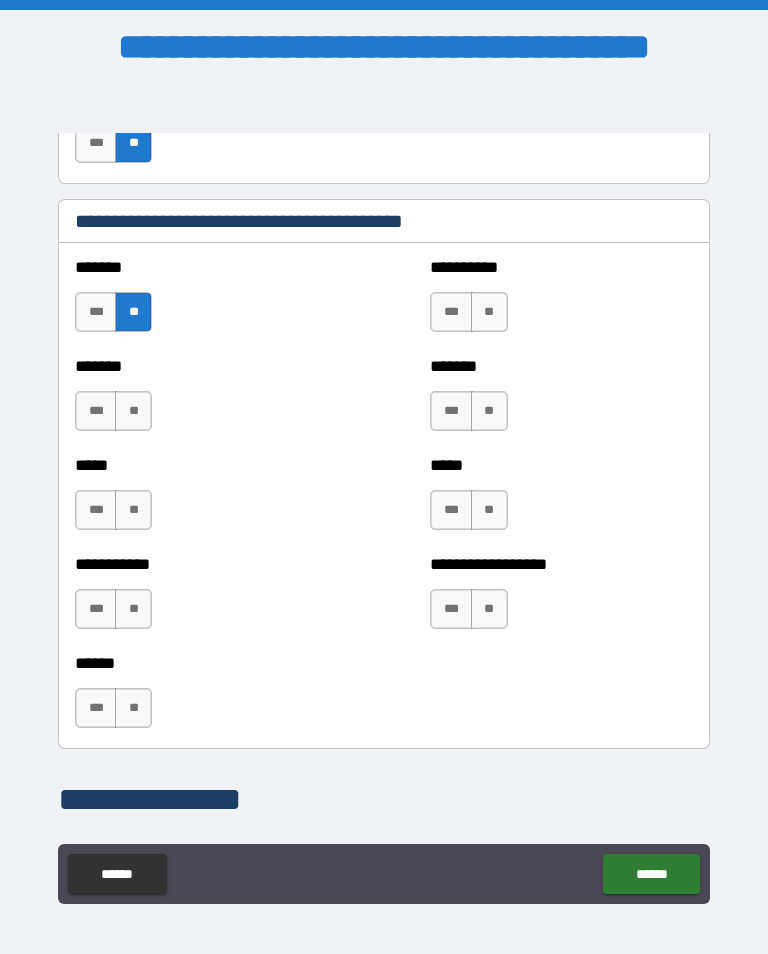 click on "**" at bounding box center (133, 411) 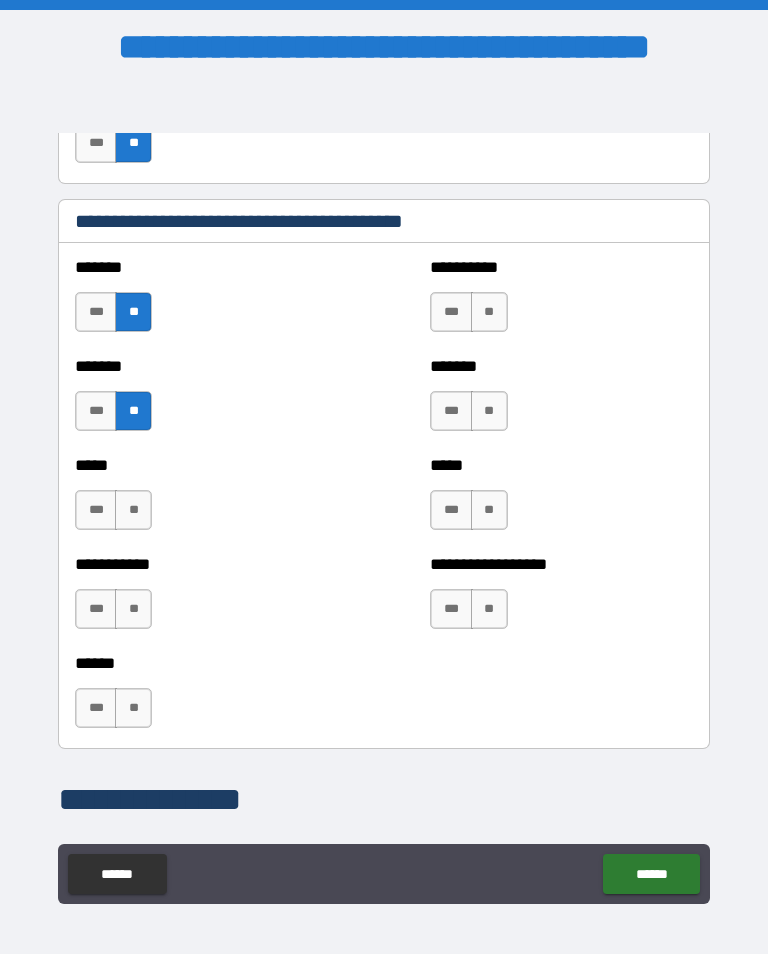 click on "**" at bounding box center (133, 510) 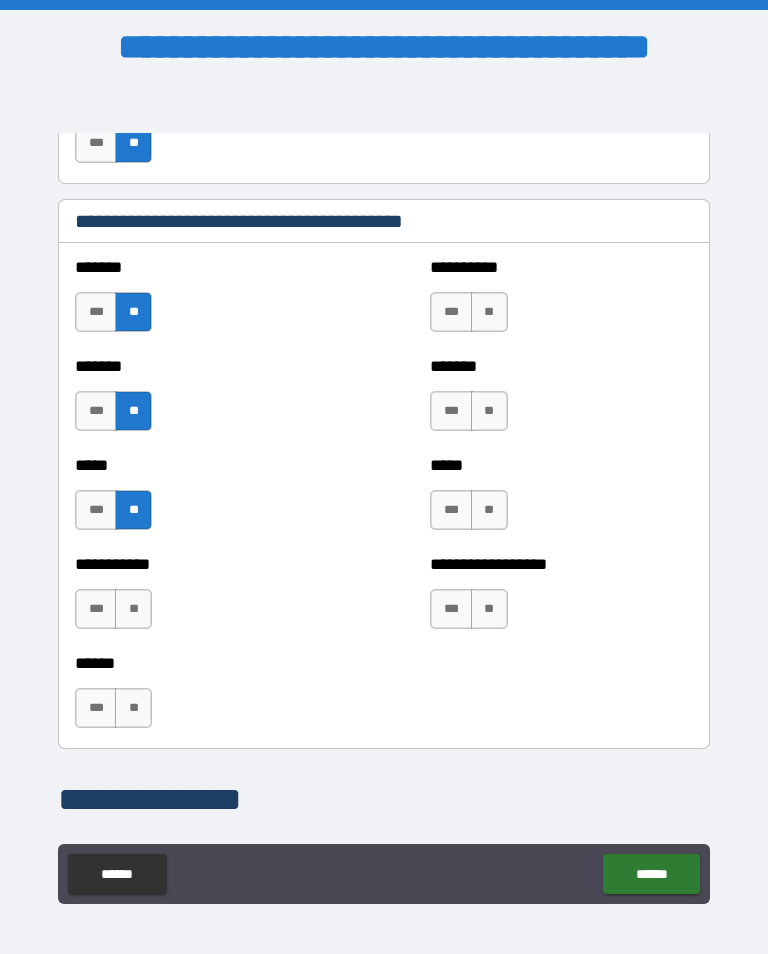 click on "**" at bounding box center (133, 609) 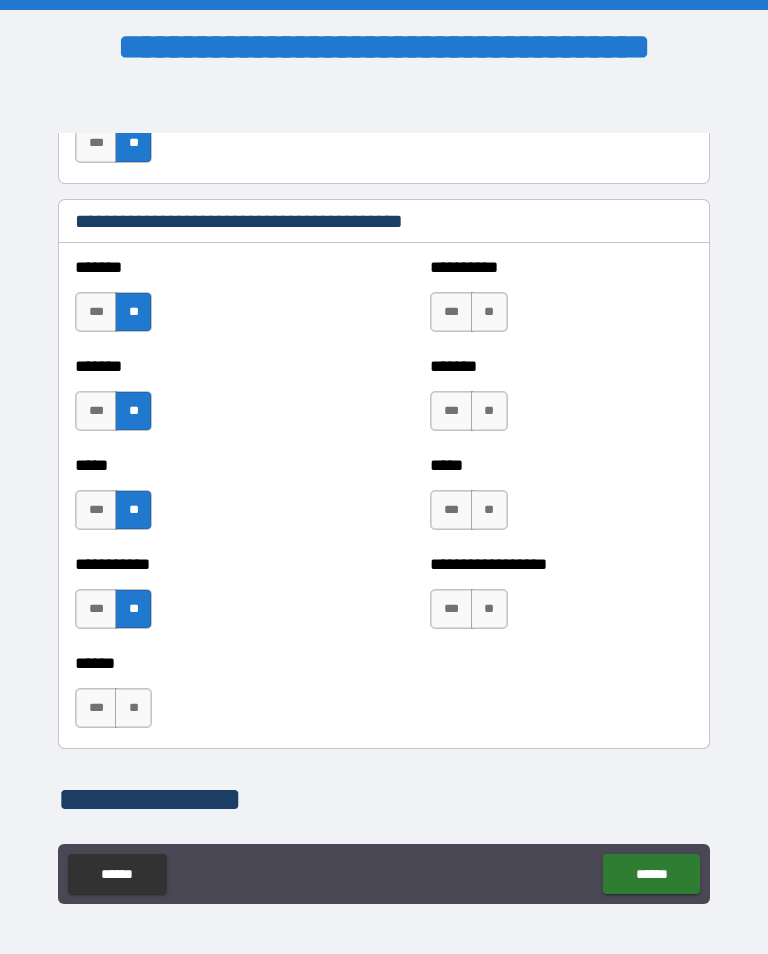 click on "**" at bounding box center [489, 609] 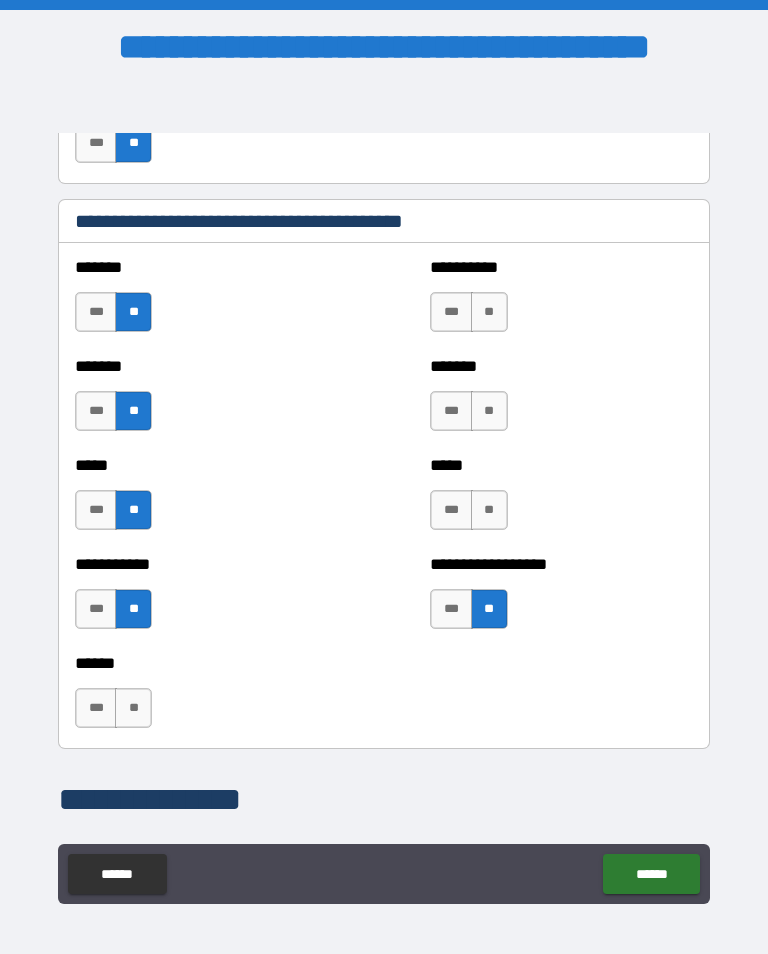 click on "**" at bounding box center [489, 510] 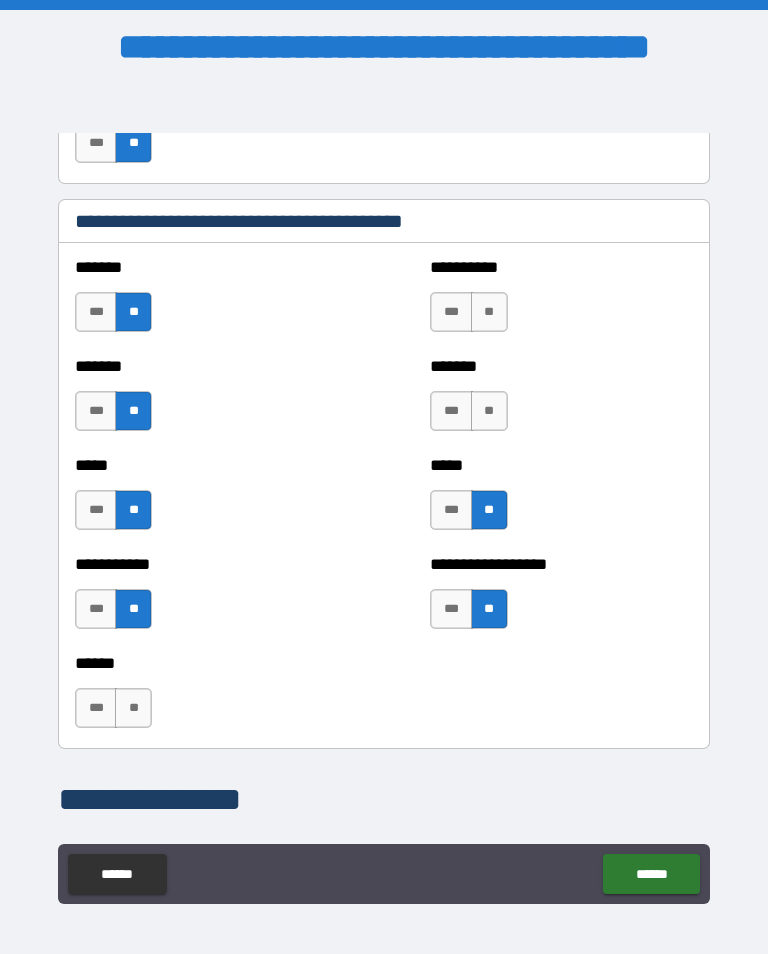 click on "**" at bounding box center (489, 411) 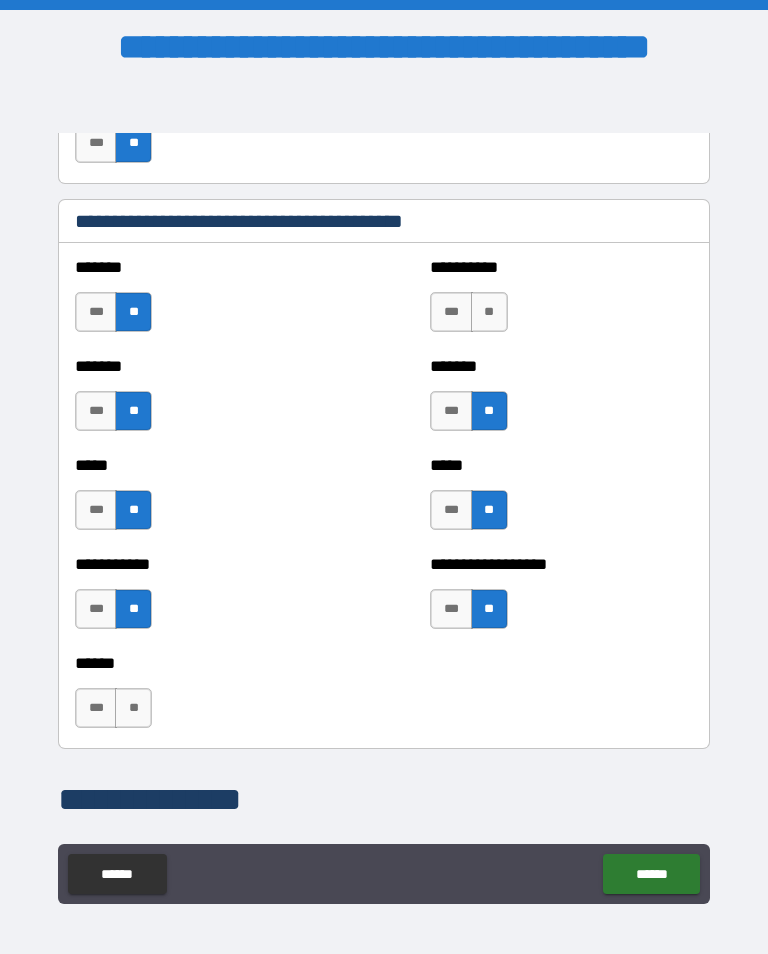 click on "**" at bounding box center (489, 312) 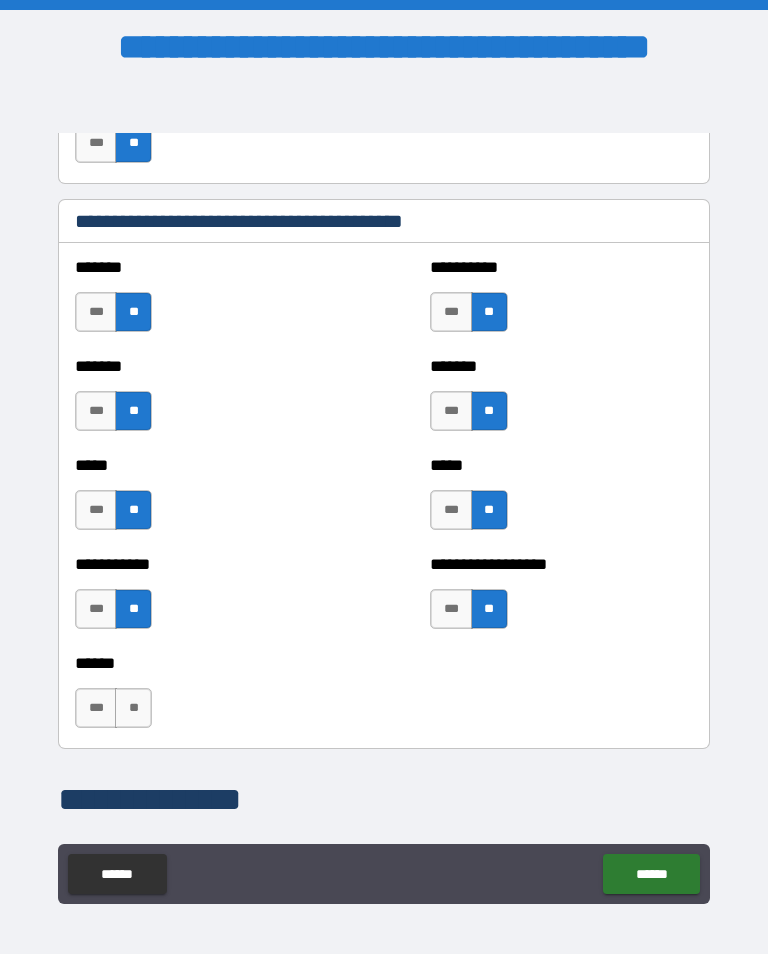 click on "**" at bounding box center (133, 708) 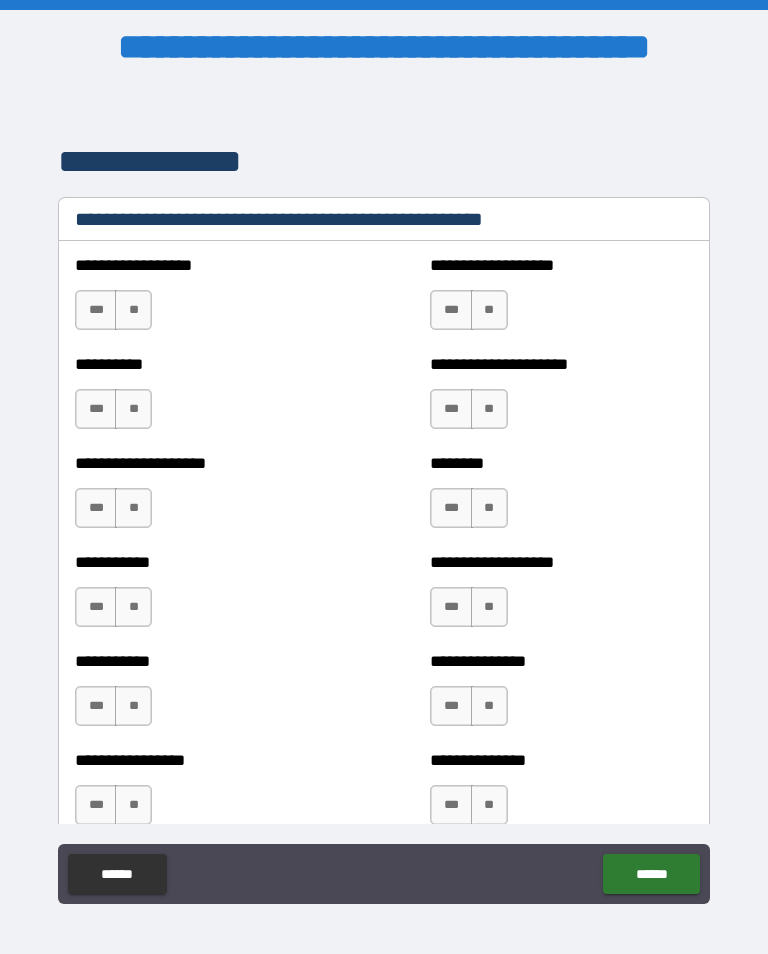 scroll, scrollTop: 2440, scrollLeft: 0, axis: vertical 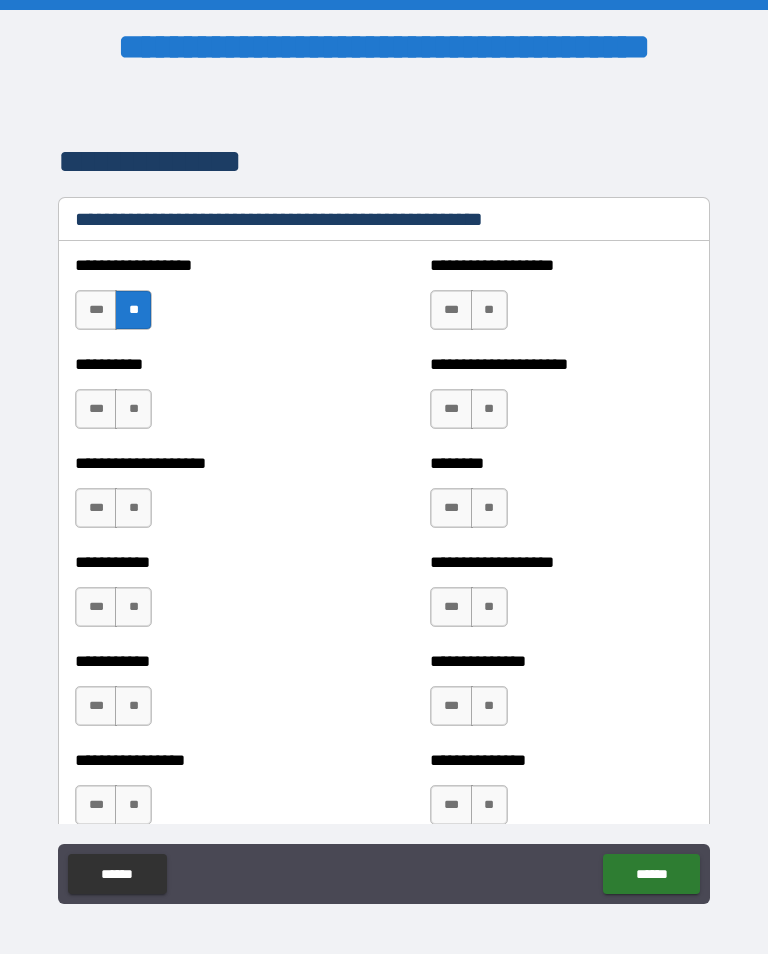click on "**" at bounding box center (133, 409) 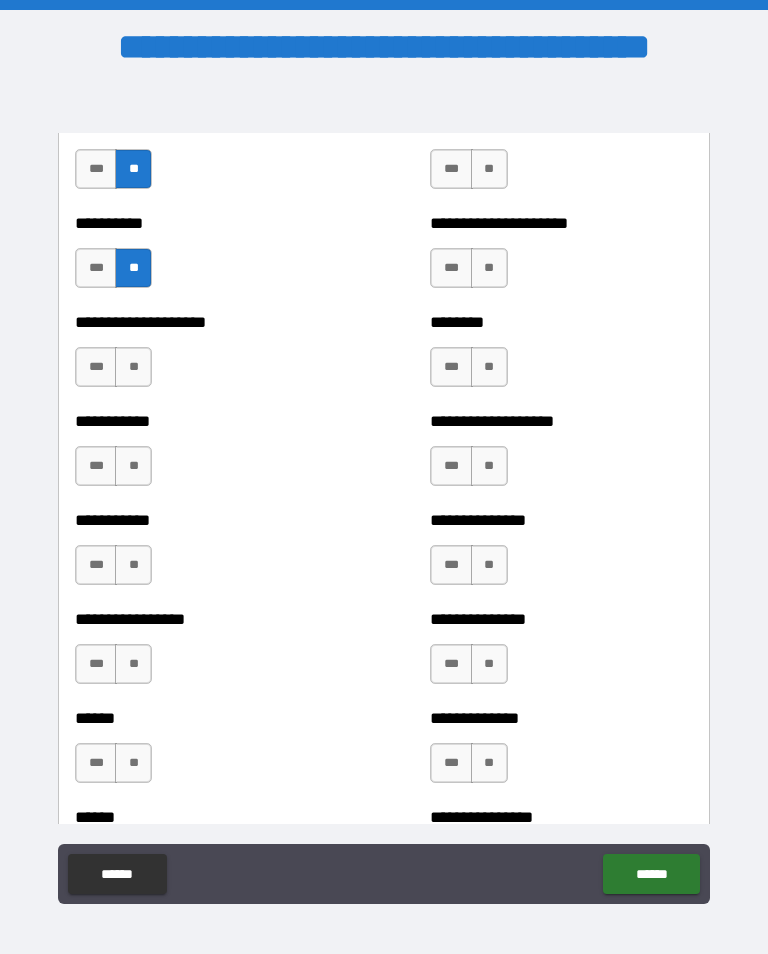 scroll, scrollTop: 2582, scrollLeft: 0, axis: vertical 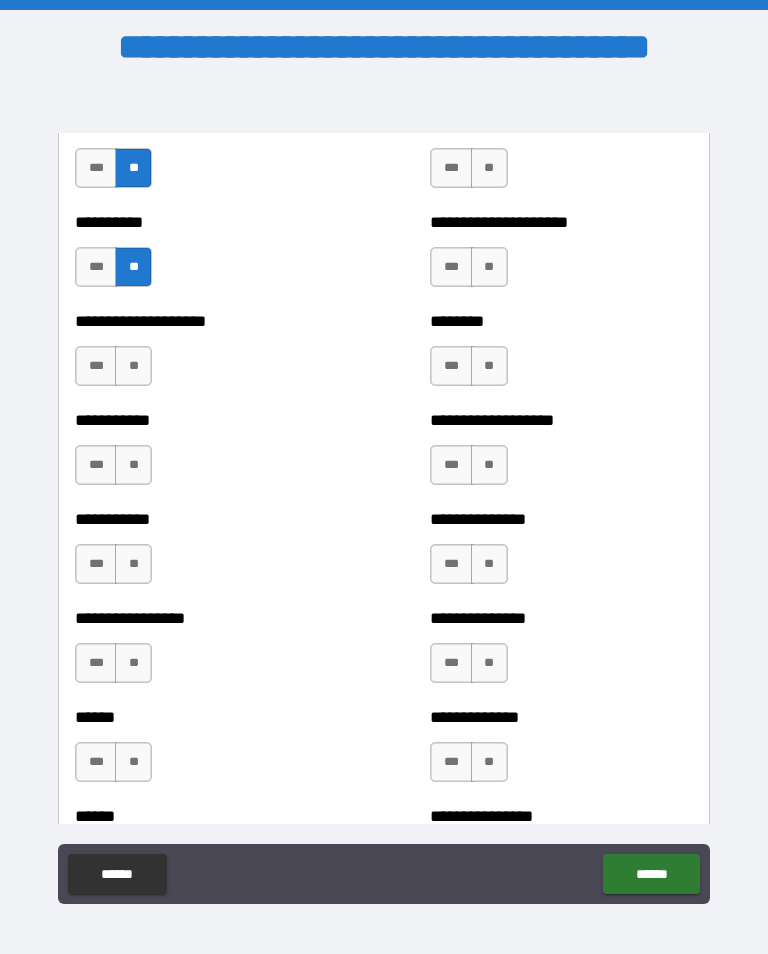 click on "**" at bounding box center (133, 366) 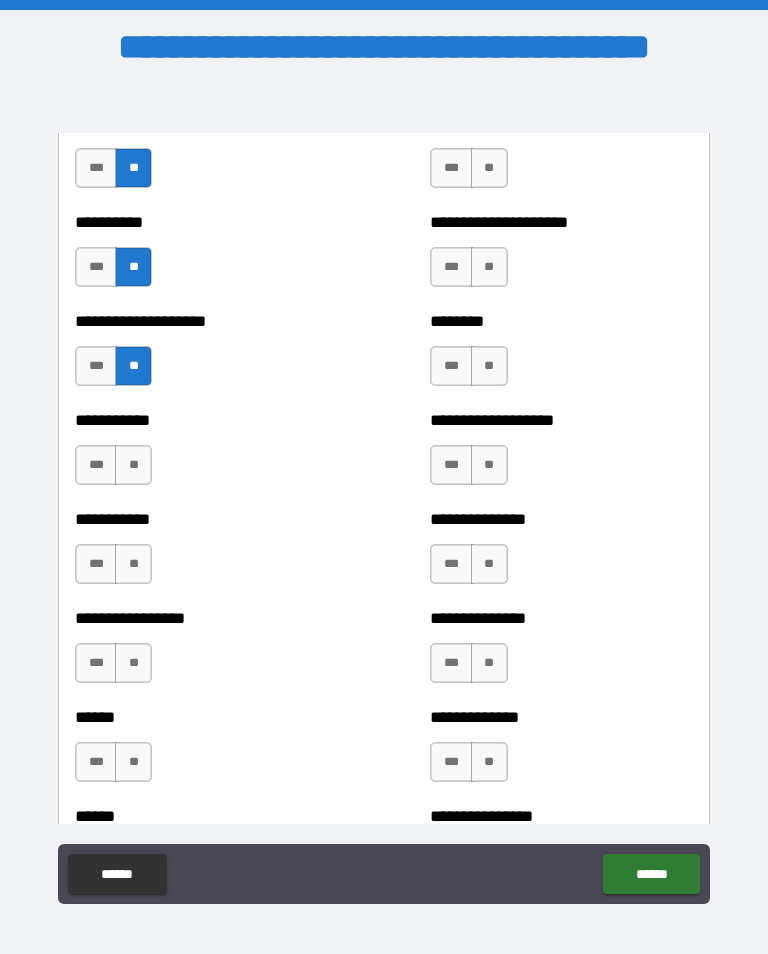 click on "**" at bounding box center (133, 465) 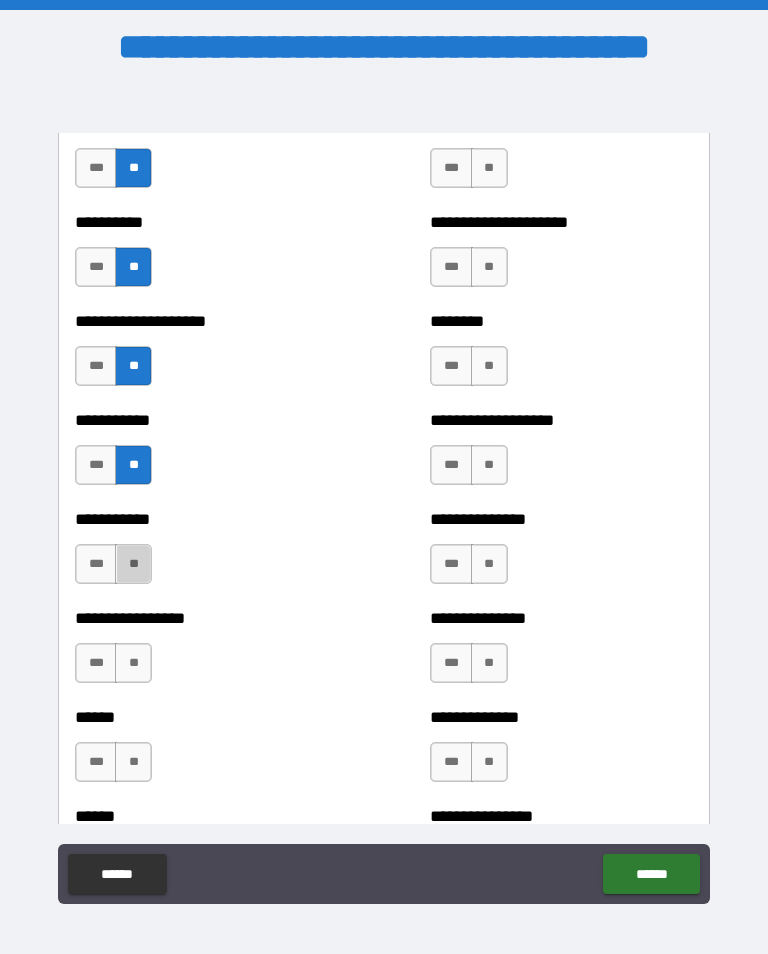 click on "**" at bounding box center [133, 564] 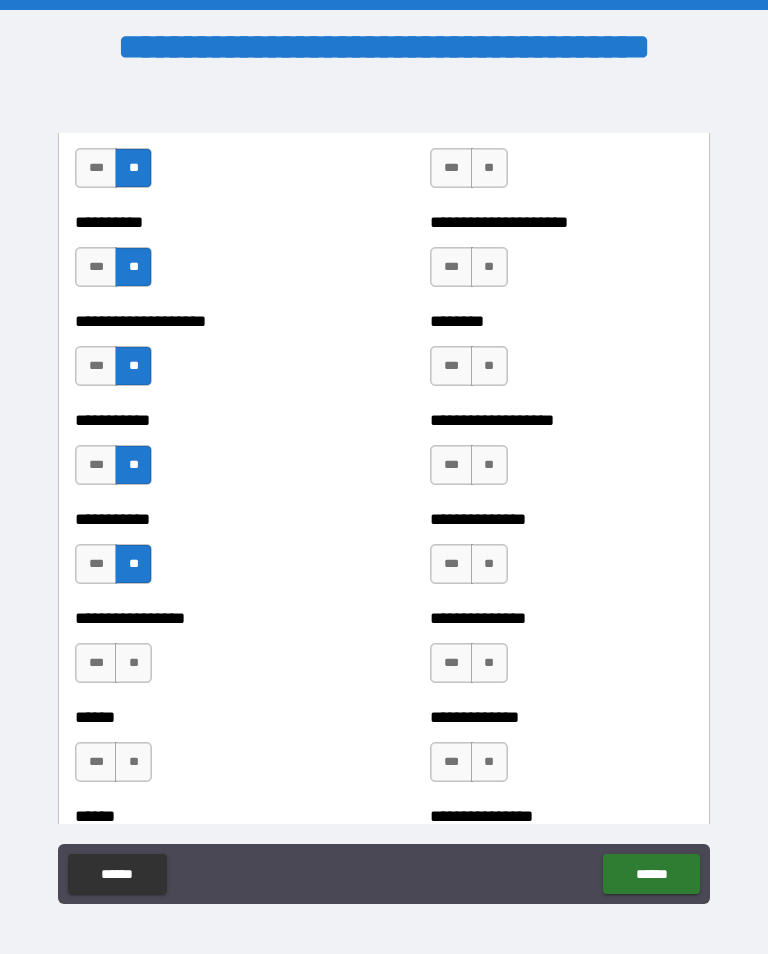 click on "**" at bounding box center [133, 663] 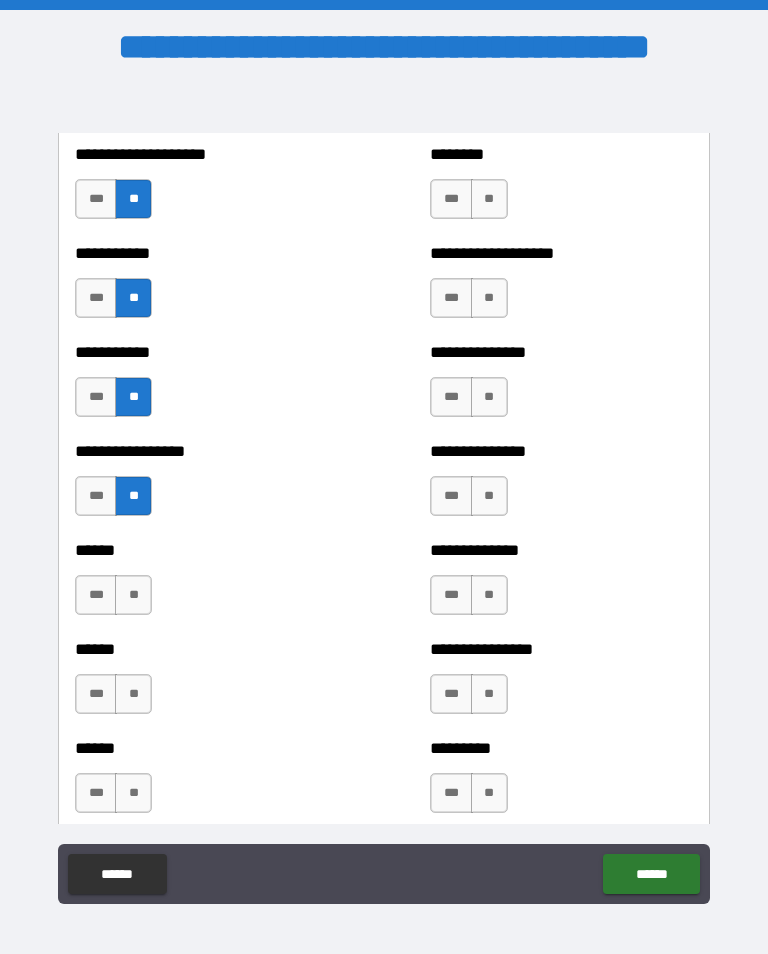 scroll, scrollTop: 2750, scrollLeft: 0, axis: vertical 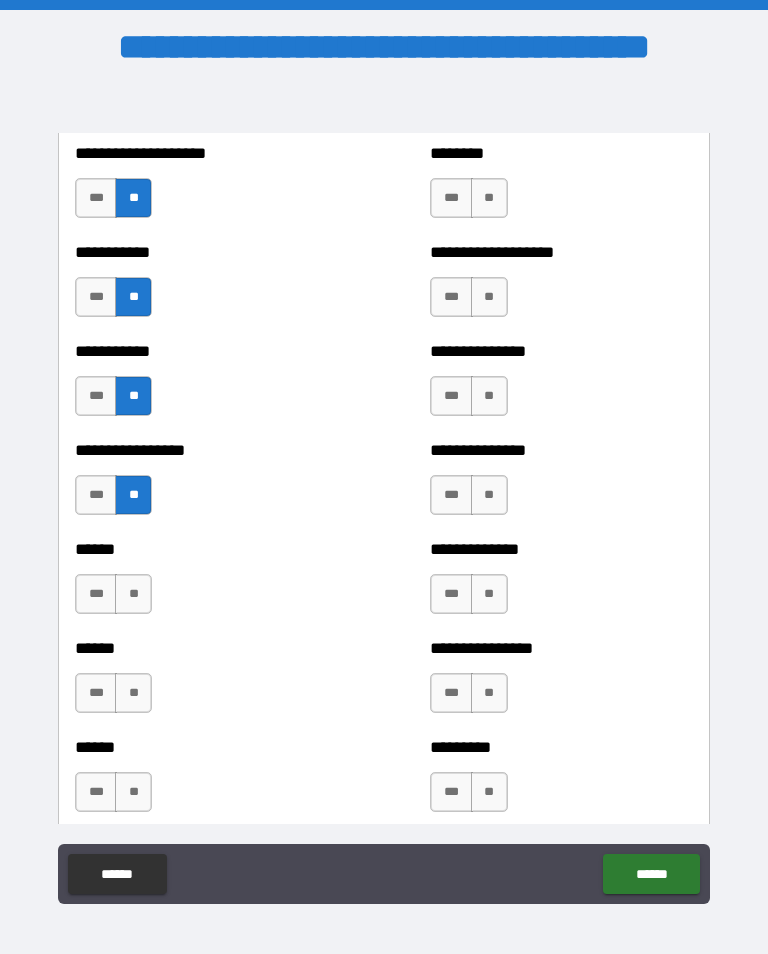 click on "**" at bounding box center (133, 594) 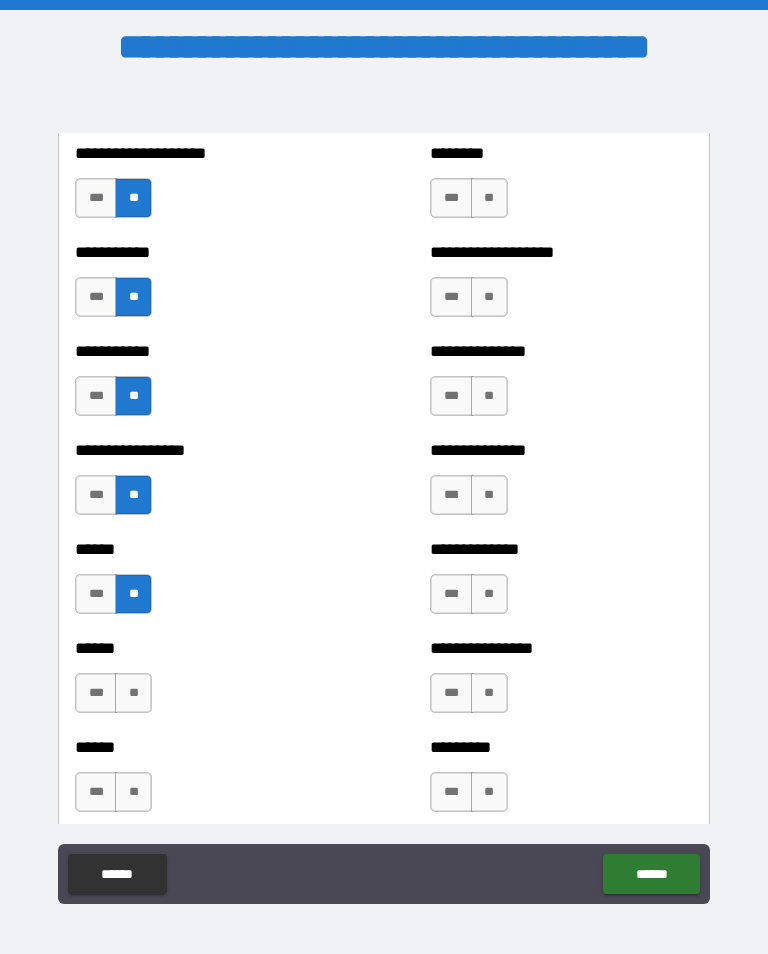click on "**" at bounding box center [133, 693] 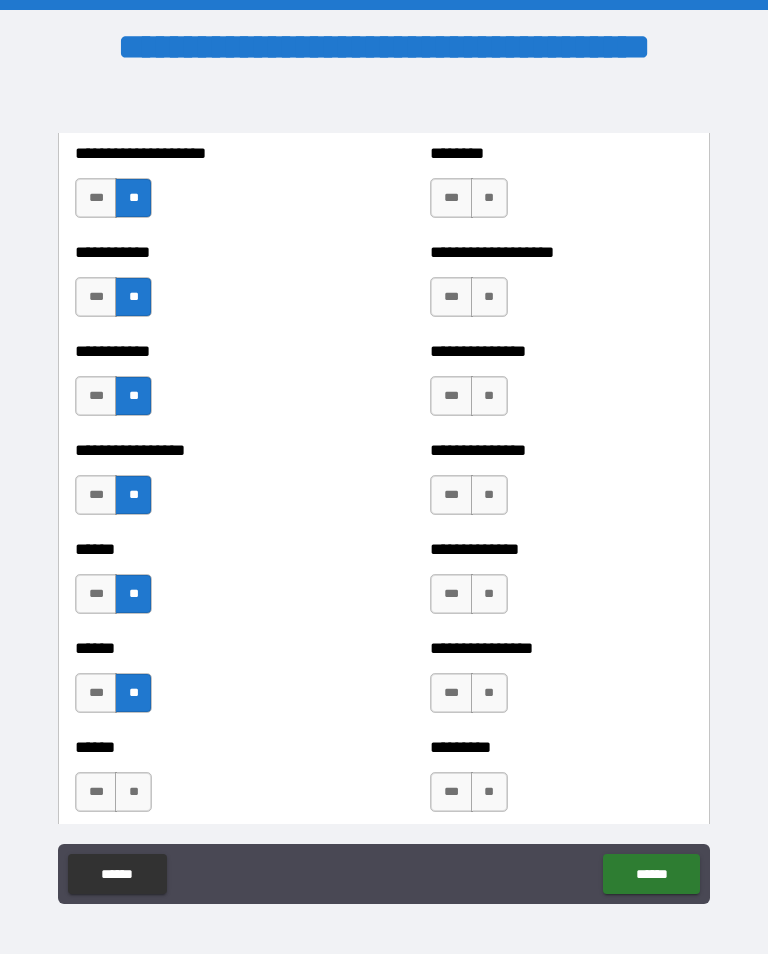 click on "**" at bounding box center [133, 792] 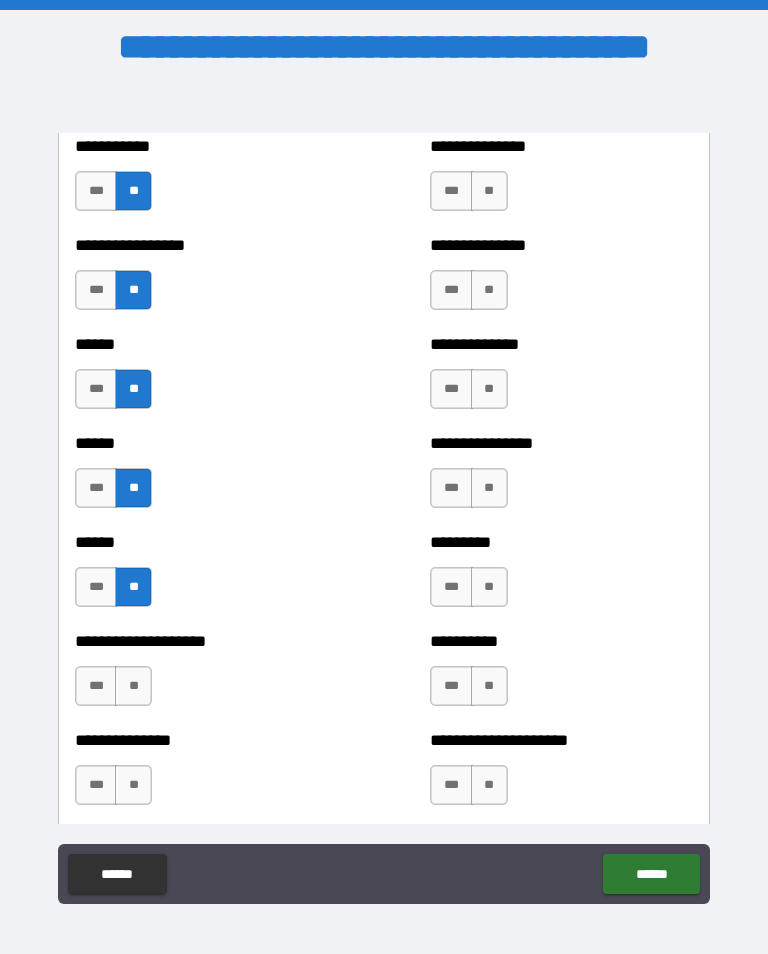 click on "**" at bounding box center (133, 686) 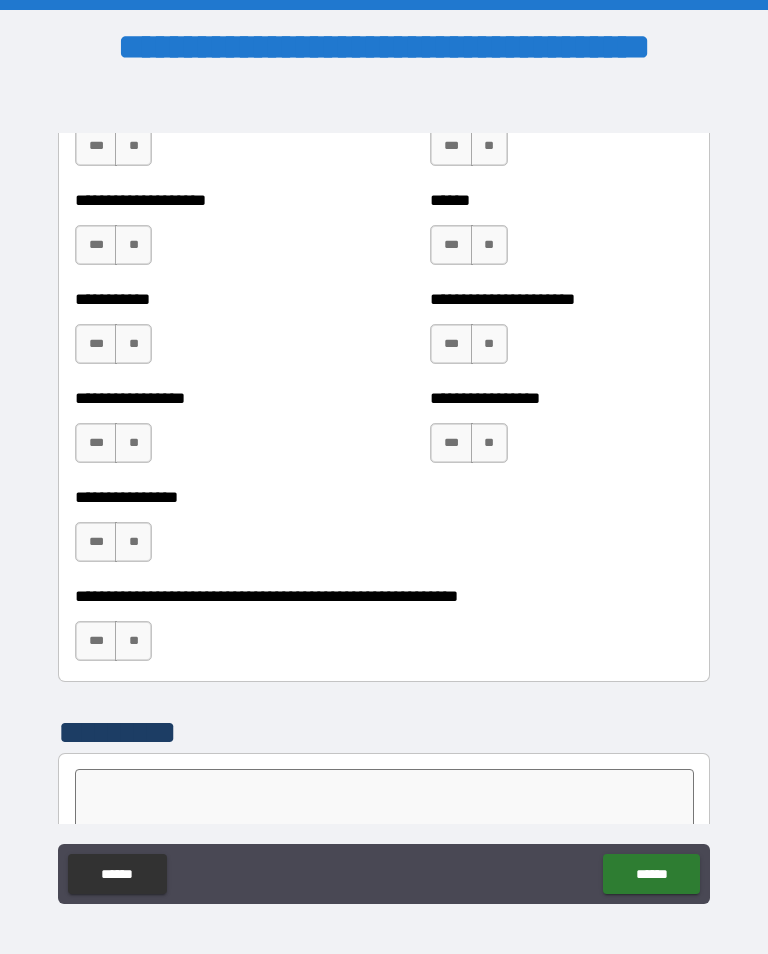 scroll, scrollTop: 5970, scrollLeft: 0, axis: vertical 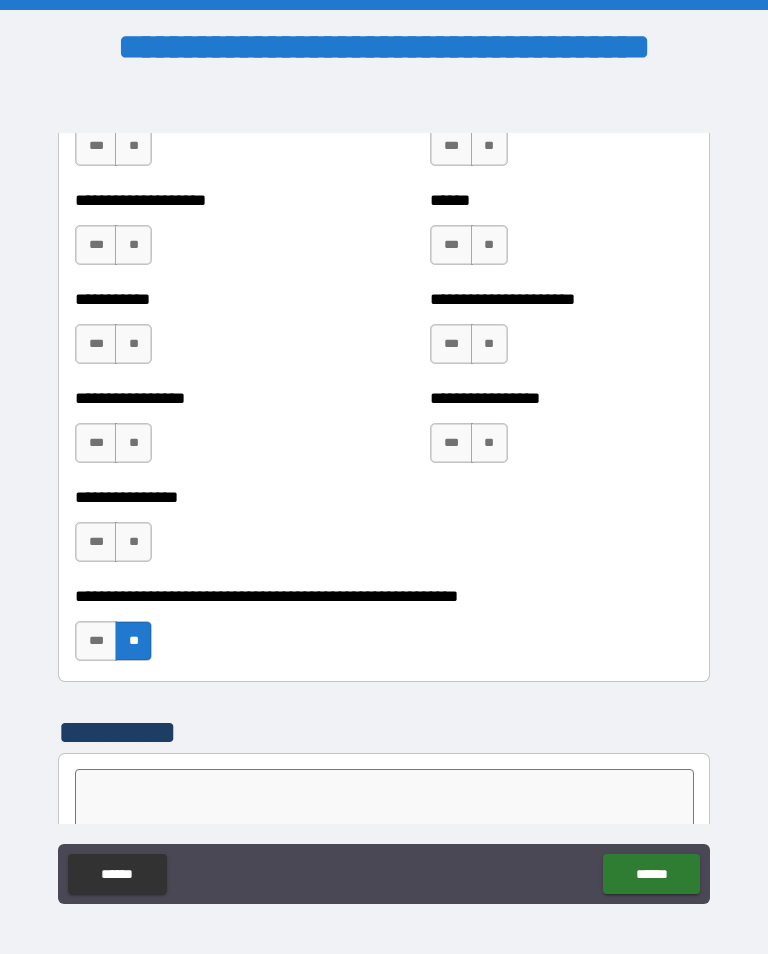 click on "**" at bounding box center [133, 542] 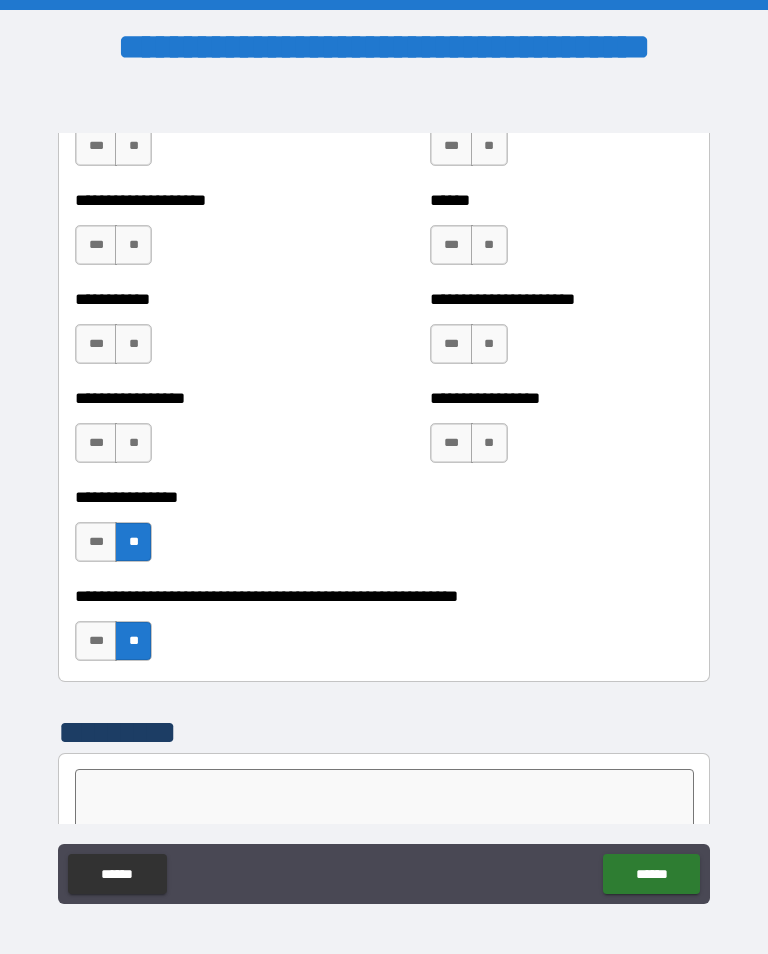 click on "**" at bounding box center (489, 443) 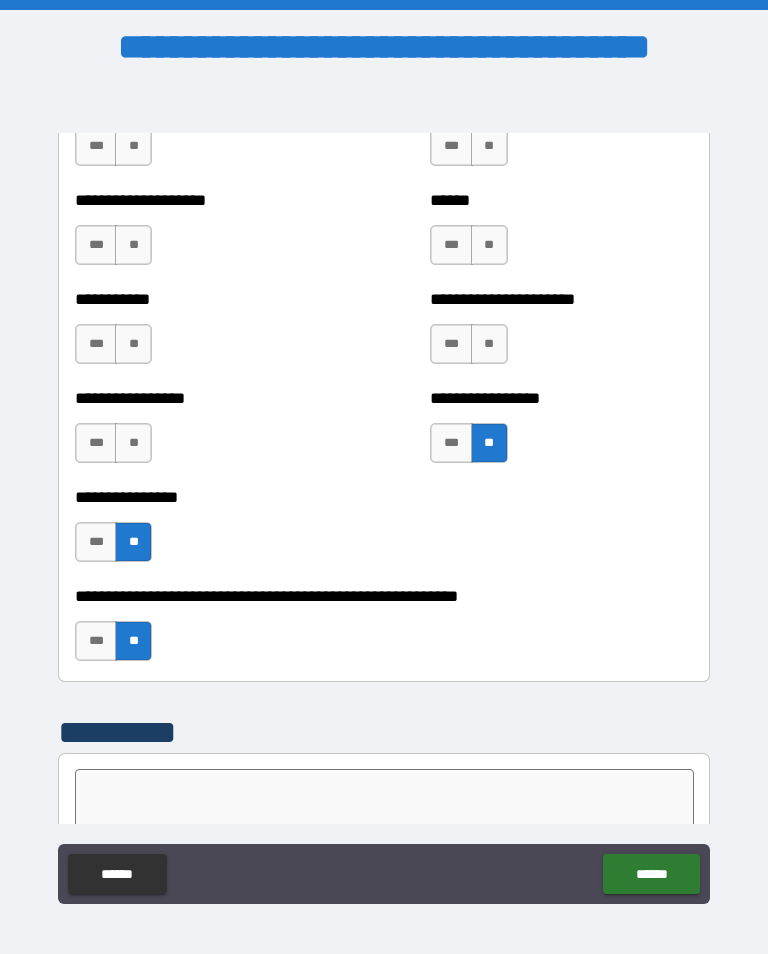 click on "**" at bounding box center [133, 443] 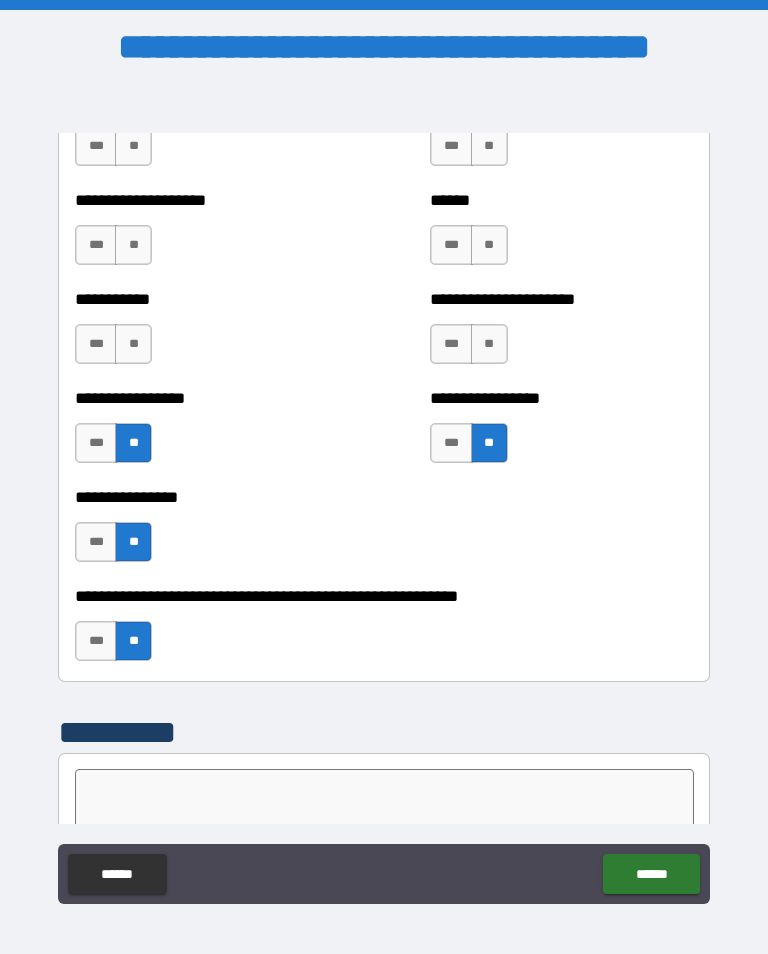 click on "**" at bounding box center [489, 344] 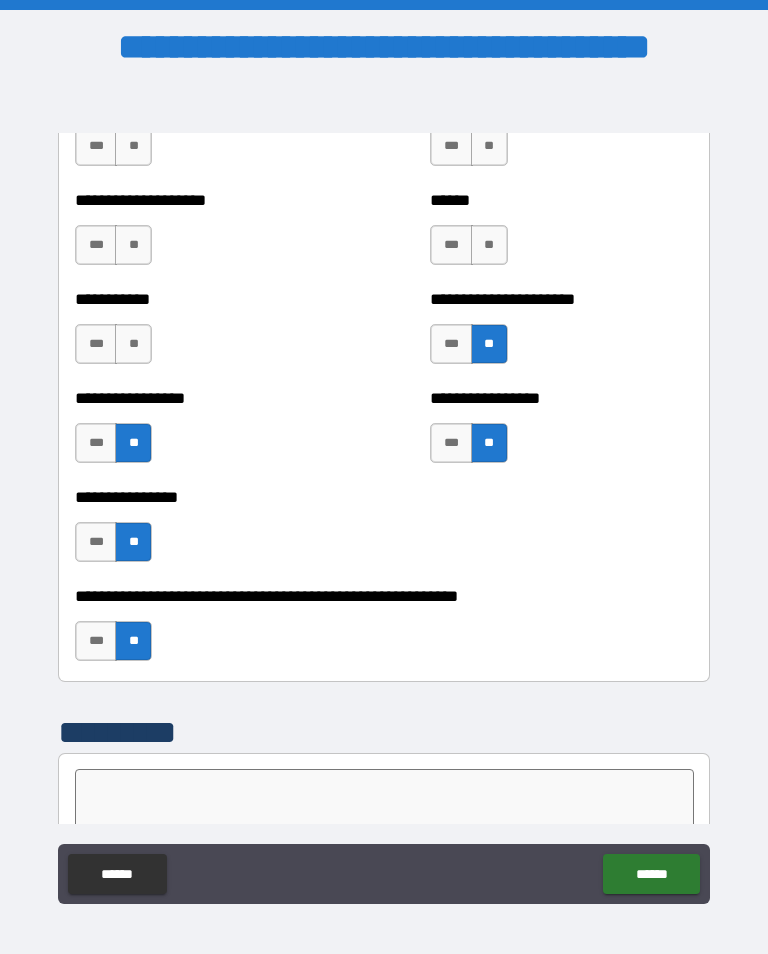 click on "**" at bounding box center (133, 344) 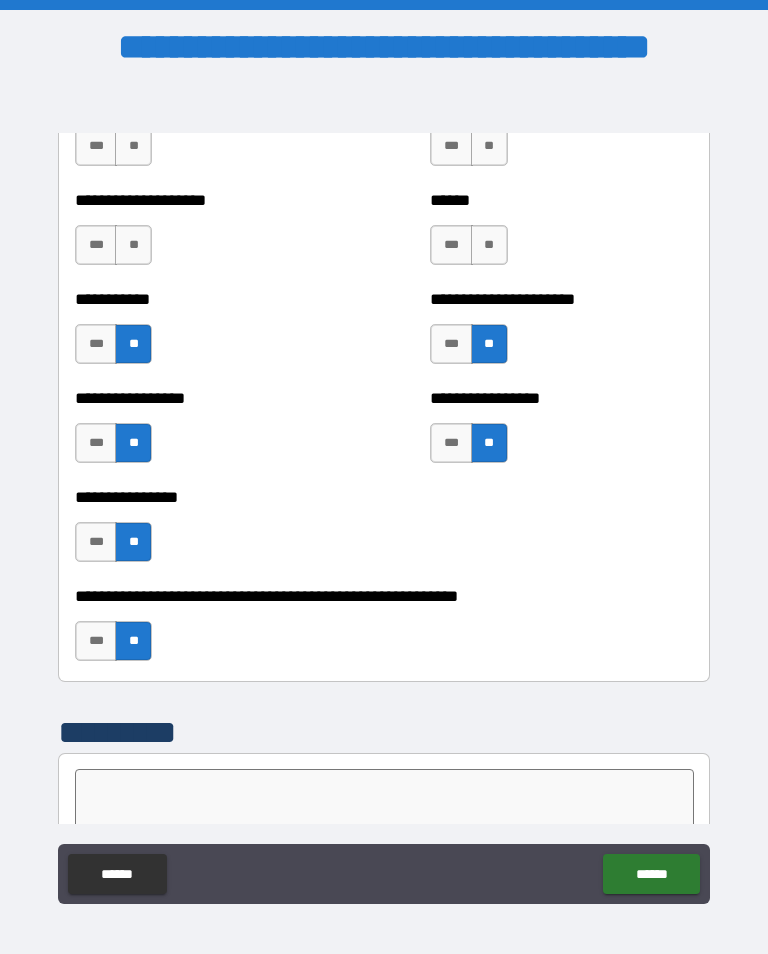 click on "**" at bounding box center (489, 245) 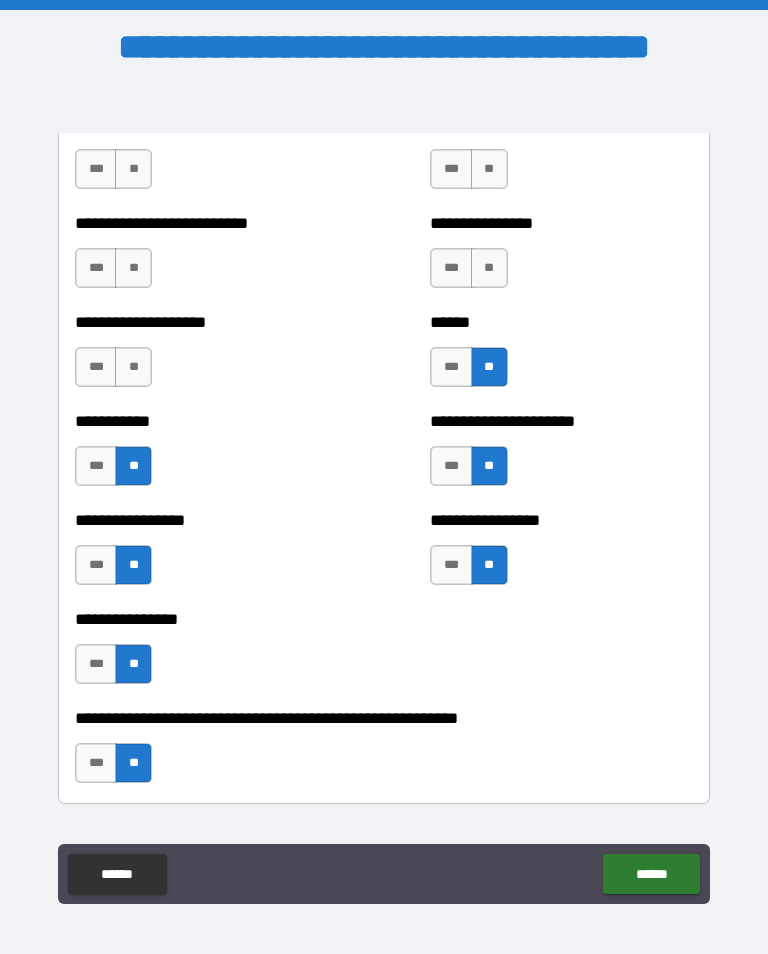 scroll, scrollTop: 5846, scrollLeft: 0, axis: vertical 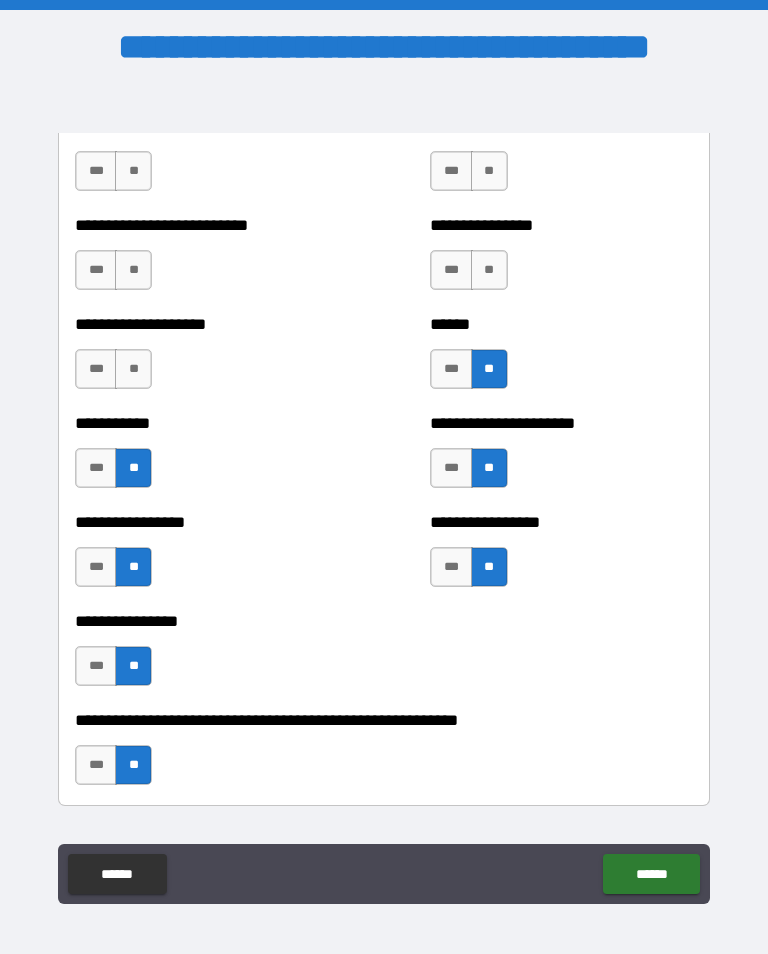 click on "**" at bounding box center [133, 369] 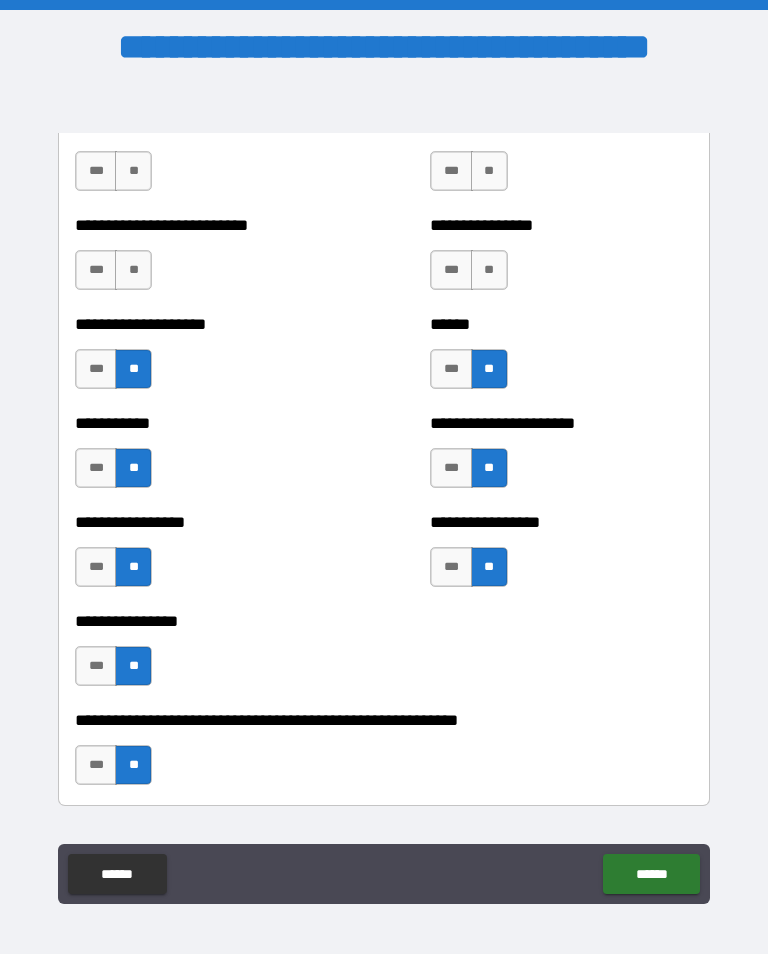 click on "**" at bounding box center (489, 270) 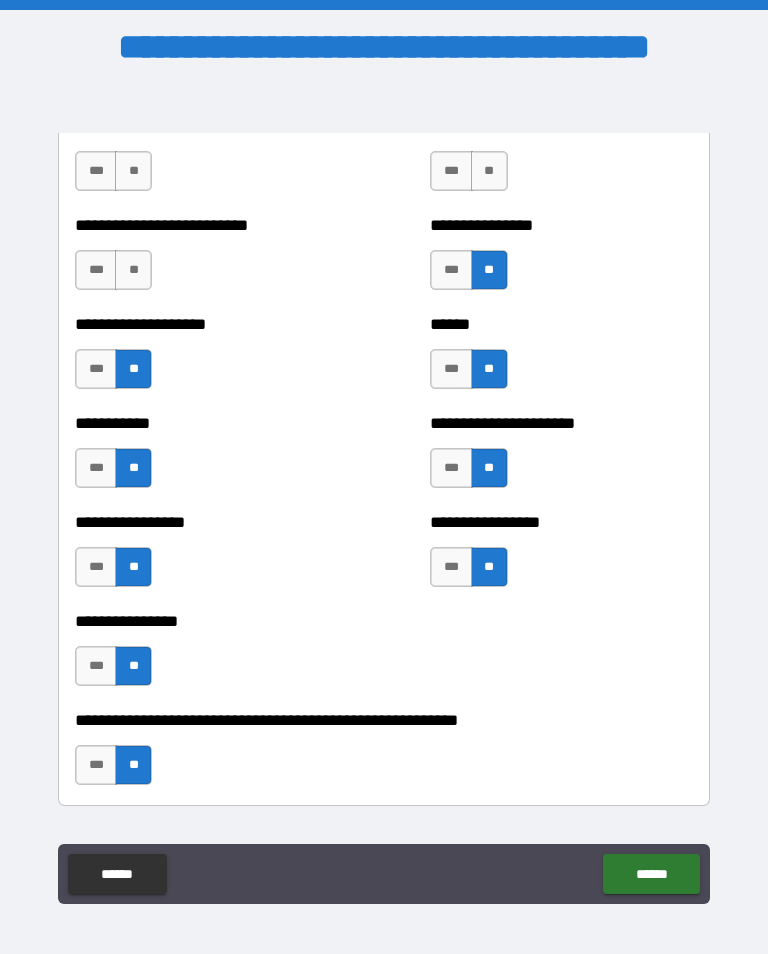 click on "**" at bounding box center (133, 270) 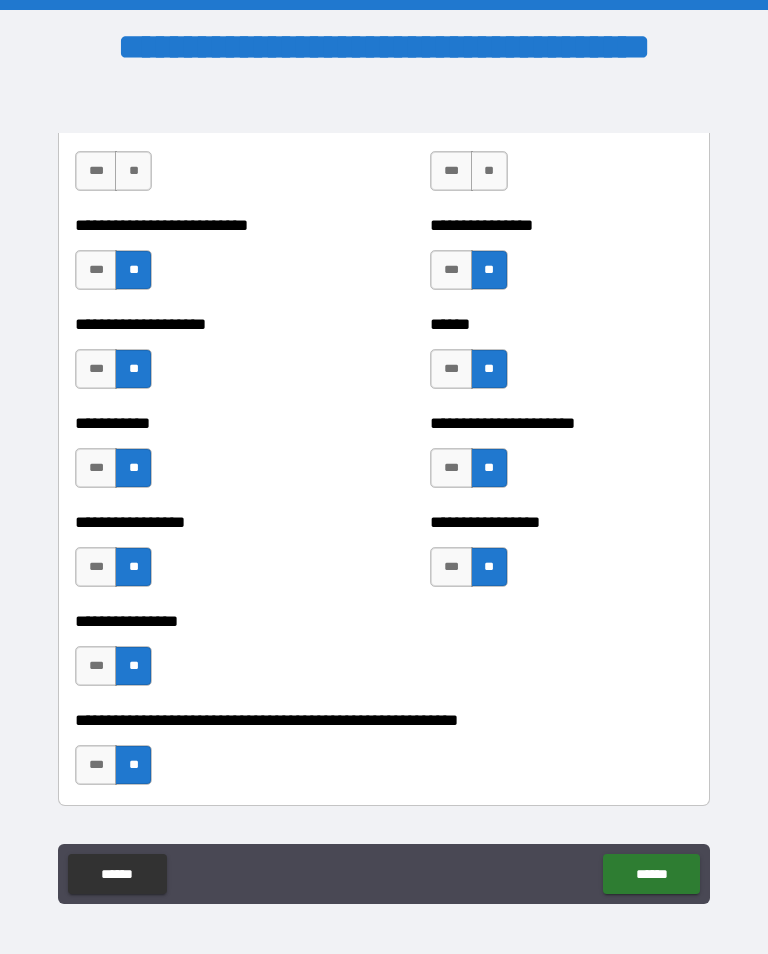 click on "**" at bounding box center (489, 171) 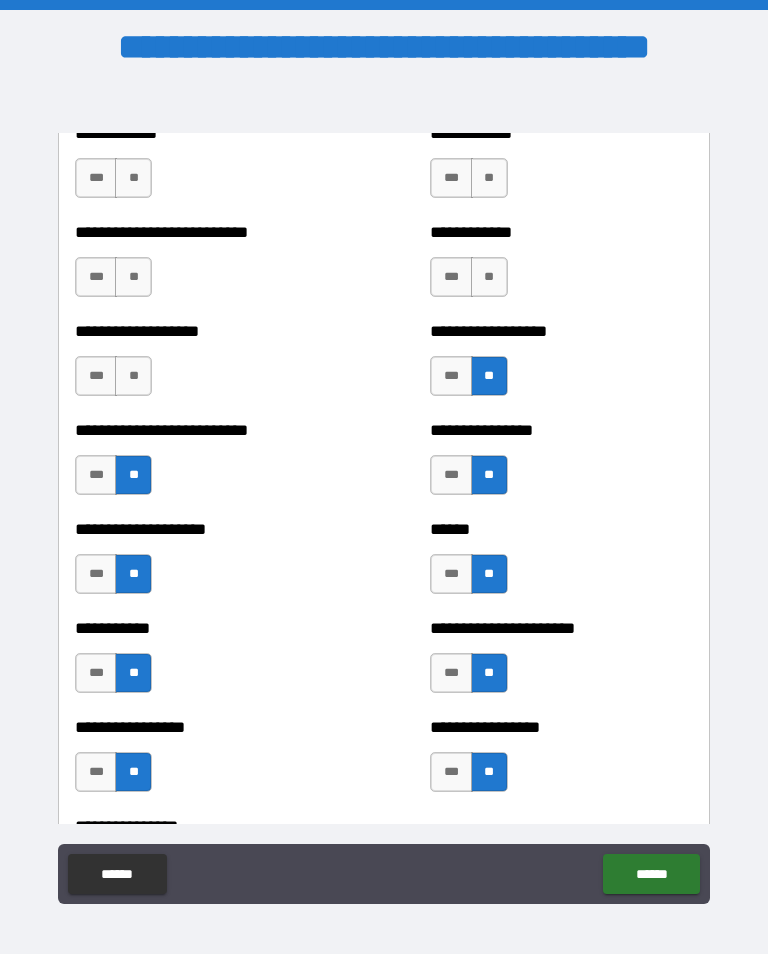 scroll, scrollTop: 5637, scrollLeft: 0, axis: vertical 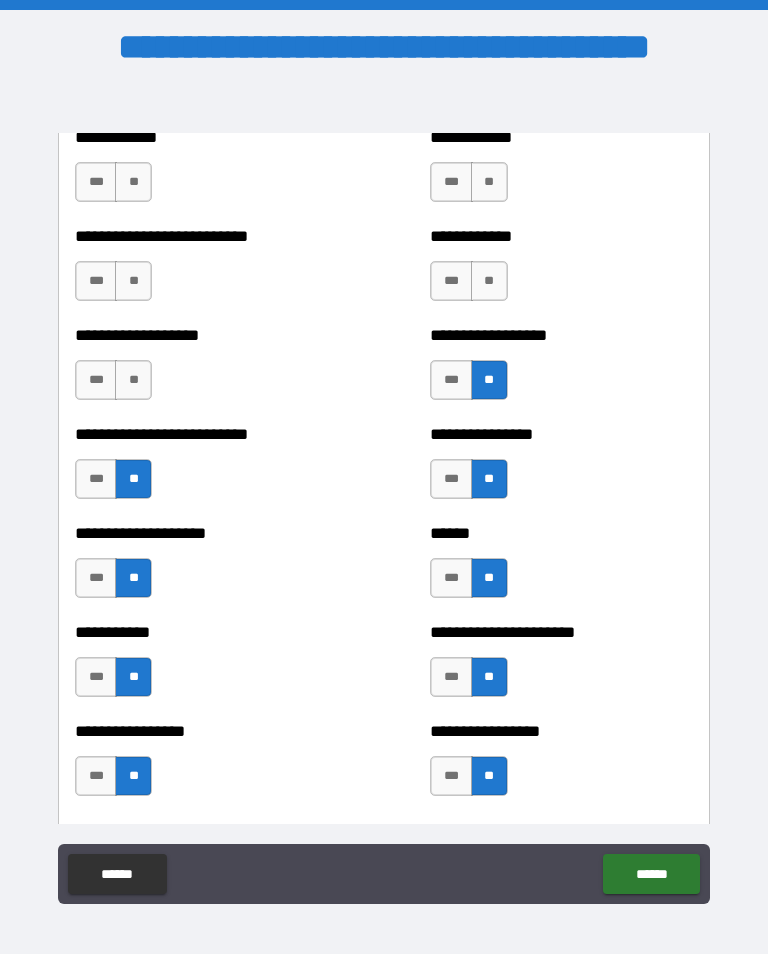 click on "**" at bounding box center (133, 380) 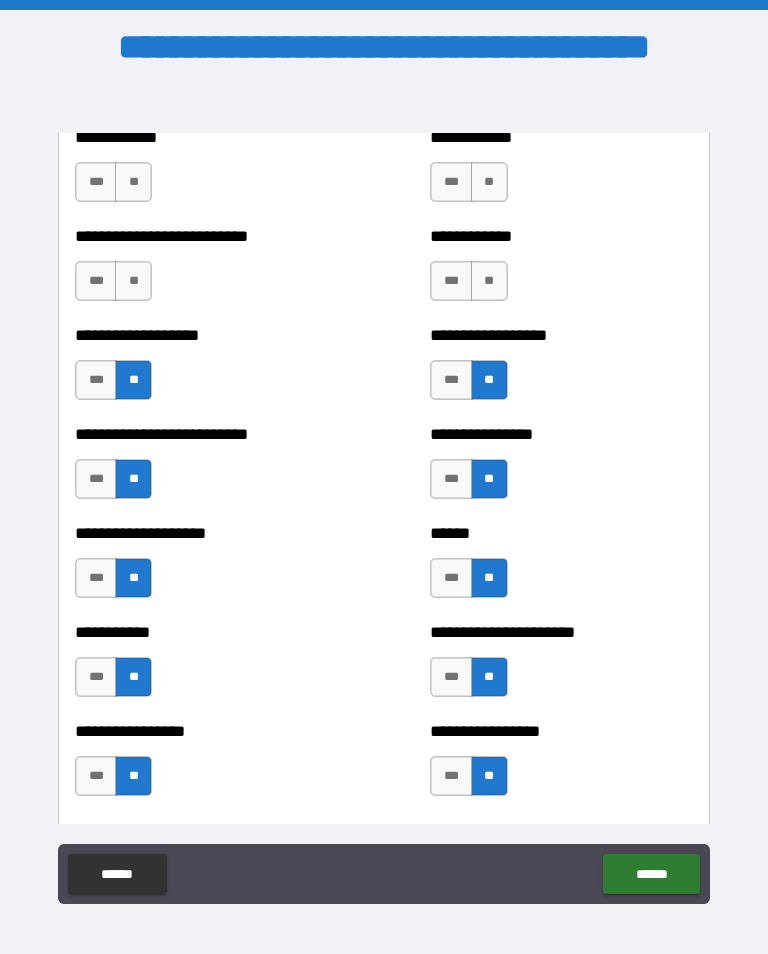 click on "**" at bounding box center [489, 281] 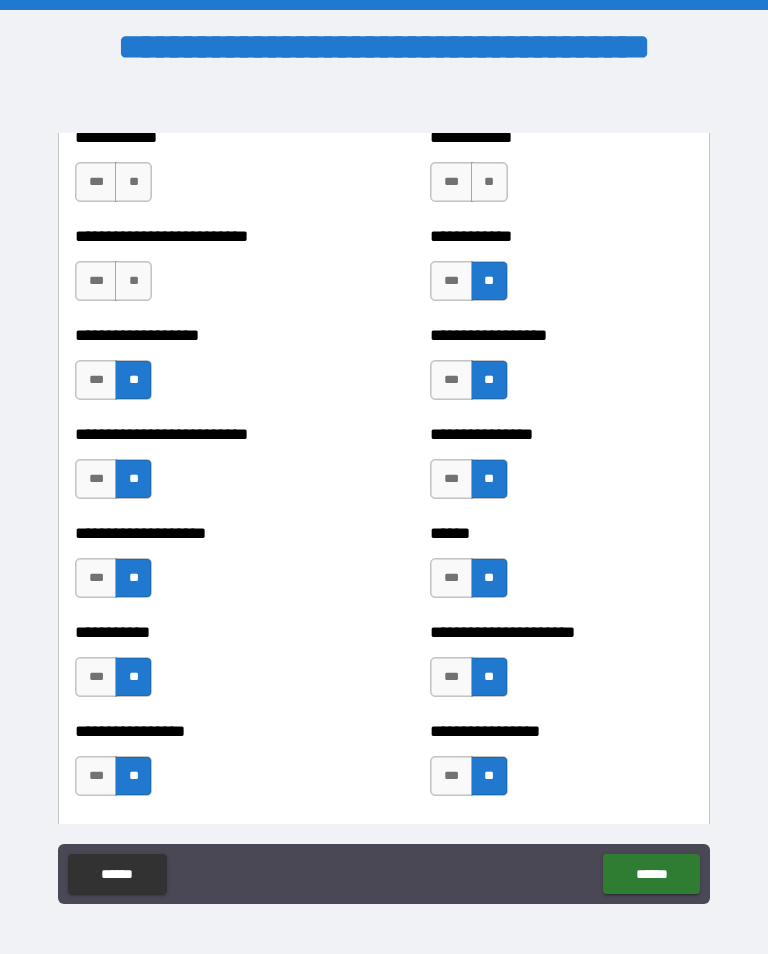 click on "**" at bounding box center (133, 281) 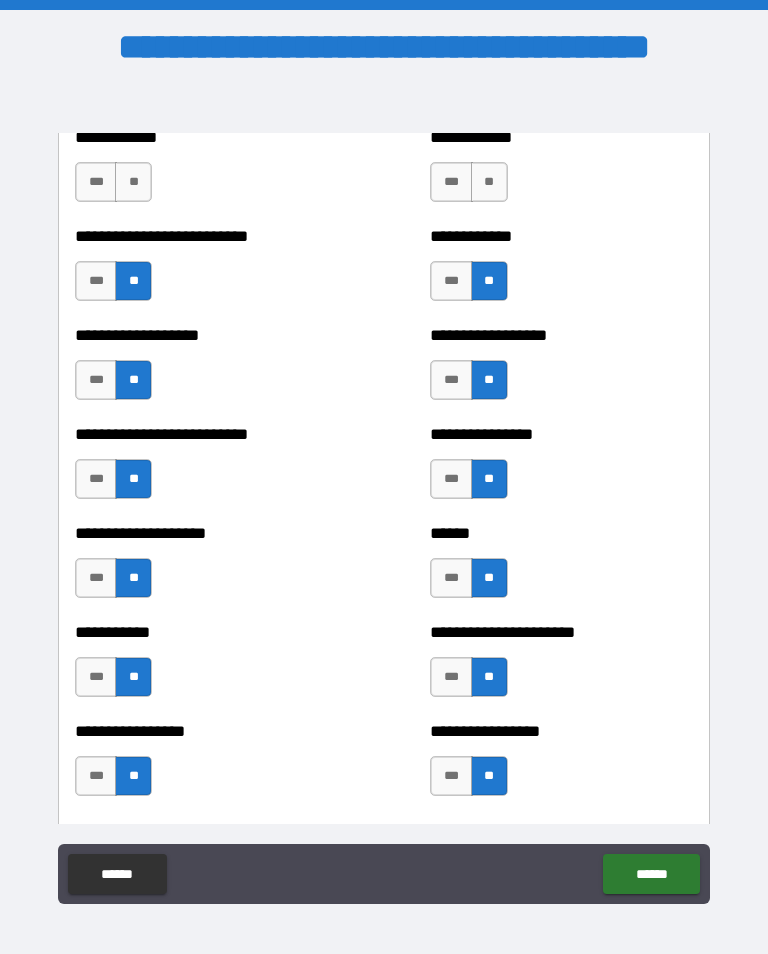 click on "**" at bounding box center [489, 182] 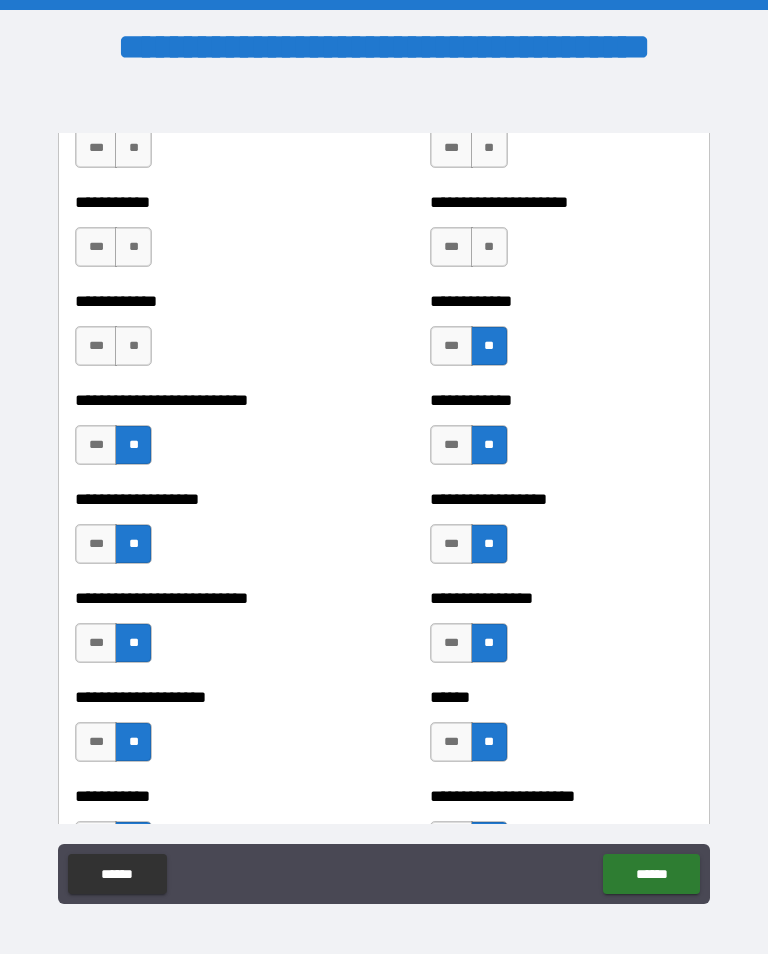 scroll, scrollTop: 5463, scrollLeft: 0, axis: vertical 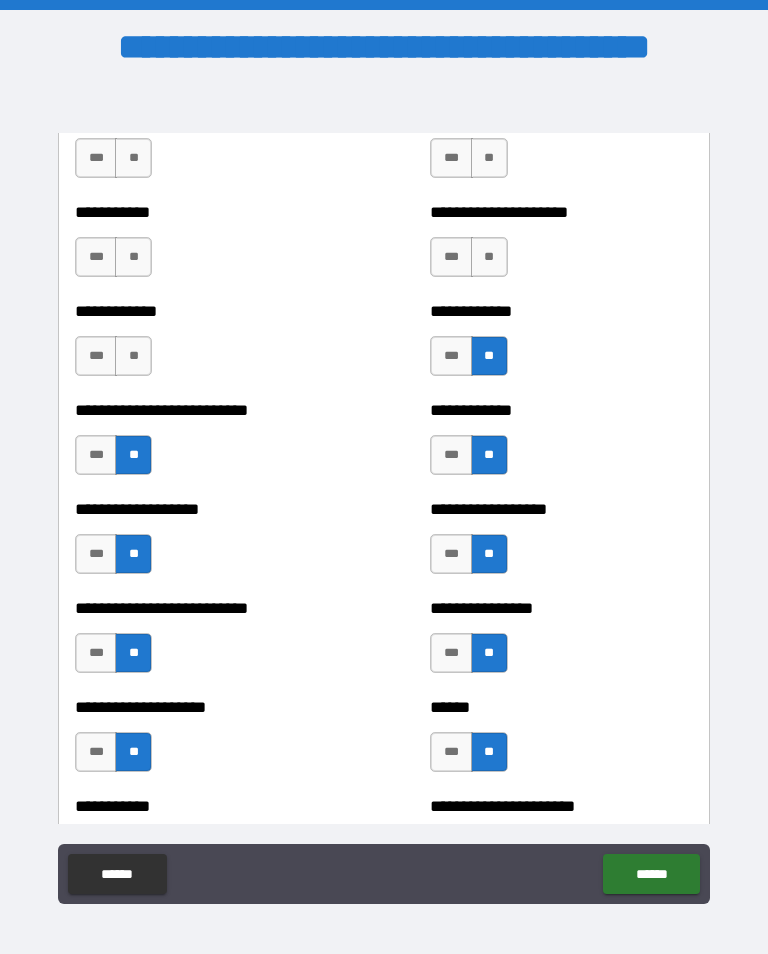 click on "**" at bounding box center (133, 356) 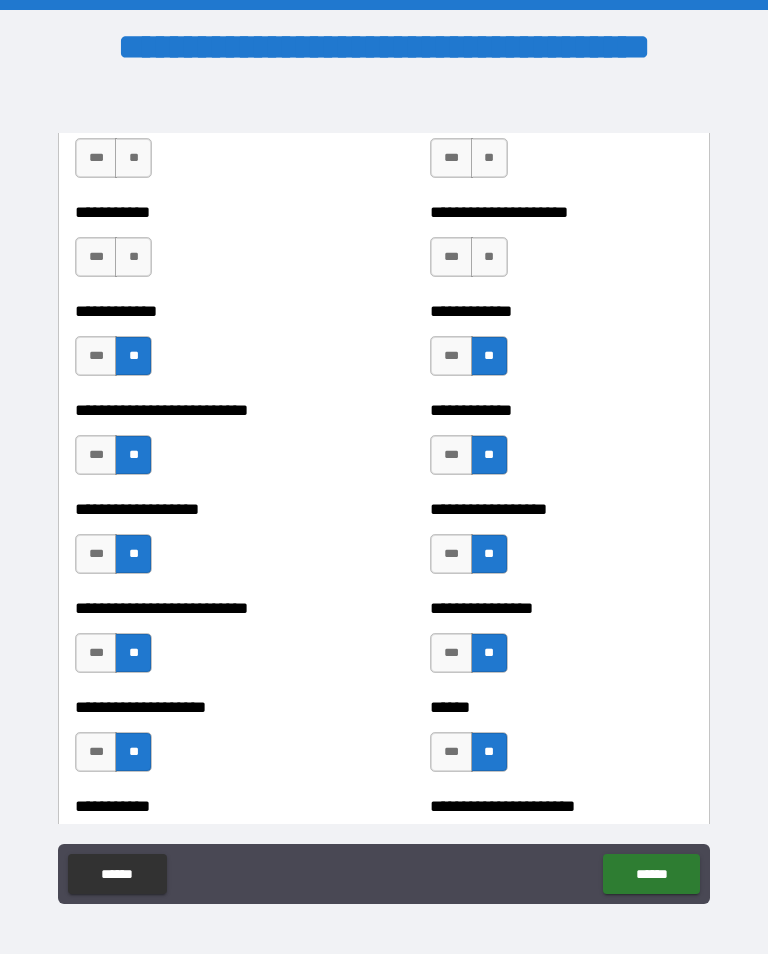 click on "**" at bounding box center (489, 257) 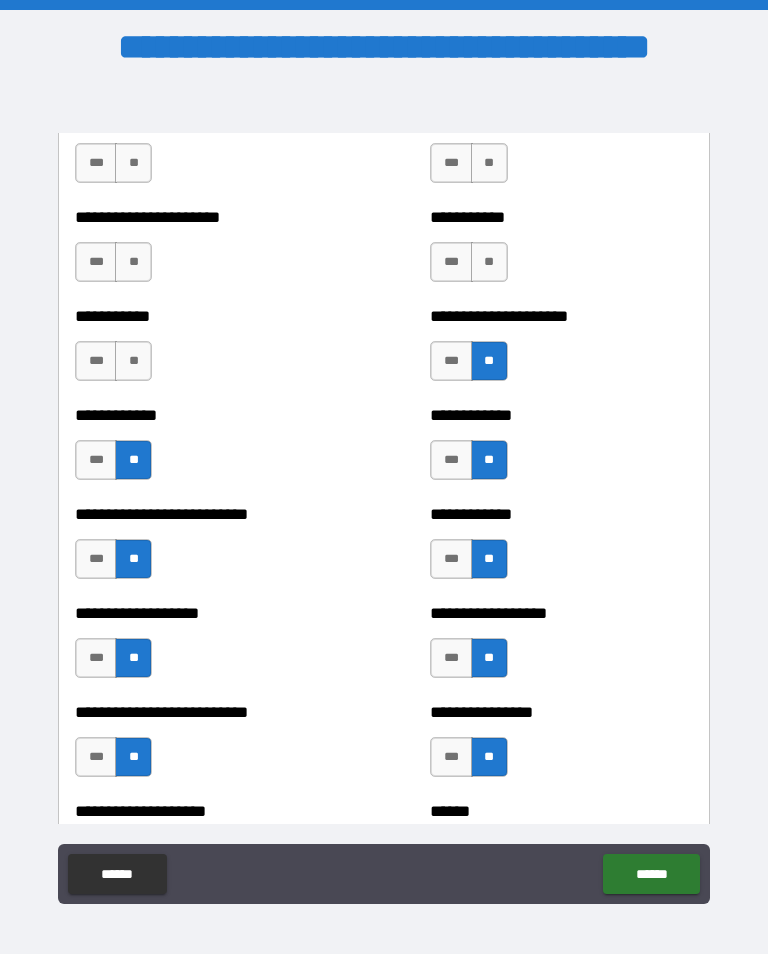 scroll, scrollTop: 5349, scrollLeft: 0, axis: vertical 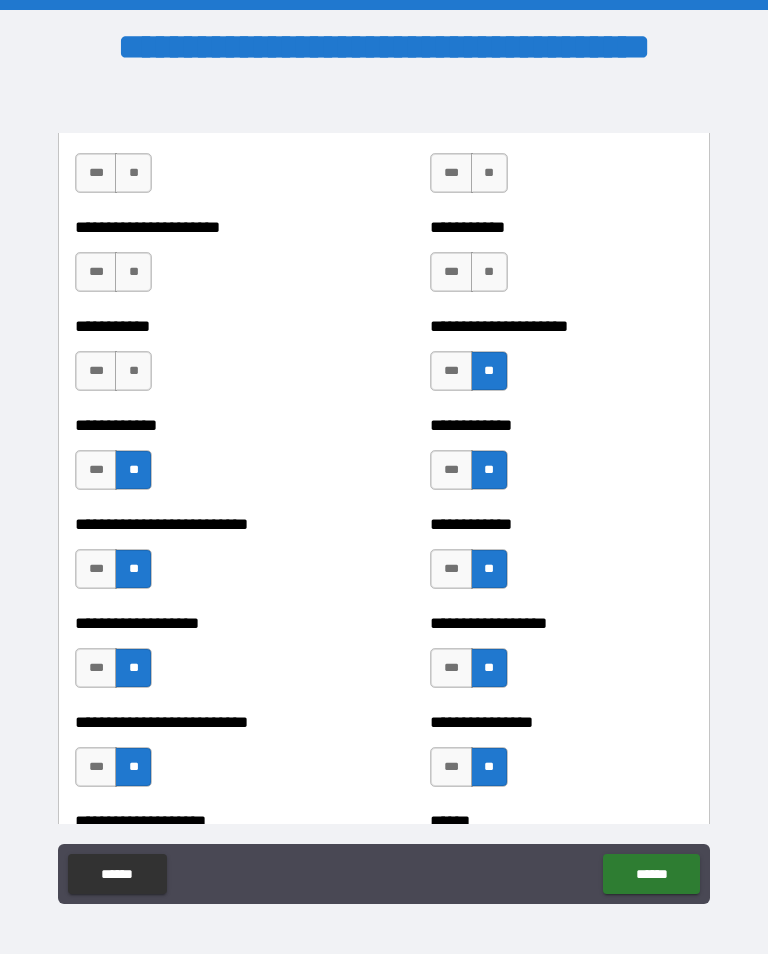 click on "**" at bounding box center [133, 371] 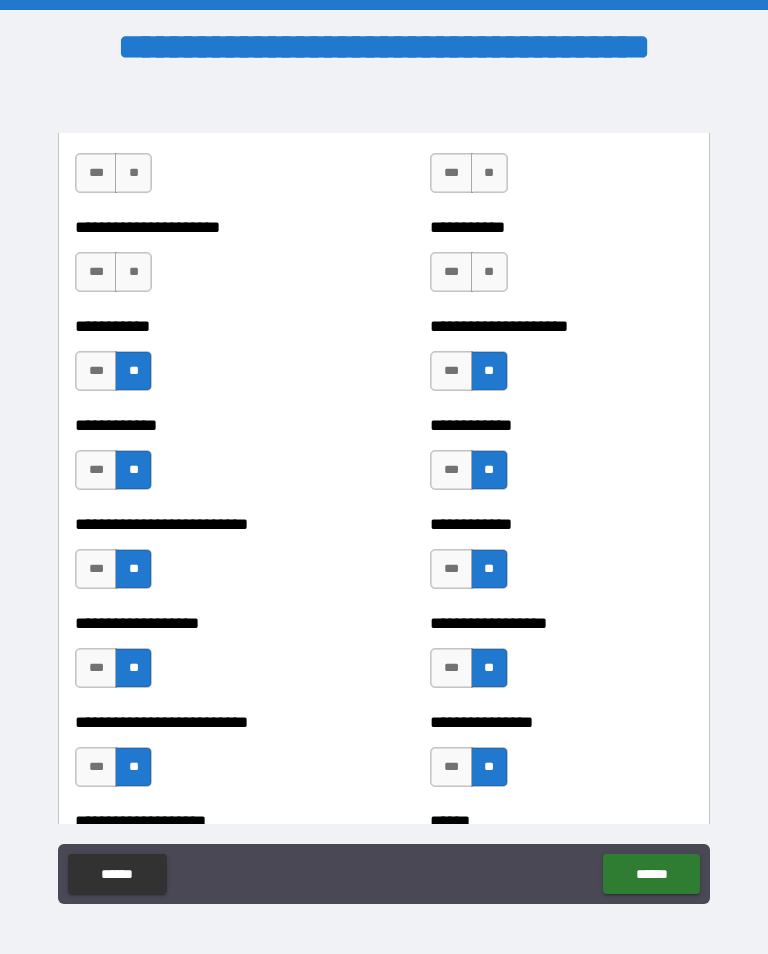 click on "**" at bounding box center [489, 272] 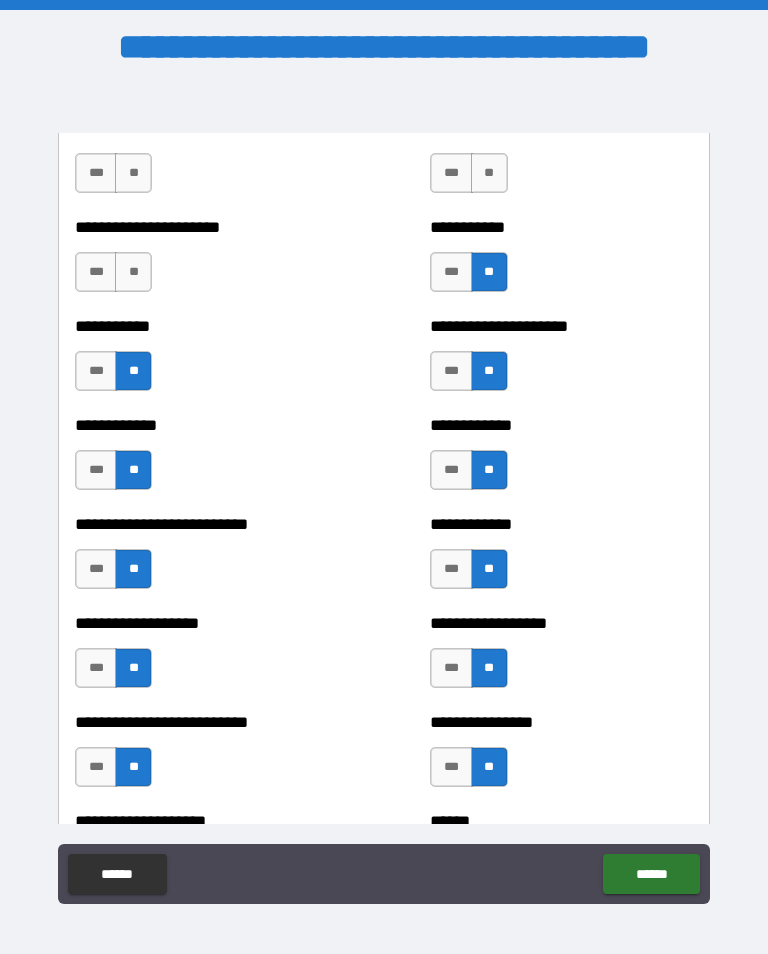 click on "**" at bounding box center [133, 272] 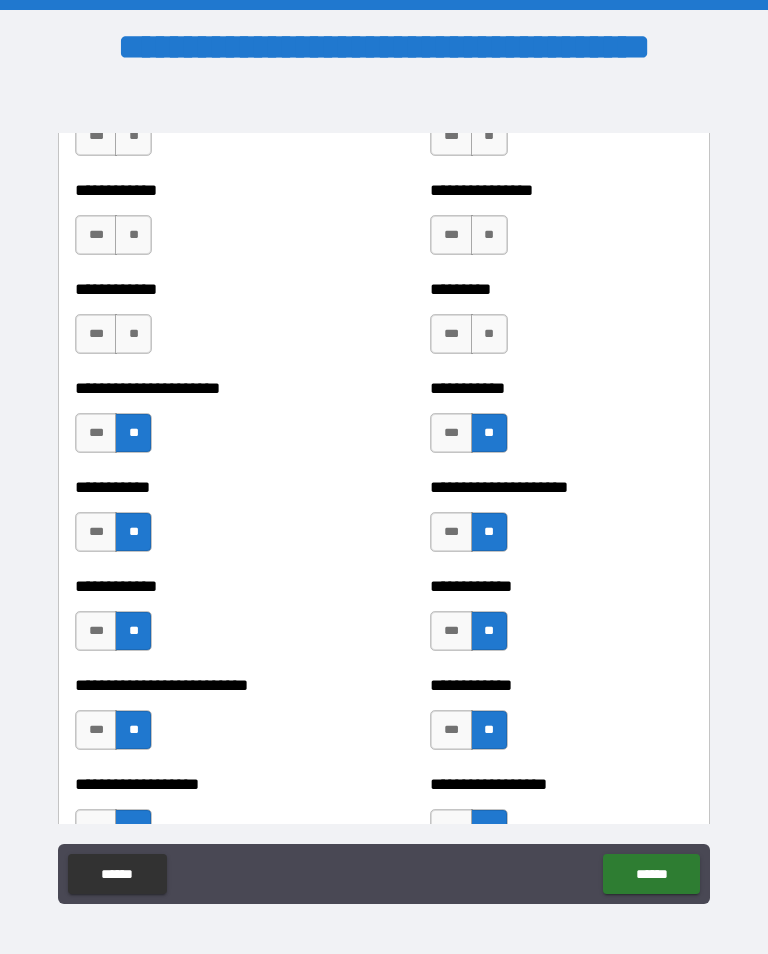 scroll, scrollTop: 5187, scrollLeft: 0, axis: vertical 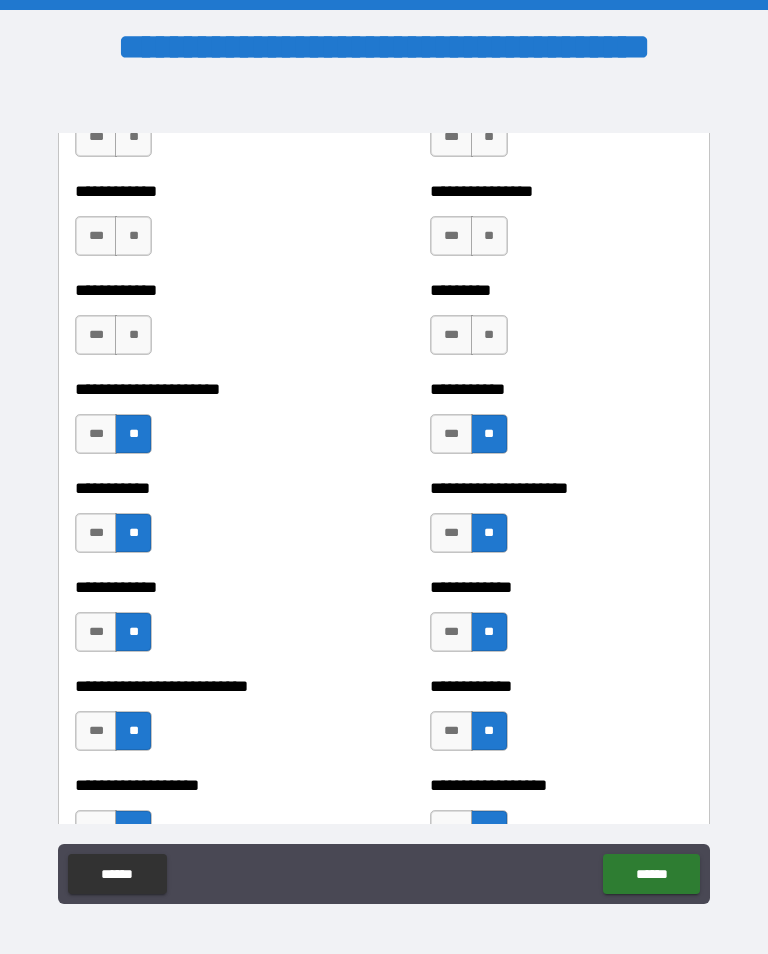 click on "**" at bounding box center (489, 335) 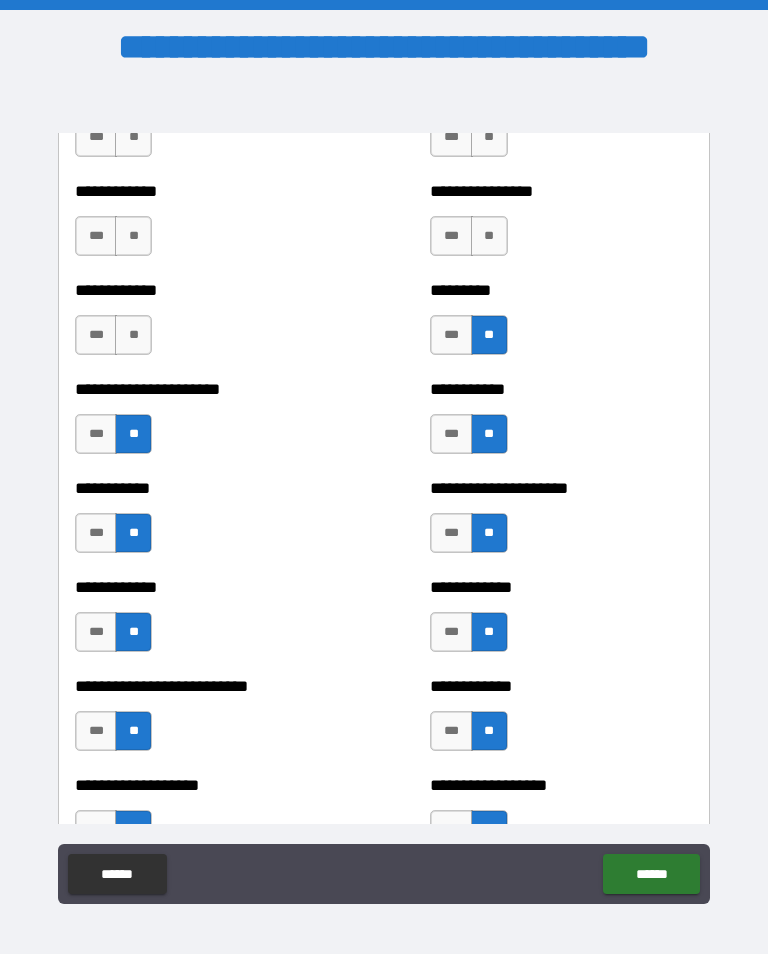 click on "**" at bounding box center (133, 335) 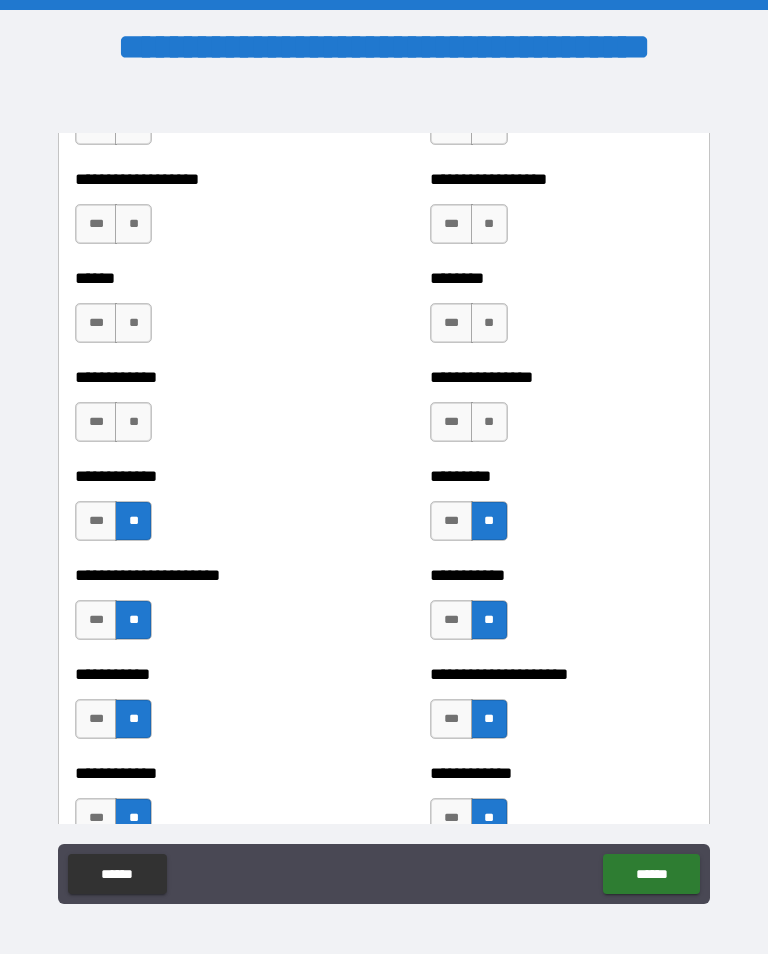 scroll, scrollTop: 5001, scrollLeft: 0, axis: vertical 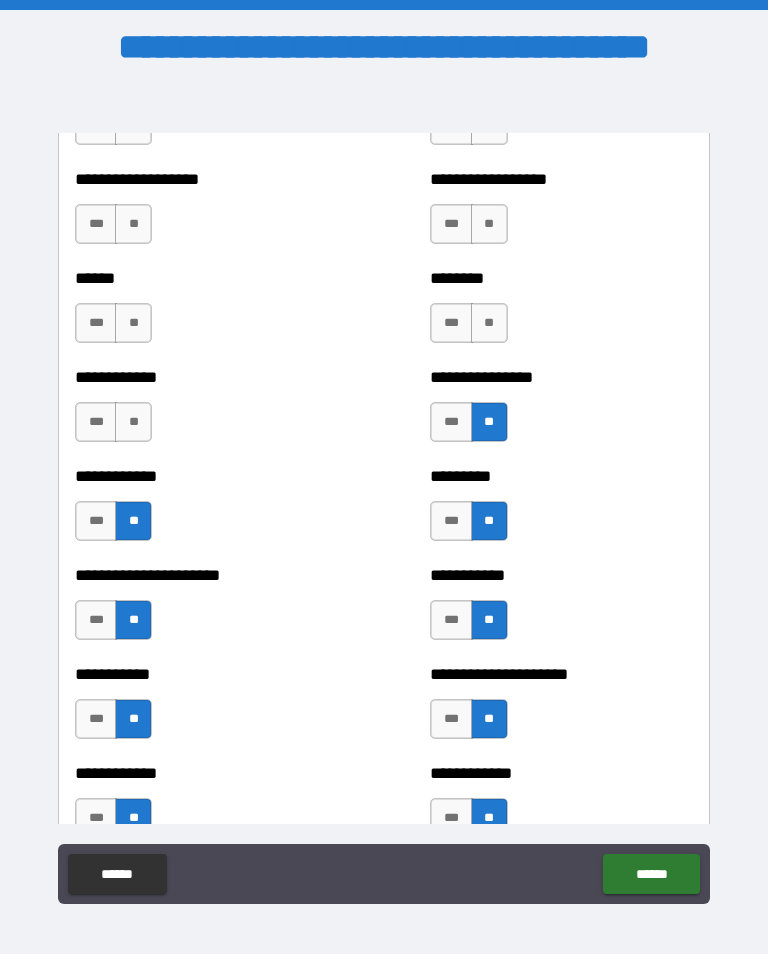 click on "**" at bounding box center [133, 422] 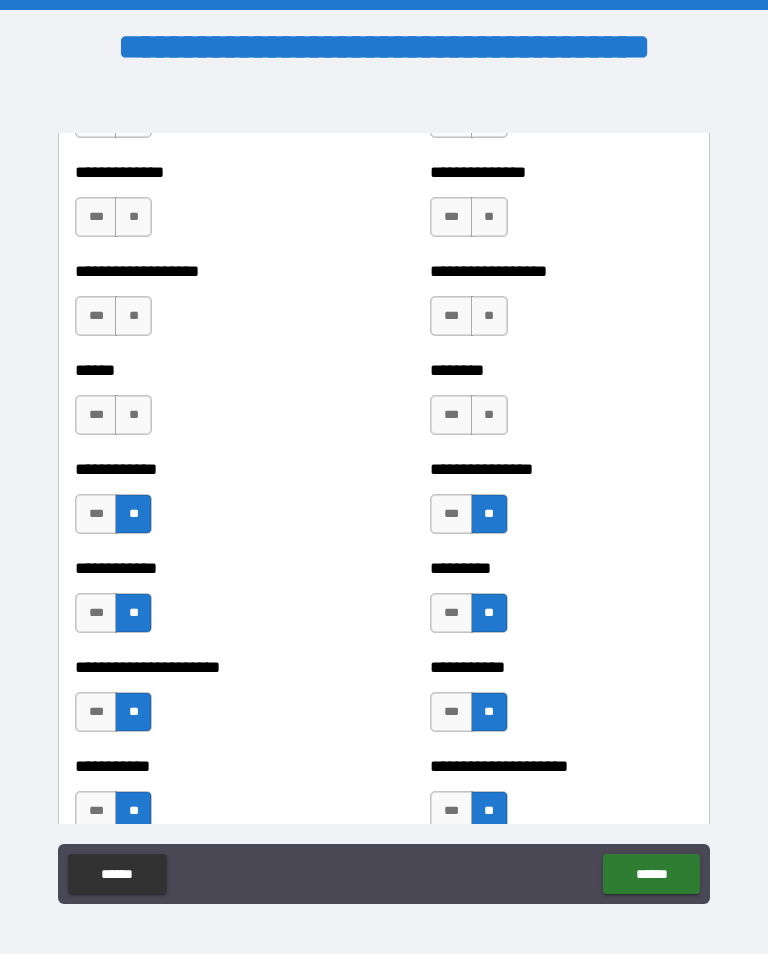 scroll, scrollTop: 4894, scrollLeft: 0, axis: vertical 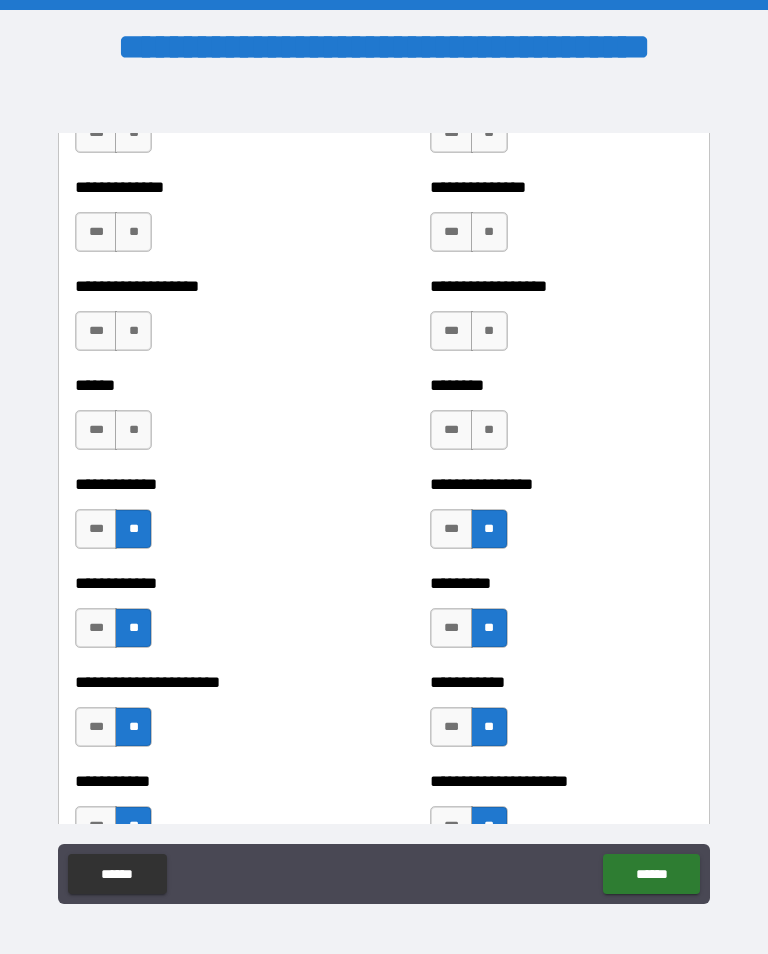 click on "**" at bounding box center [489, 430] 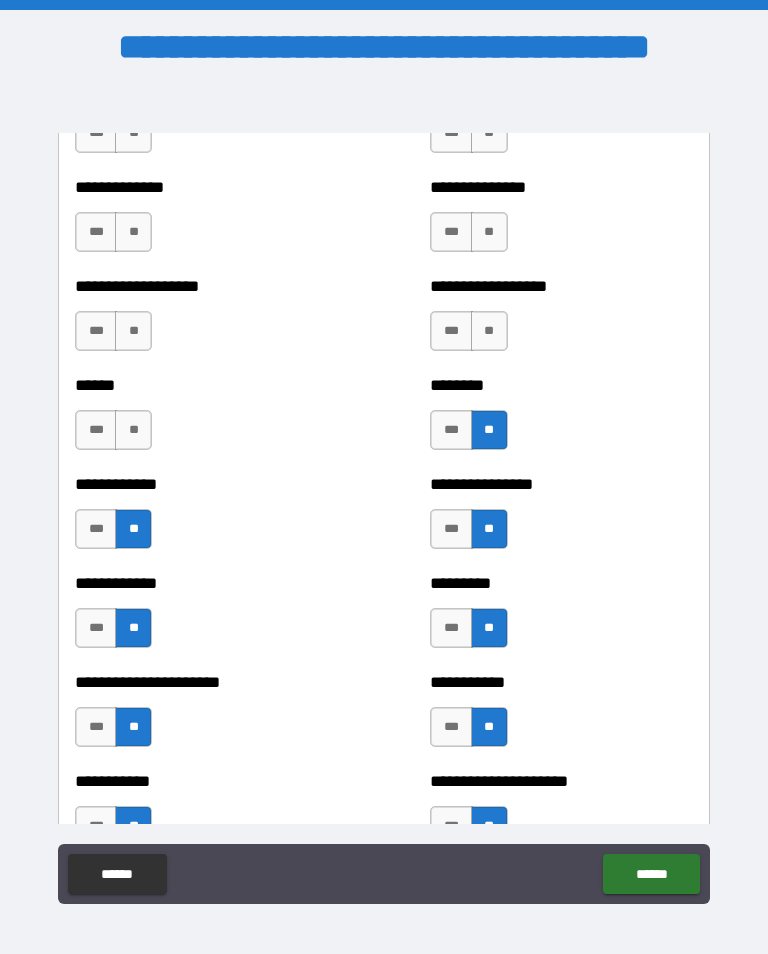 click on "**" at bounding box center [133, 430] 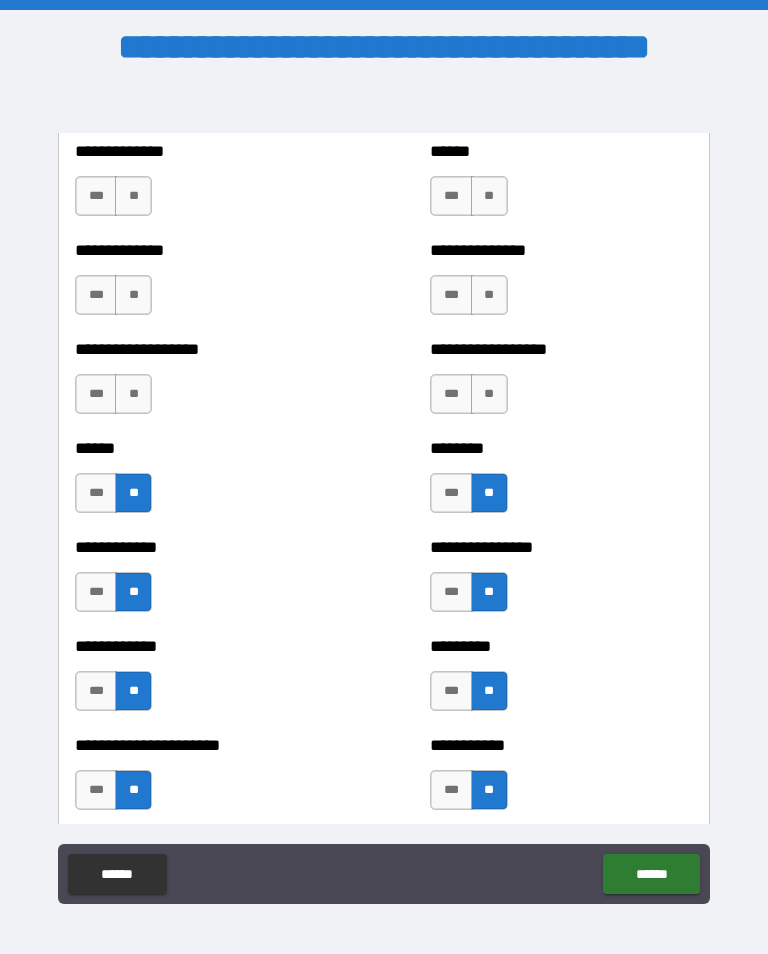 scroll, scrollTop: 4828, scrollLeft: 0, axis: vertical 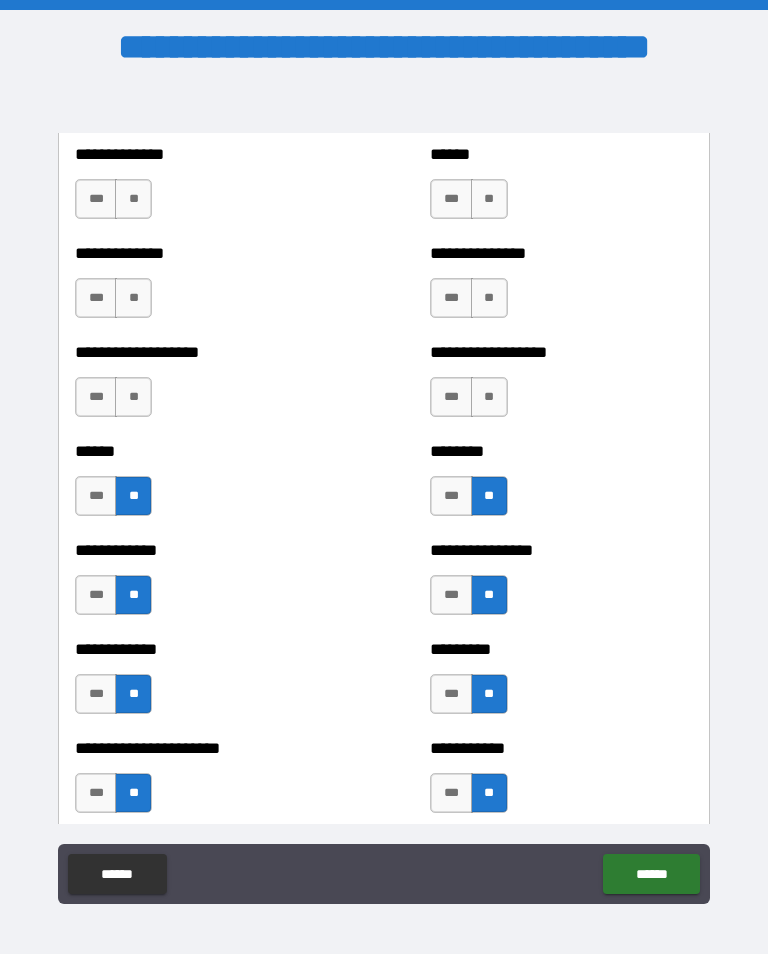 click on "**" at bounding box center (489, 397) 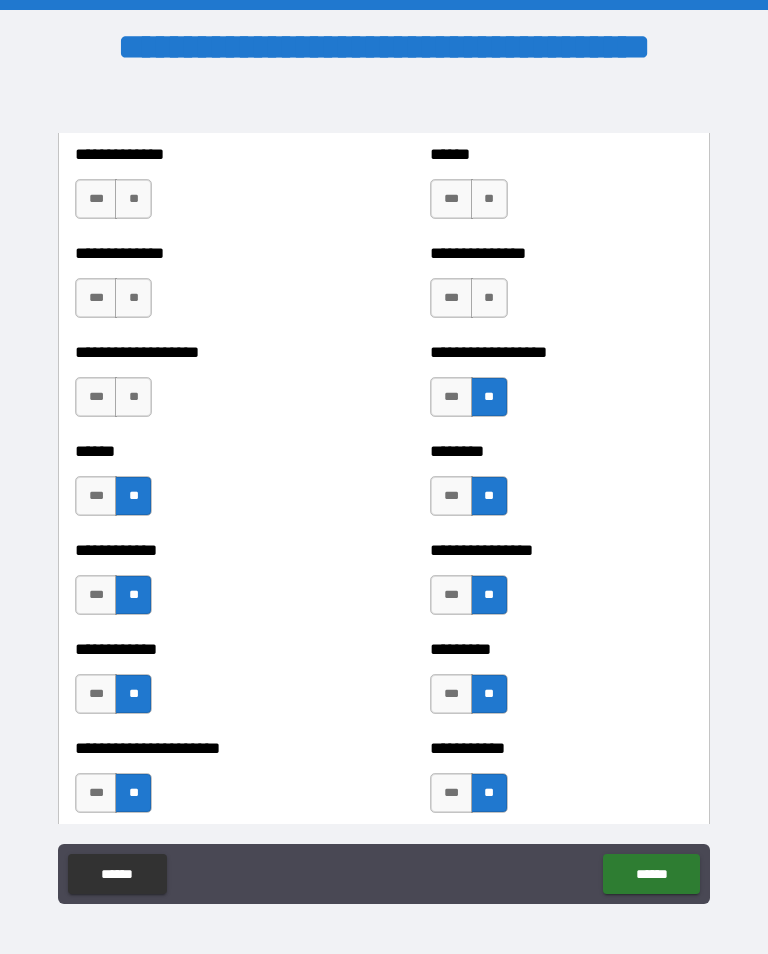 click on "**" at bounding box center (133, 397) 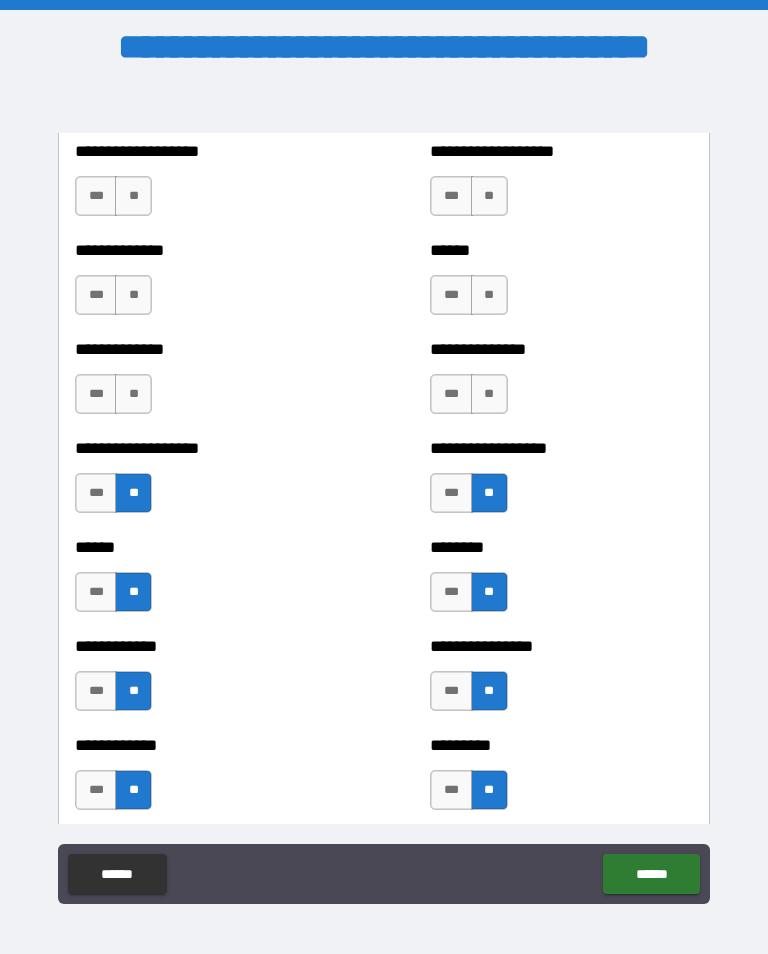 scroll, scrollTop: 4729, scrollLeft: 0, axis: vertical 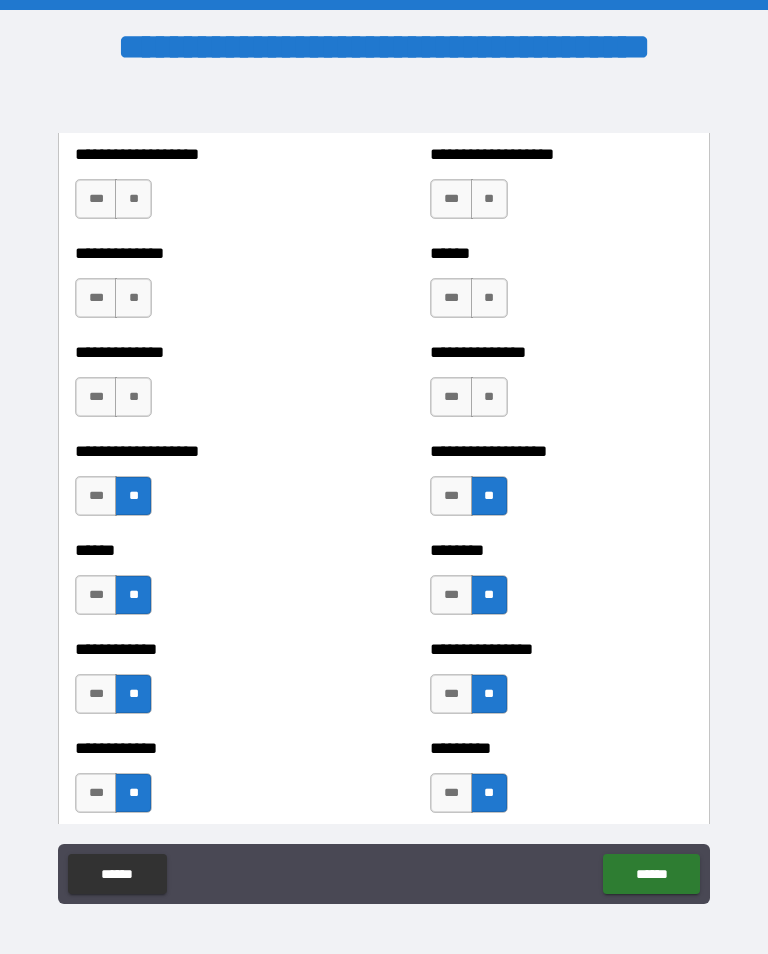 click on "**" at bounding box center [489, 397] 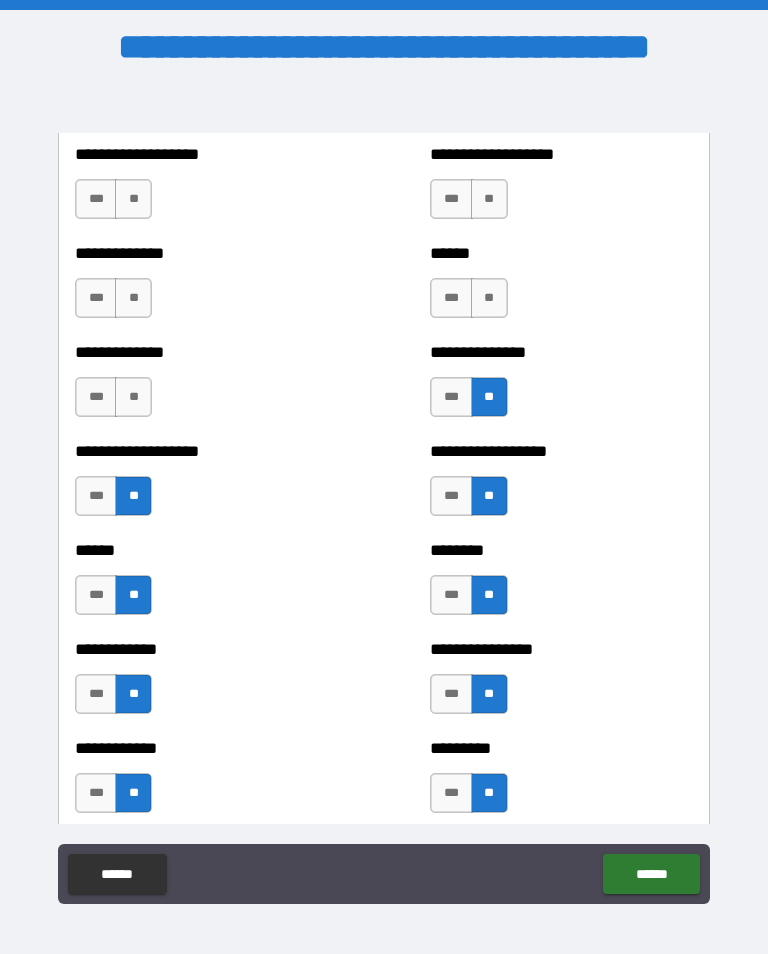 click on "**" at bounding box center (133, 397) 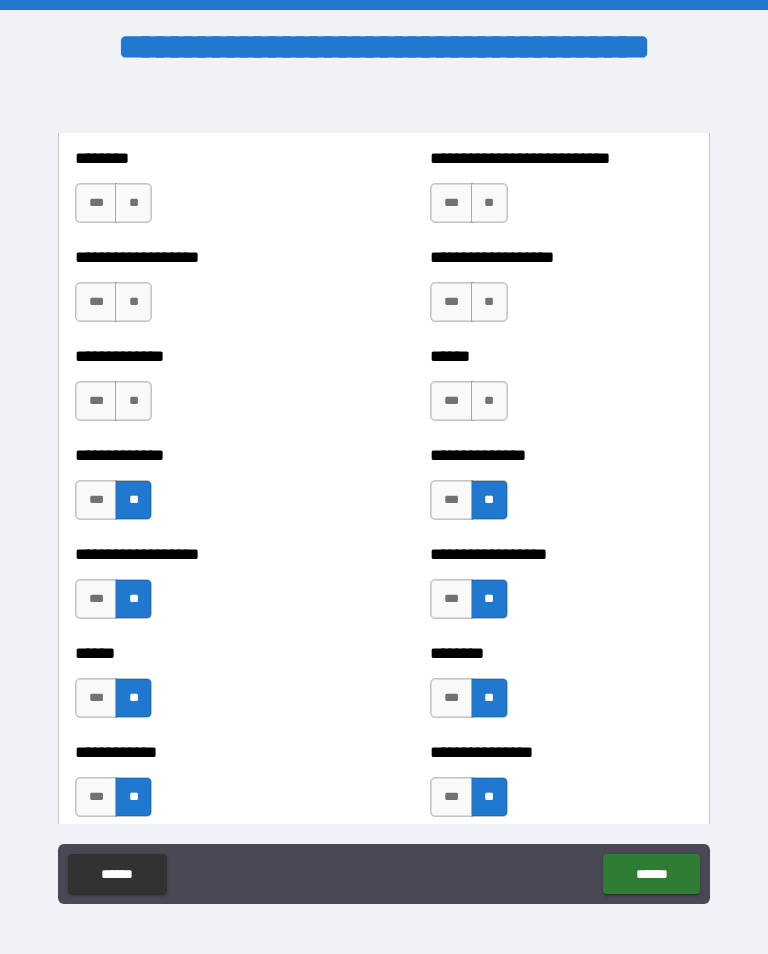 scroll, scrollTop: 4624, scrollLeft: 0, axis: vertical 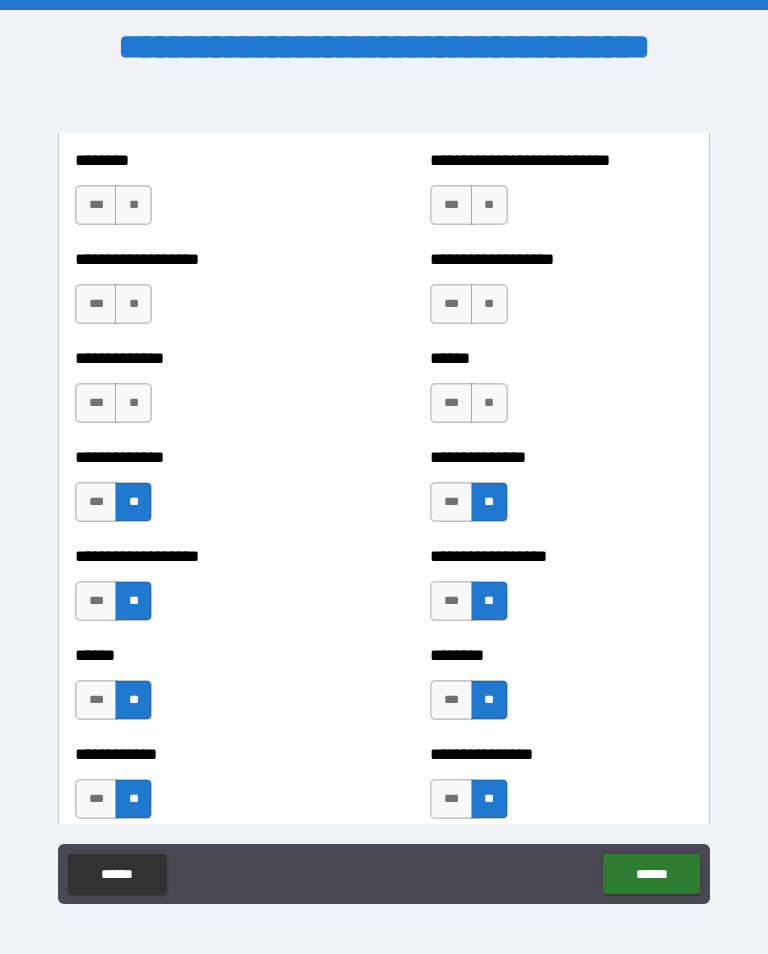 click on "**" at bounding box center (489, 403) 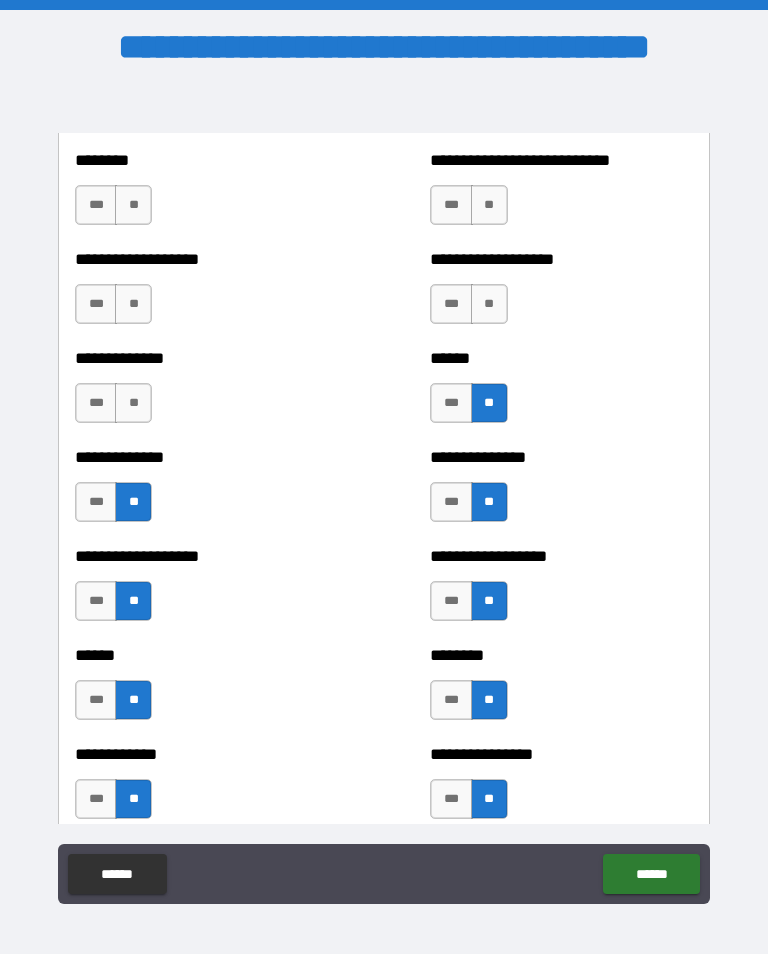 click on "**" at bounding box center [133, 403] 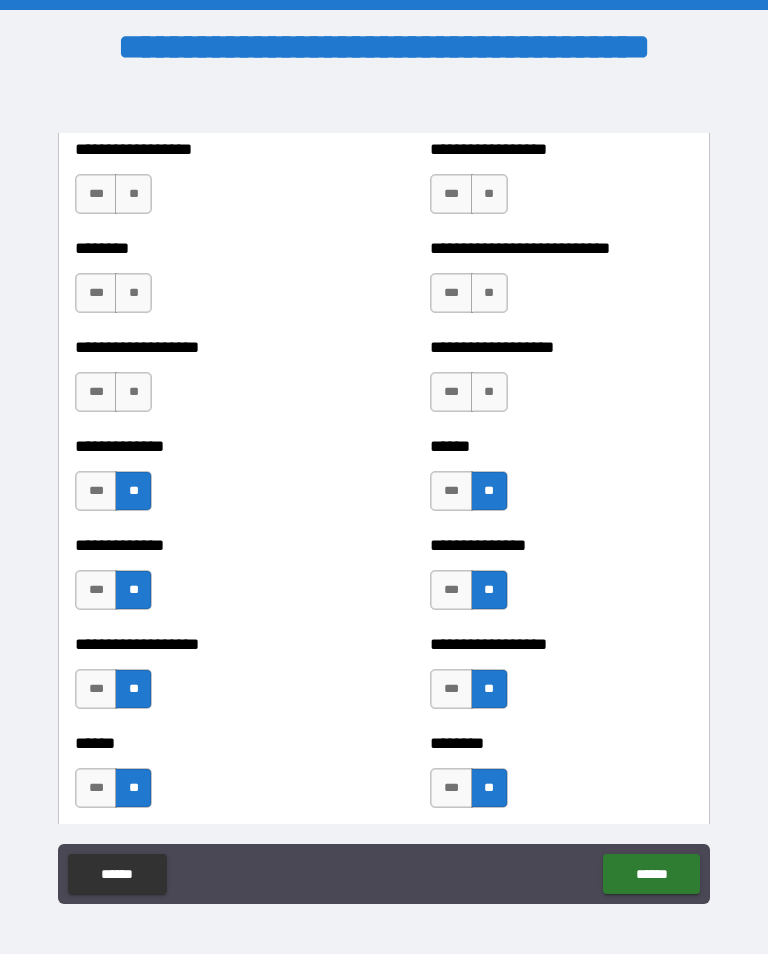 scroll, scrollTop: 4532, scrollLeft: 0, axis: vertical 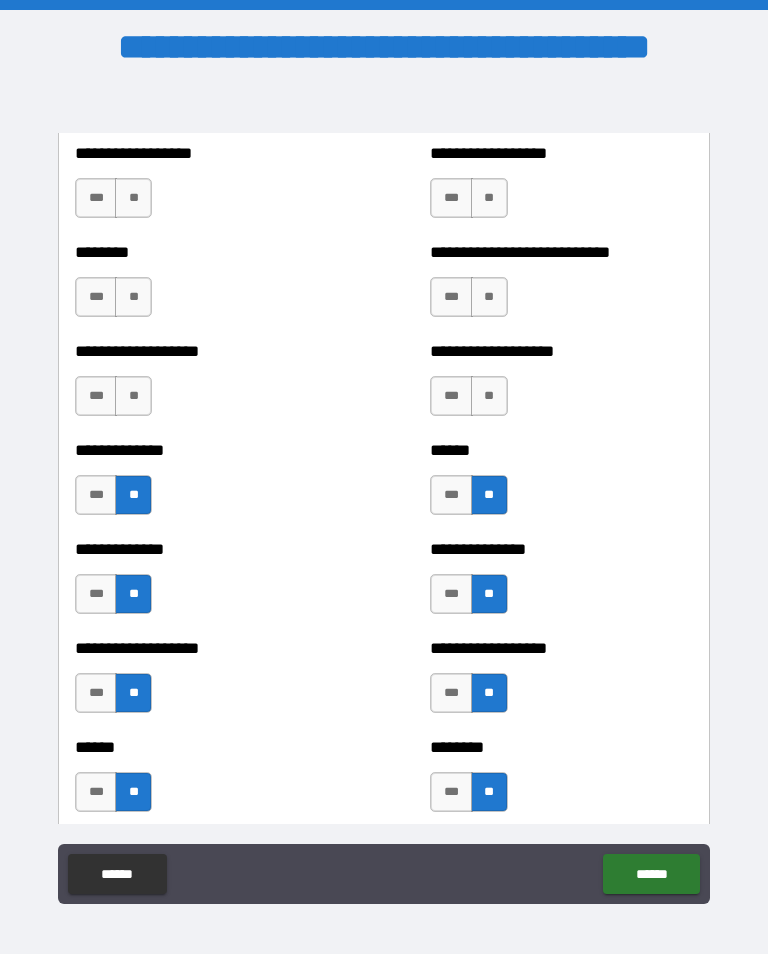 click on "**" at bounding box center [489, 396] 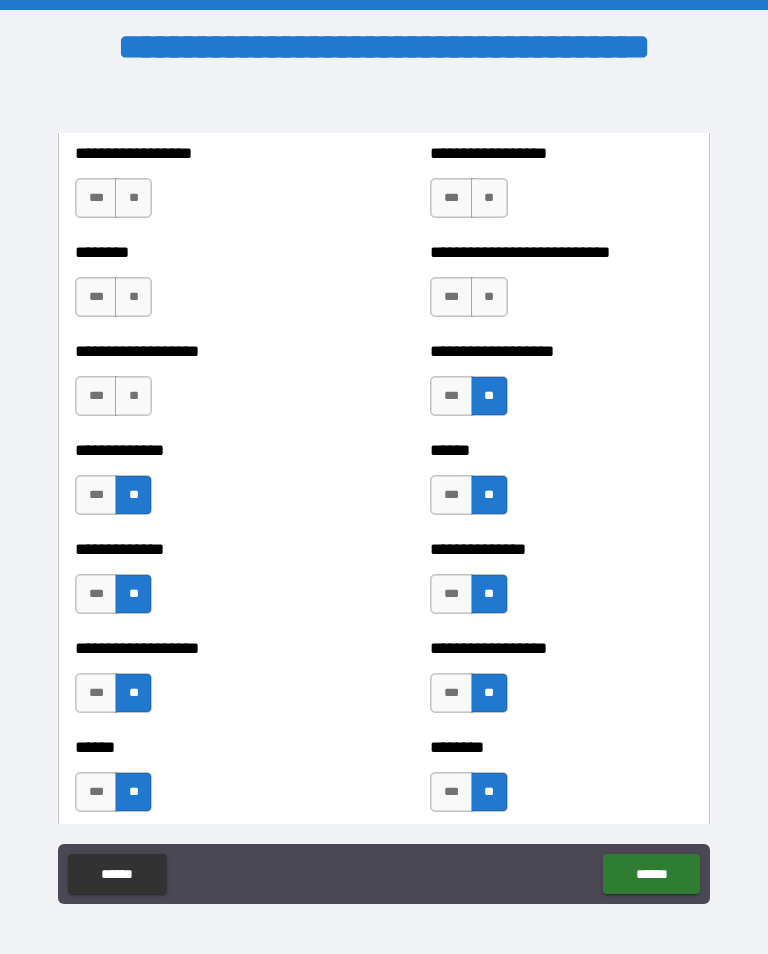 click on "**" at bounding box center [489, 297] 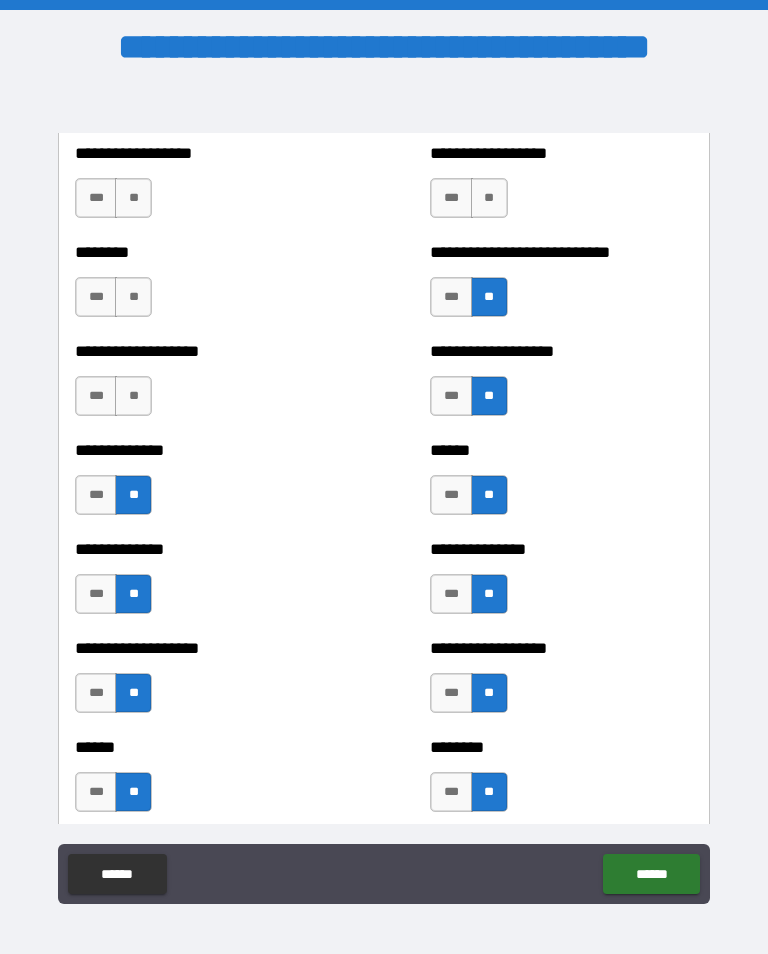 click on "**" at bounding box center (489, 198) 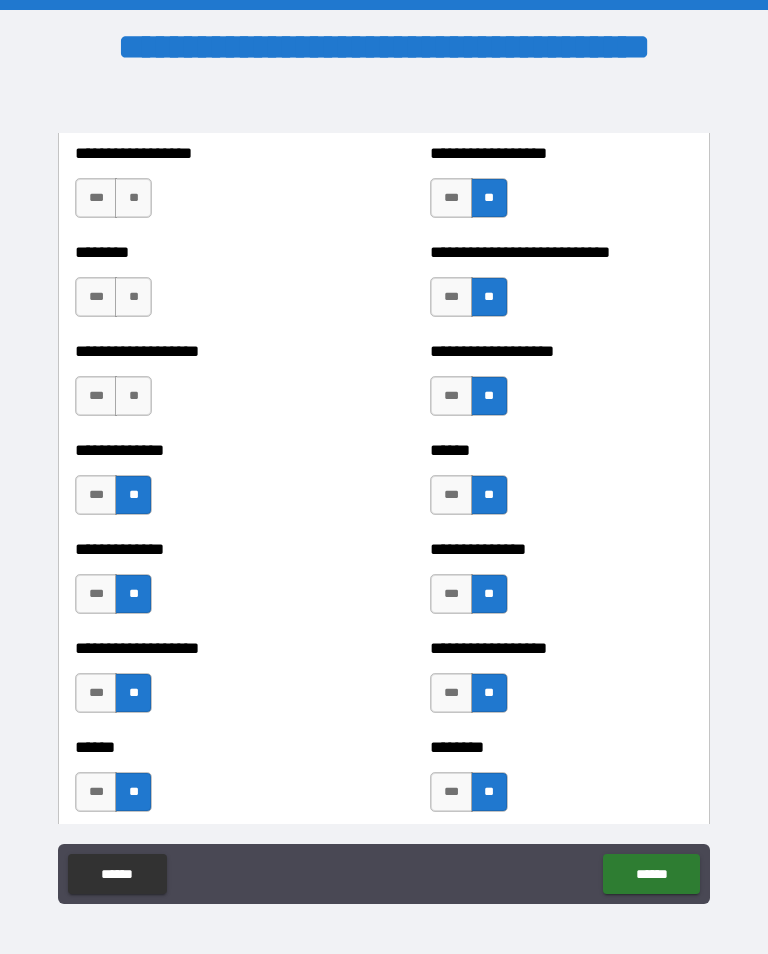 click on "**" at bounding box center [133, 396] 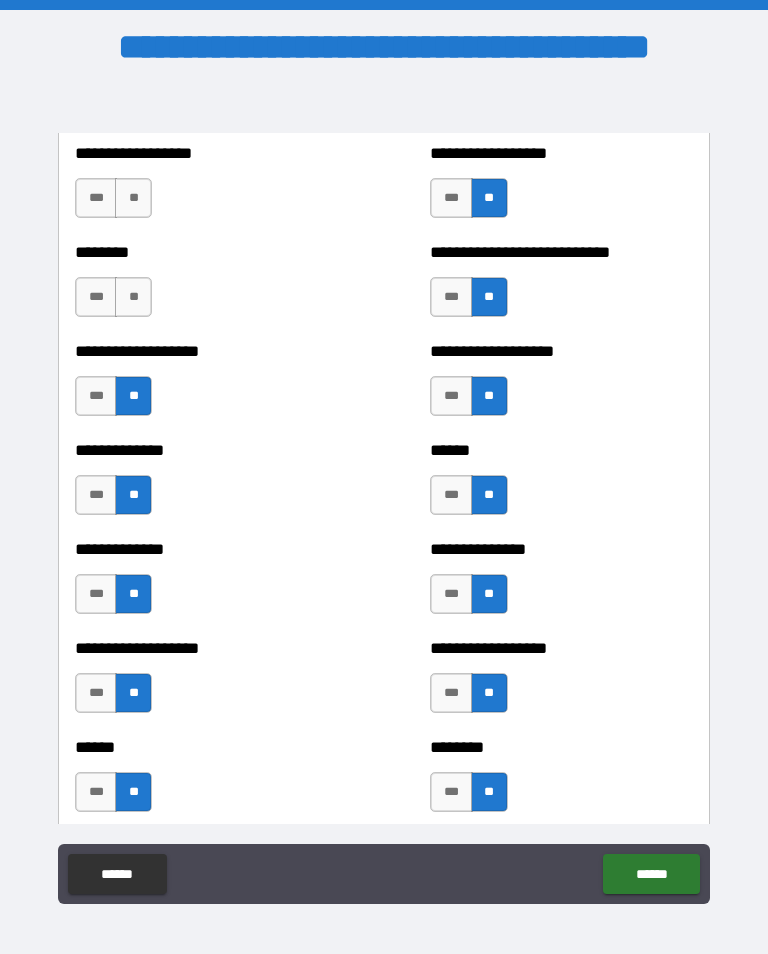 click on "**" at bounding box center [133, 297] 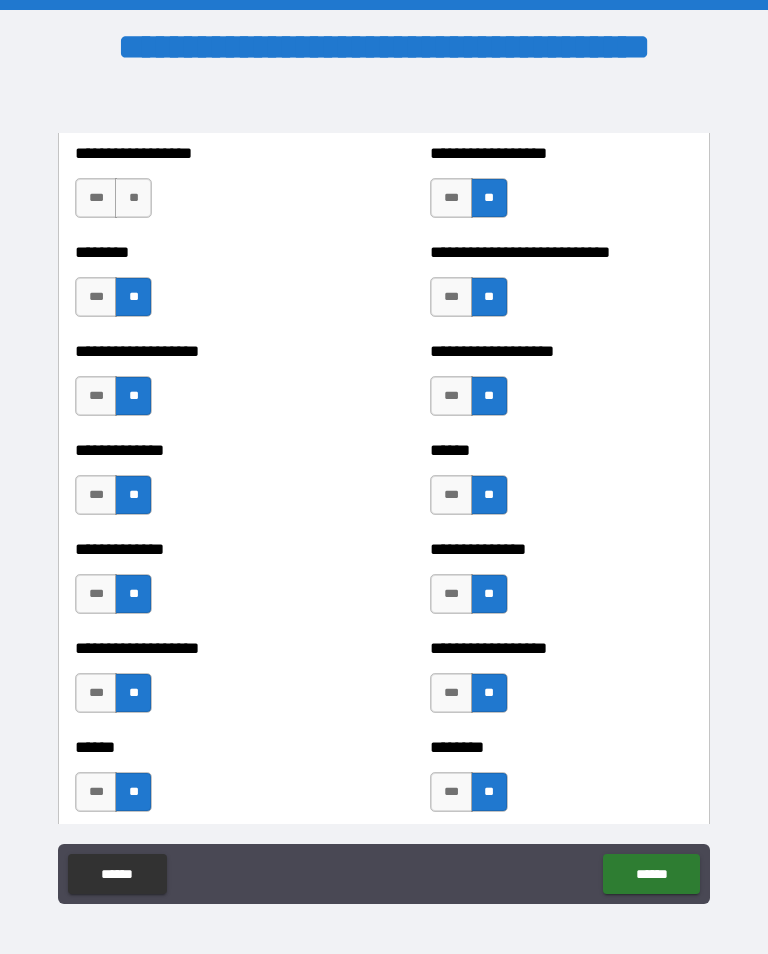 click on "**" at bounding box center (133, 198) 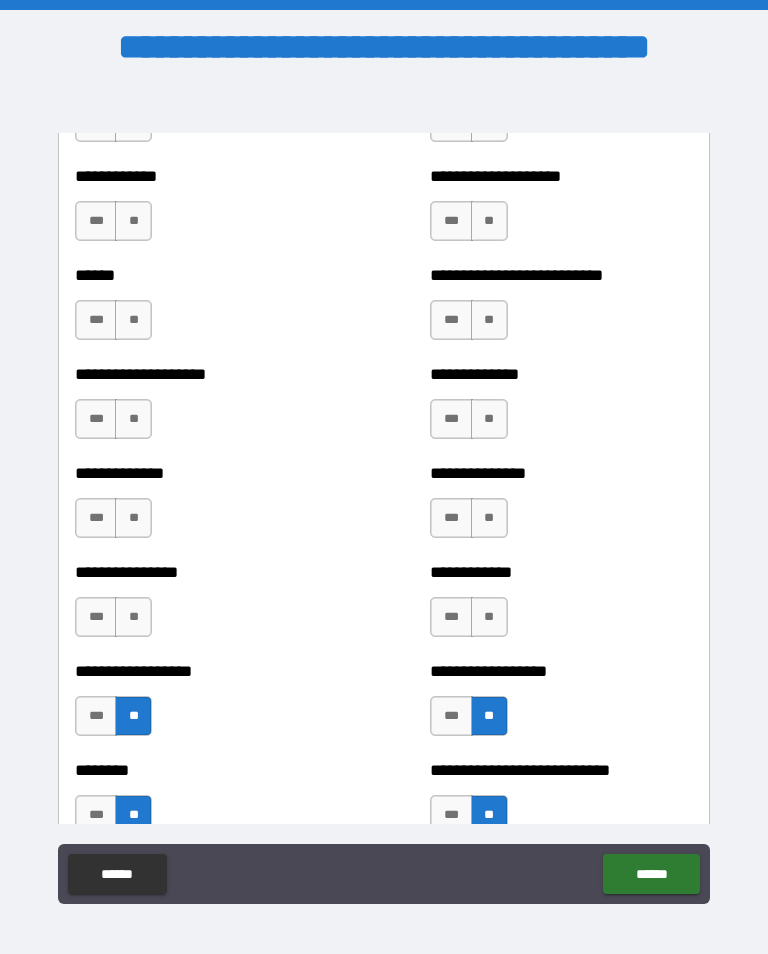 scroll, scrollTop: 4016, scrollLeft: 0, axis: vertical 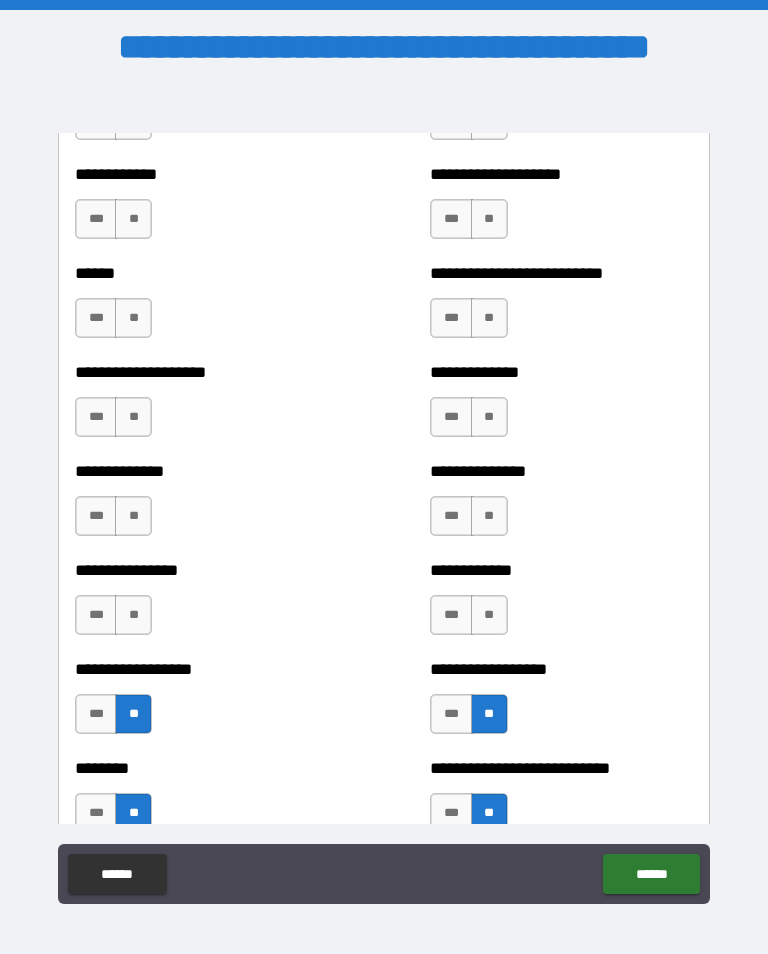 click on "**" at bounding box center [489, 615] 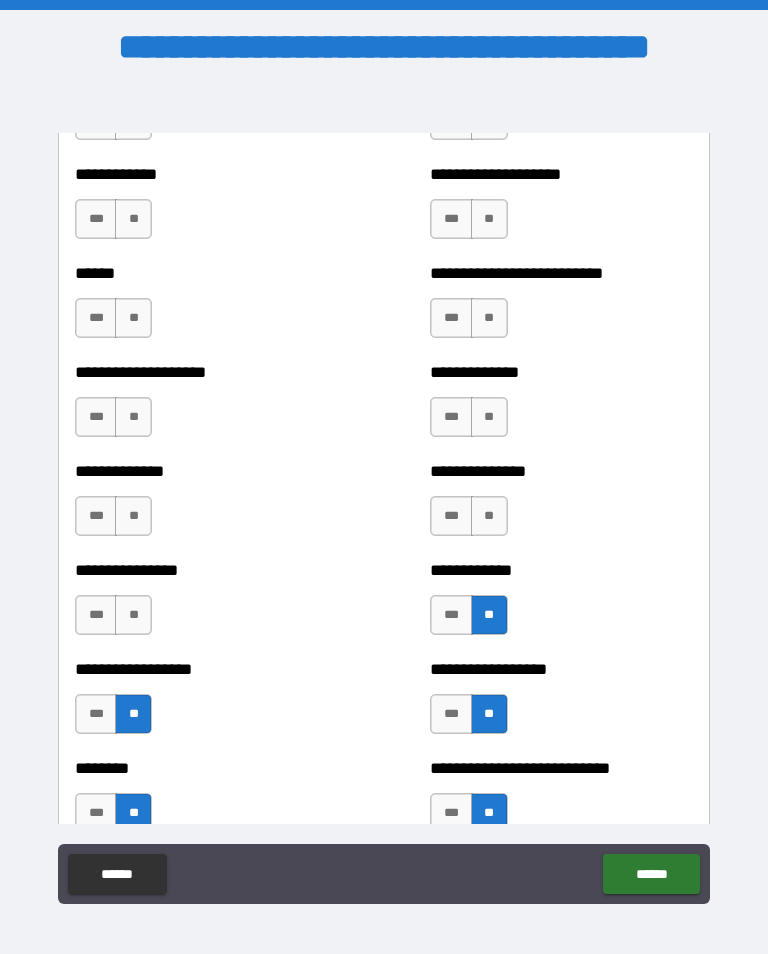 click on "**" at bounding box center (489, 516) 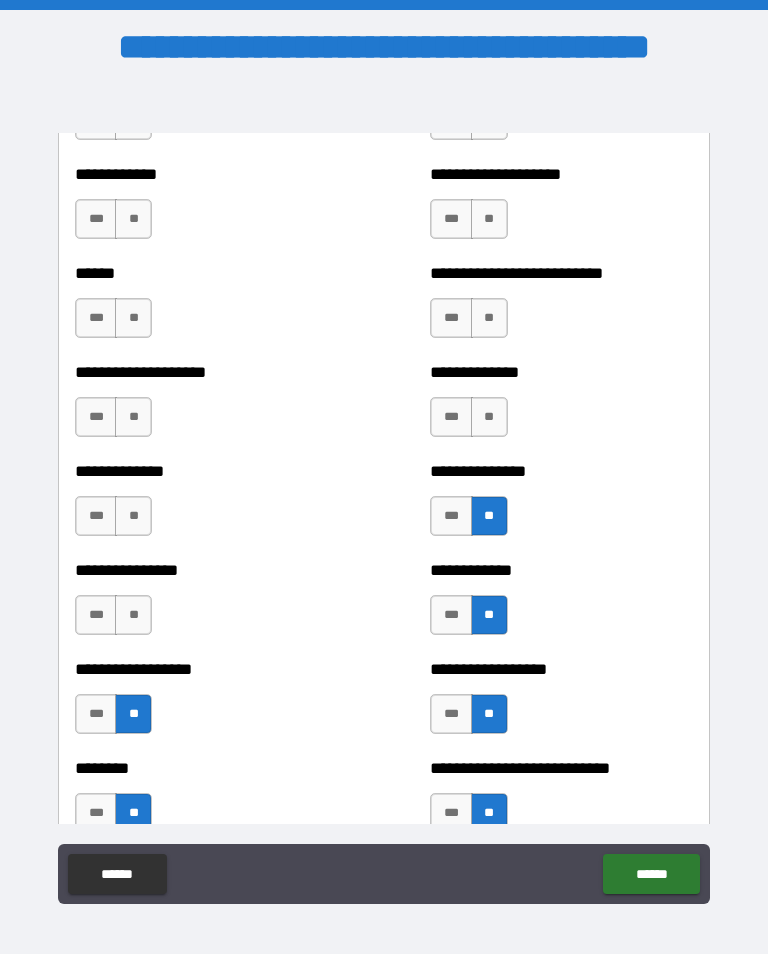 click on "**" at bounding box center (133, 615) 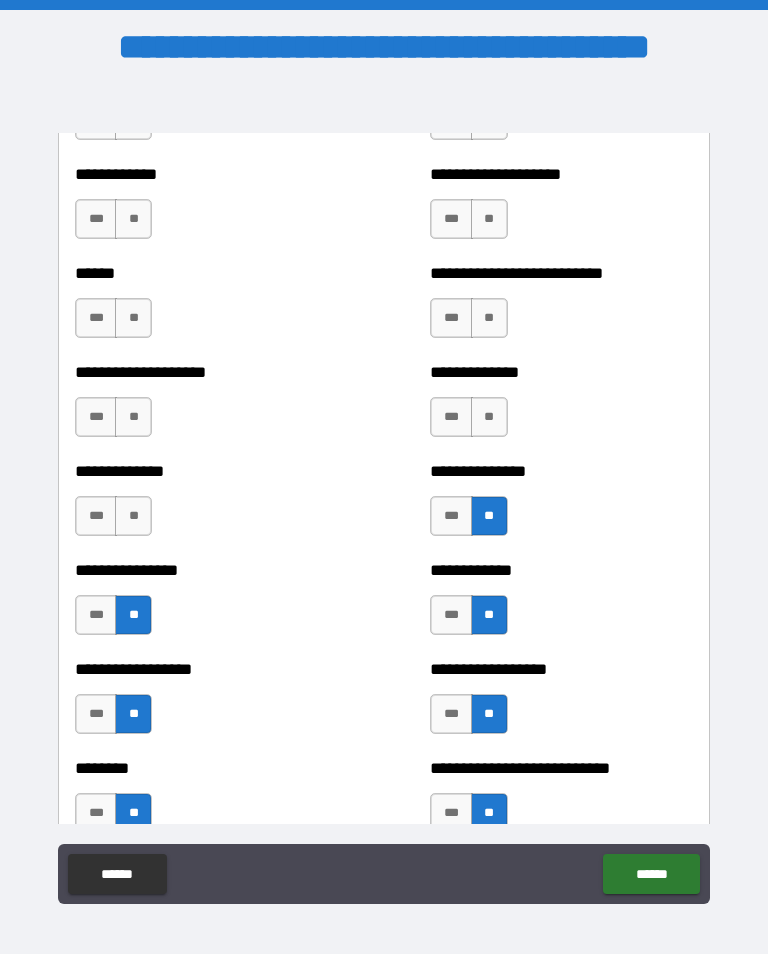 click on "**" at bounding box center (133, 516) 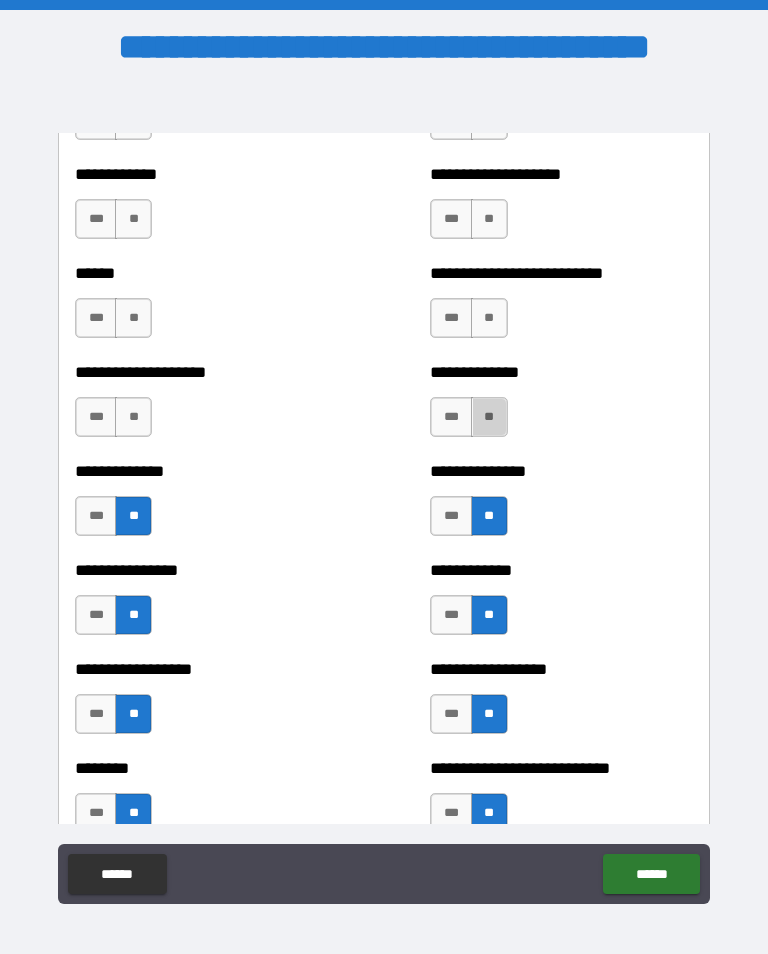 click on "**" at bounding box center (489, 417) 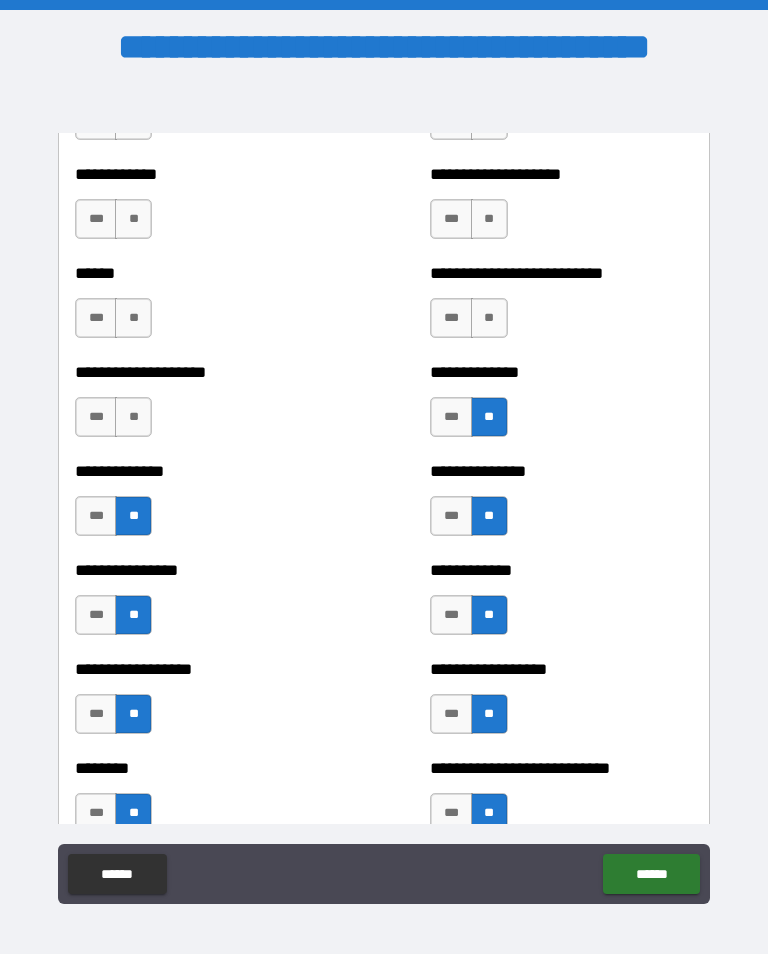 click on "**" at bounding box center (133, 417) 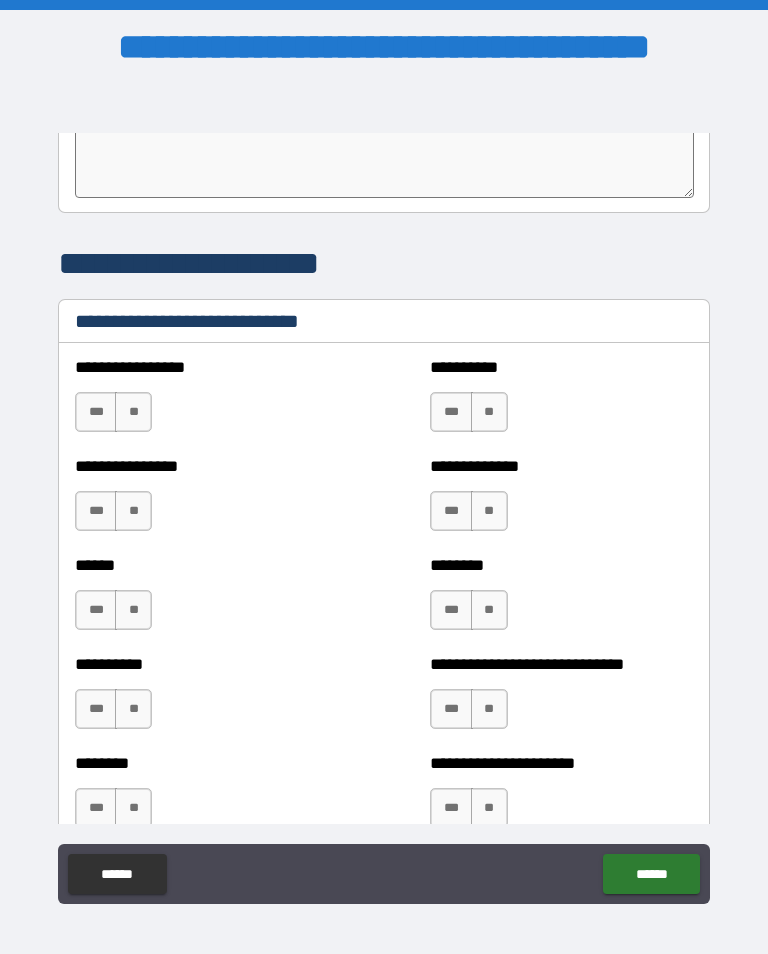 scroll, scrollTop: 6616, scrollLeft: 0, axis: vertical 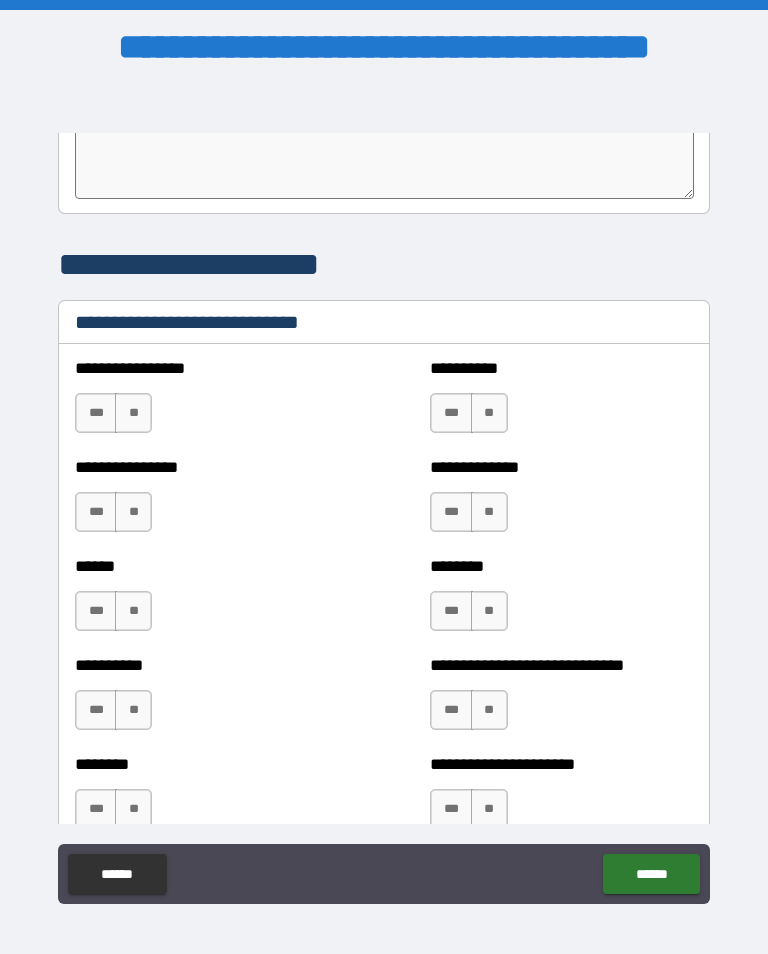 click on "**" at bounding box center (133, 413) 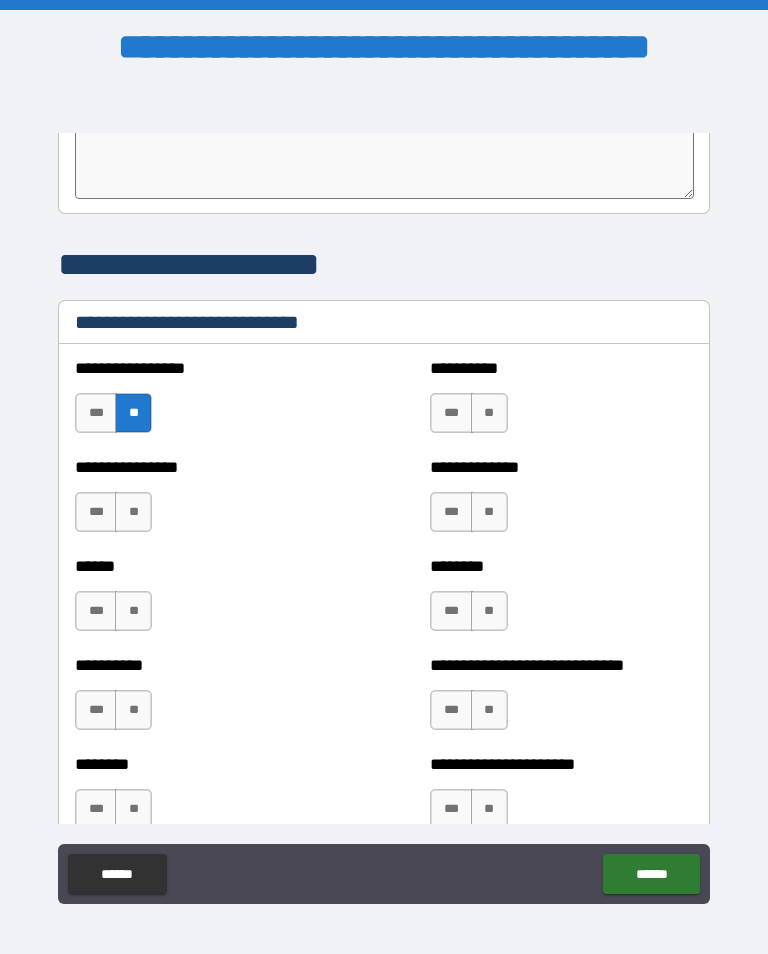 click on "**" at bounding box center [133, 512] 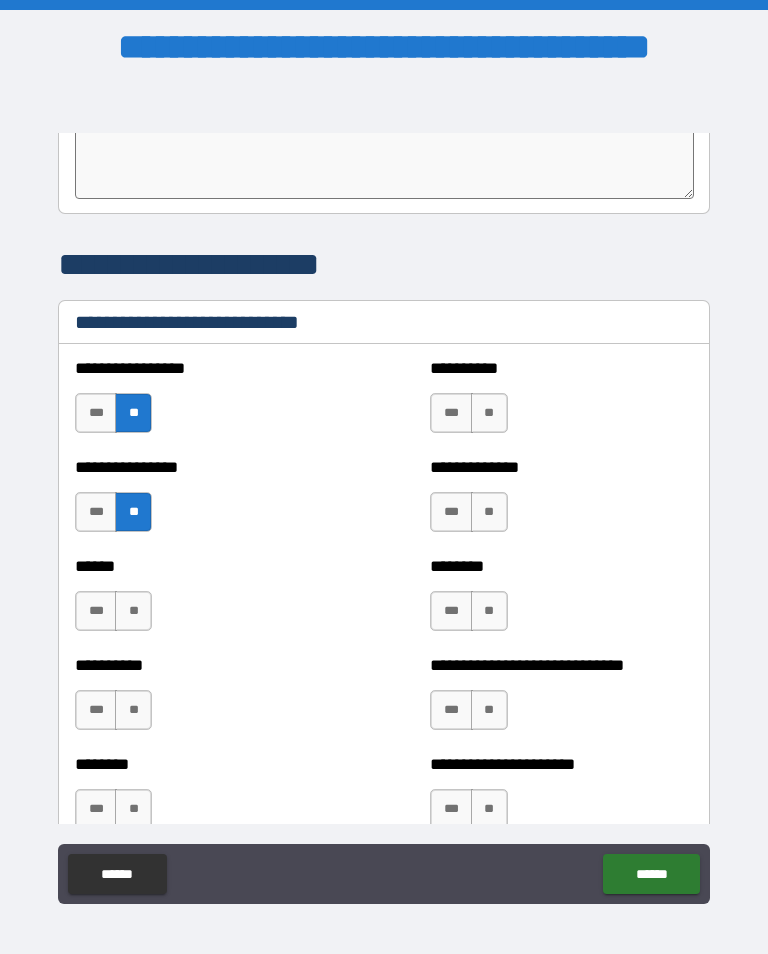 click on "******" at bounding box center [651, 874] 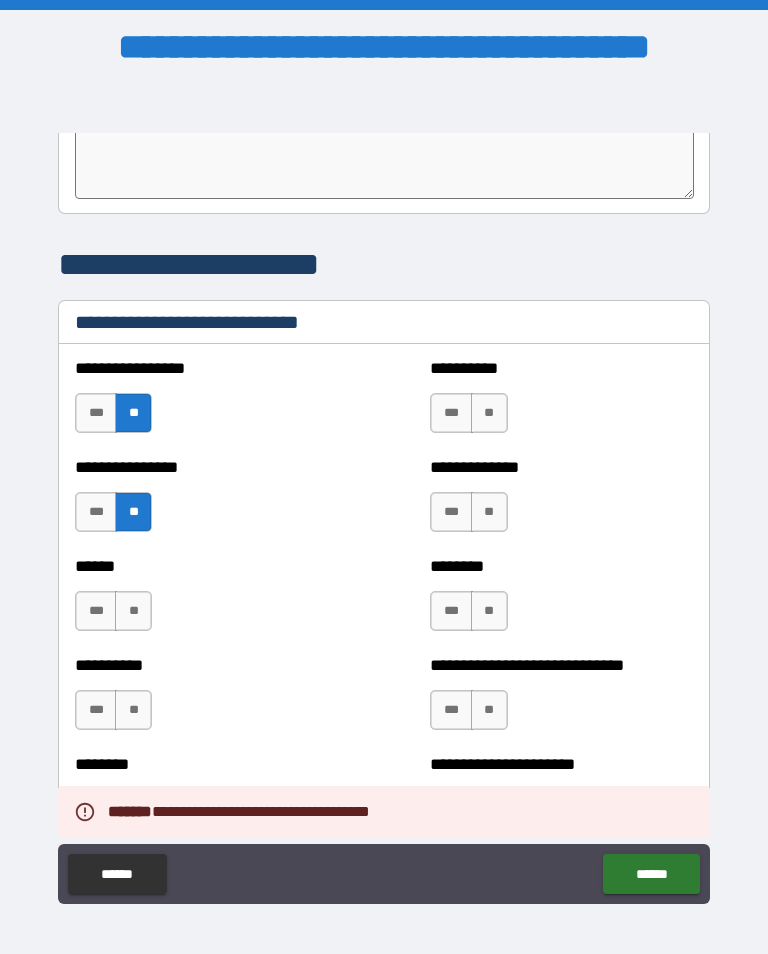 click on "**" at bounding box center (133, 611) 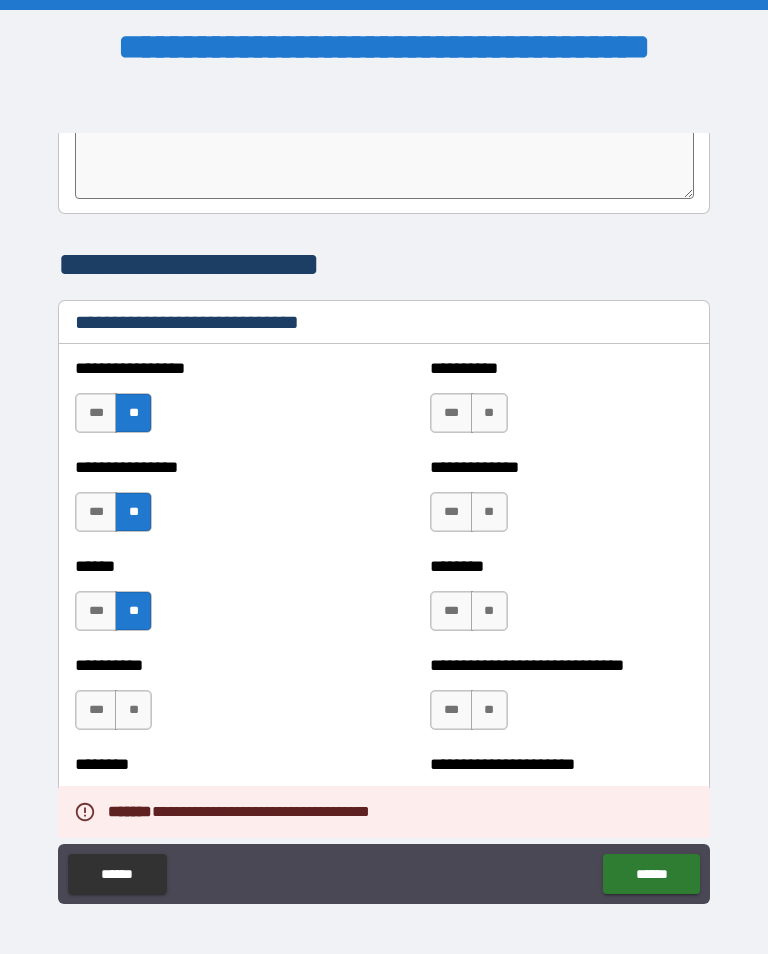 click on "**" at bounding box center [133, 710] 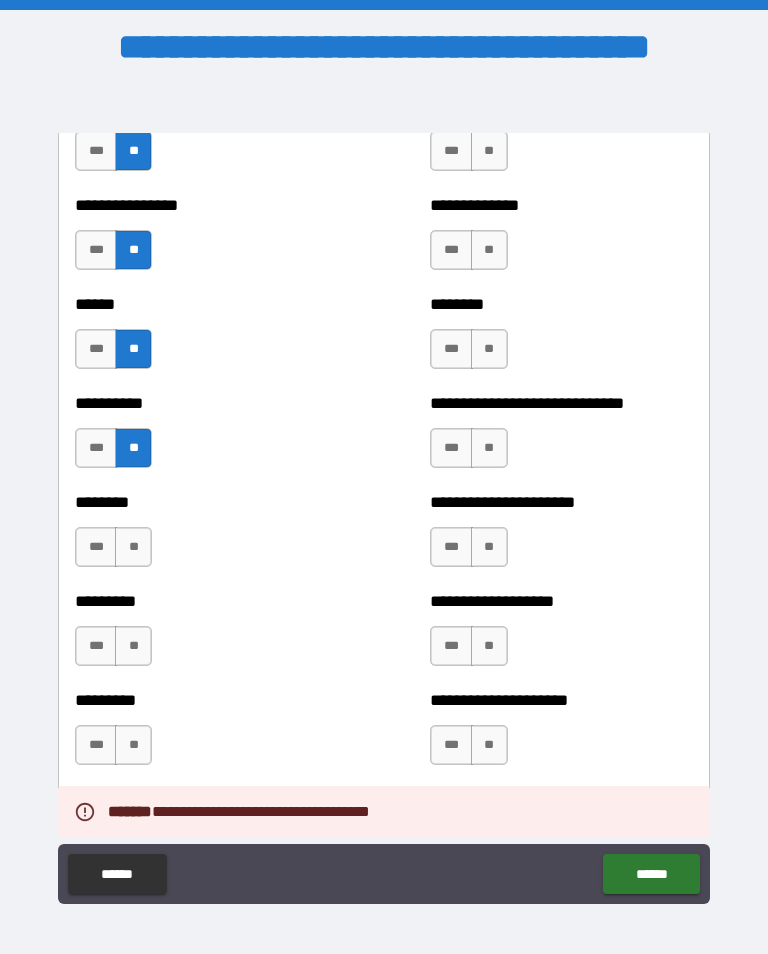 scroll, scrollTop: 6884, scrollLeft: 0, axis: vertical 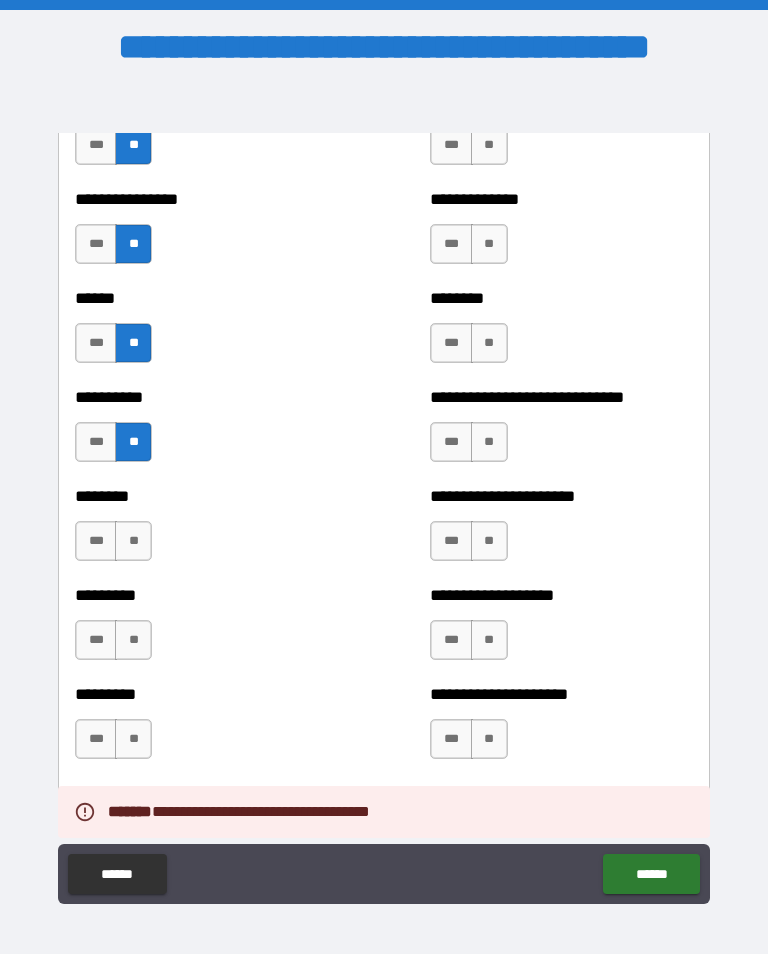 click on "**" at bounding box center (133, 541) 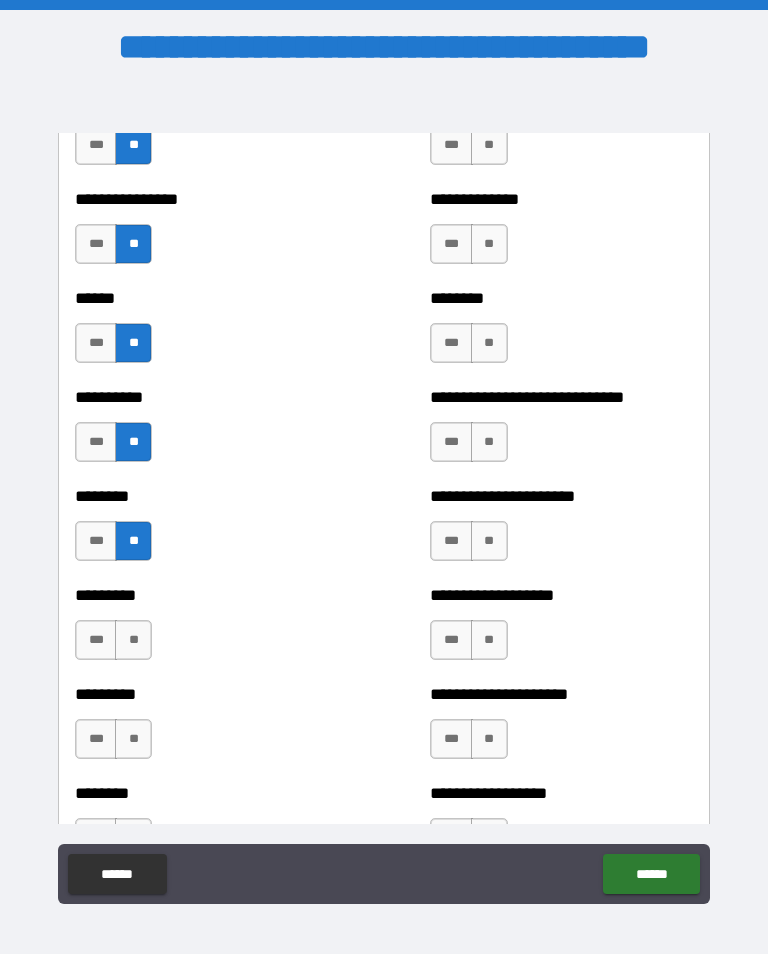 click on "**" at bounding box center (133, 640) 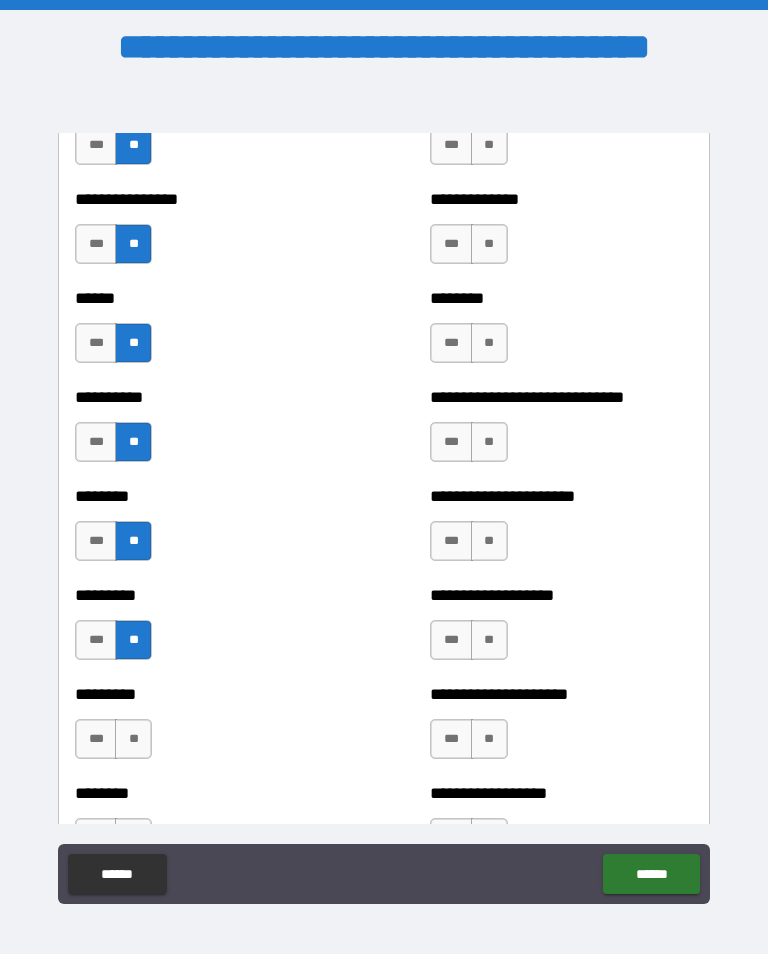 click on "**" at bounding box center (133, 739) 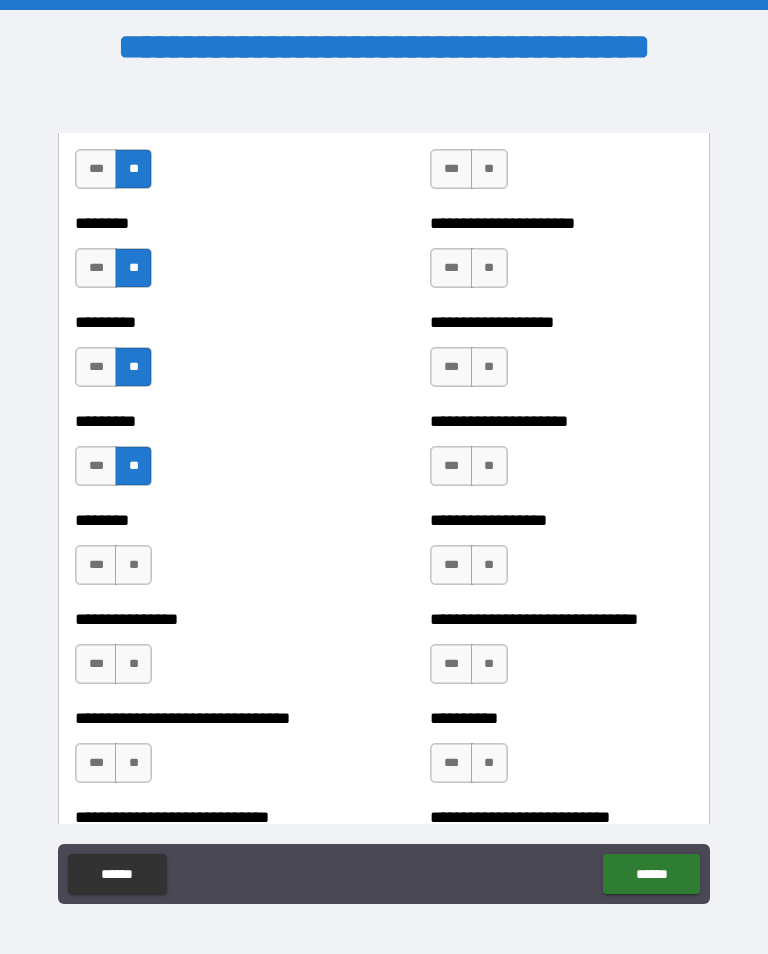 scroll, scrollTop: 7156, scrollLeft: 0, axis: vertical 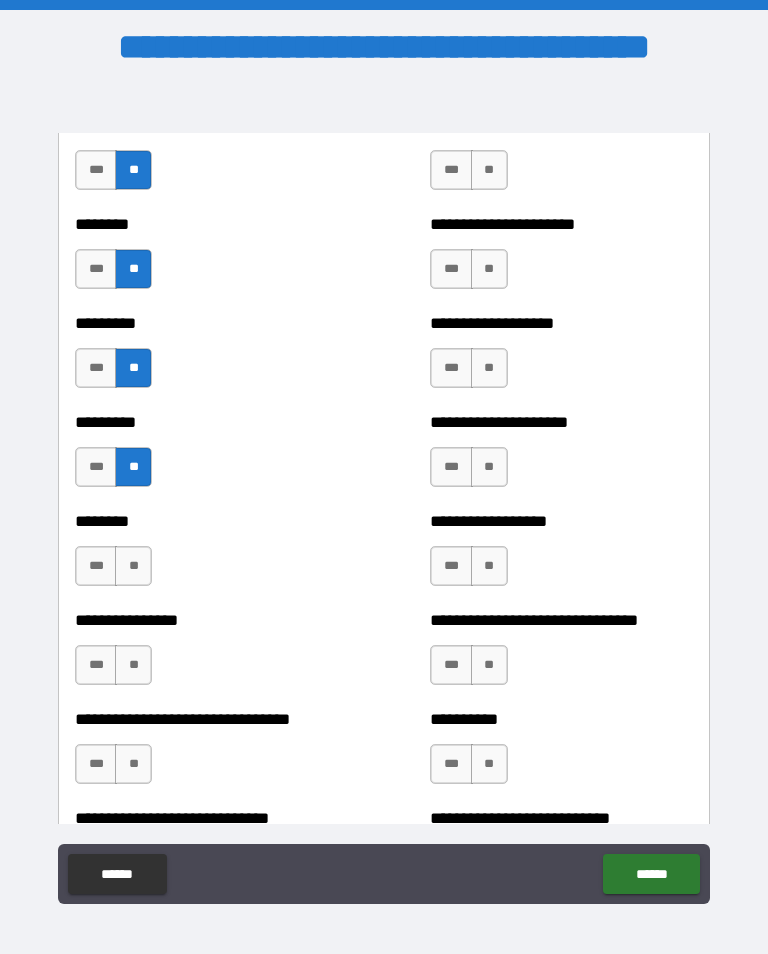 click on "**" at bounding box center [133, 566] 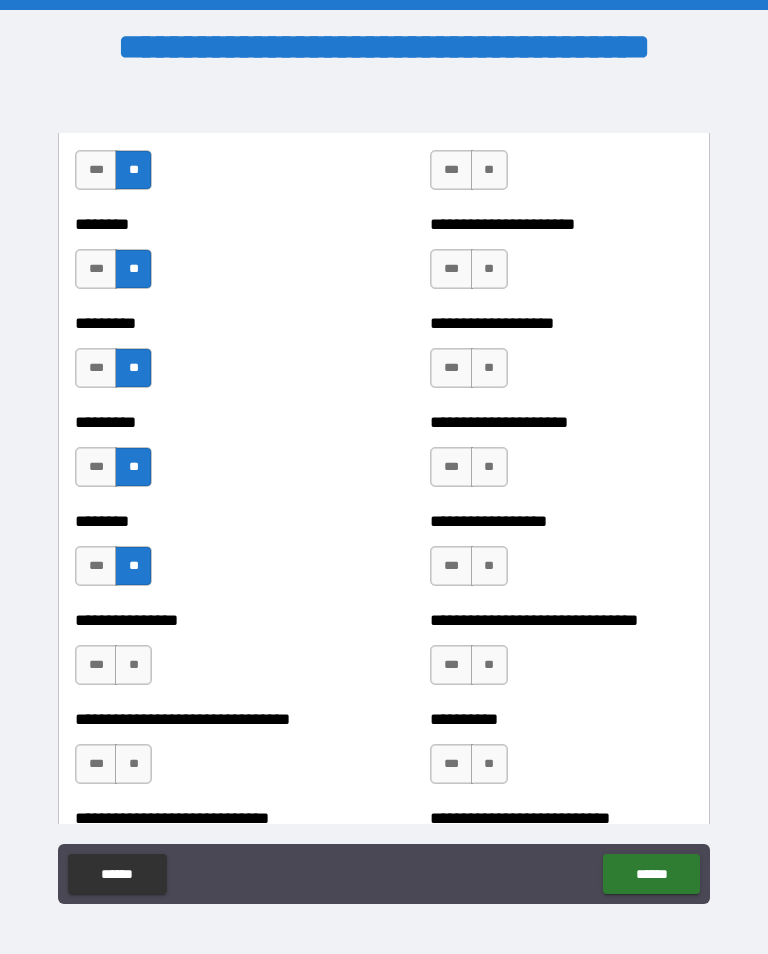 click on "**" at bounding box center (133, 665) 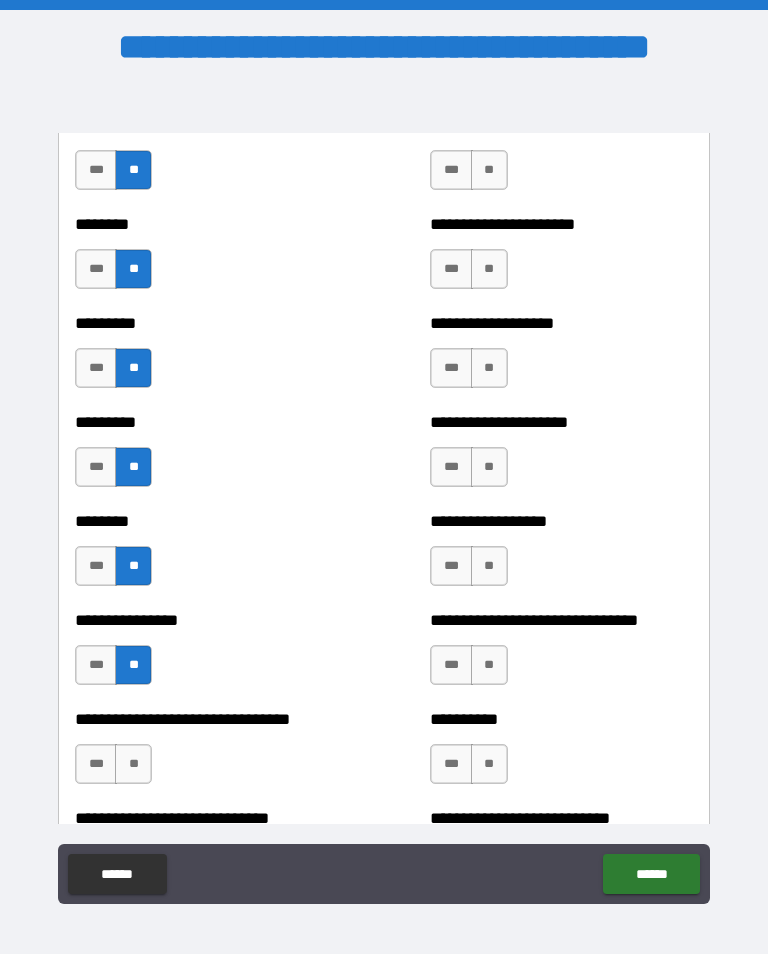 click on "**" at bounding box center (133, 764) 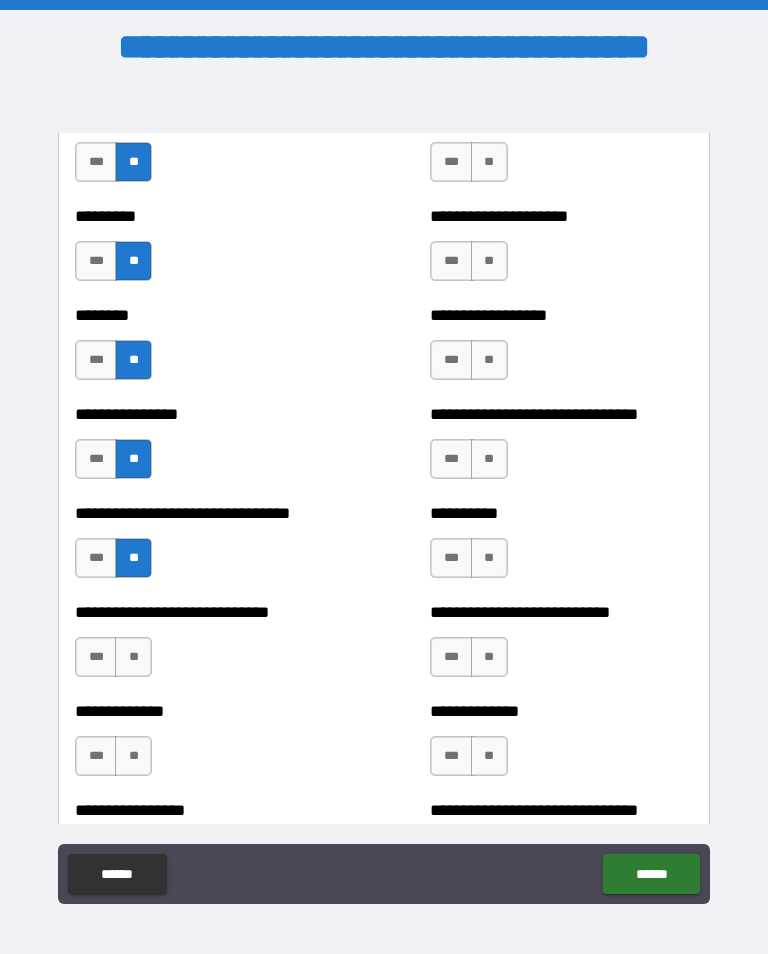 scroll, scrollTop: 7363, scrollLeft: 0, axis: vertical 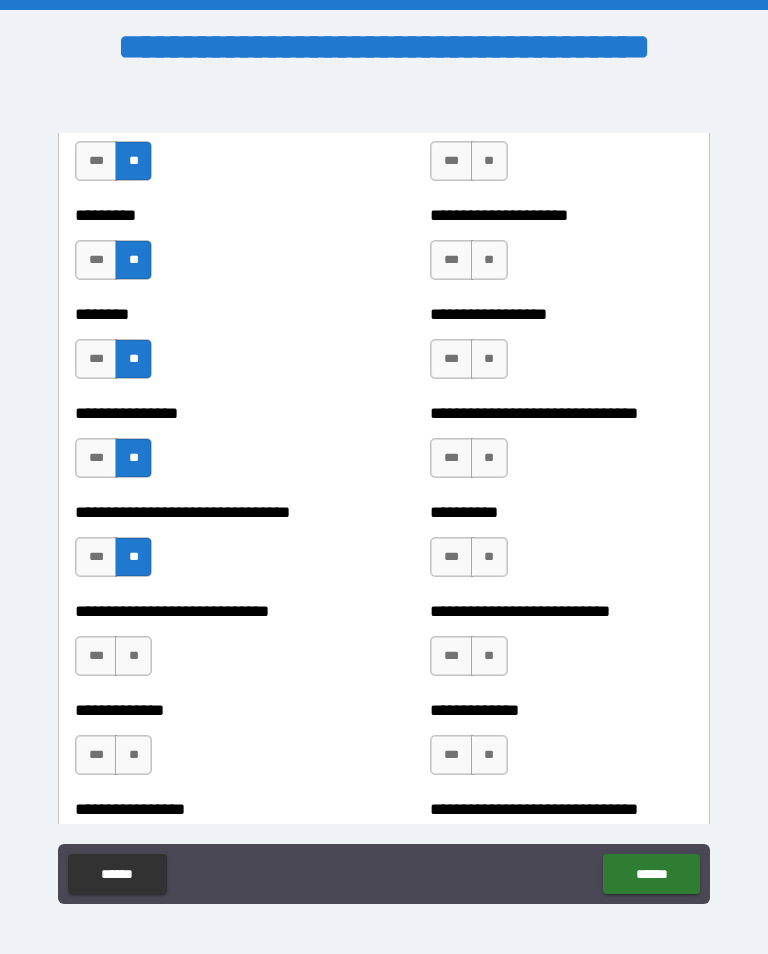 click on "**" at bounding box center [133, 656] 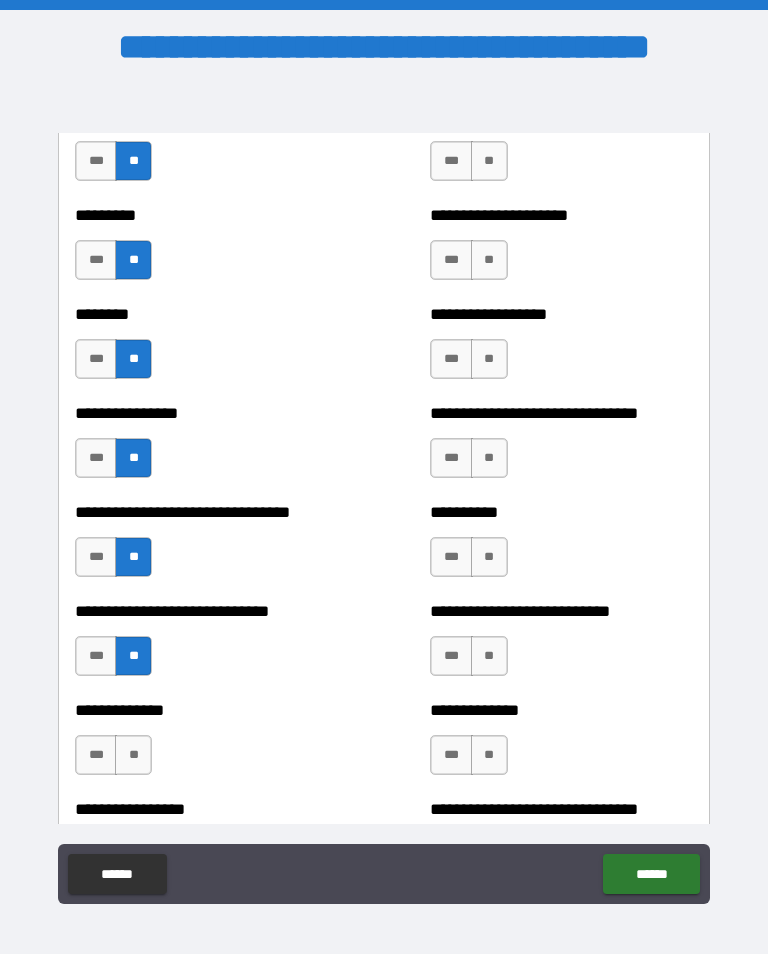 click on "**" at bounding box center [133, 755] 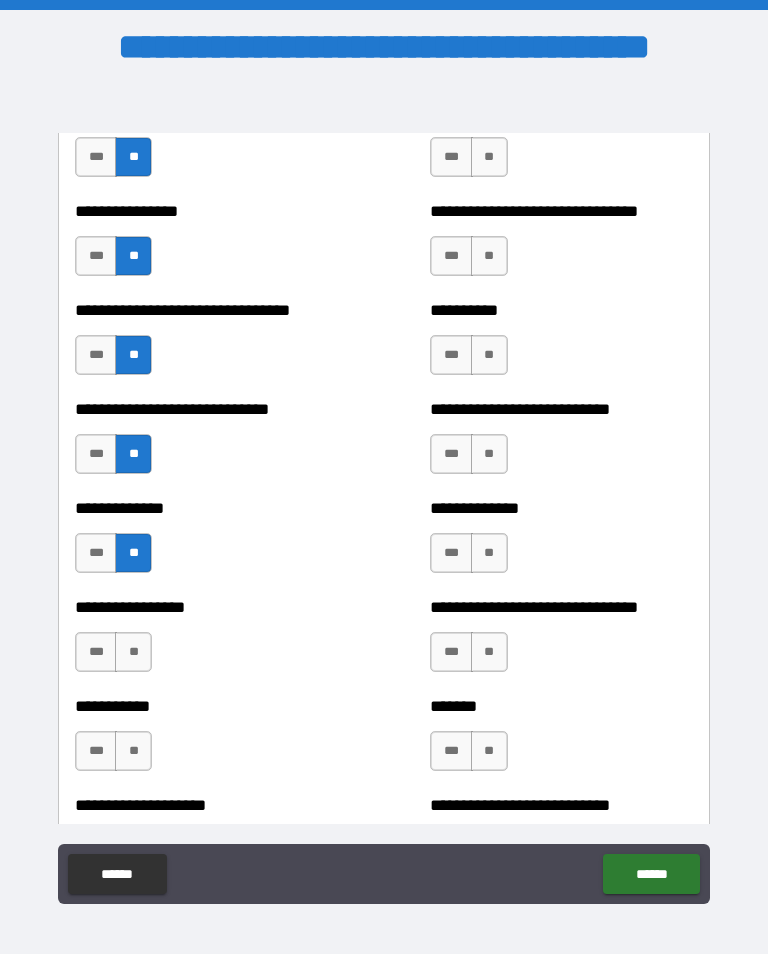 scroll, scrollTop: 7570, scrollLeft: 0, axis: vertical 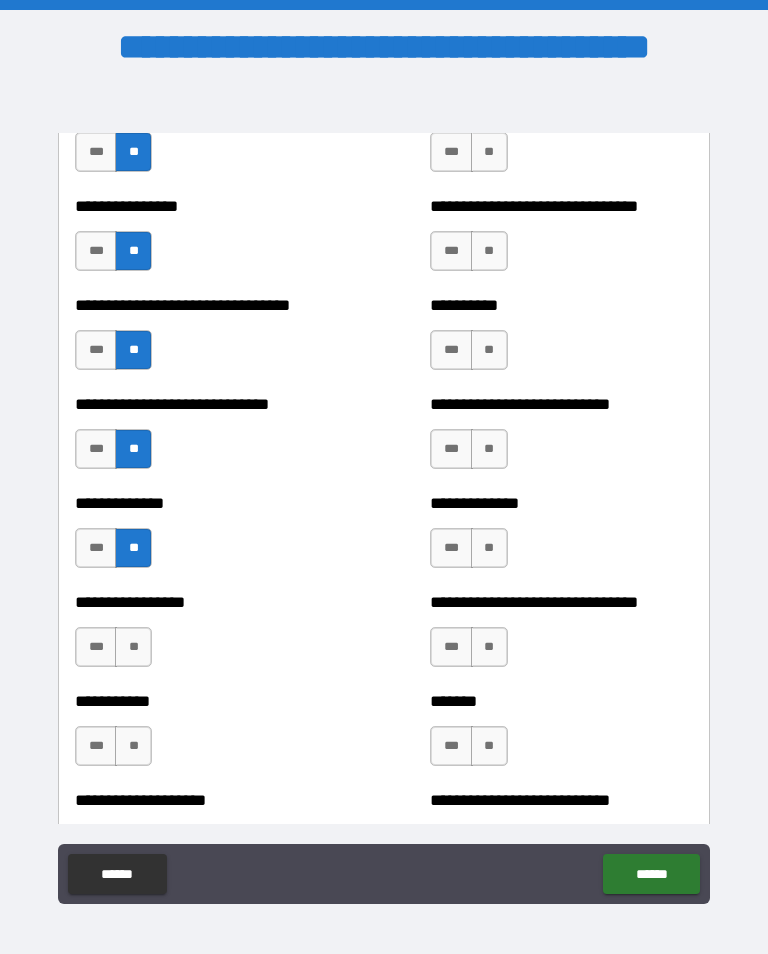 click on "**" at bounding box center [133, 647] 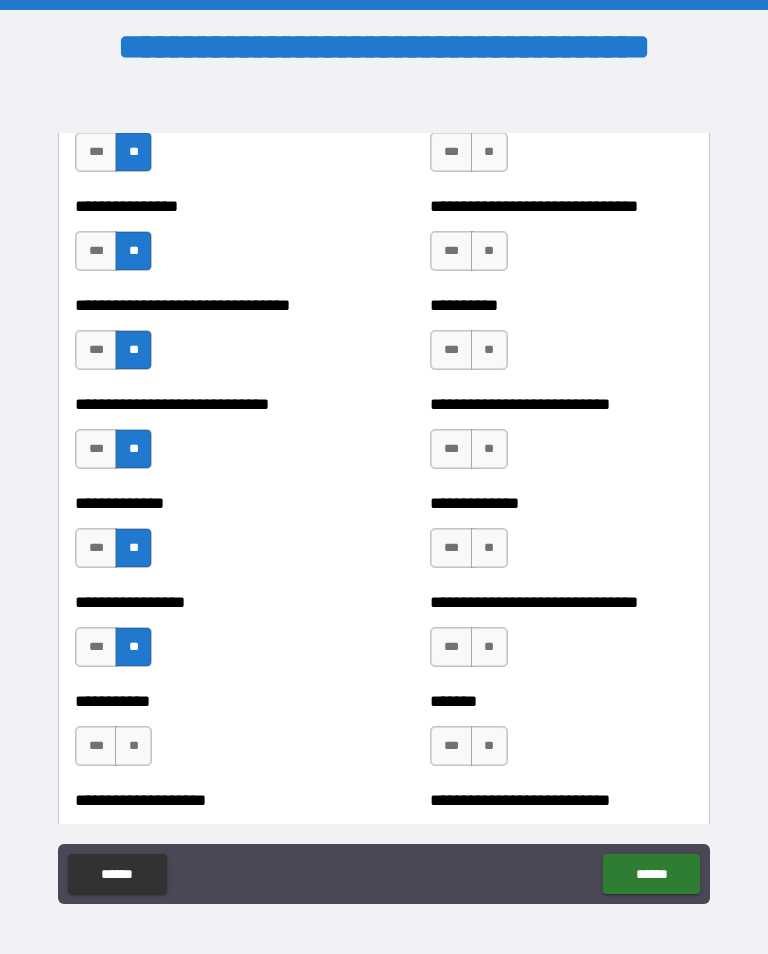 click on "**" at bounding box center [133, 746] 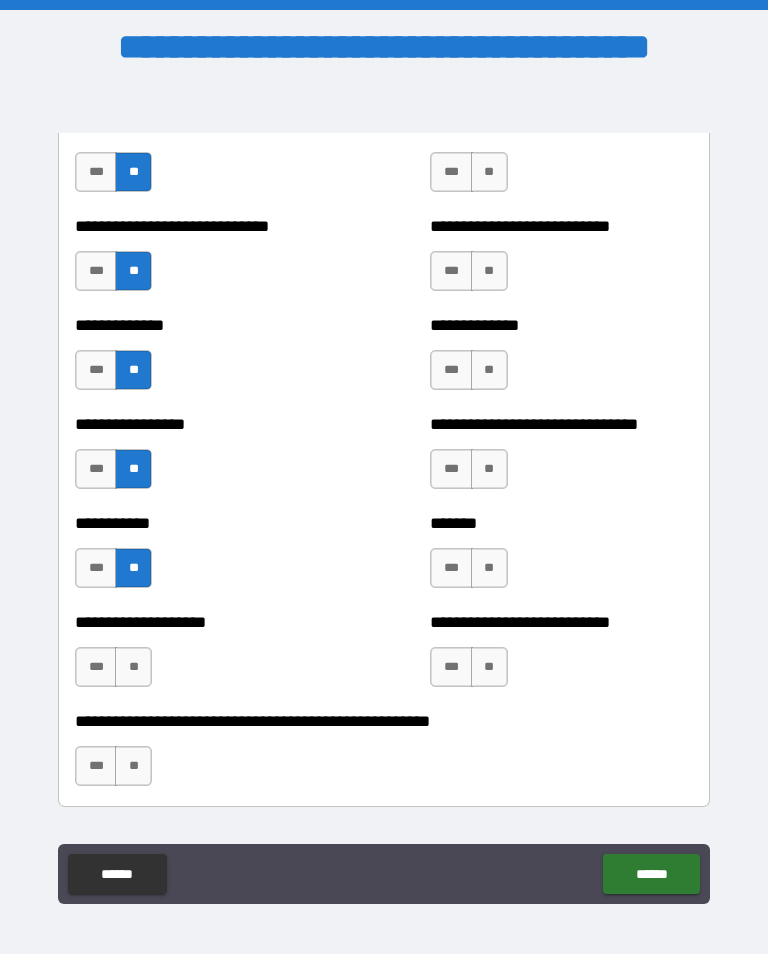scroll, scrollTop: 7775, scrollLeft: 0, axis: vertical 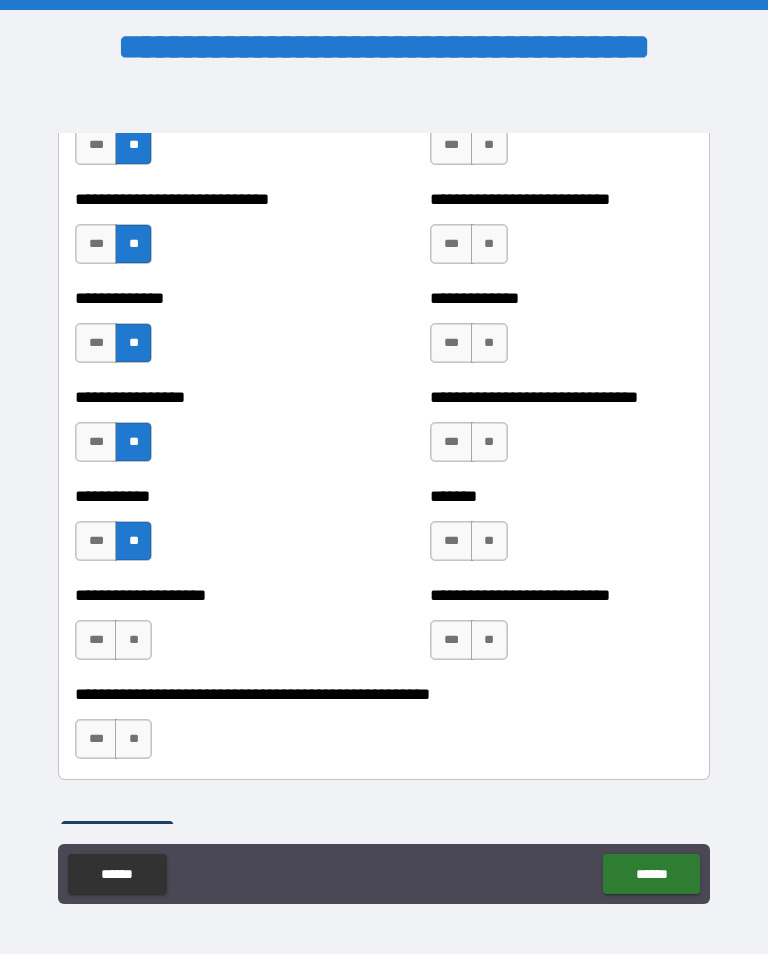 click on "**" at bounding box center (133, 640) 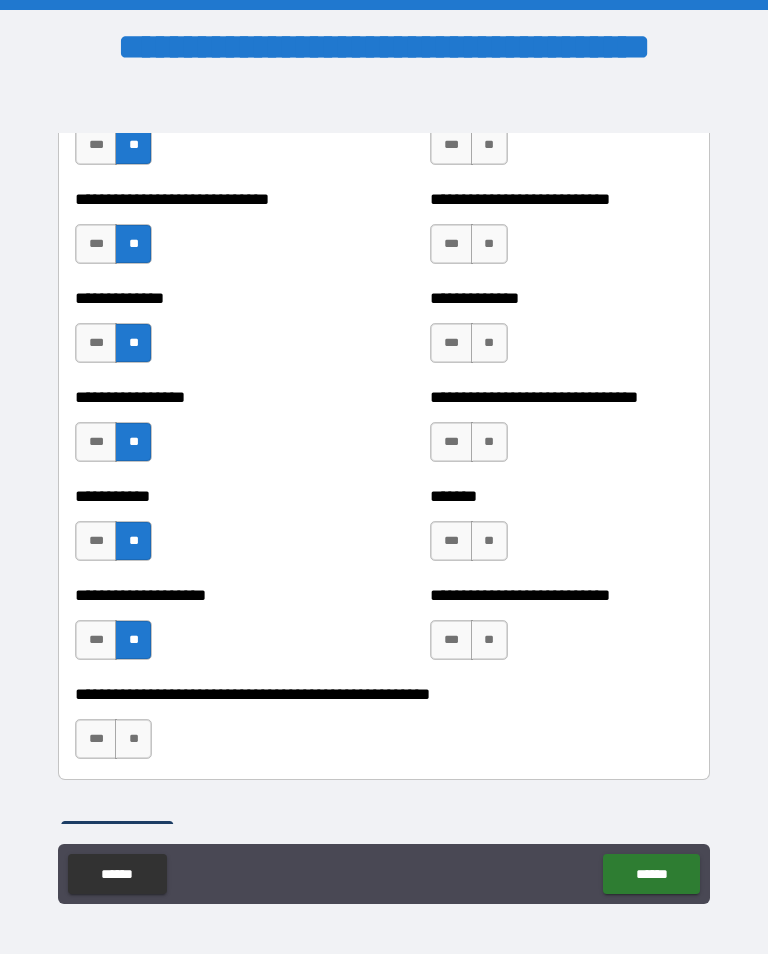 click on "**" at bounding box center (133, 739) 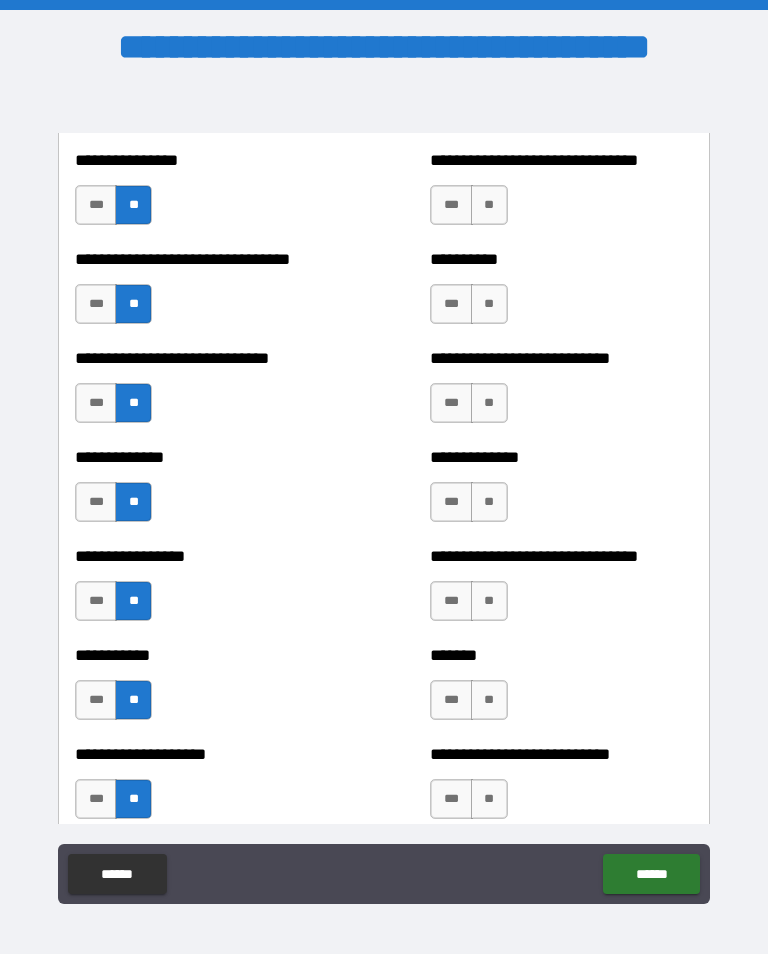 scroll, scrollTop: 7613, scrollLeft: 0, axis: vertical 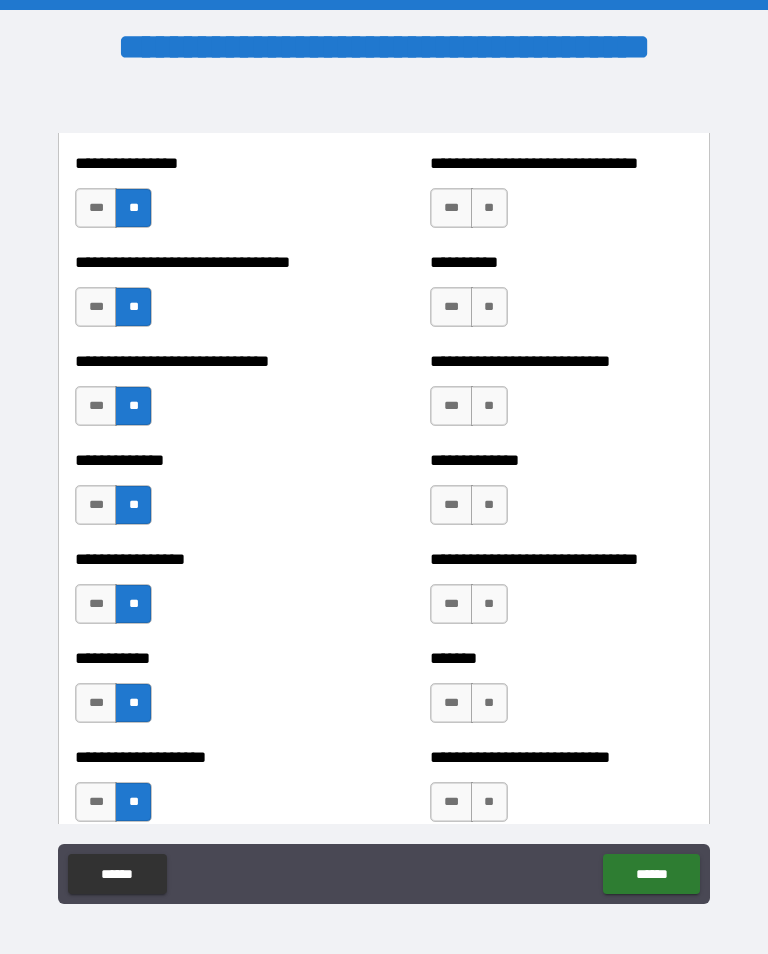 click on "**" at bounding box center [489, 208] 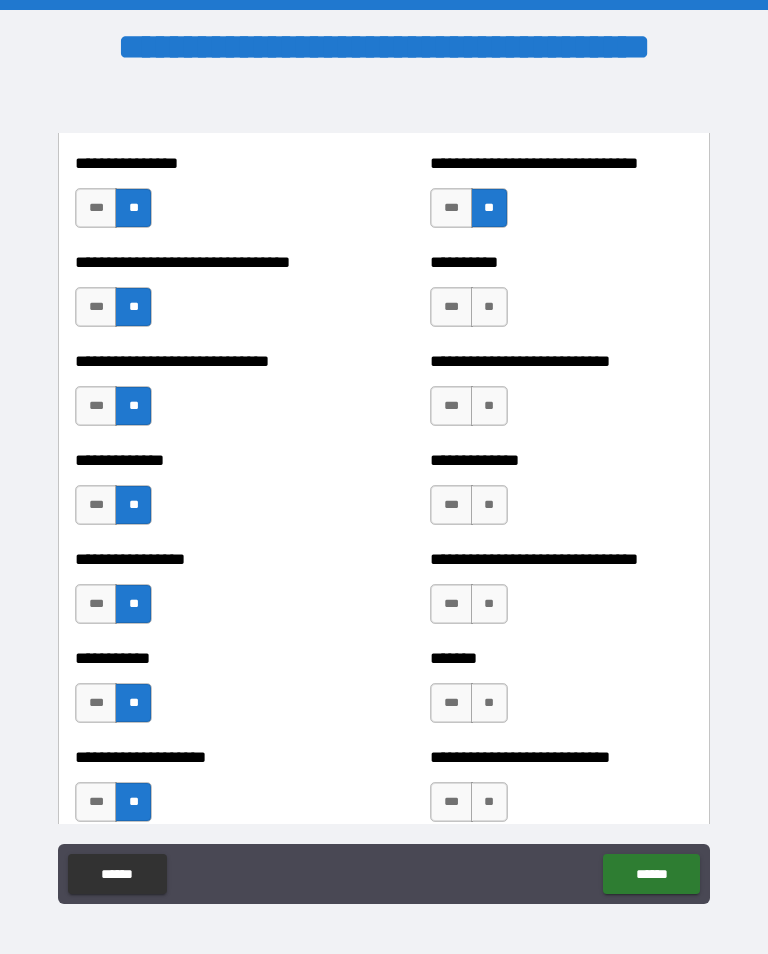 click on "**" at bounding box center (489, 307) 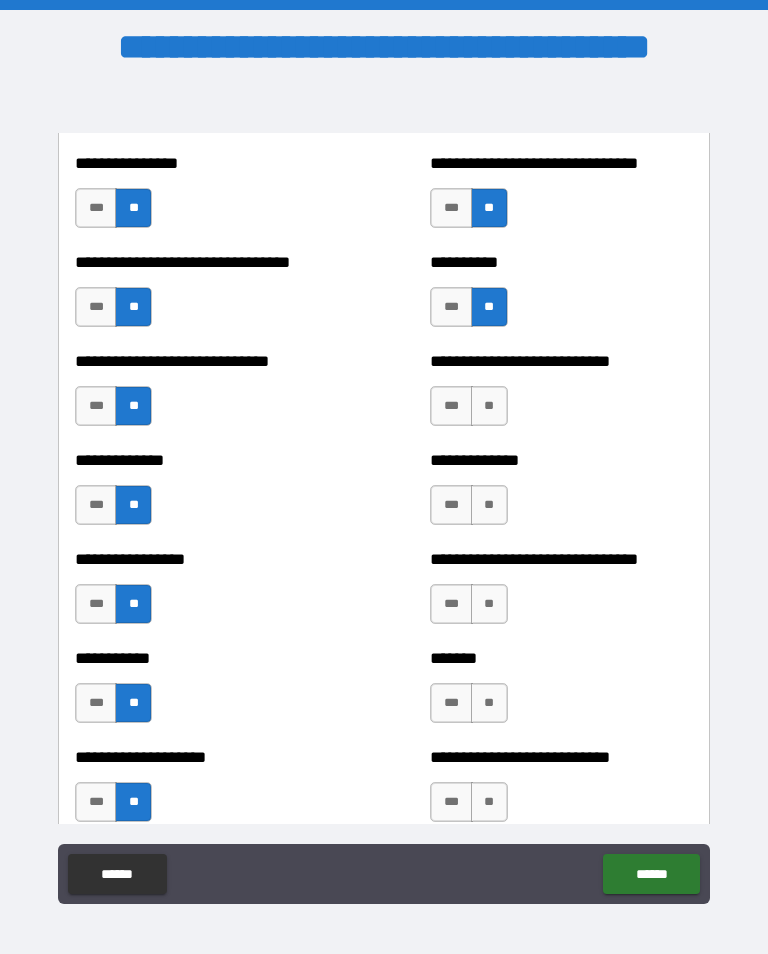 click on "**" at bounding box center (489, 406) 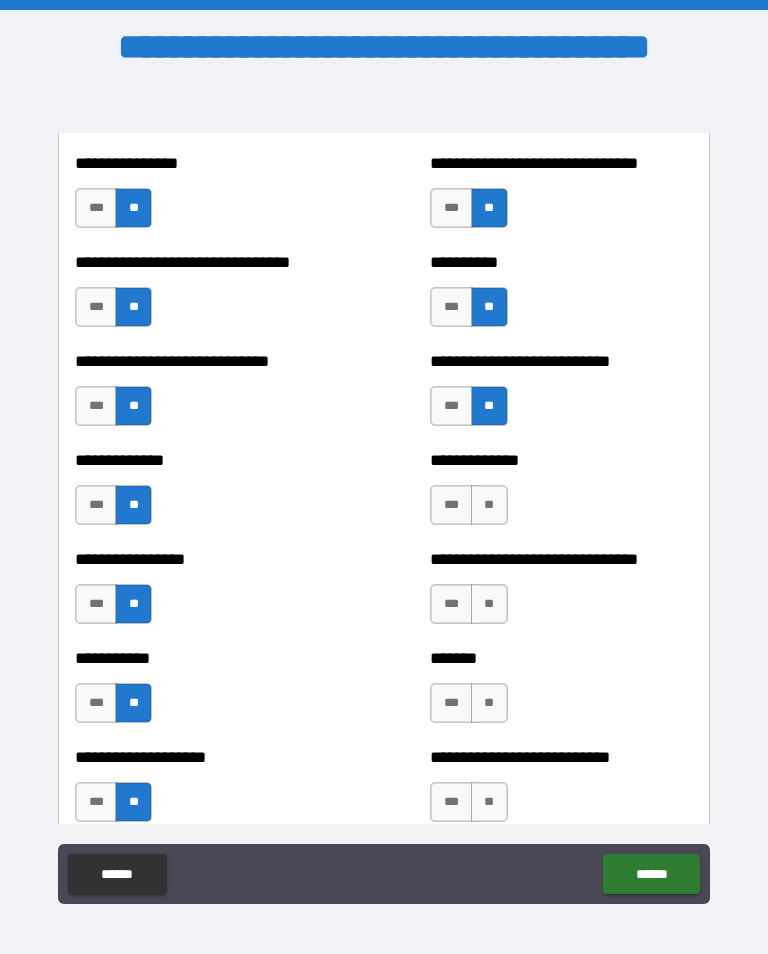 click on "**" at bounding box center [489, 505] 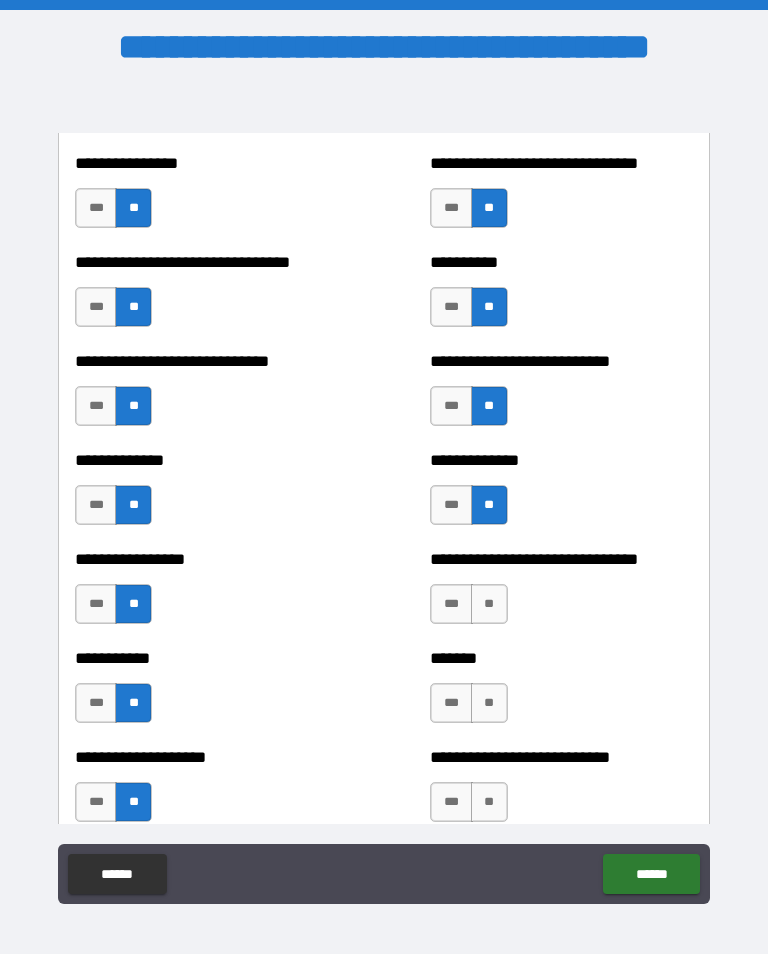 click on "**" at bounding box center [489, 604] 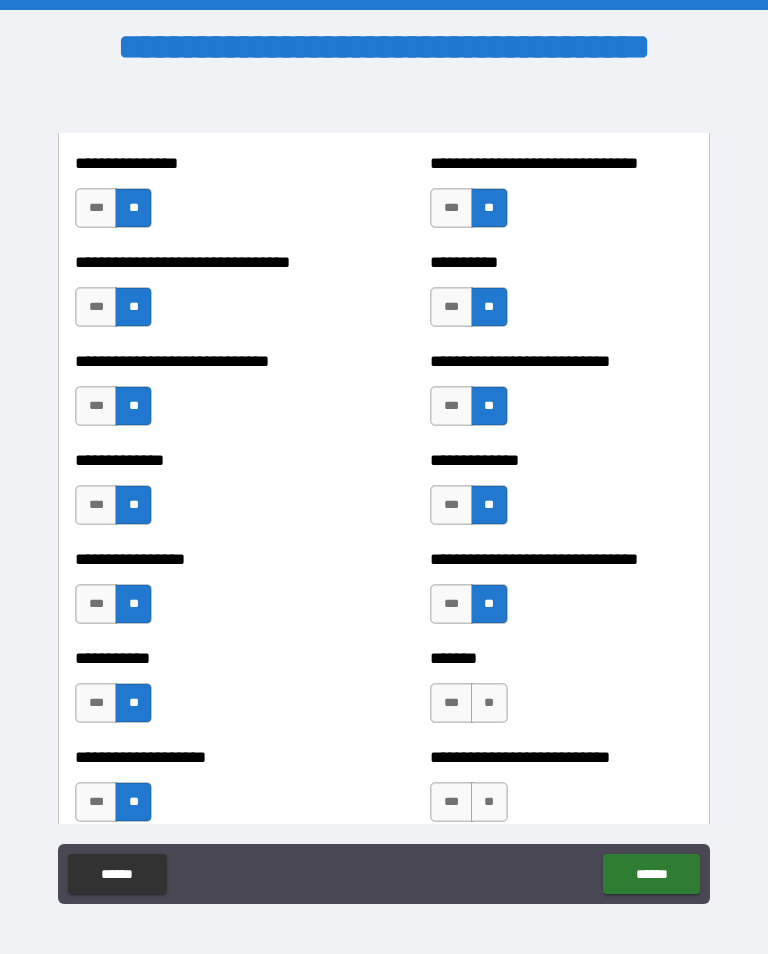 click on "**" at bounding box center (489, 703) 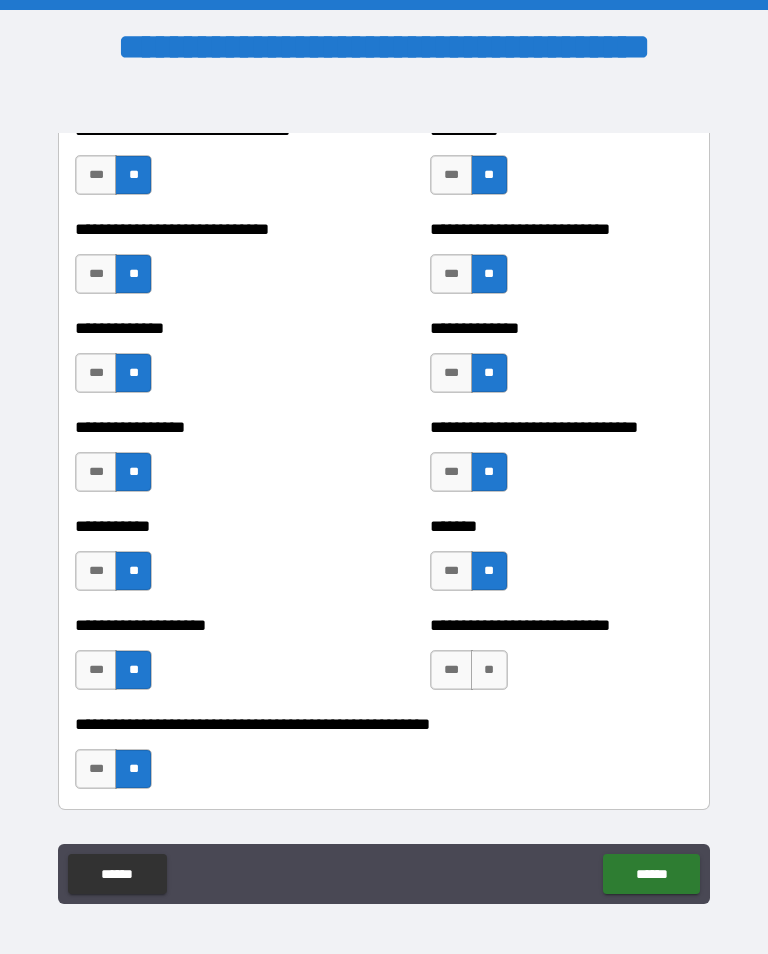 scroll, scrollTop: 7746, scrollLeft: 0, axis: vertical 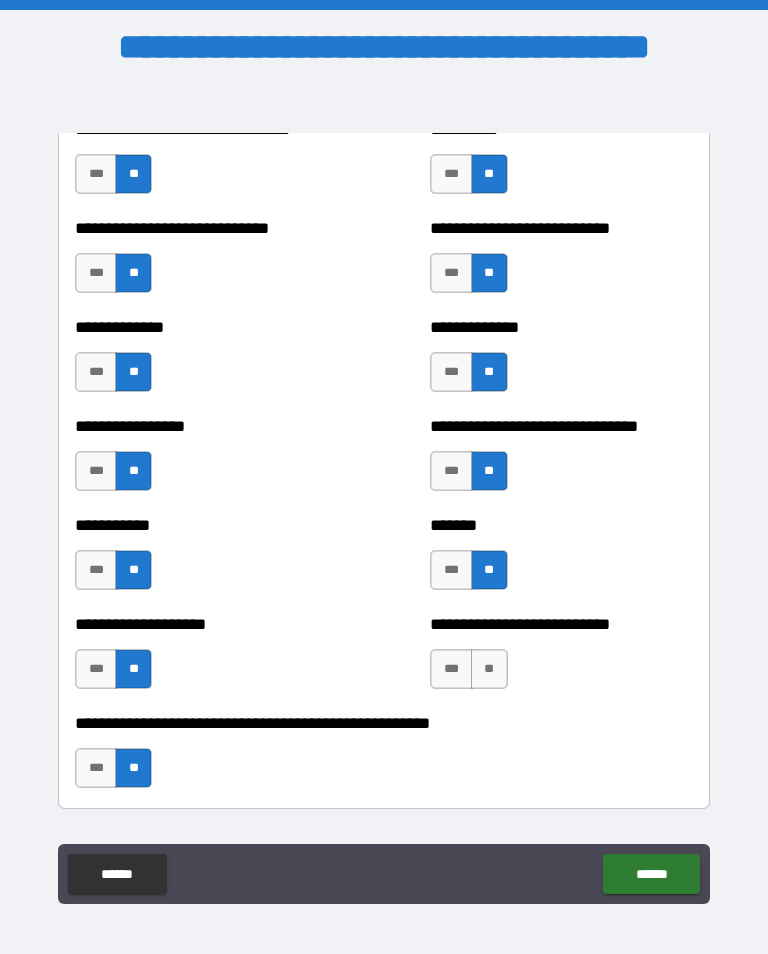 click on "**" at bounding box center (489, 669) 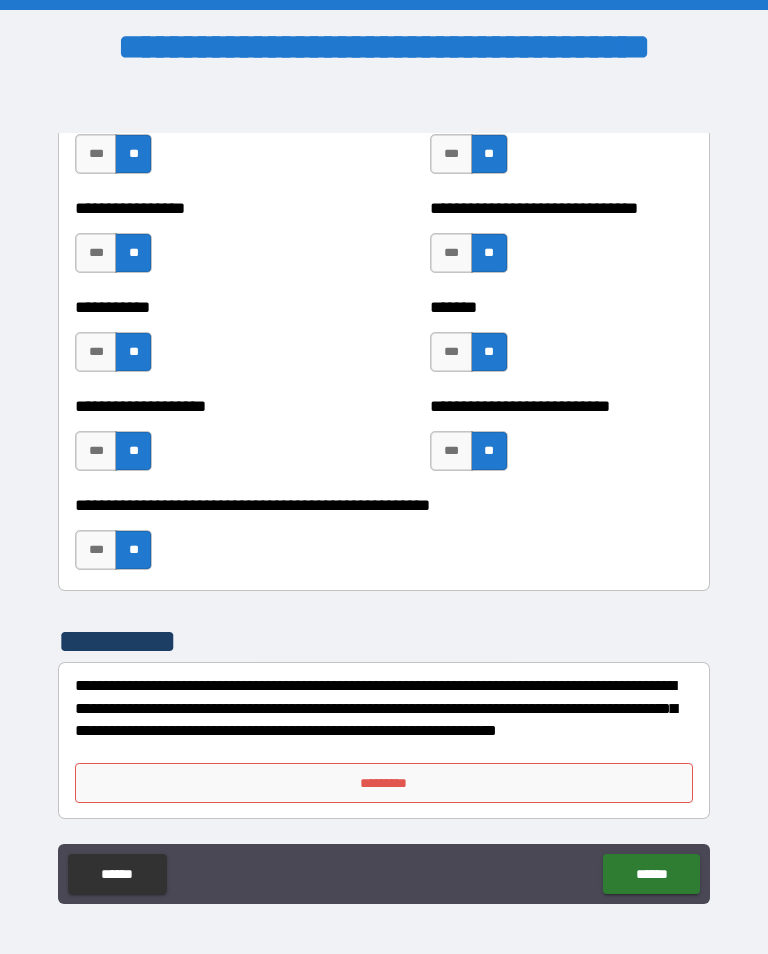 scroll, scrollTop: 7964, scrollLeft: 0, axis: vertical 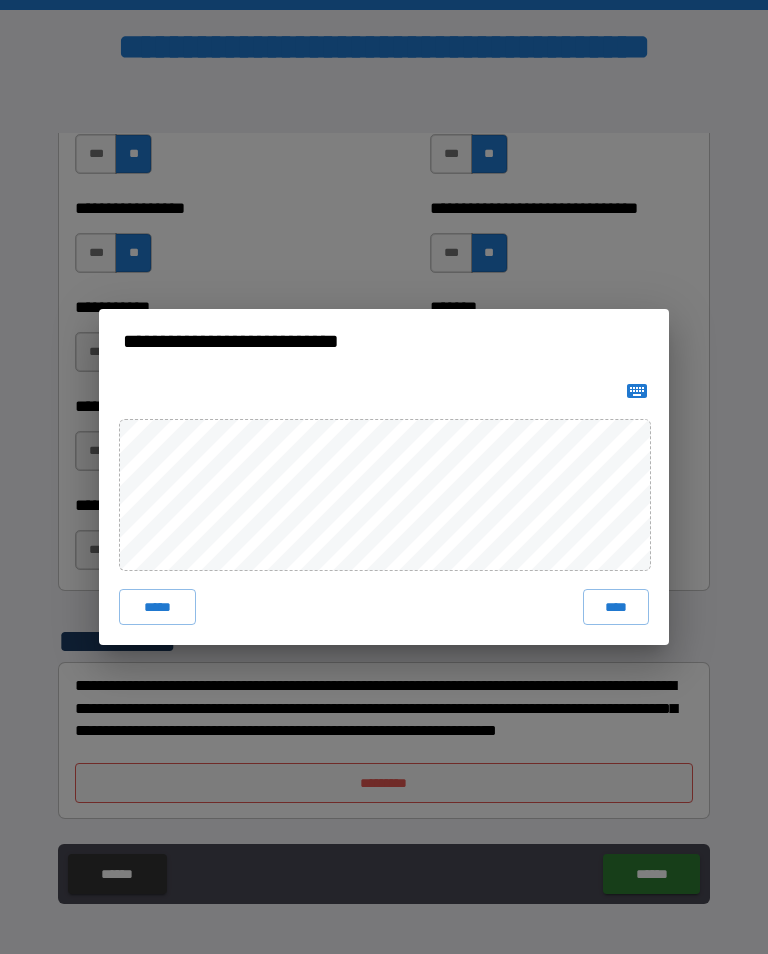 click on "****" at bounding box center (616, 607) 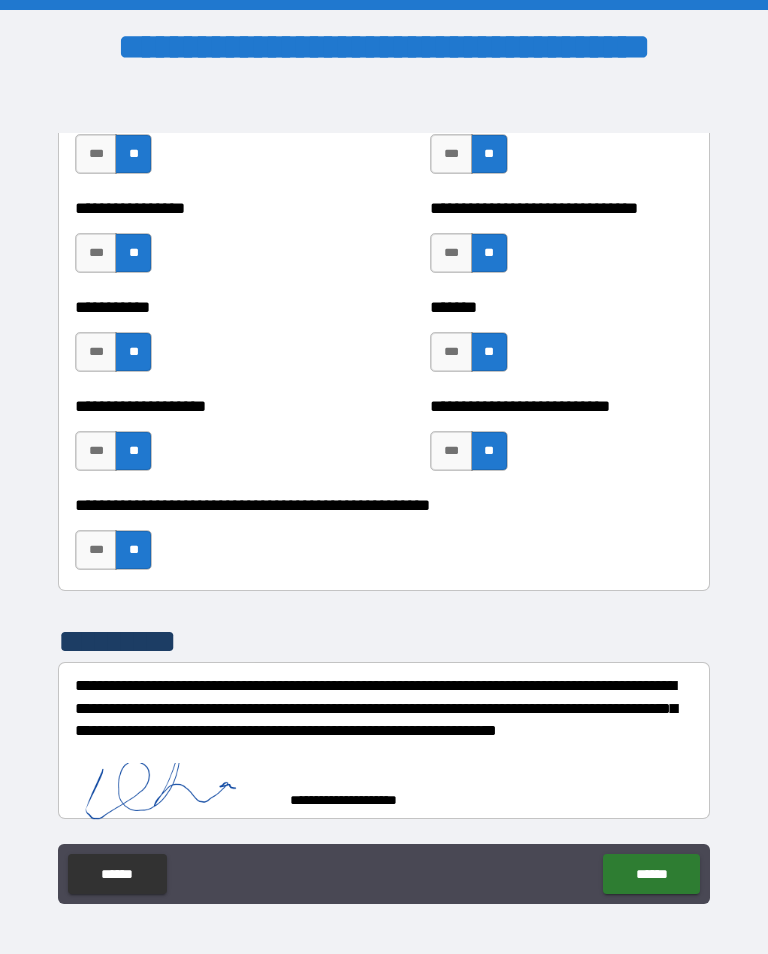 scroll, scrollTop: 7954, scrollLeft: 0, axis: vertical 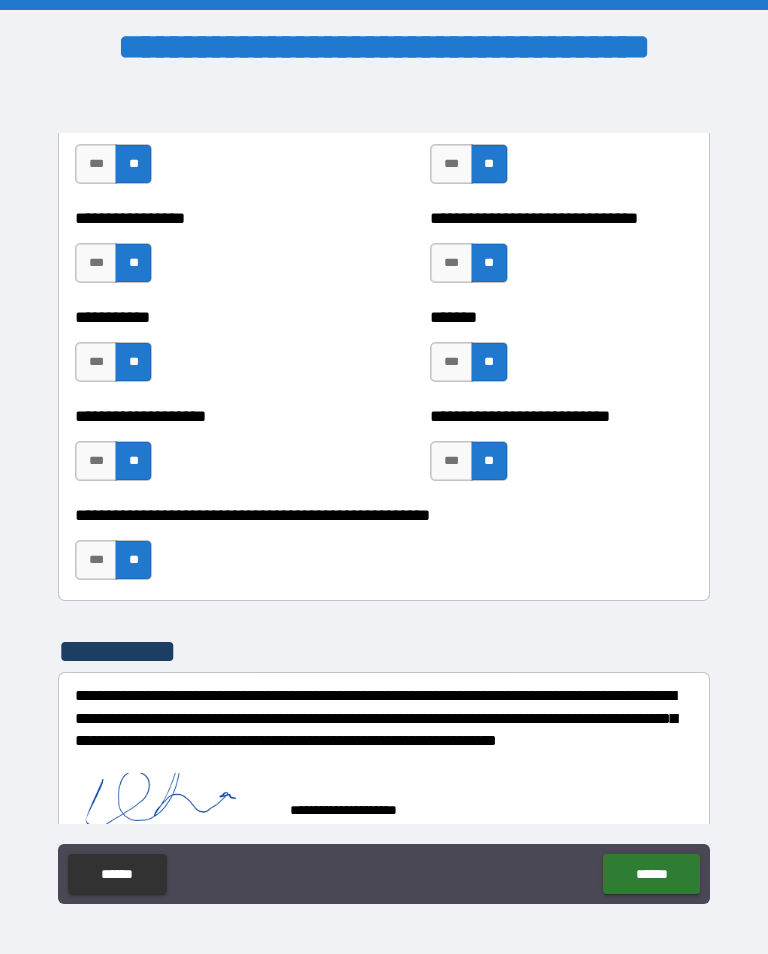click on "******" at bounding box center [651, 874] 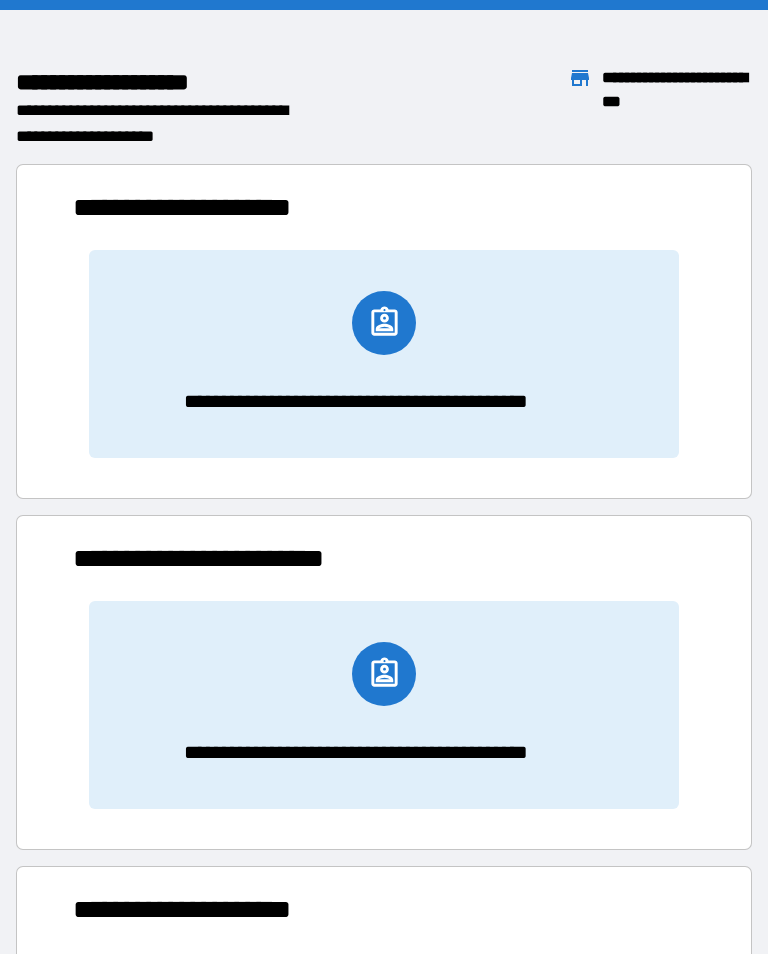 scroll, scrollTop: 1, scrollLeft: 1, axis: both 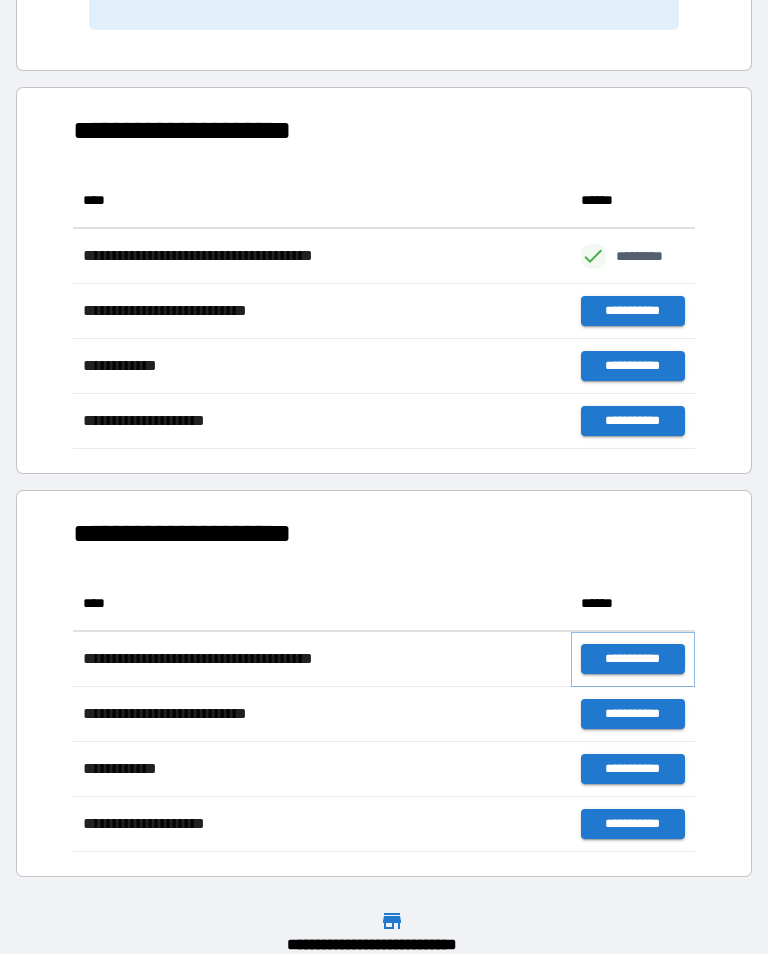 click on "**********" at bounding box center [633, 659] 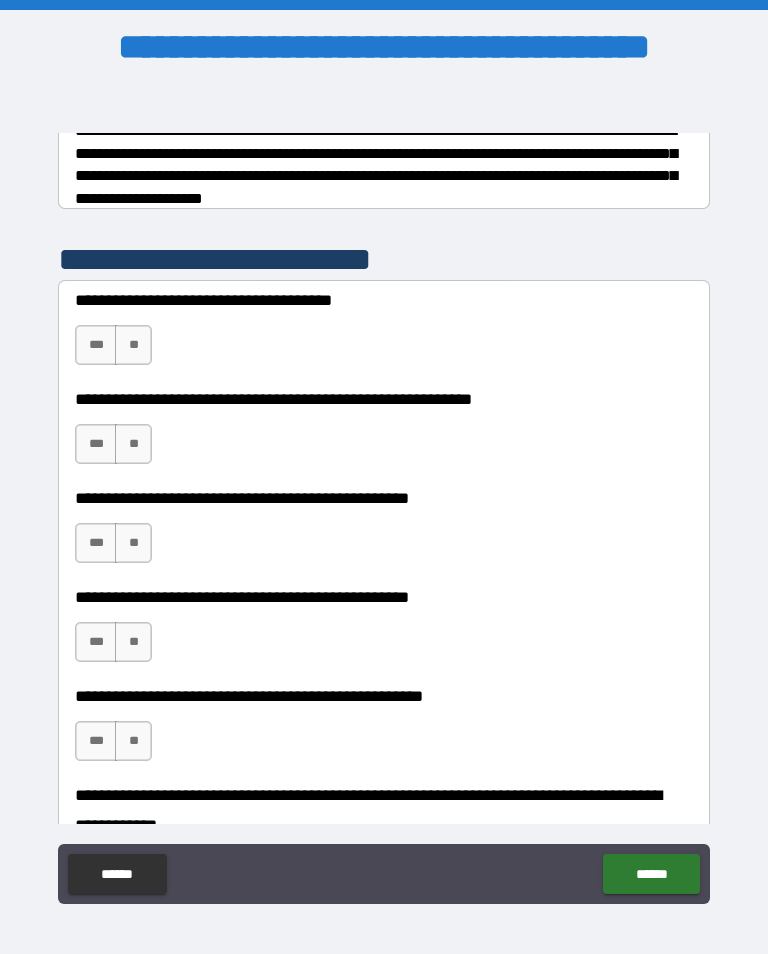 scroll, scrollTop: 343, scrollLeft: 0, axis: vertical 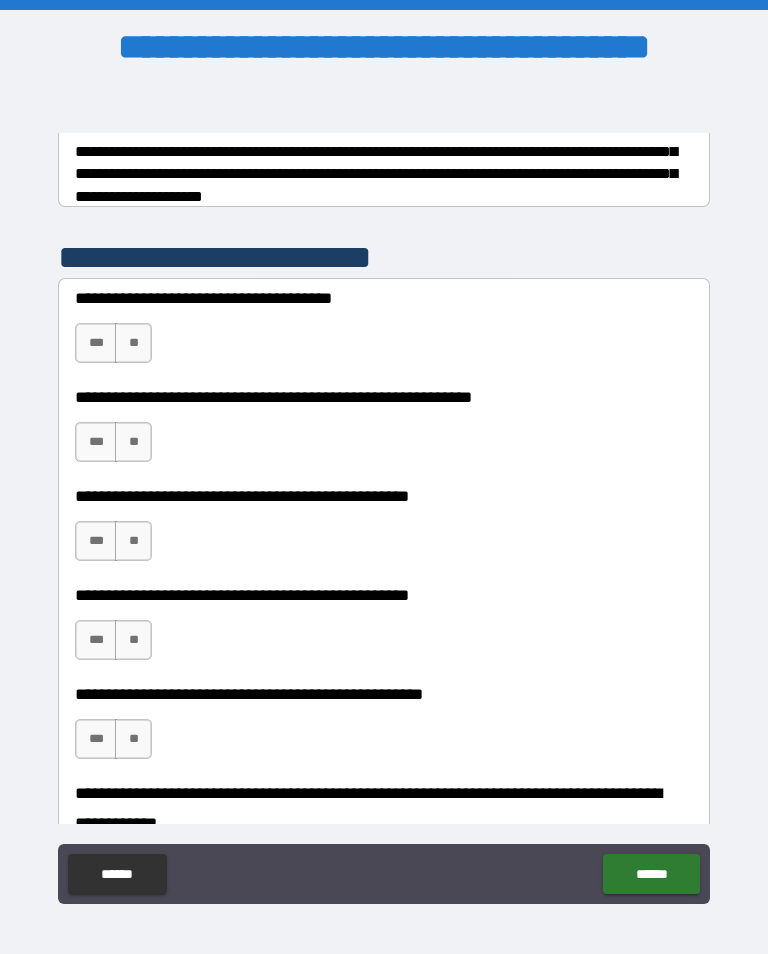 click on "**" at bounding box center [133, 343] 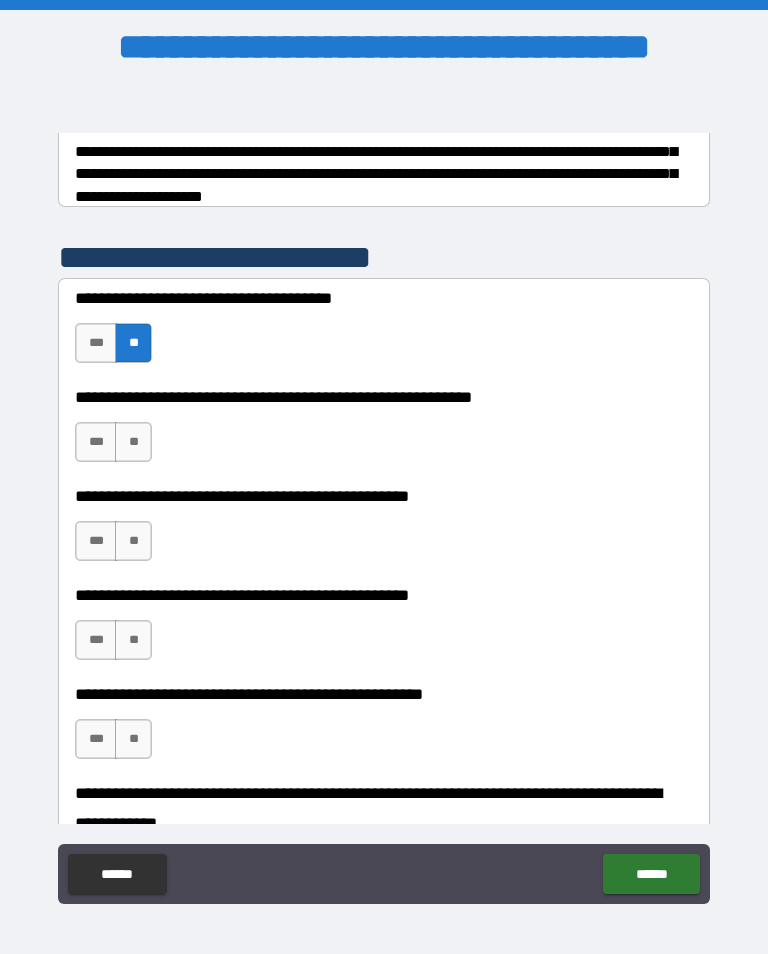 click on "**" at bounding box center (133, 442) 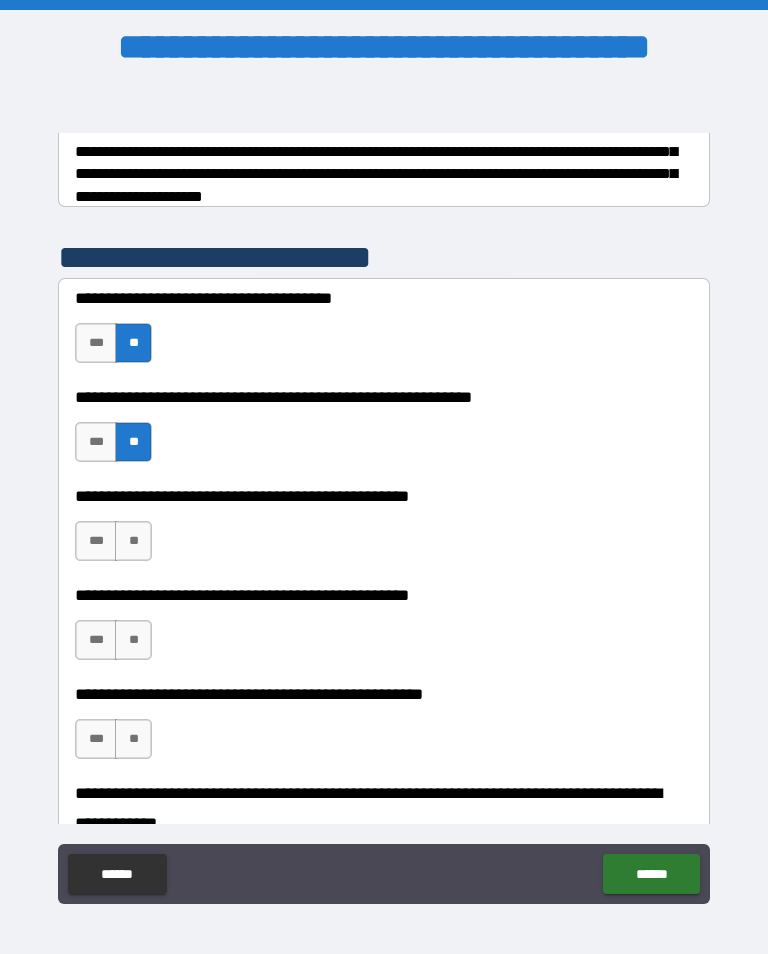 click on "**" at bounding box center [133, 541] 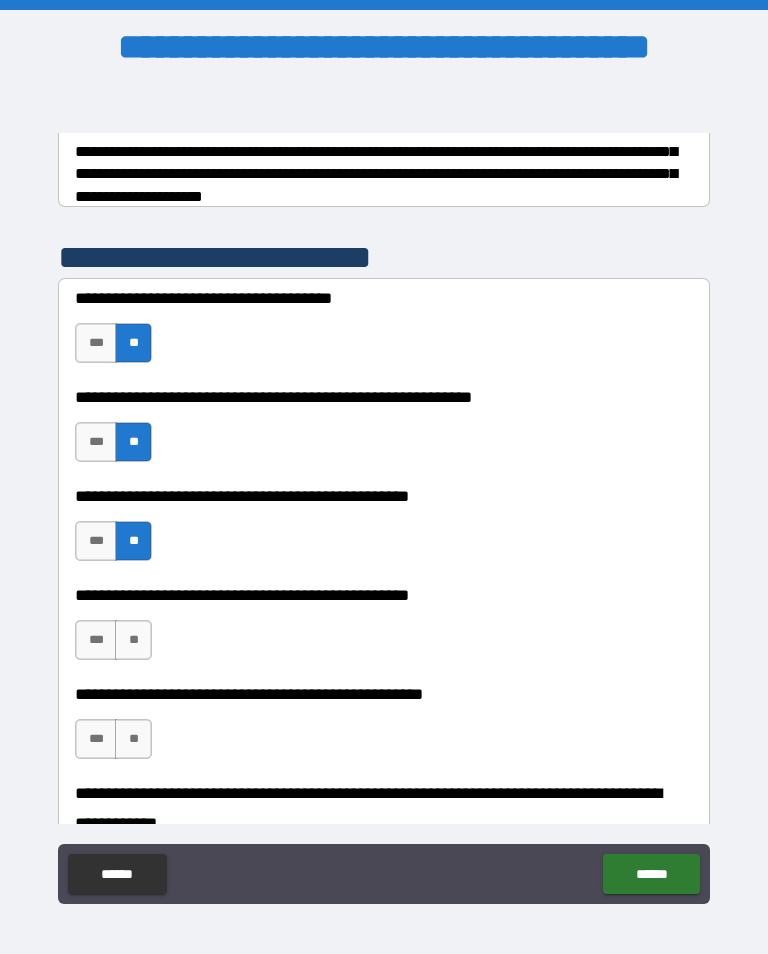 click on "**" at bounding box center (133, 640) 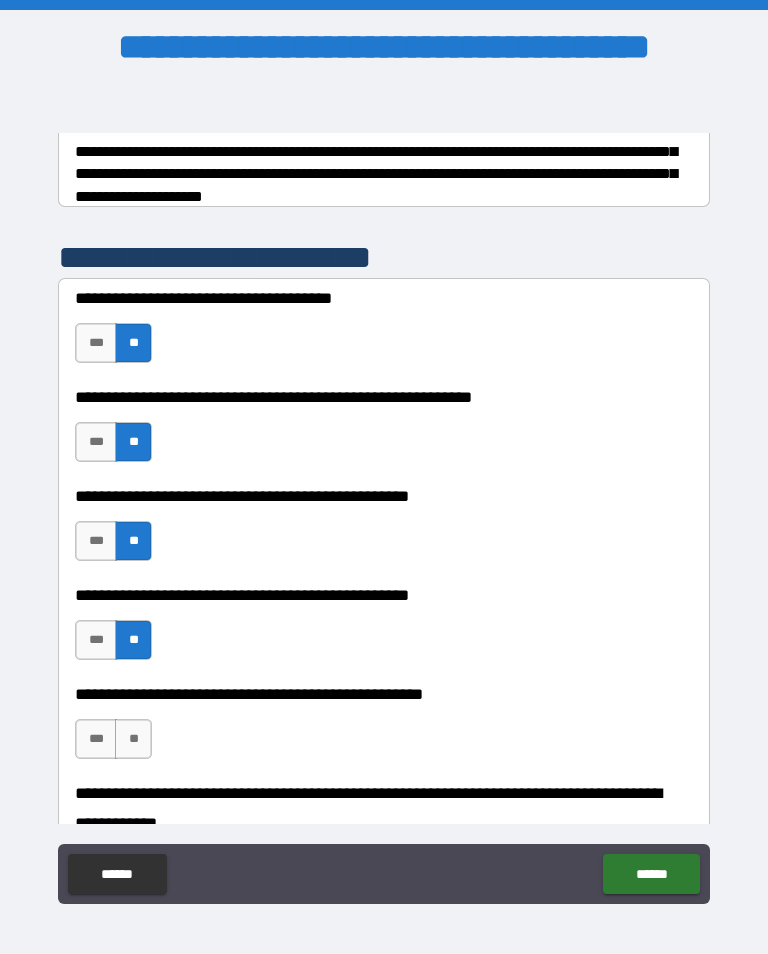 click on "**" at bounding box center (133, 739) 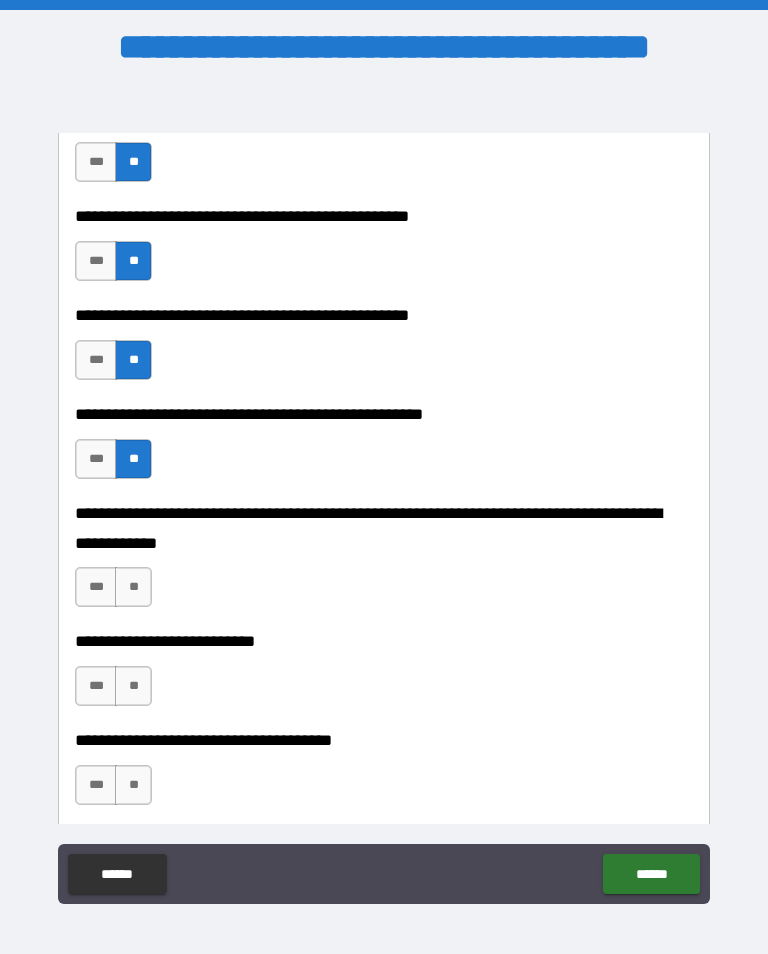 scroll, scrollTop: 622, scrollLeft: 0, axis: vertical 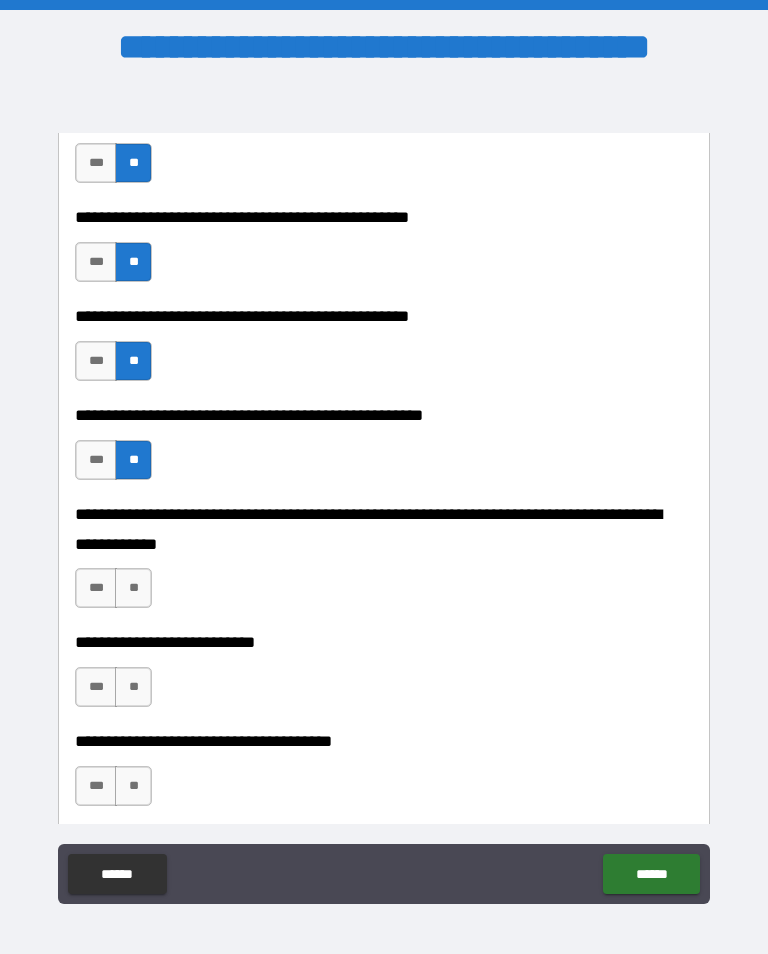 click on "**" at bounding box center [133, 588] 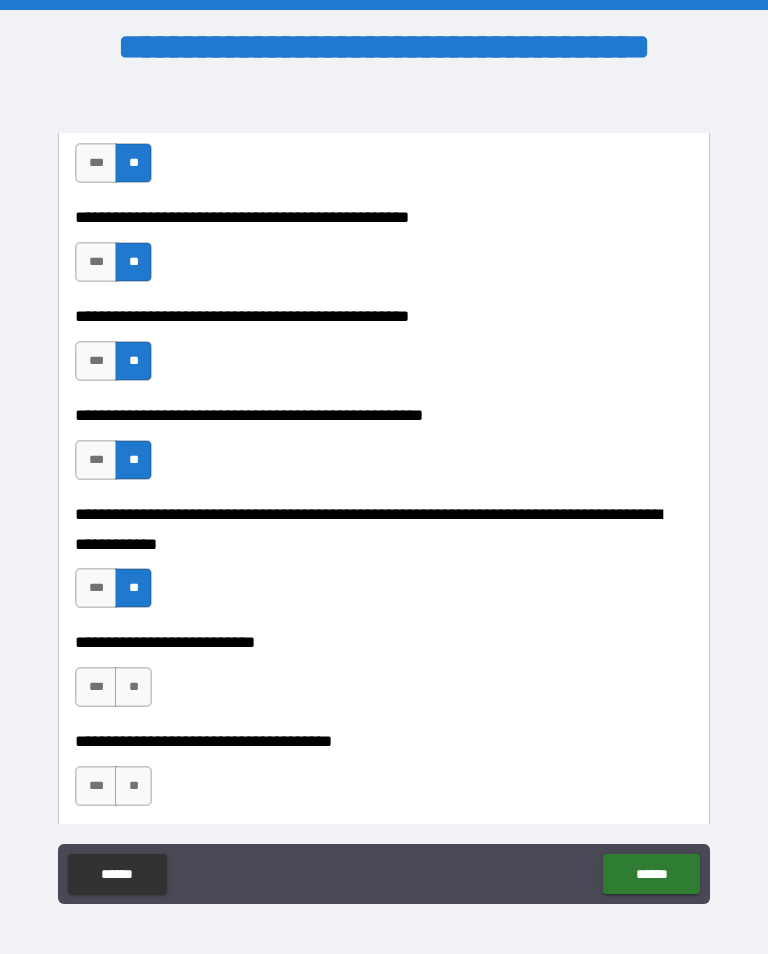 click on "**" at bounding box center (133, 687) 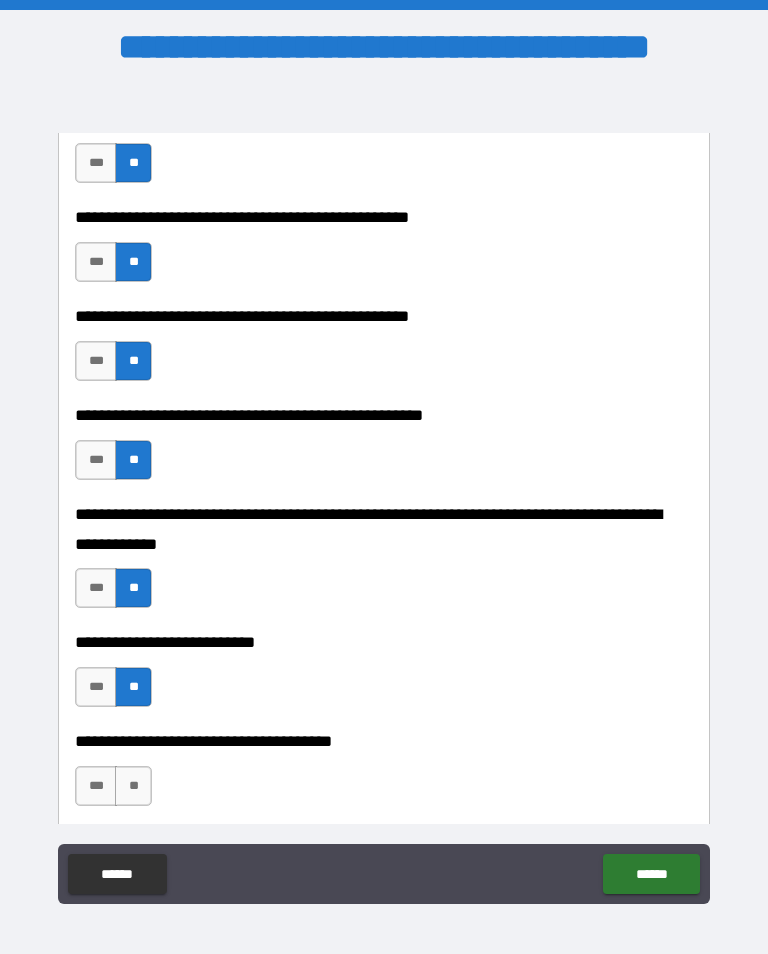click on "**" at bounding box center (133, 786) 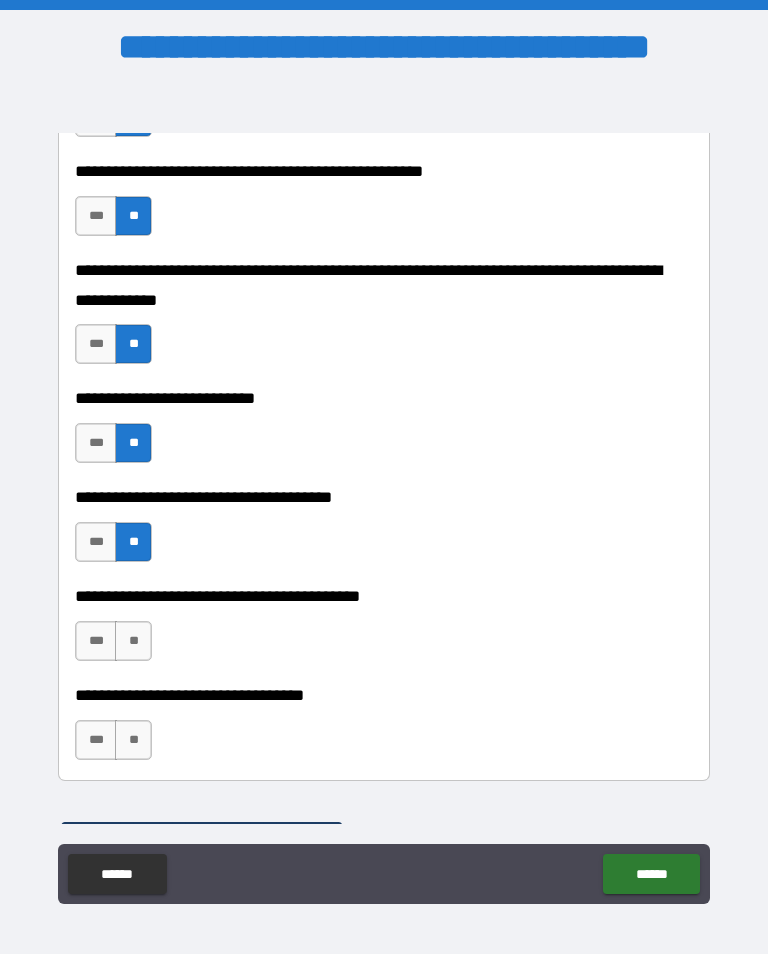 scroll, scrollTop: 928, scrollLeft: 0, axis: vertical 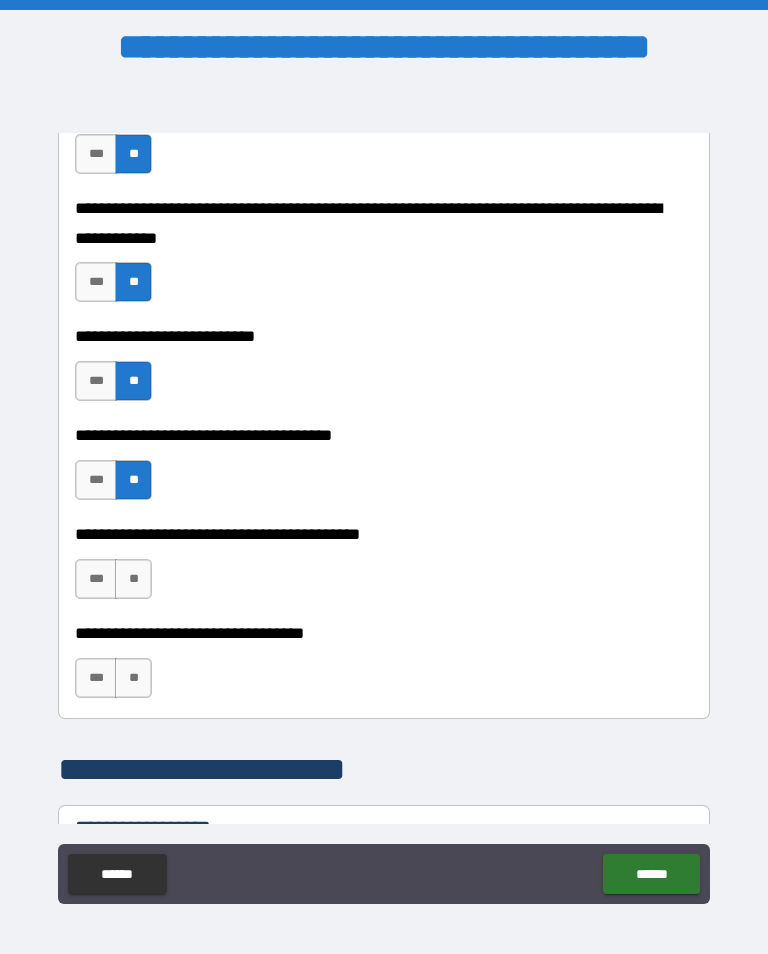 click on "**" at bounding box center [133, 579] 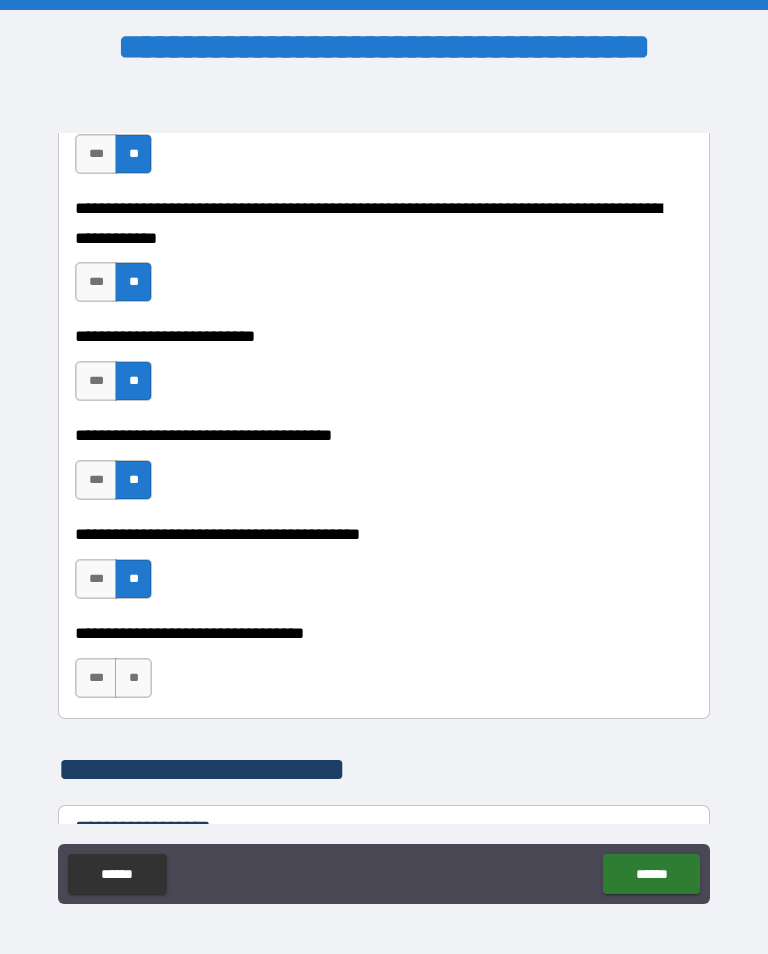 click on "**" at bounding box center [133, 678] 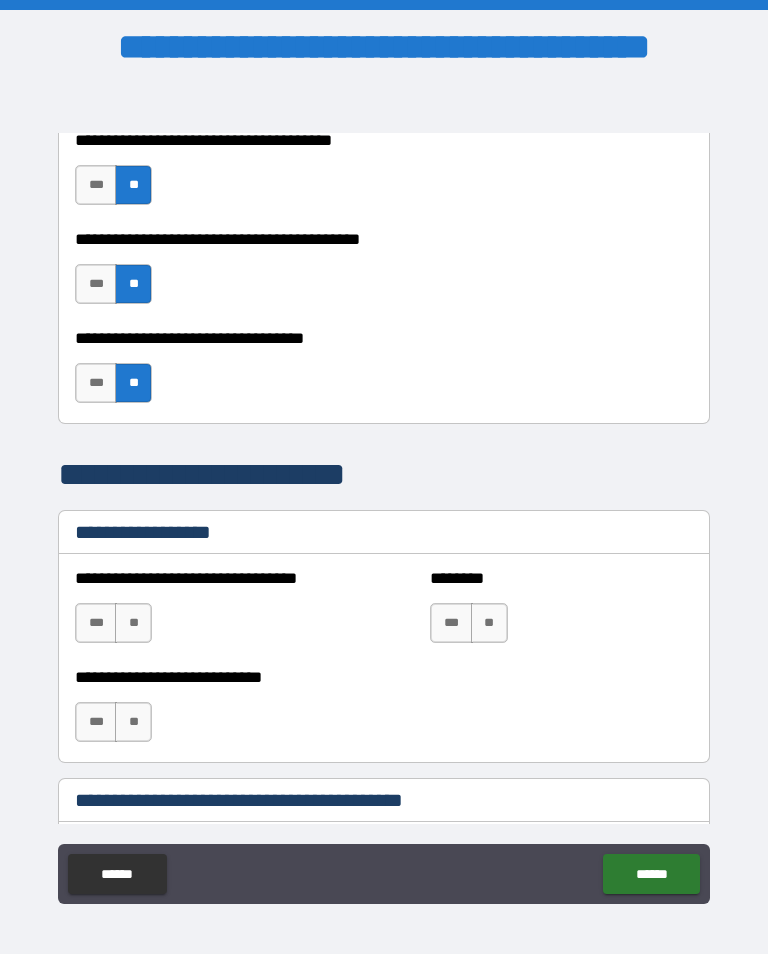 scroll, scrollTop: 1225, scrollLeft: 0, axis: vertical 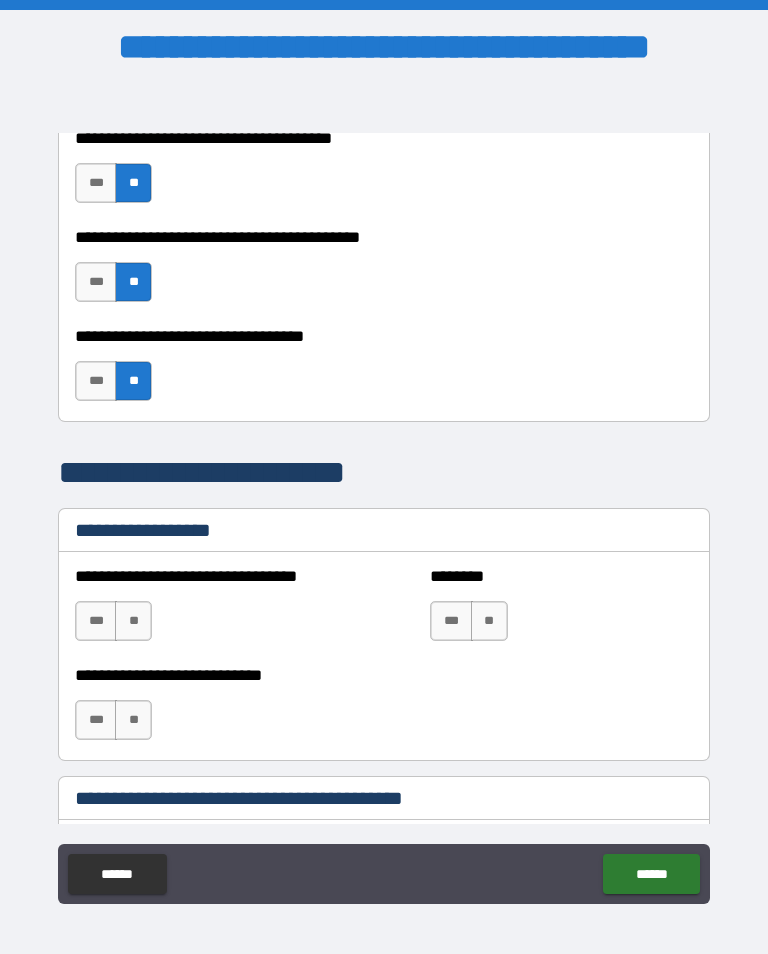 click on "**" at bounding box center [133, 621] 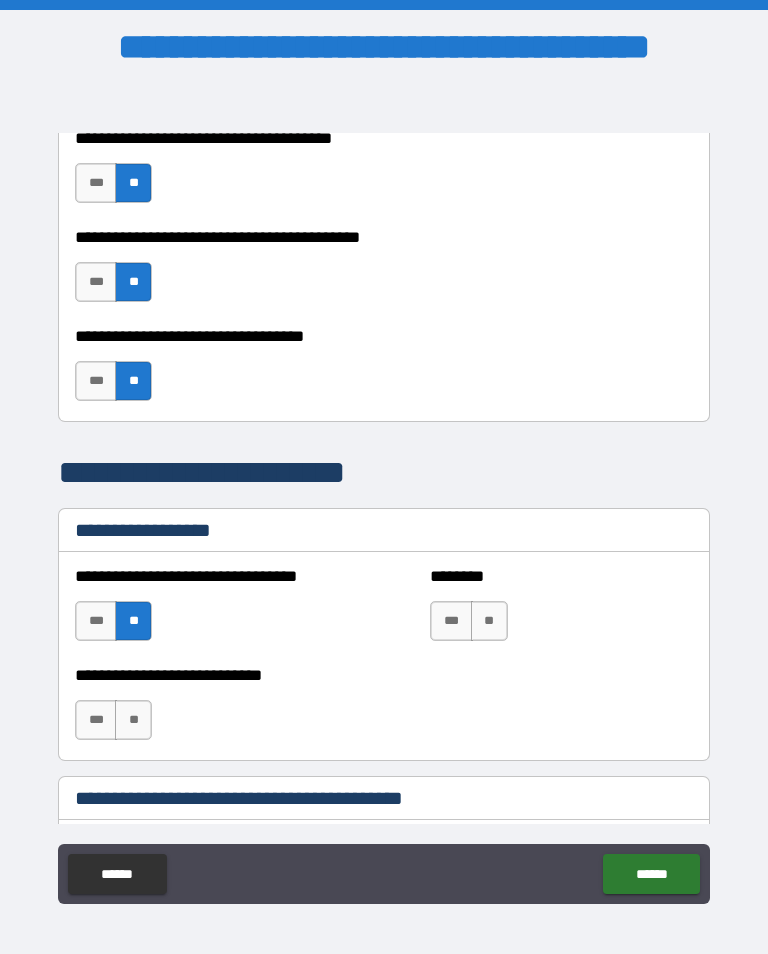 click on "**" at bounding box center [133, 720] 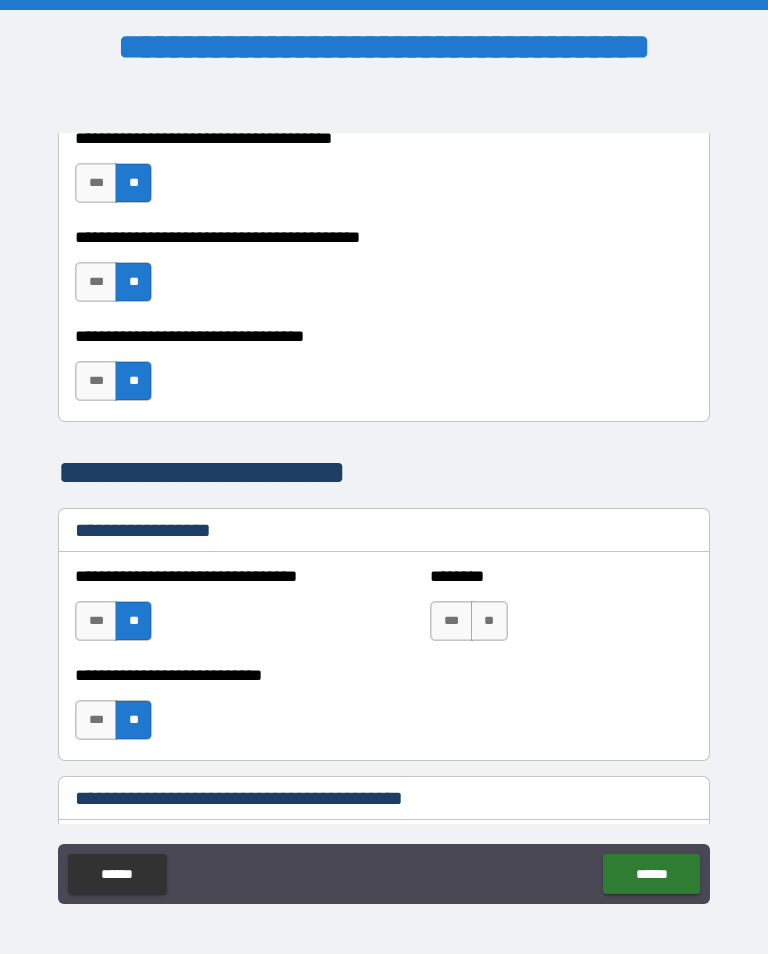 click on "**" at bounding box center (489, 621) 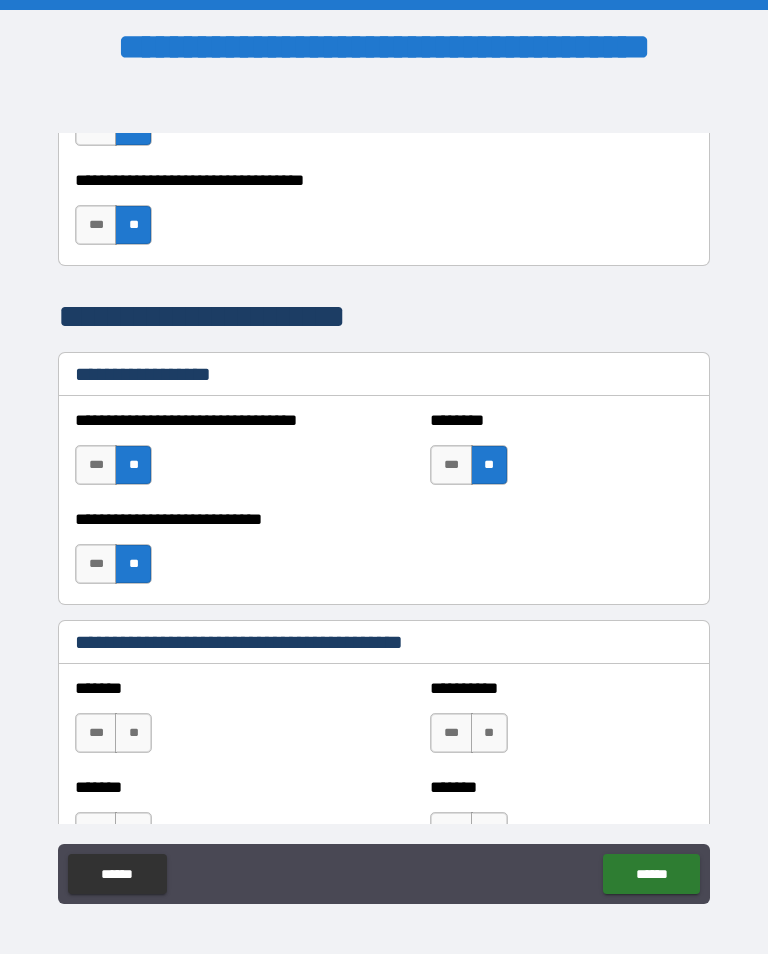 scroll, scrollTop: 1450, scrollLeft: 0, axis: vertical 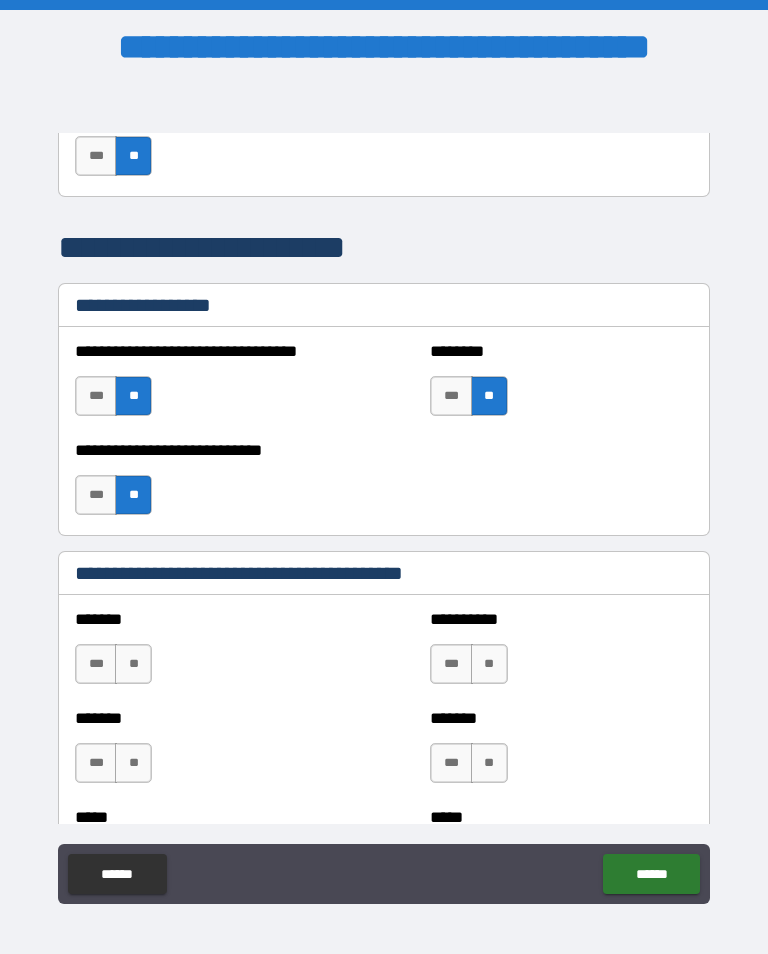 click on "**" at bounding box center [133, 664] 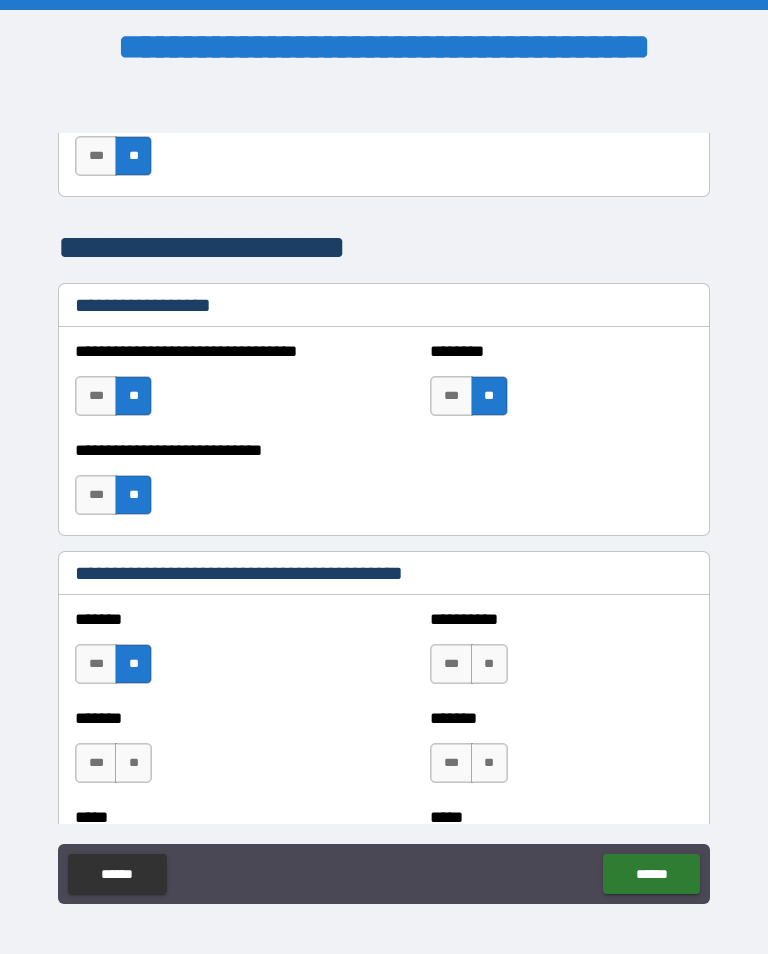 click on "**" at bounding box center [133, 763] 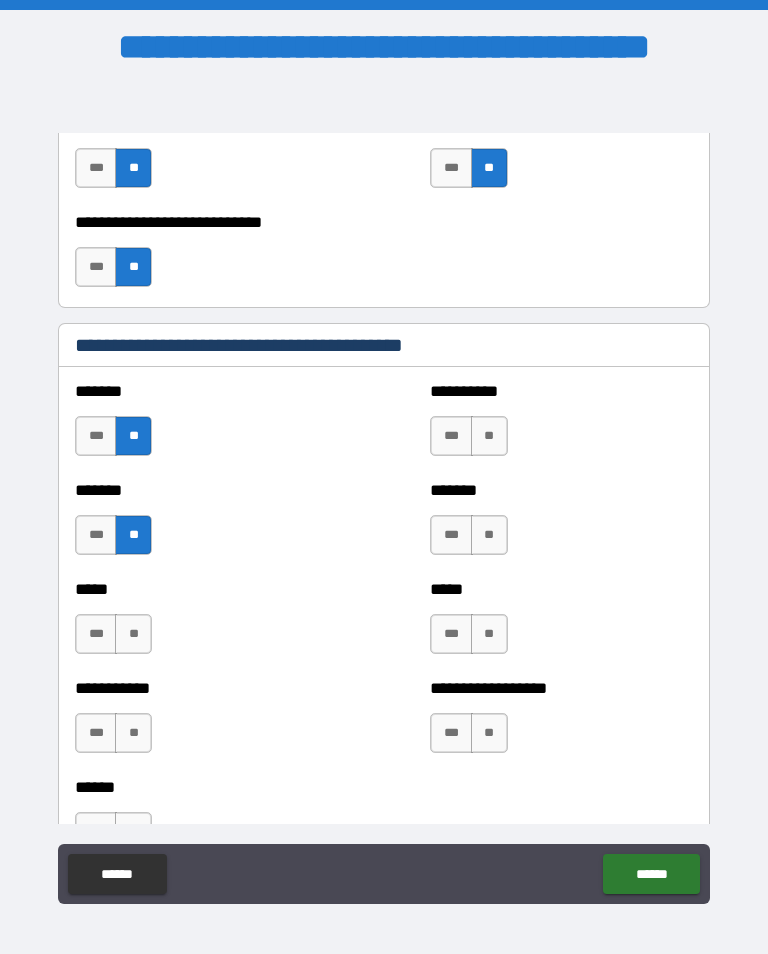 scroll, scrollTop: 1697, scrollLeft: 0, axis: vertical 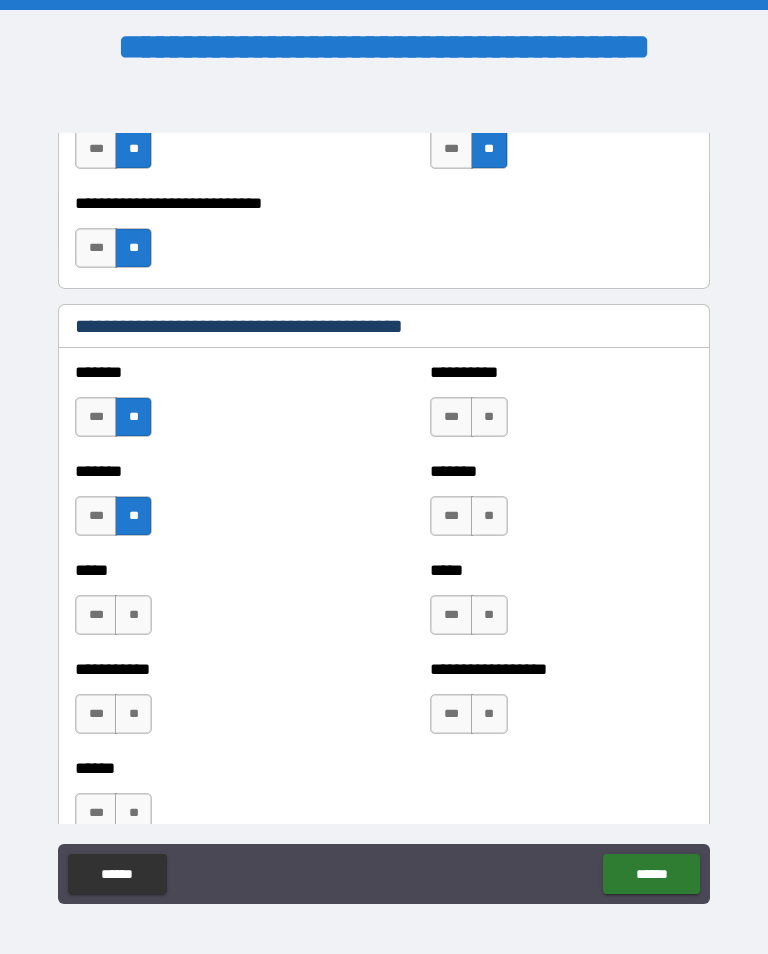 click on "**" at bounding box center [133, 615] 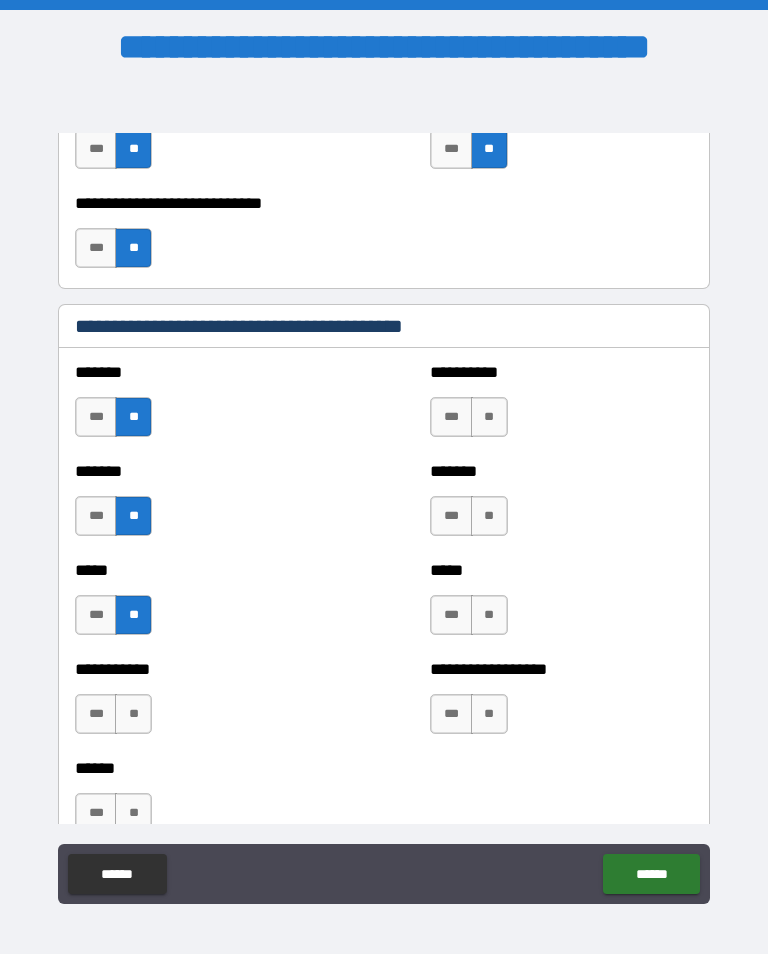 click on "**" at bounding box center [133, 714] 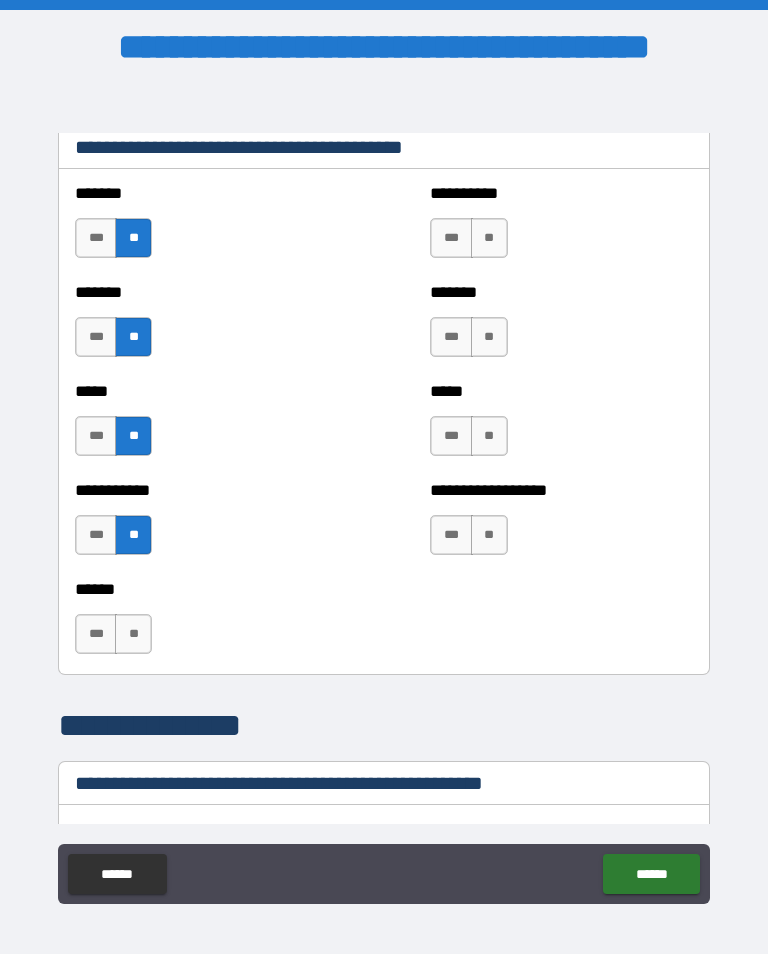 scroll, scrollTop: 1875, scrollLeft: 0, axis: vertical 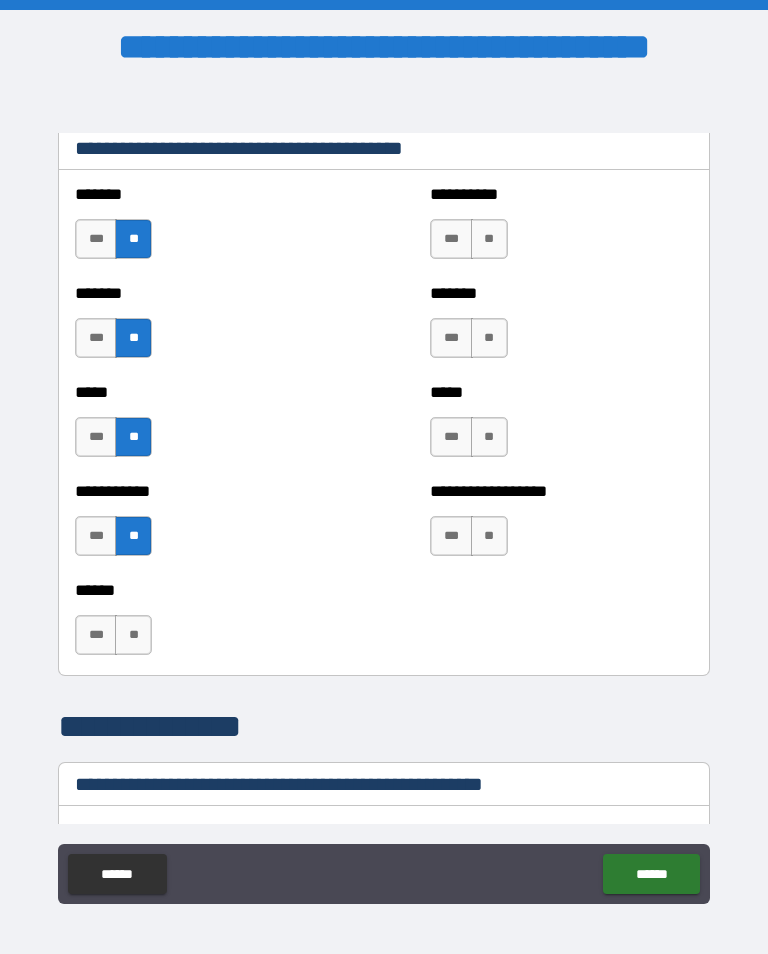 click on "**" at bounding box center (133, 635) 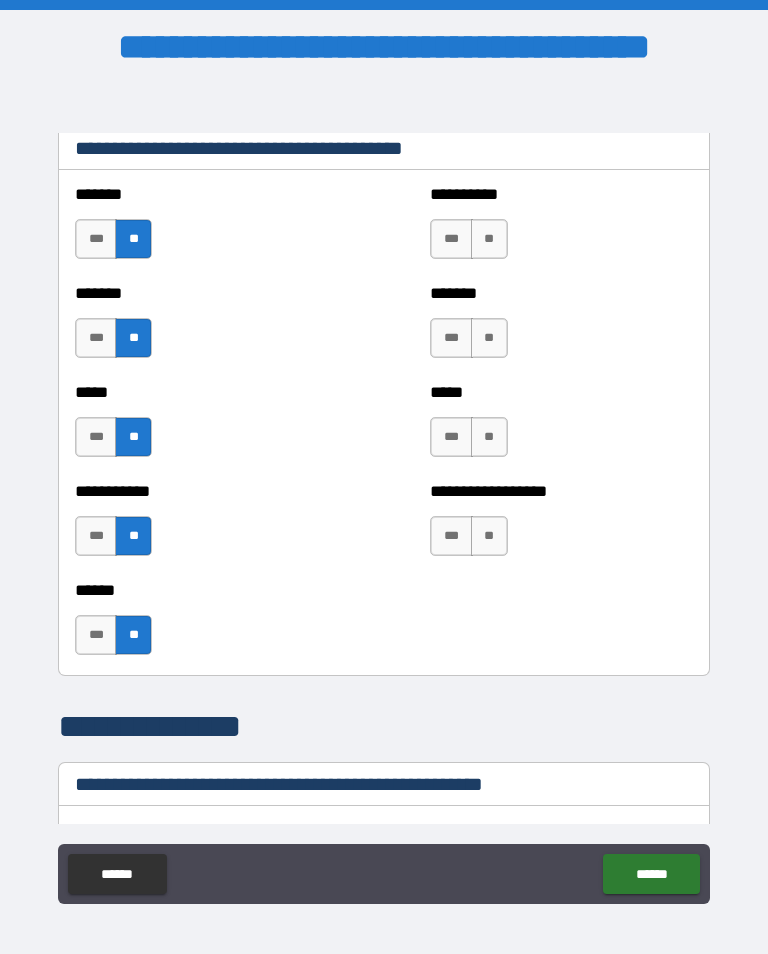click on "**" at bounding box center [489, 239] 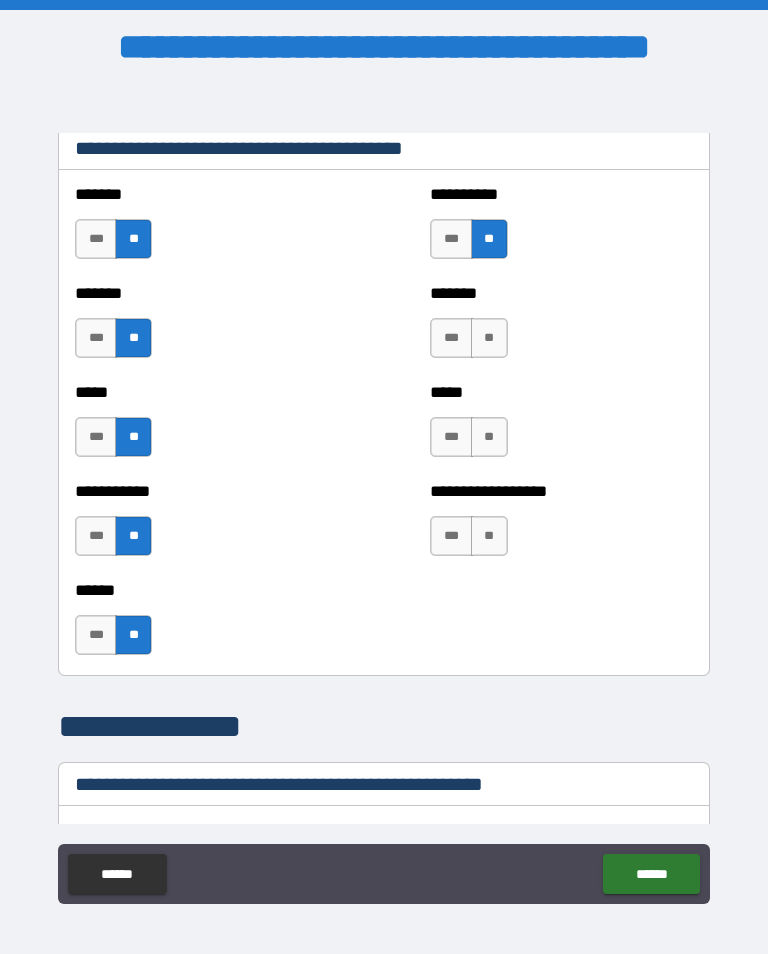 click on "**" at bounding box center [489, 338] 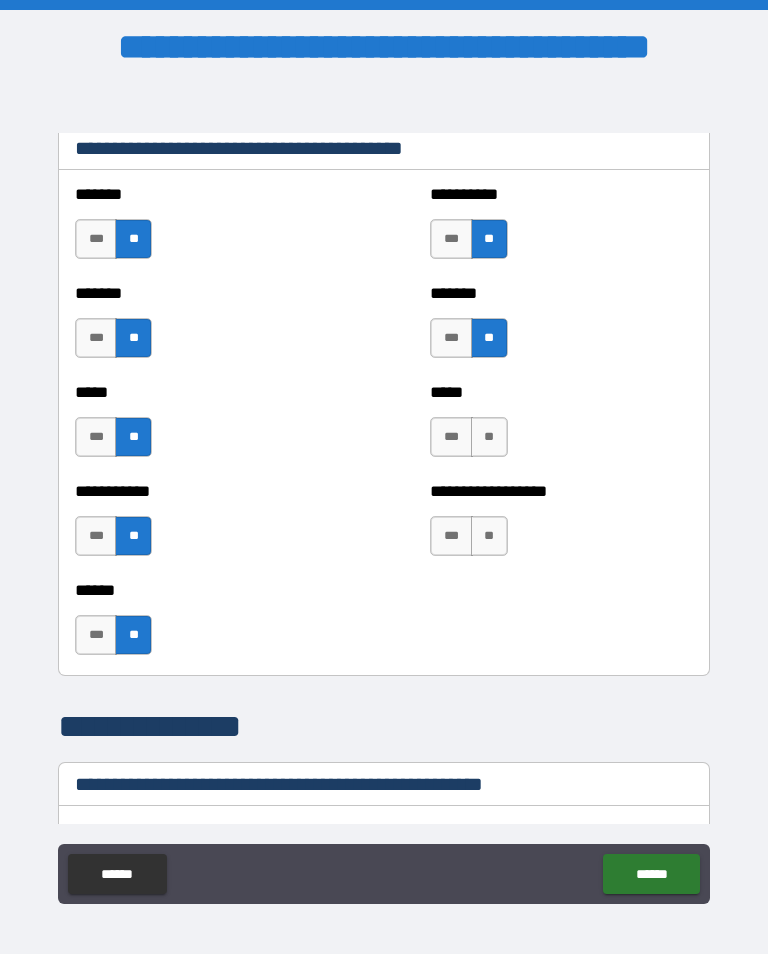 click on "**" at bounding box center (489, 437) 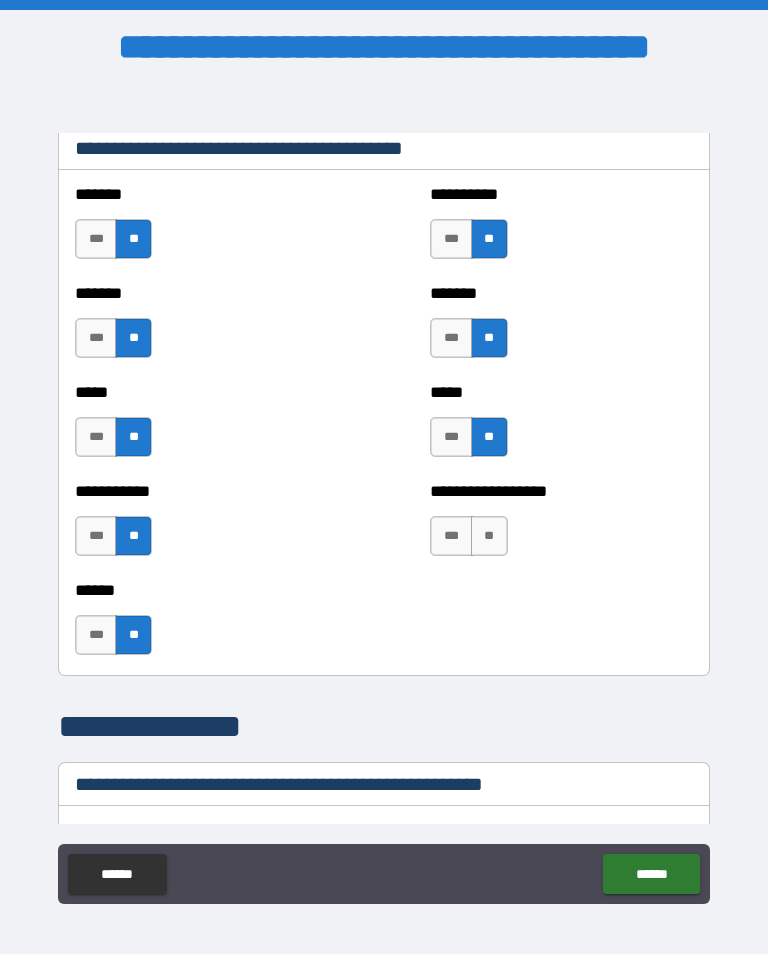 click on "**" at bounding box center (489, 536) 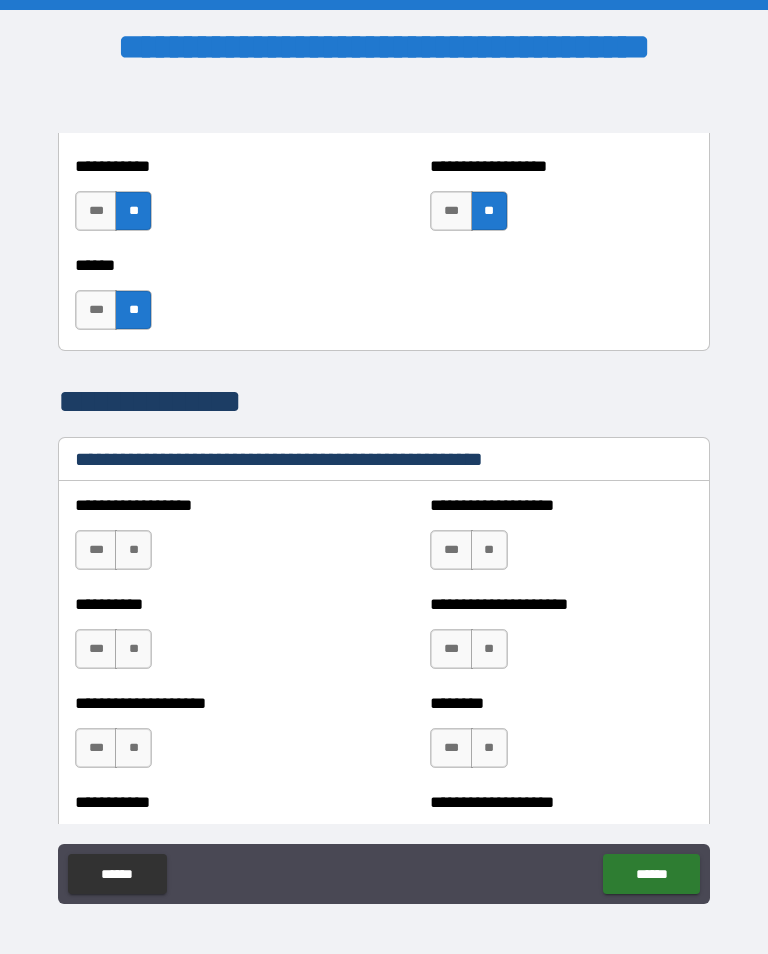 scroll, scrollTop: 2202, scrollLeft: 0, axis: vertical 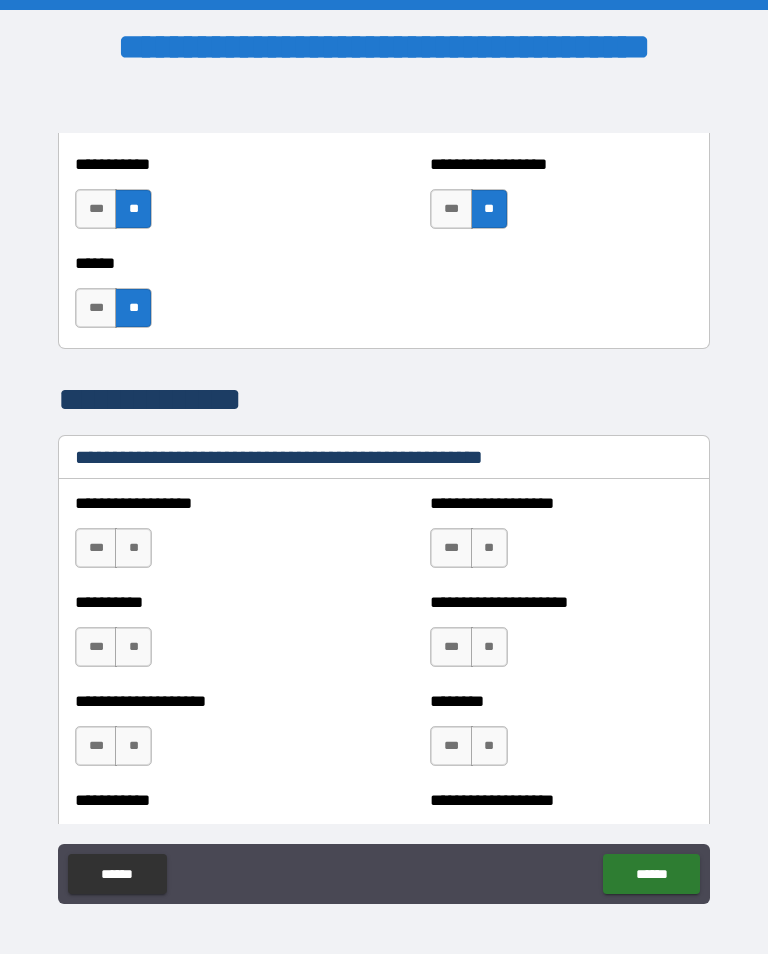 click on "**" at bounding box center (133, 548) 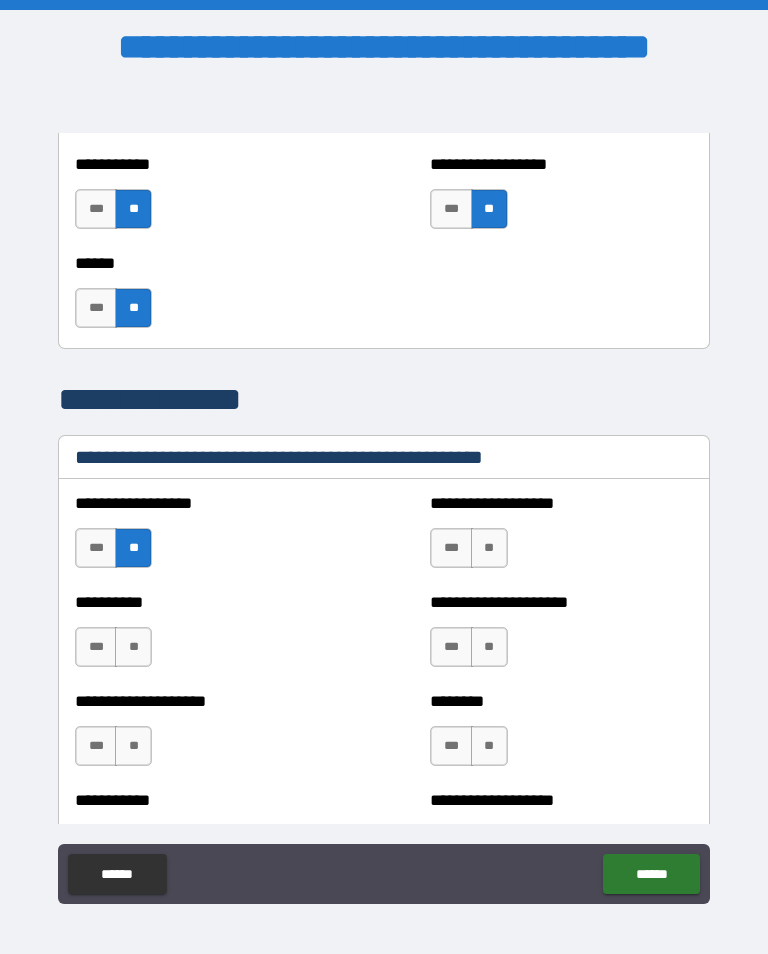 click on "**" at bounding box center (133, 647) 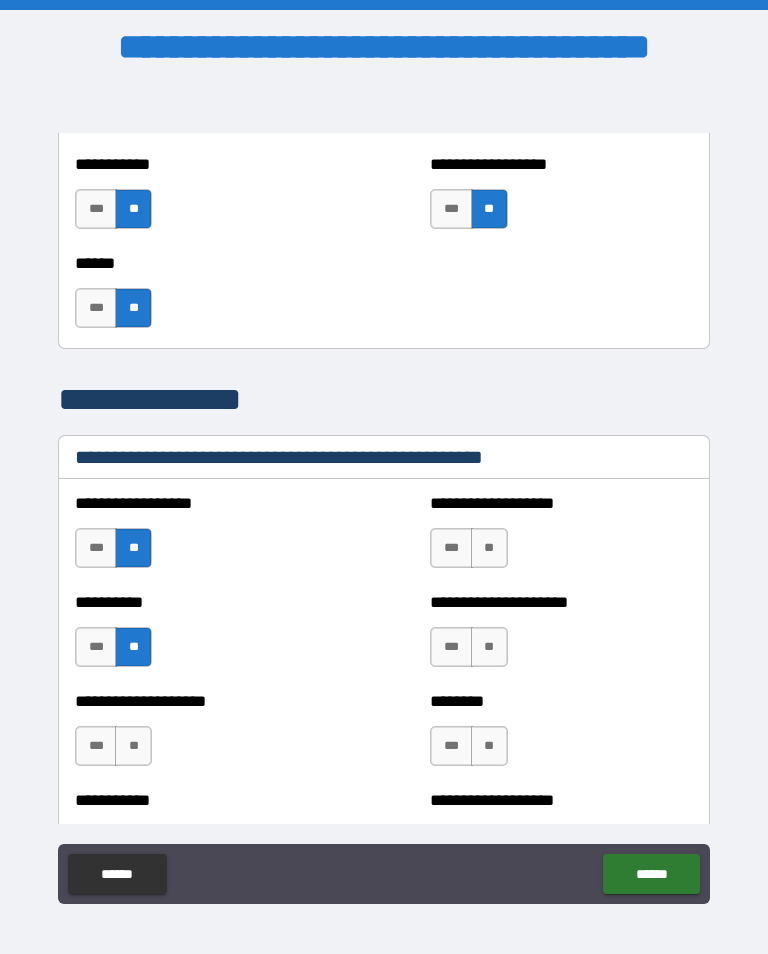 click on "**" at bounding box center (133, 746) 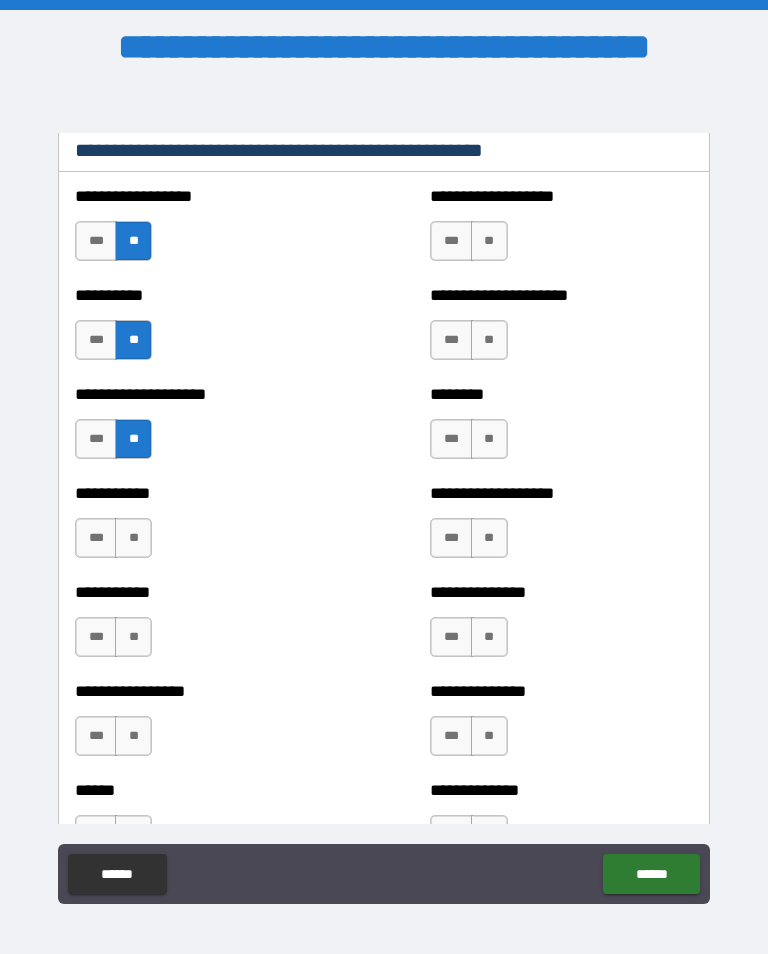 scroll, scrollTop: 2518, scrollLeft: 0, axis: vertical 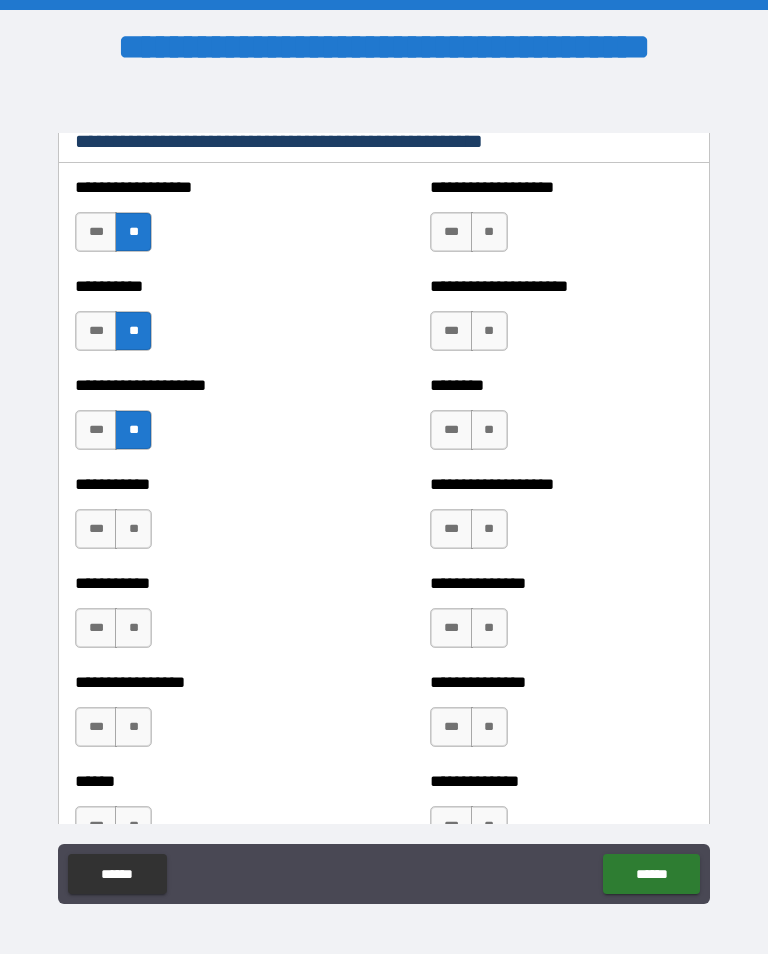 click on "**" at bounding box center [133, 529] 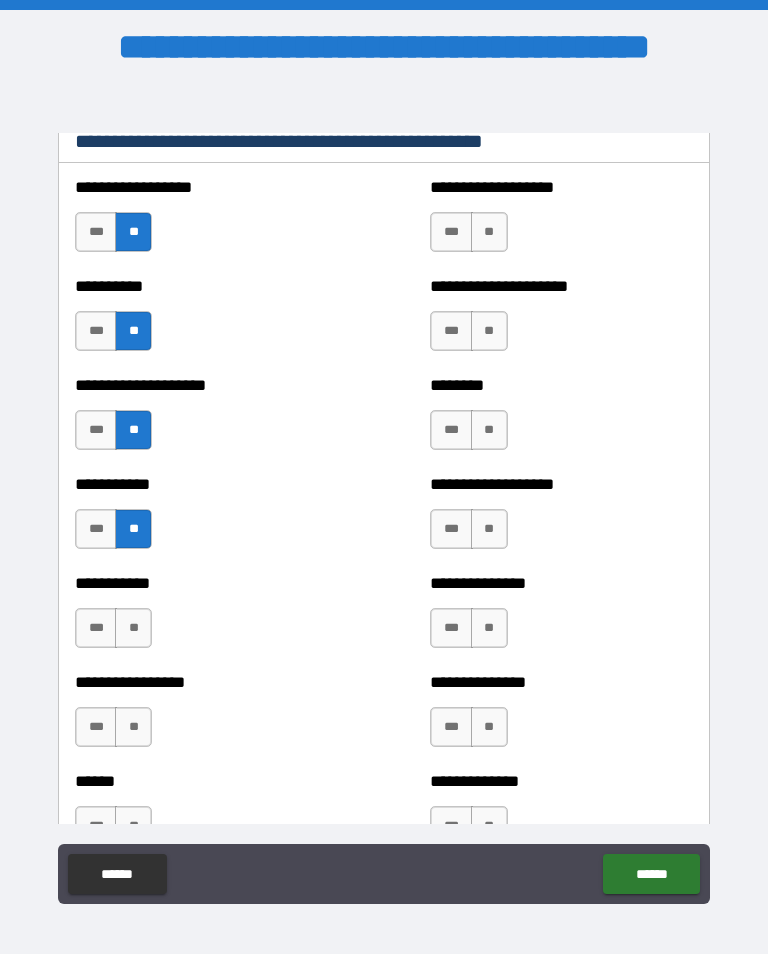 click on "**" at bounding box center (133, 628) 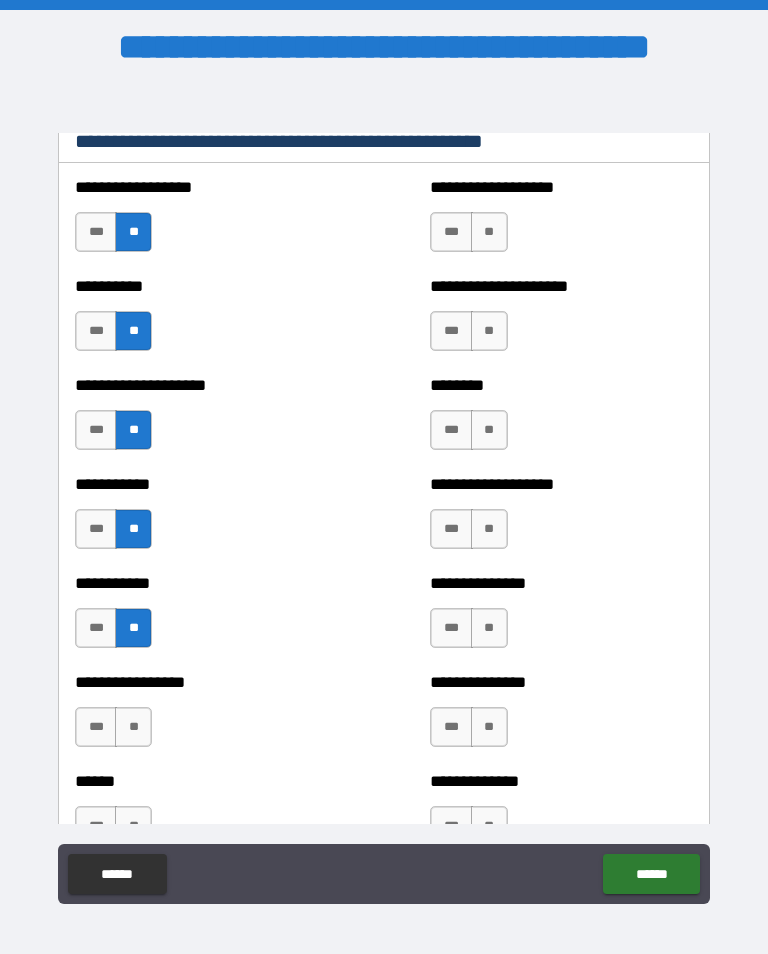 click on "**" at bounding box center (133, 727) 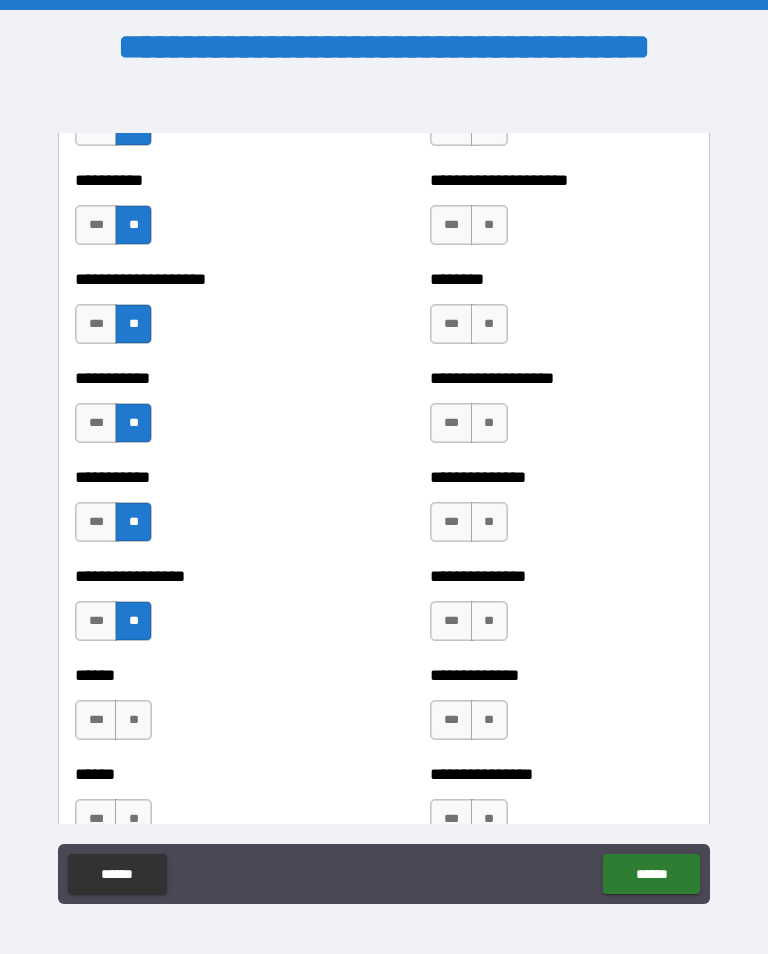 scroll, scrollTop: 2624, scrollLeft: 0, axis: vertical 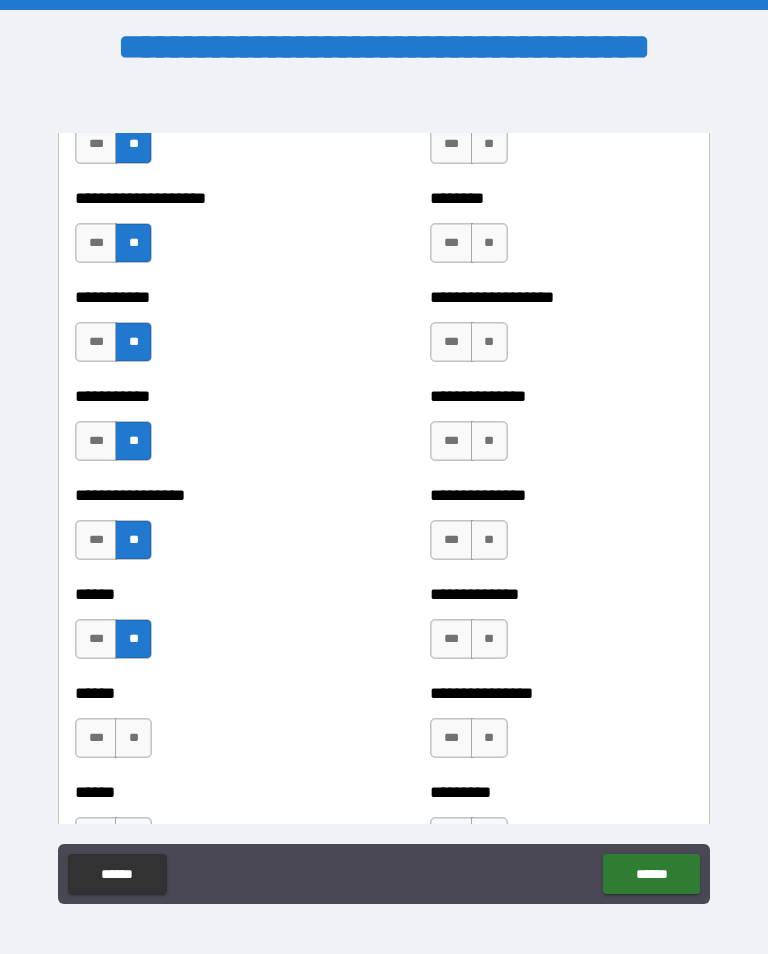 click on "**" at bounding box center (133, 738) 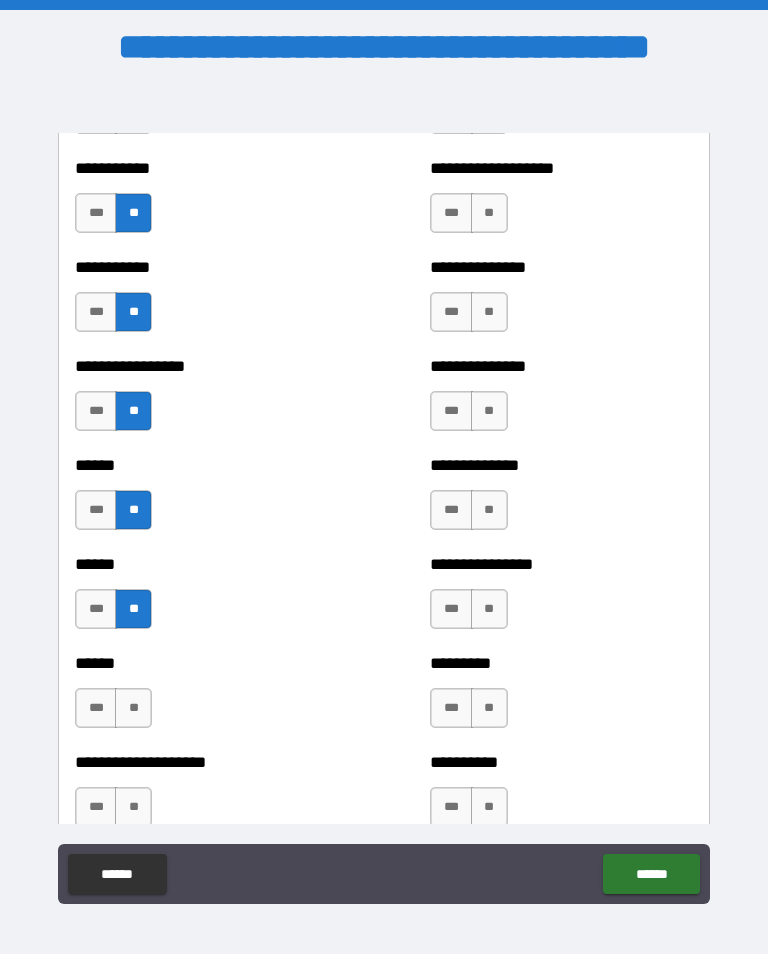 scroll, scrollTop: 2837, scrollLeft: 0, axis: vertical 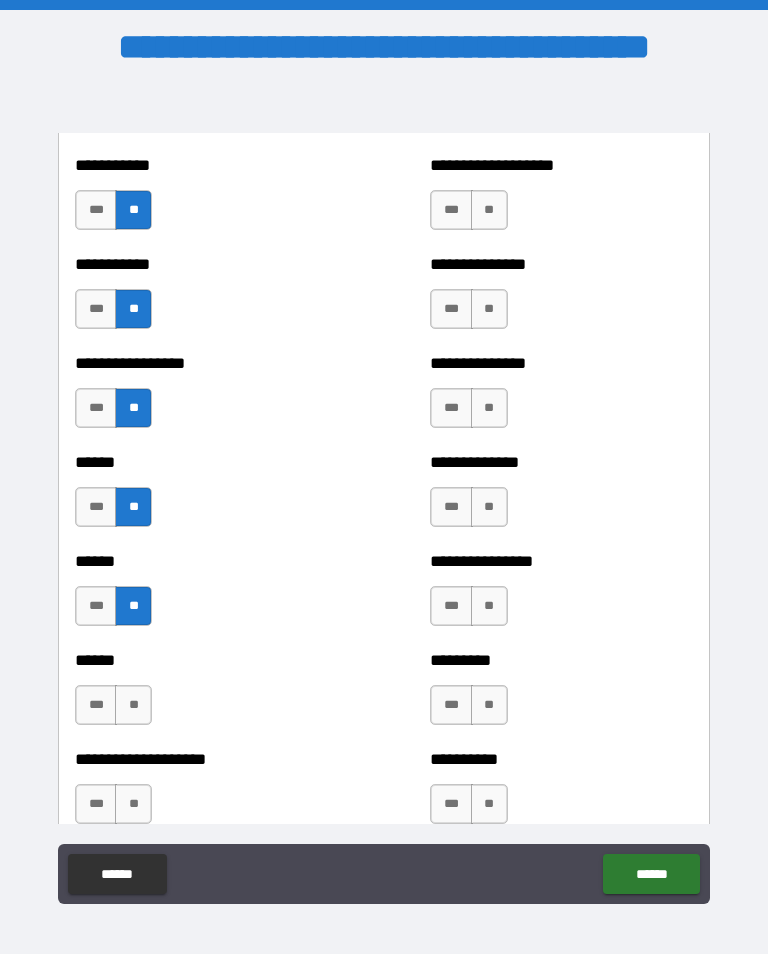 click on "**" at bounding box center [133, 705] 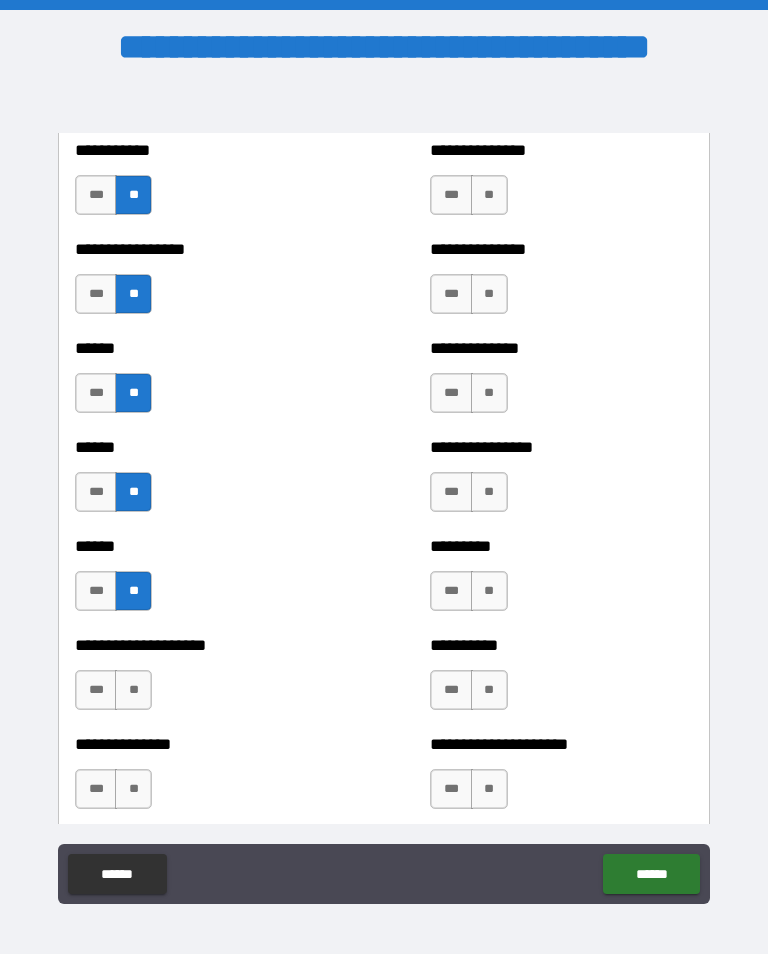 scroll, scrollTop: 2951, scrollLeft: 0, axis: vertical 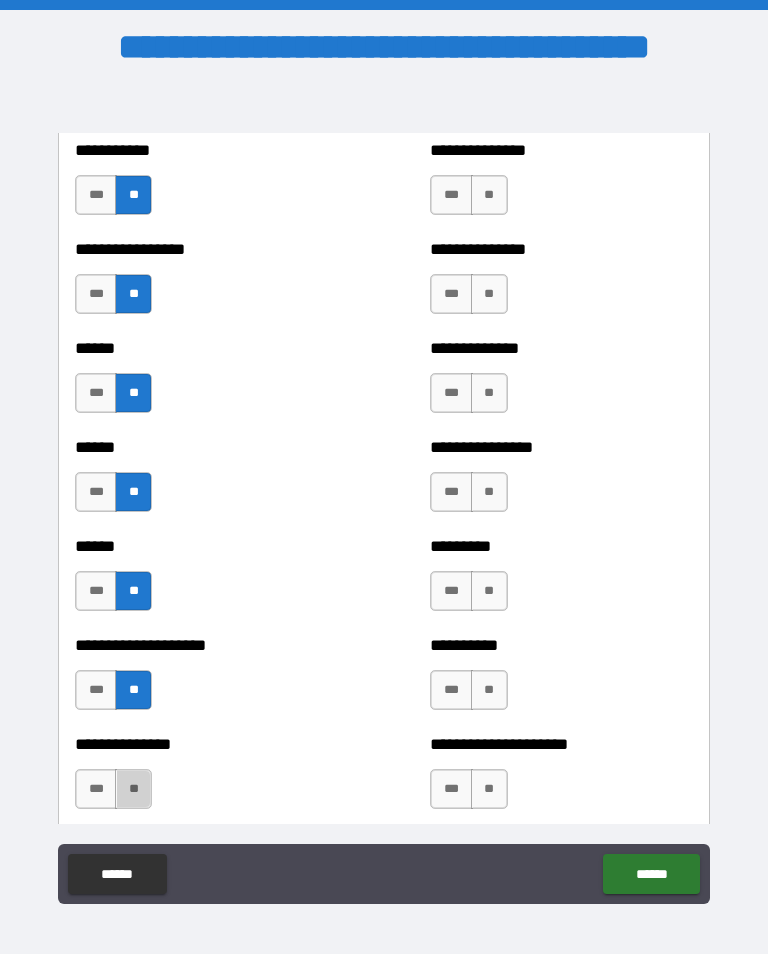 click on "**" at bounding box center [133, 789] 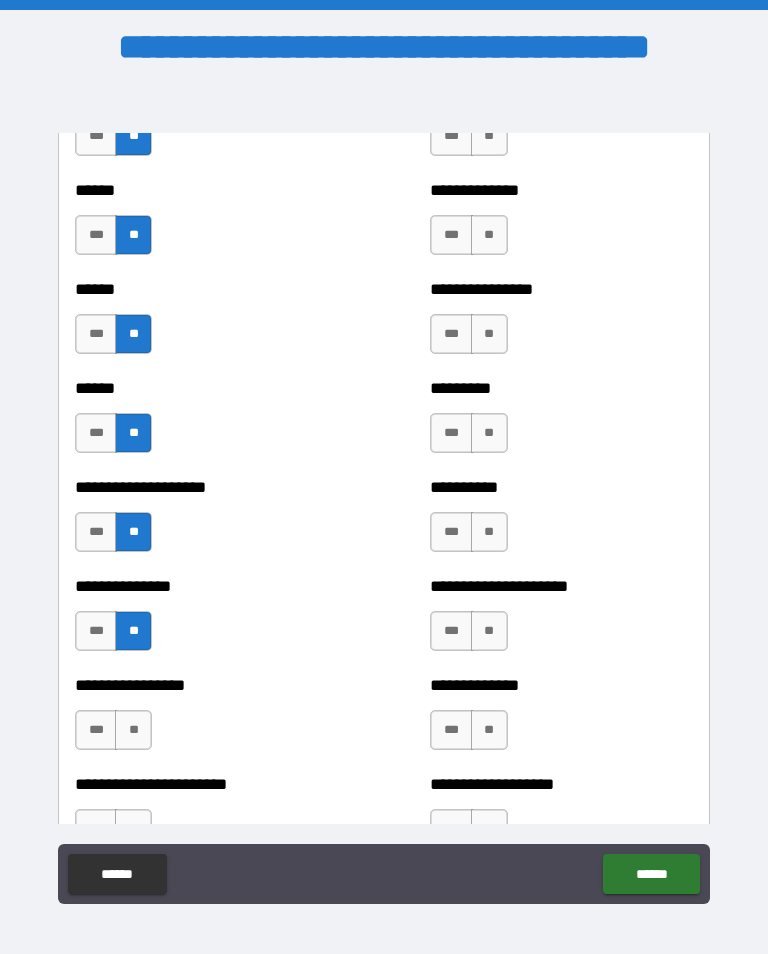 scroll, scrollTop: 3111, scrollLeft: 0, axis: vertical 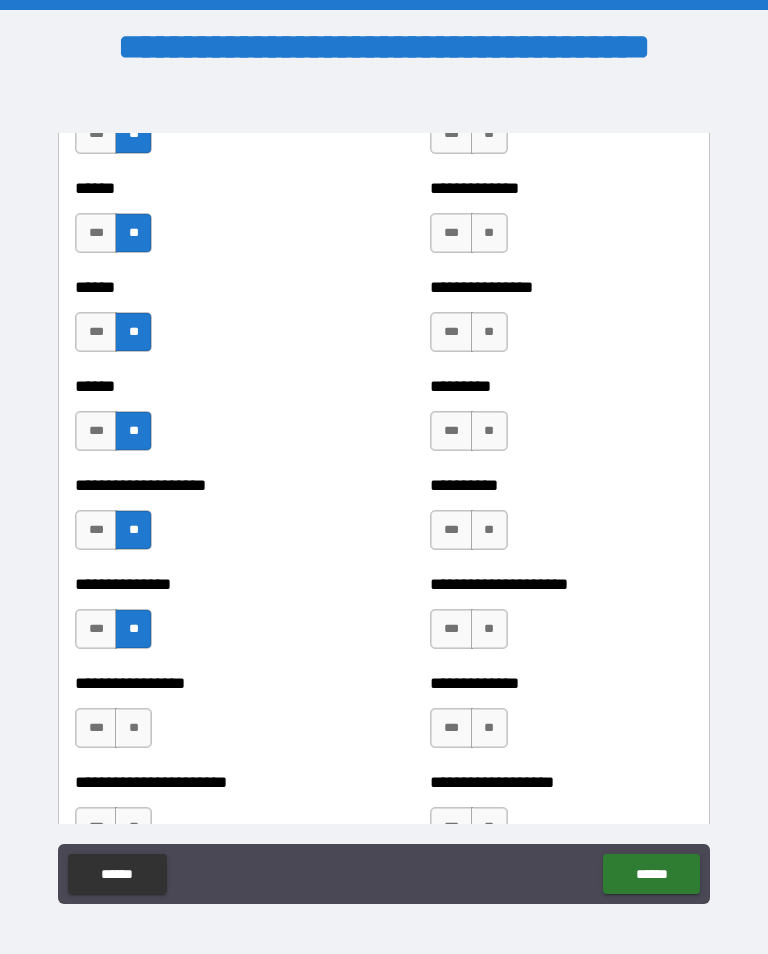 click on "**" at bounding box center [133, 728] 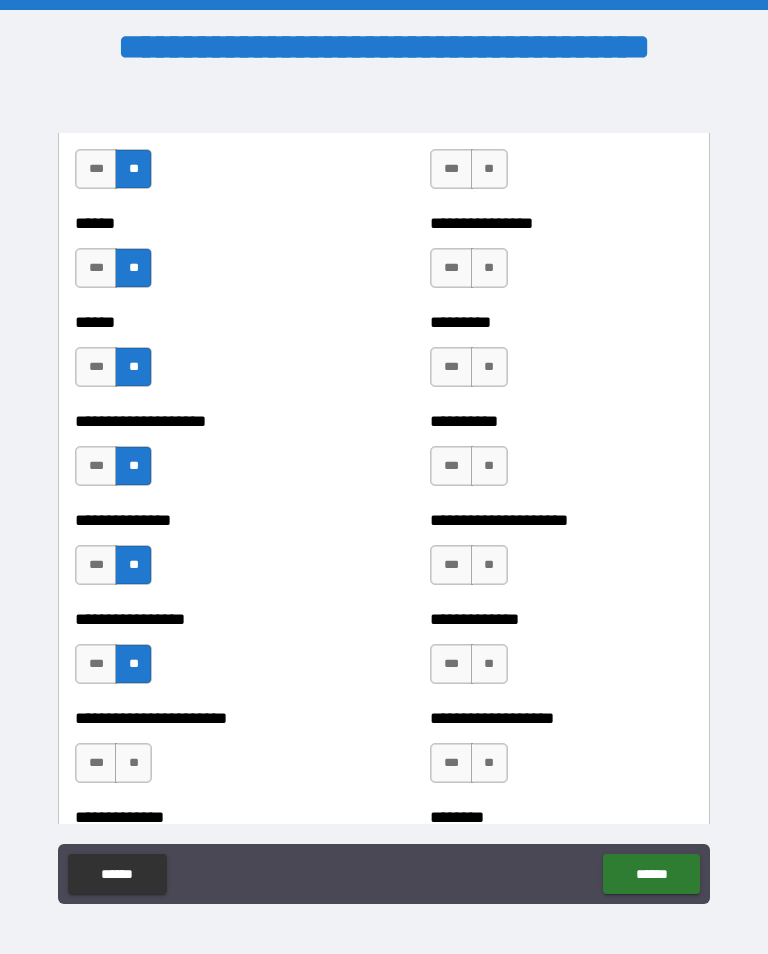 scroll, scrollTop: 3193, scrollLeft: 0, axis: vertical 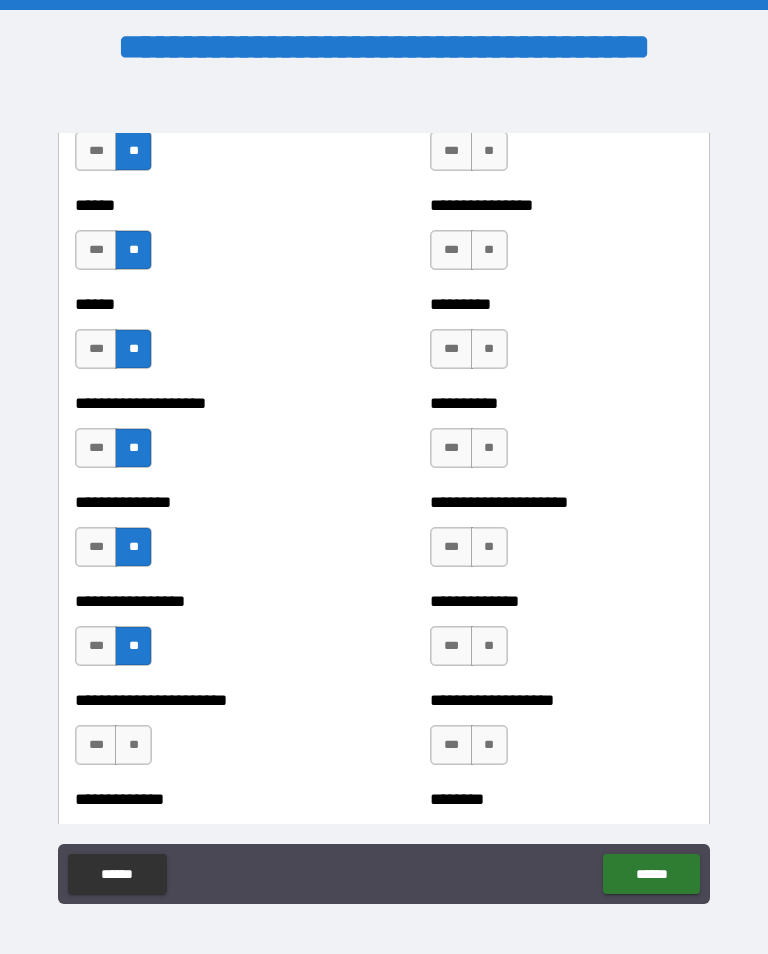 click on "**" at bounding box center (133, 745) 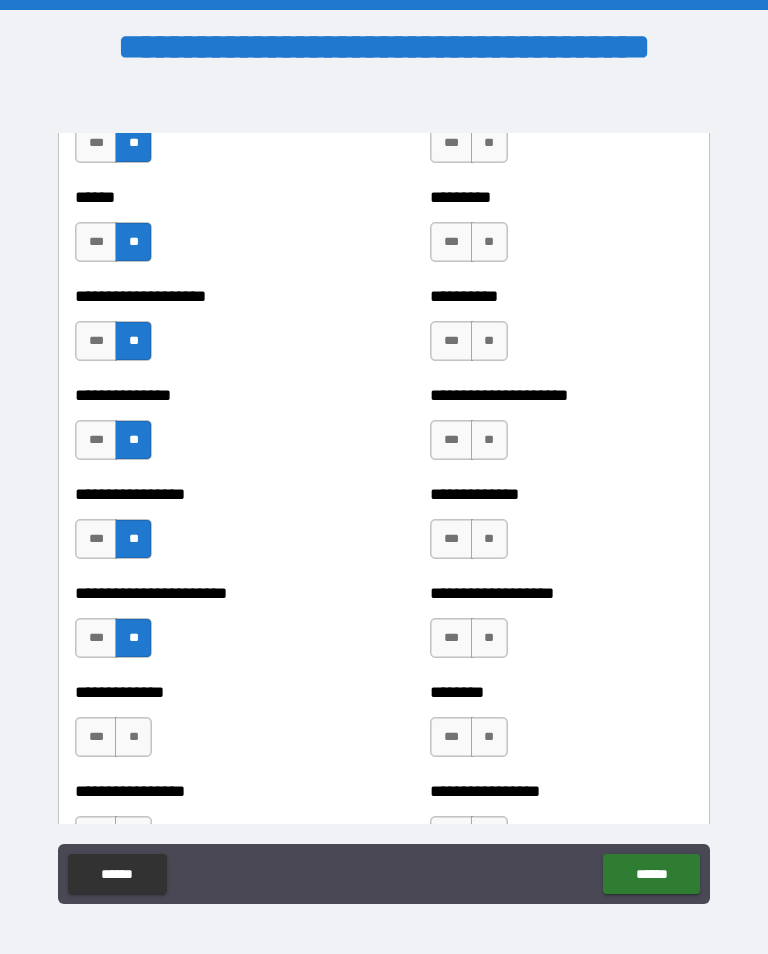 scroll, scrollTop: 3302, scrollLeft: 0, axis: vertical 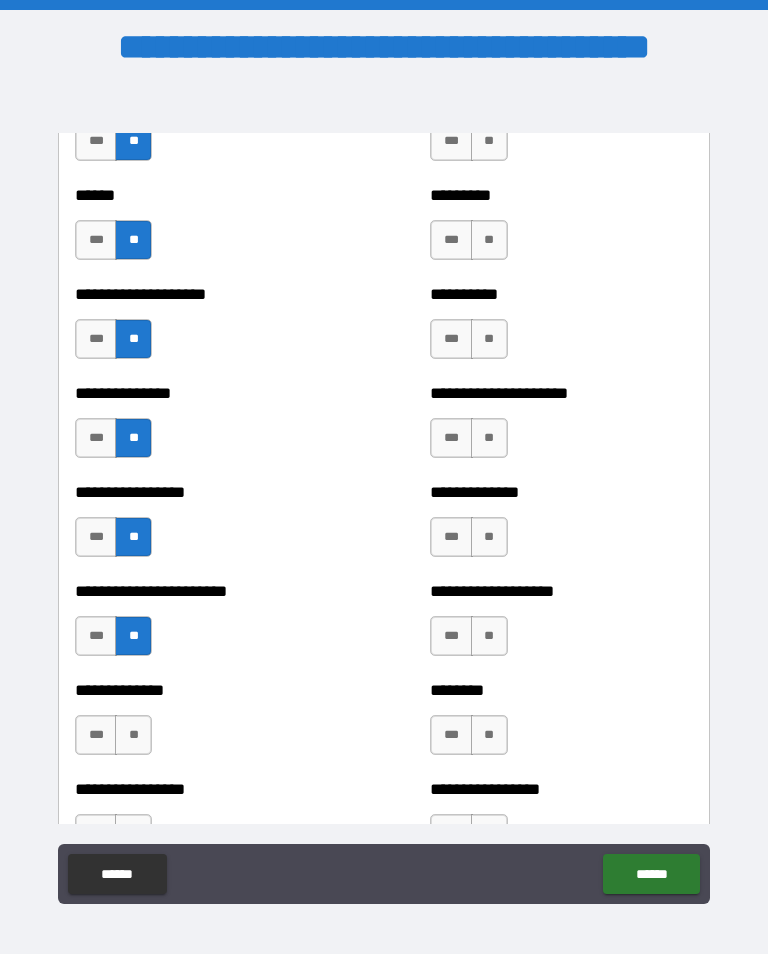click on "**" at bounding box center (133, 735) 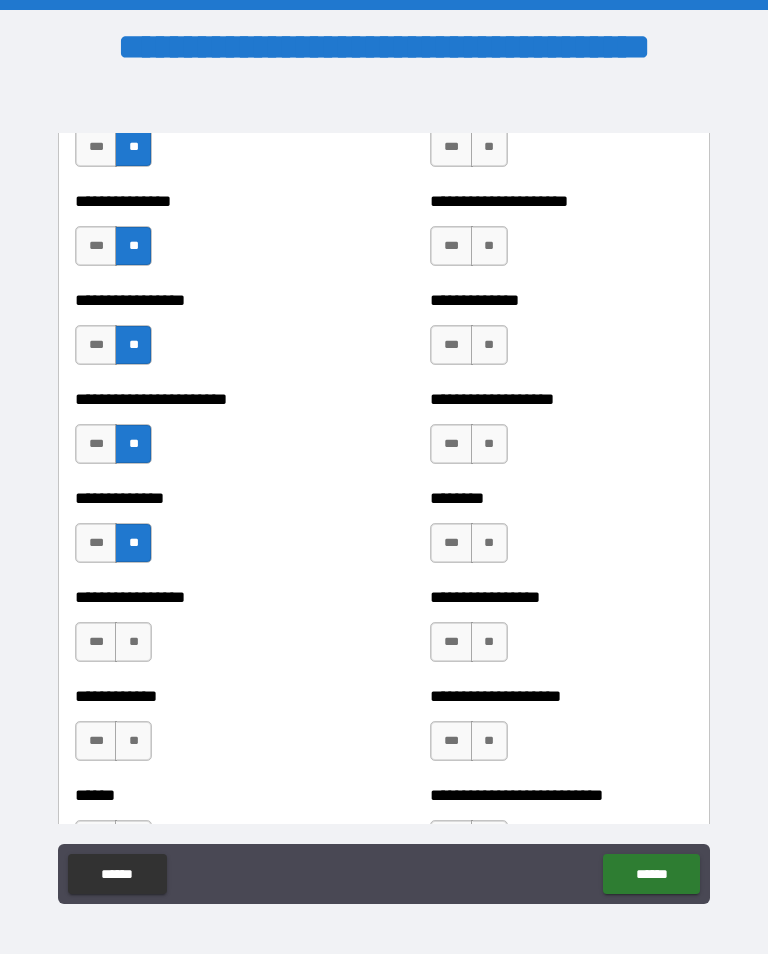scroll, scrollTop: 3496, scrollLeft: 0, axis: vertical 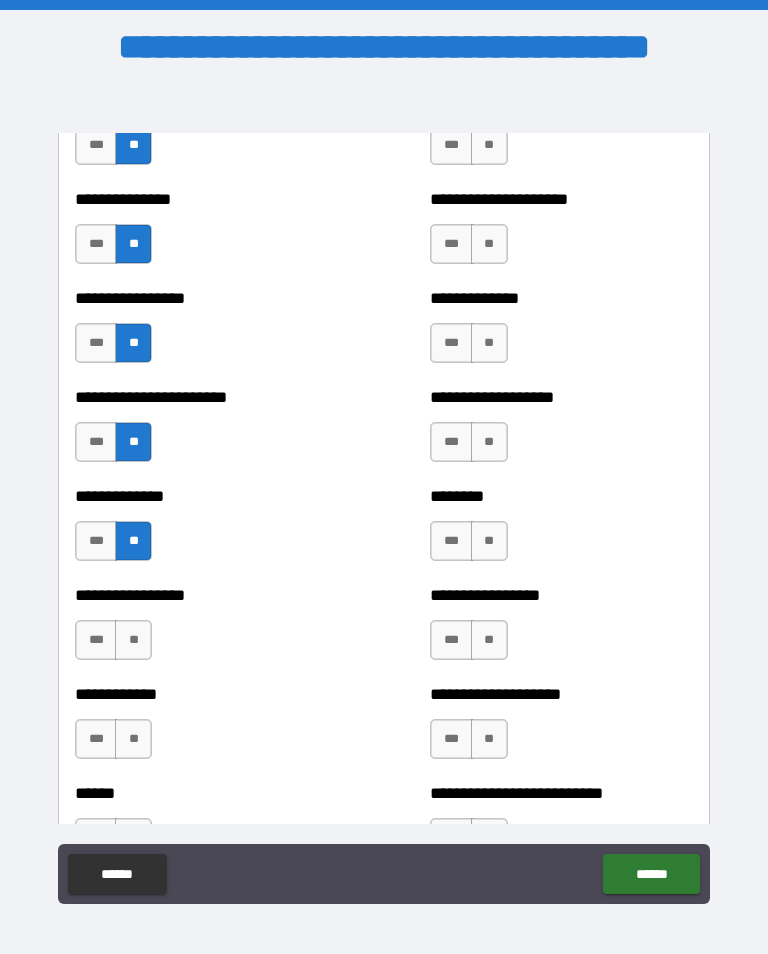 click on "**" at bounding box center (133, 640) 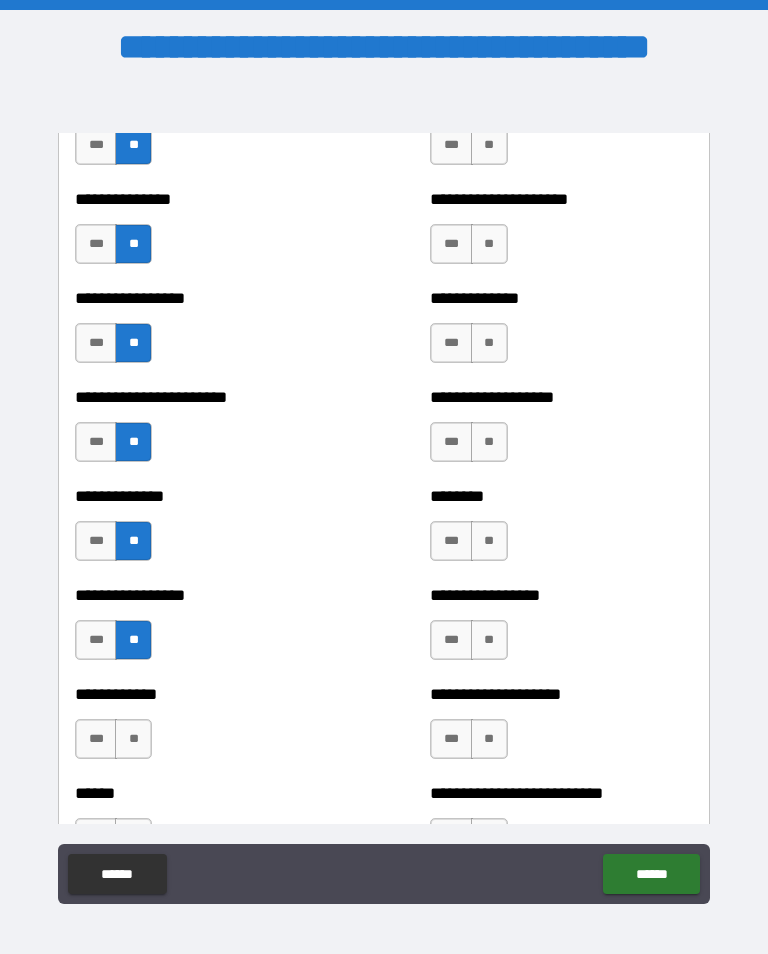 click on "**" at bounding box center [133, 739] 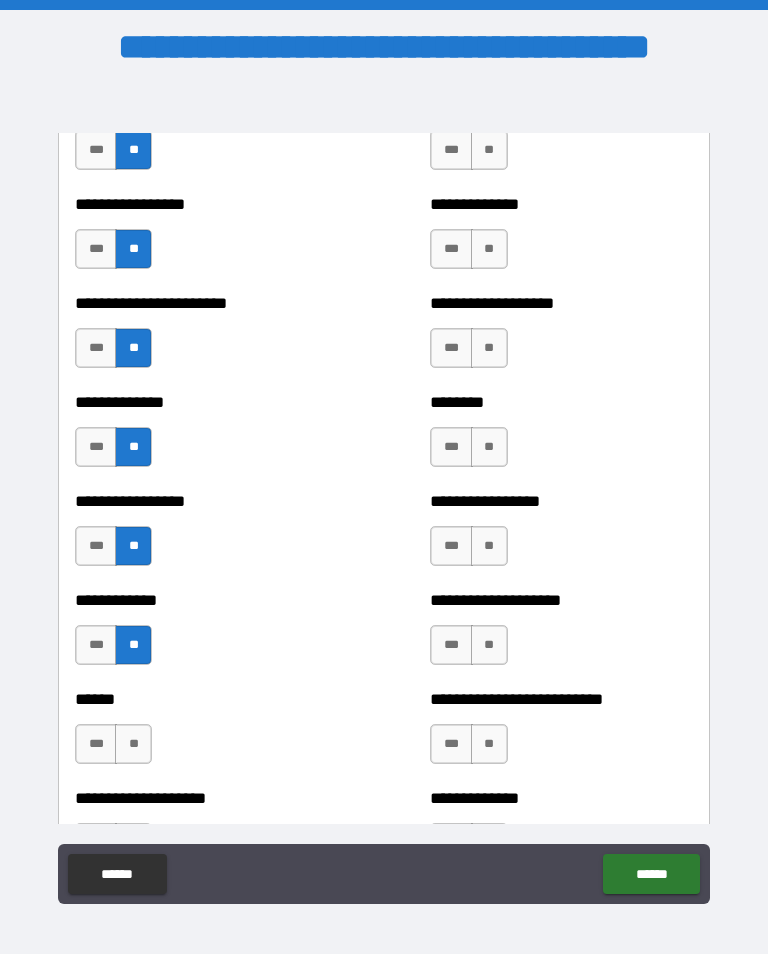 scroll, scrollTop: 3602, scrollLeft: 0, axis: vertical 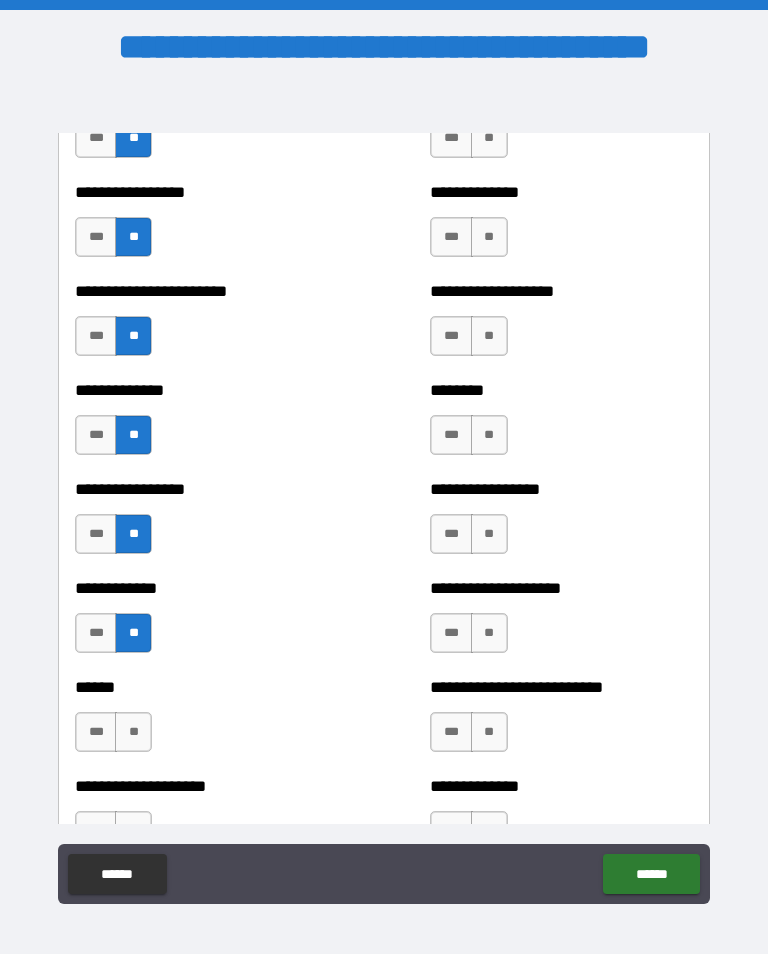 click on "**" at bounding box center [133, 732] 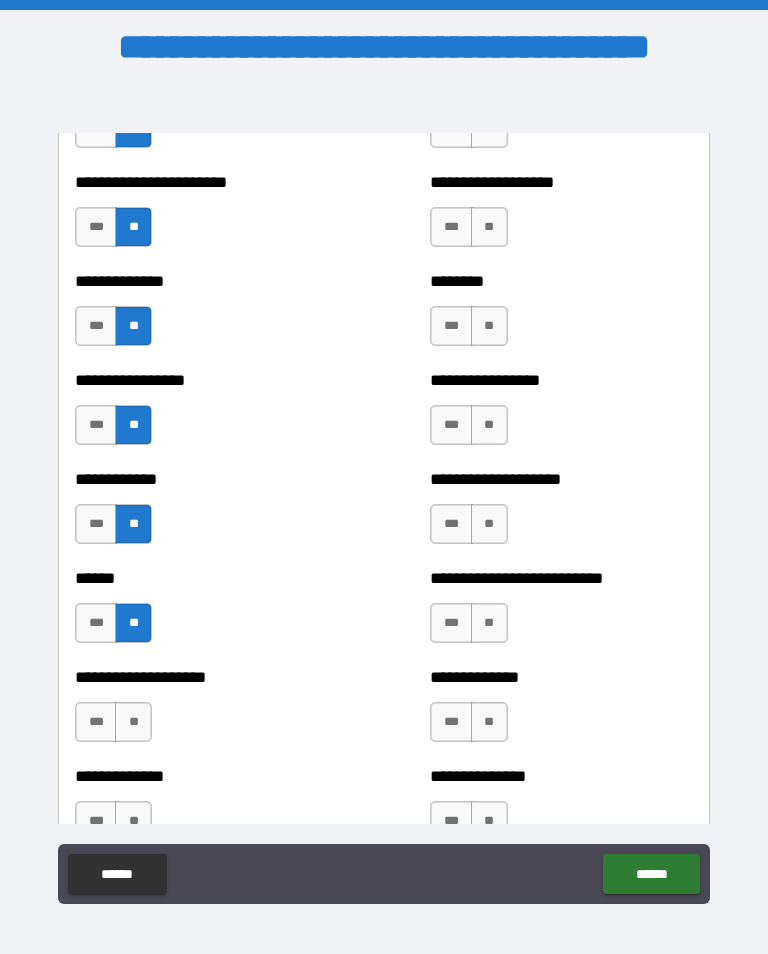 scroll, scrollTop: 3712, scrollLeft: 0, axis: vertical 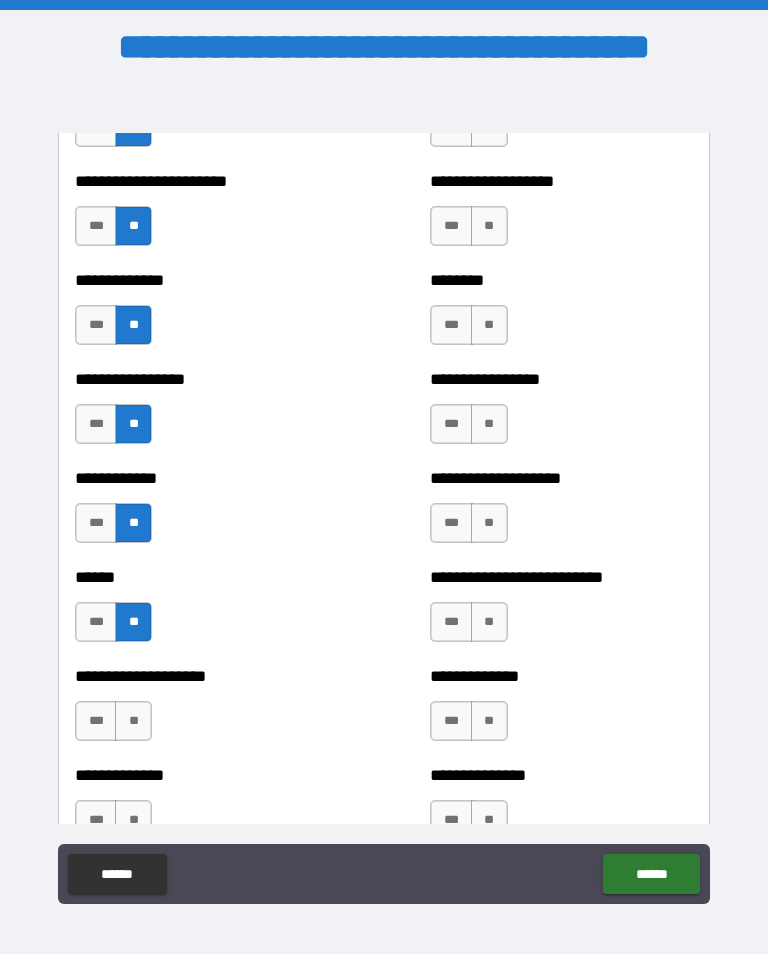click on "**" at bounding box center [133, 721] 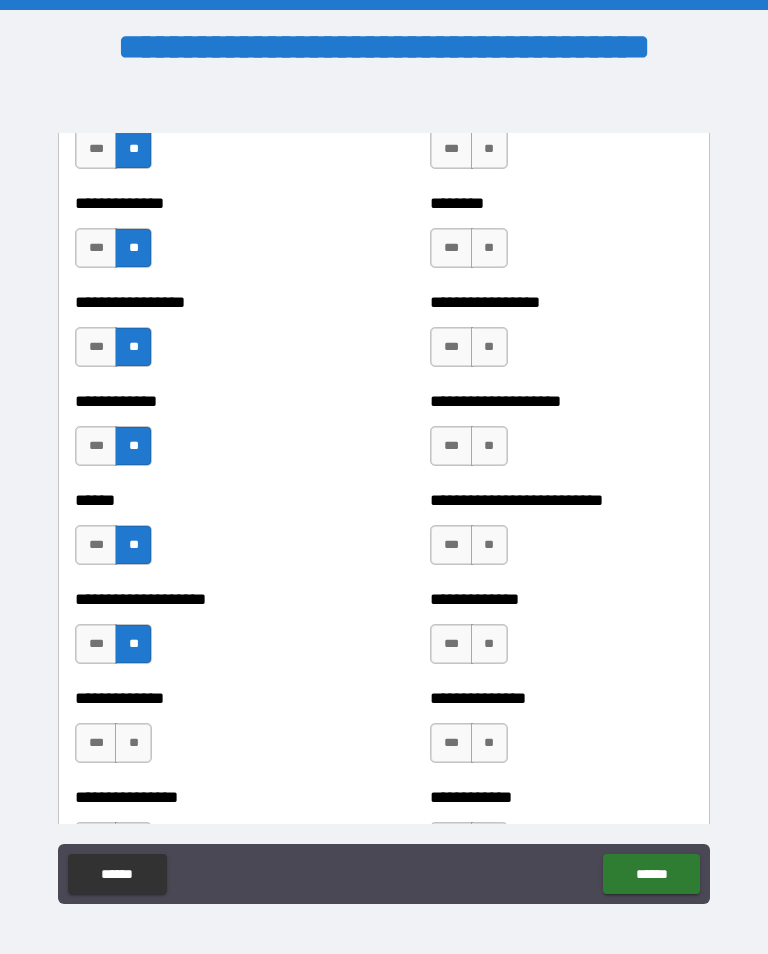 scroll, scrollTop: 3798, scrollLeft: 0, axis: vertical 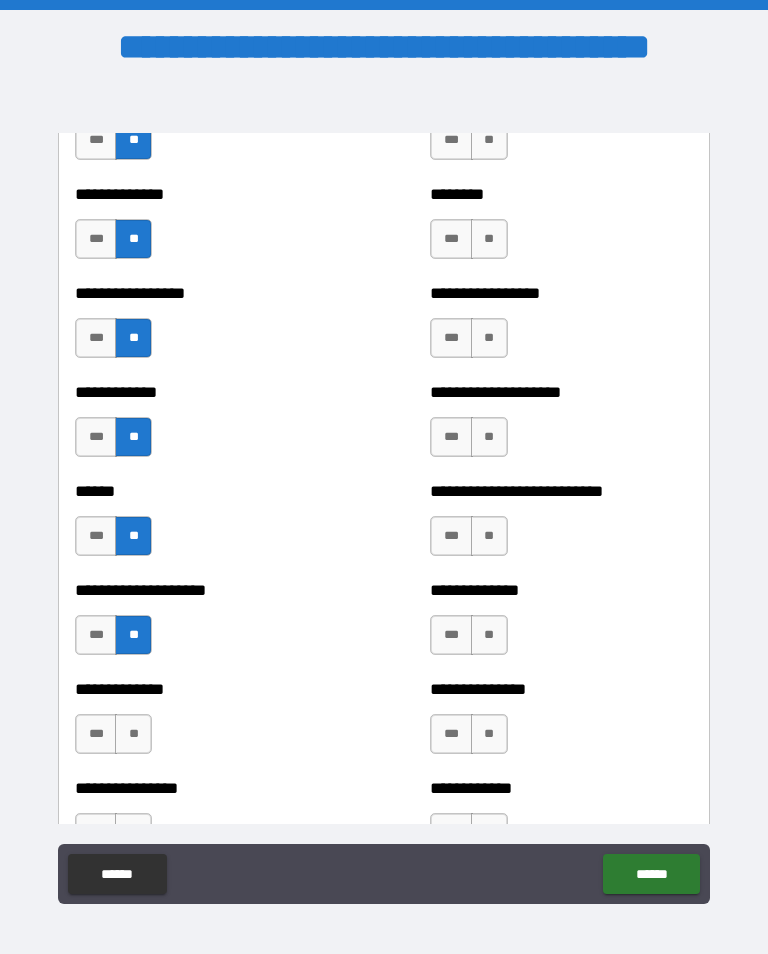click on "**" at bounding box center (133, 734) 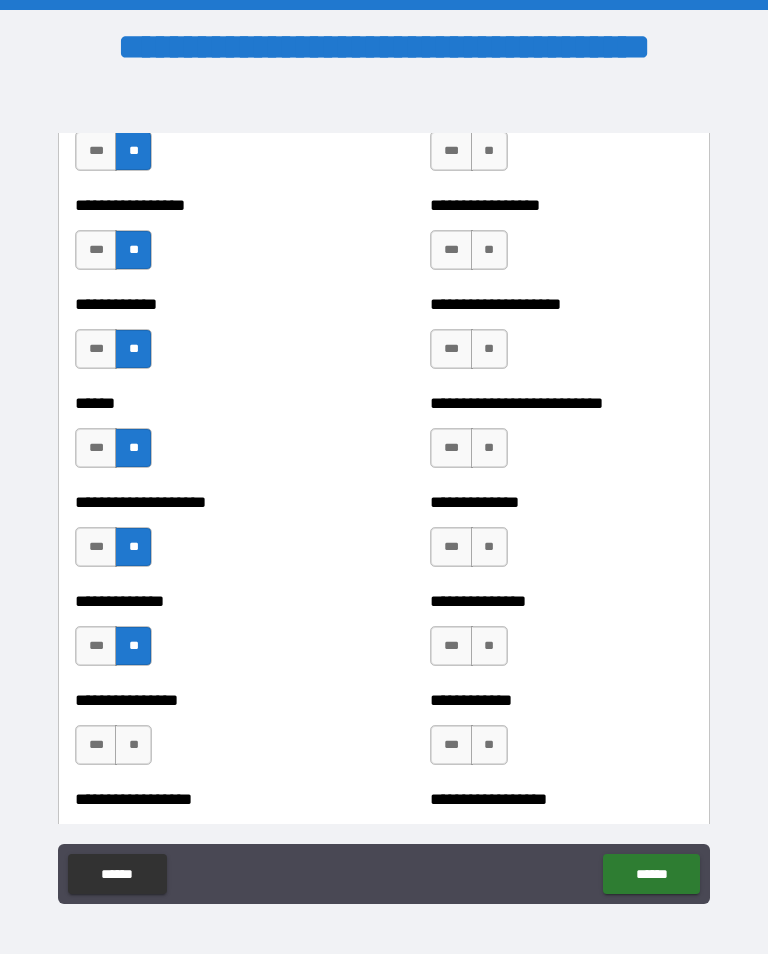 scroll, scrollTop: 3905, scrollLeft: 0, axis: vertical 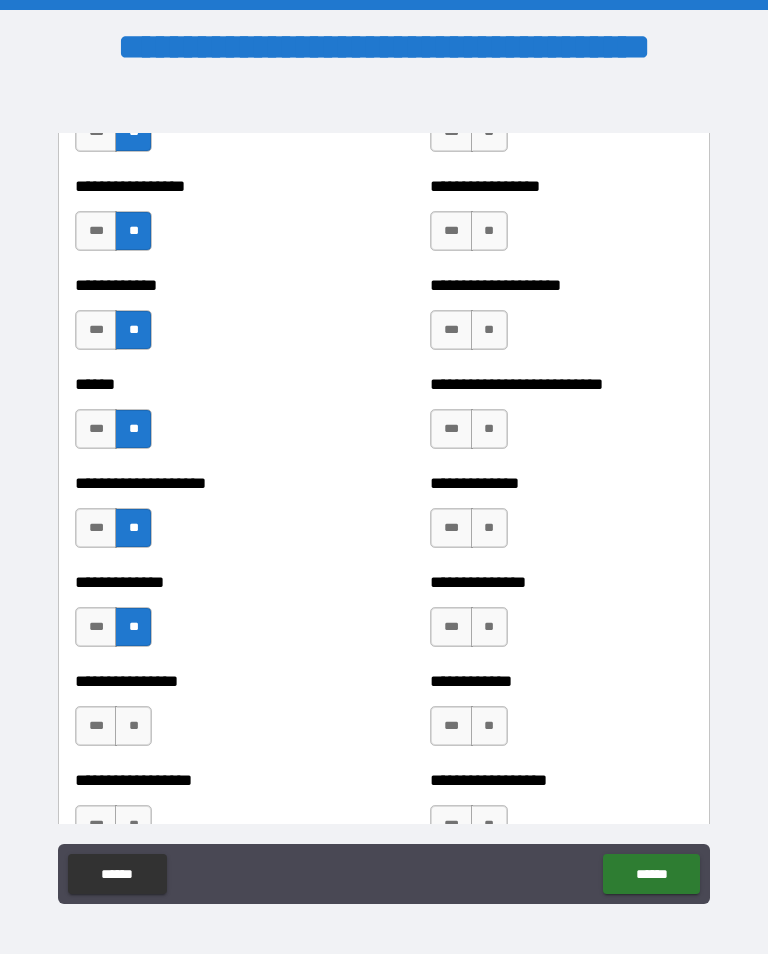click on "**" at bounding box center (133, 726) 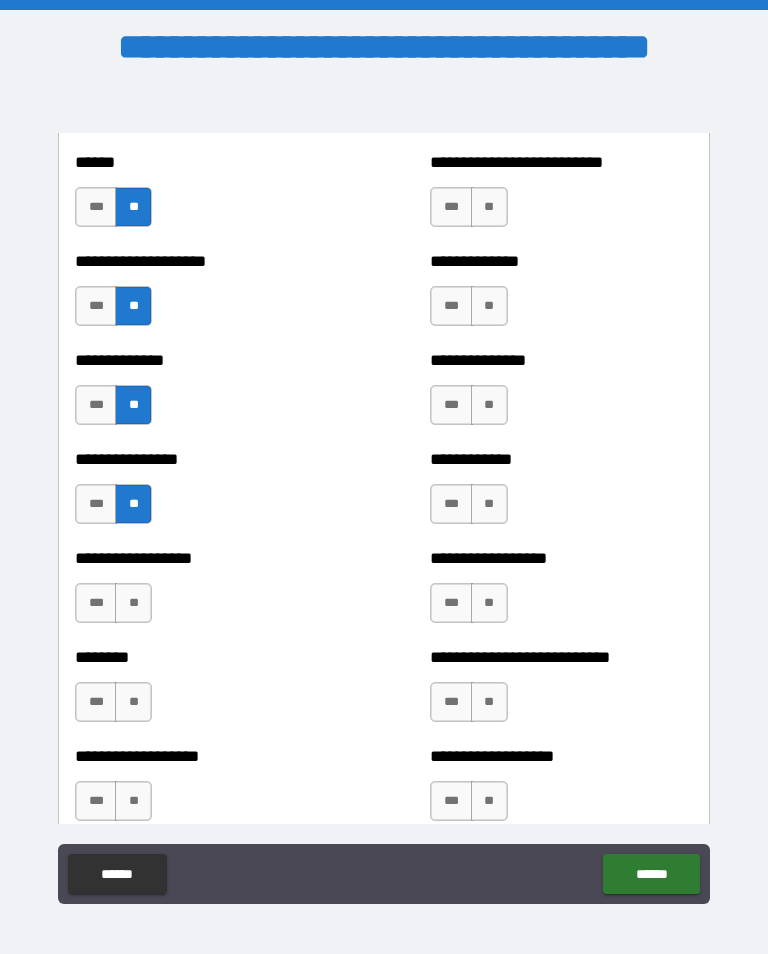scroll, scrollTop: 4123, scrollLeft: 0, axis: vertical 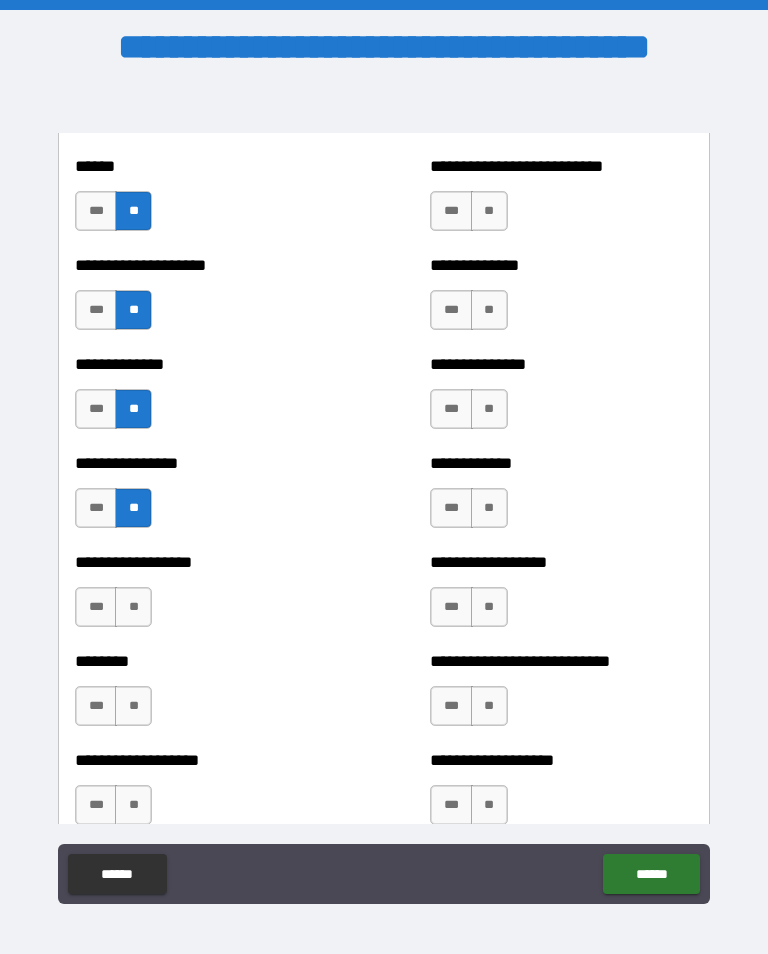 click on "**" at bounding box center (133, 607) 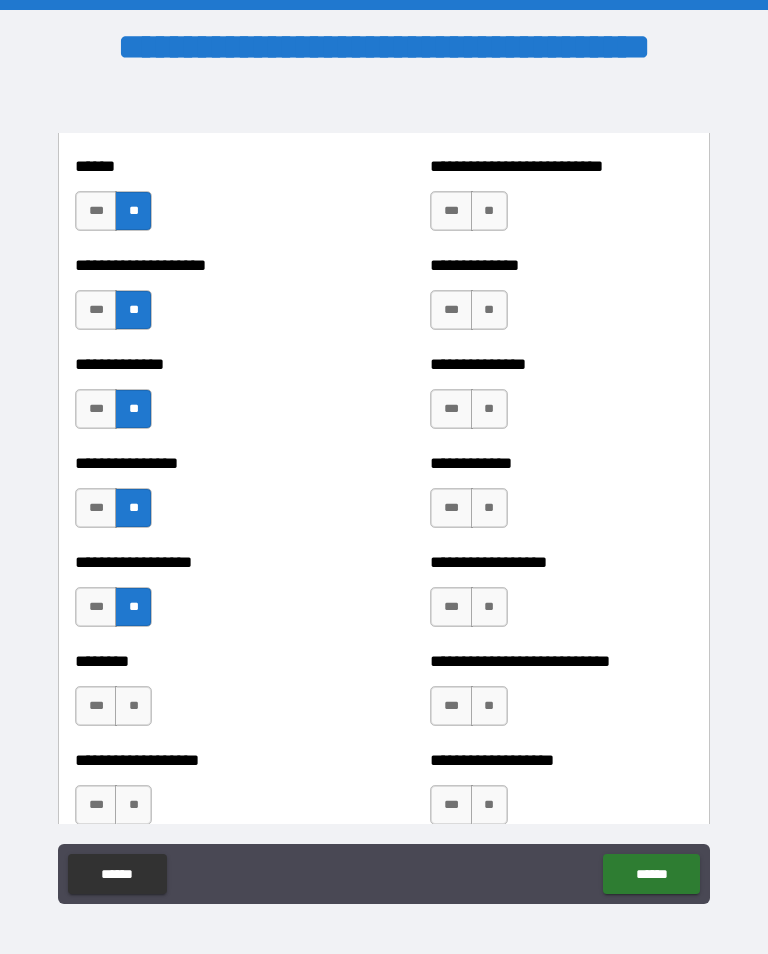 click on "**" at bounding box center [133, 706] 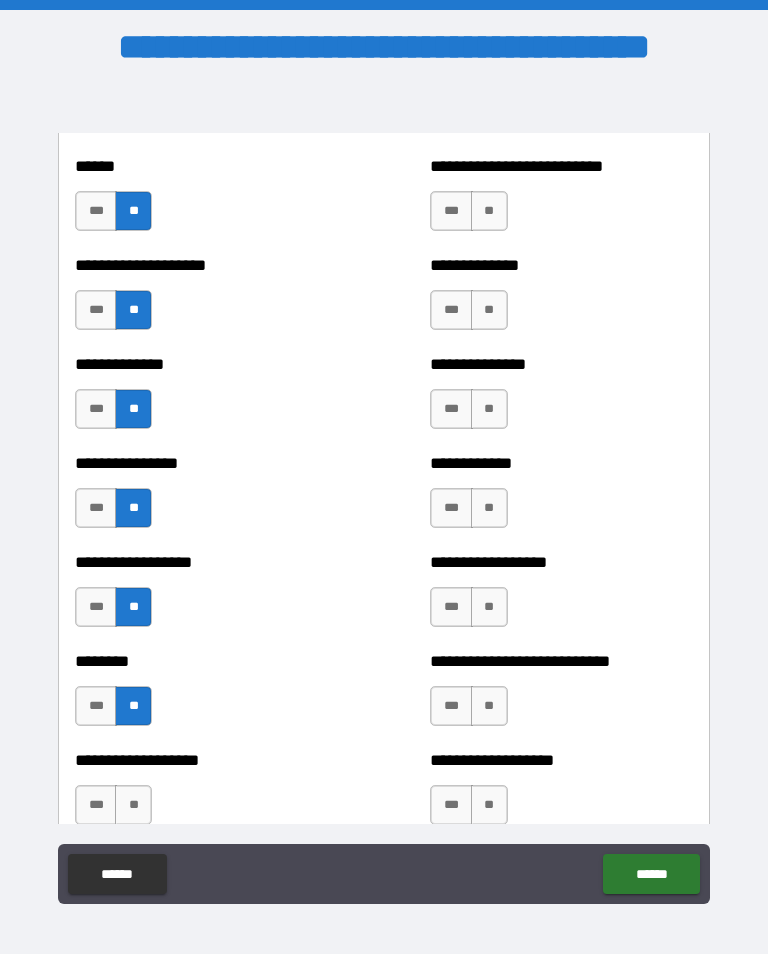 click on "**" at bounding box center (133, 805) 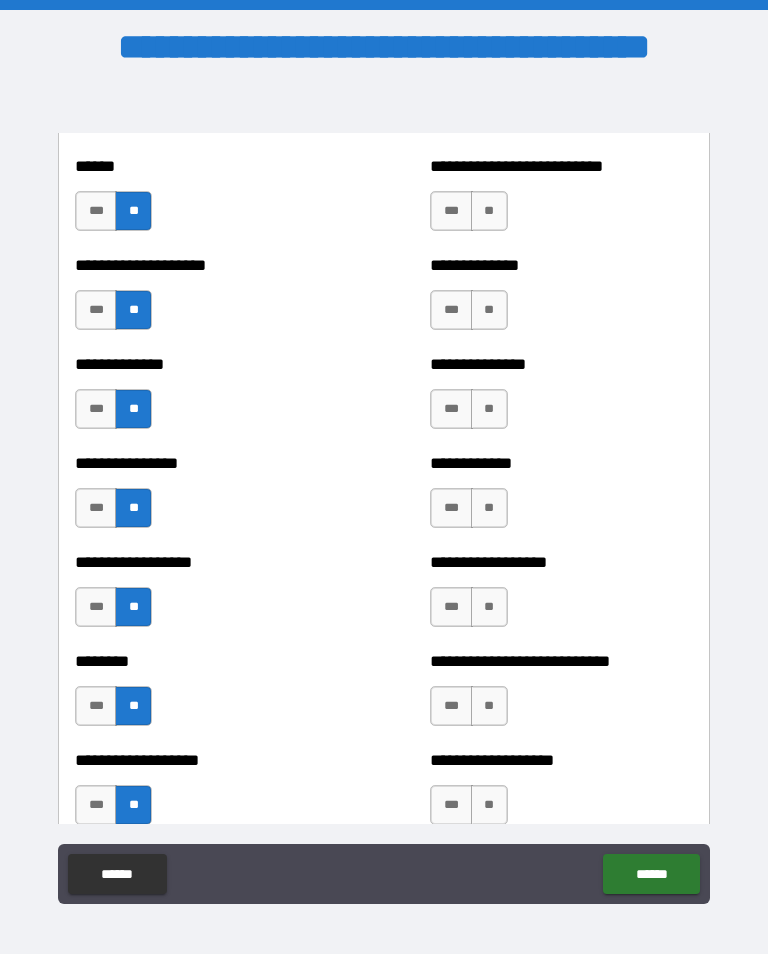 click on "**" at bounding box center (489, 211) 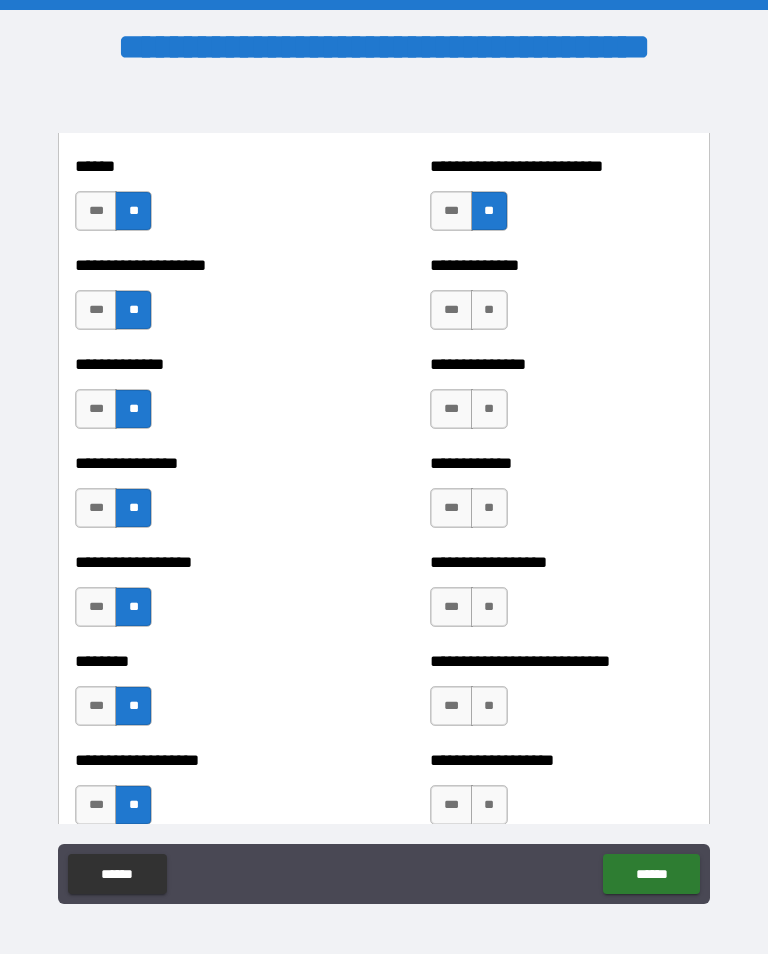 click on "**" at bounding box center (489, 310) 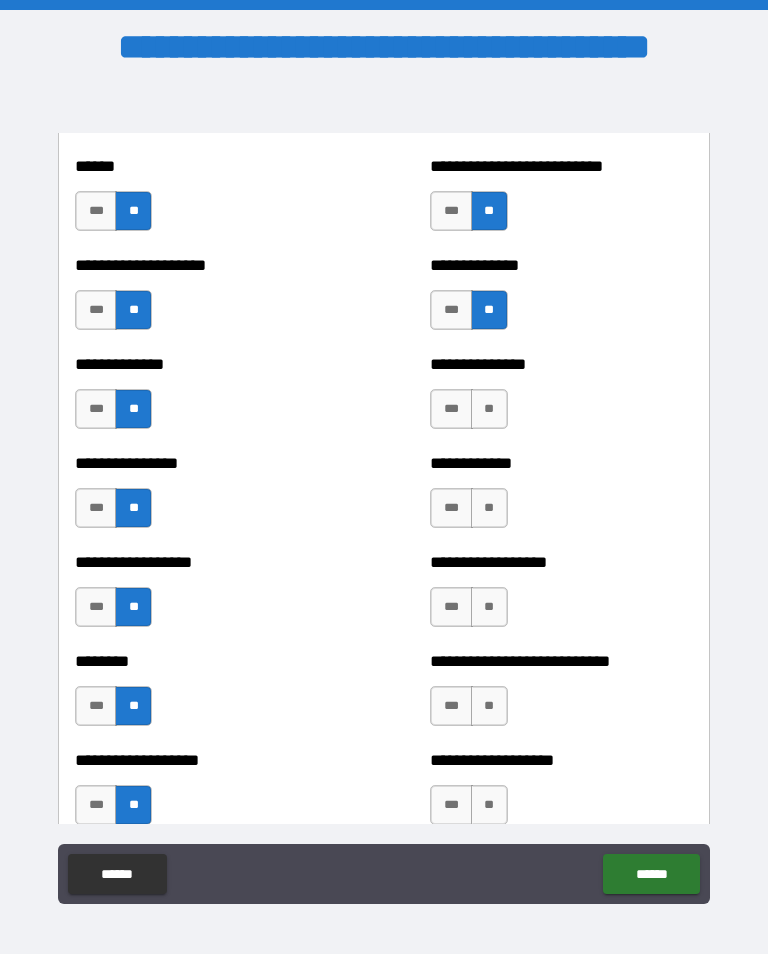 click on "**" at bounding box center (489, 409) 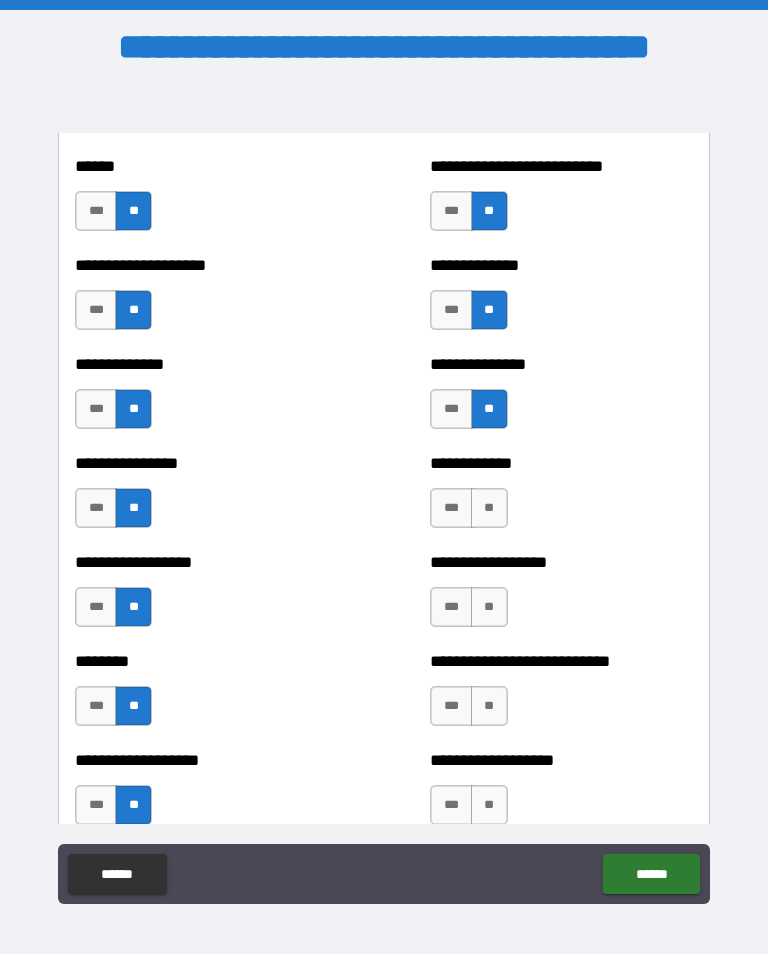 click on "**" at bounding box center [489, 508] 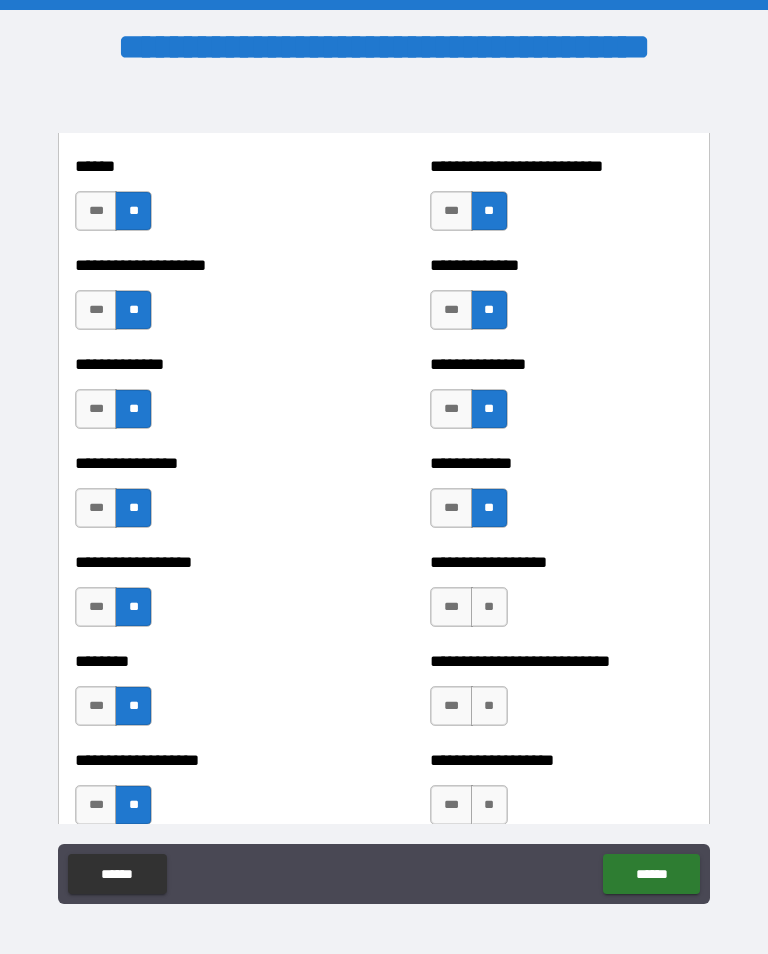 click on "**" at bounding box center [489, 607] 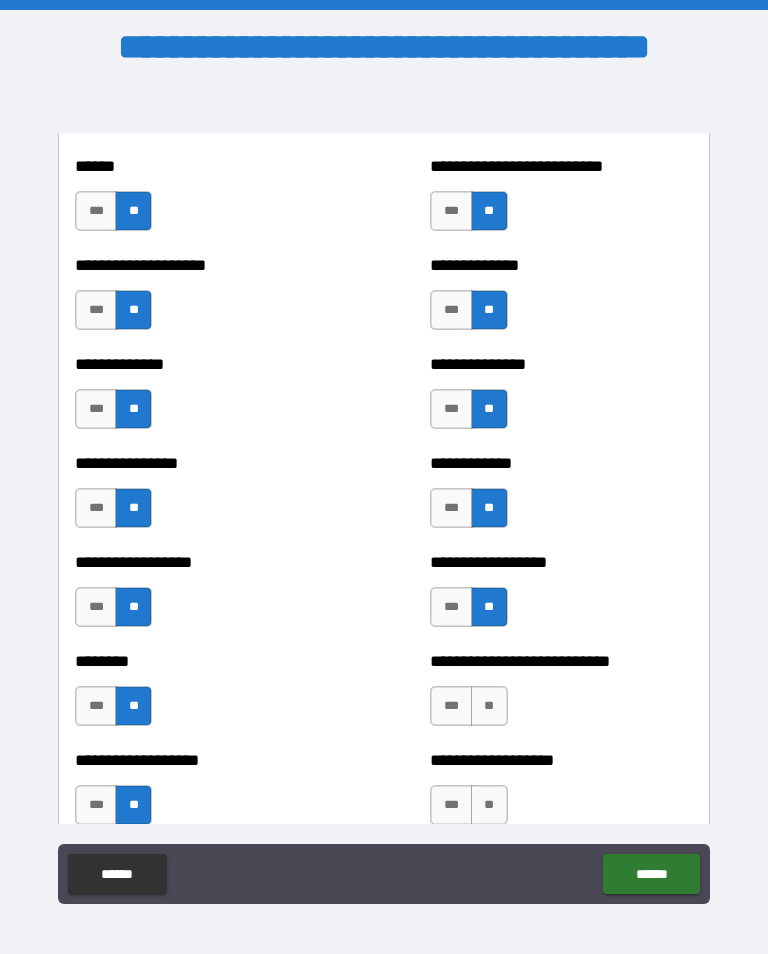 click on "**" at bounding box center [489, 706] 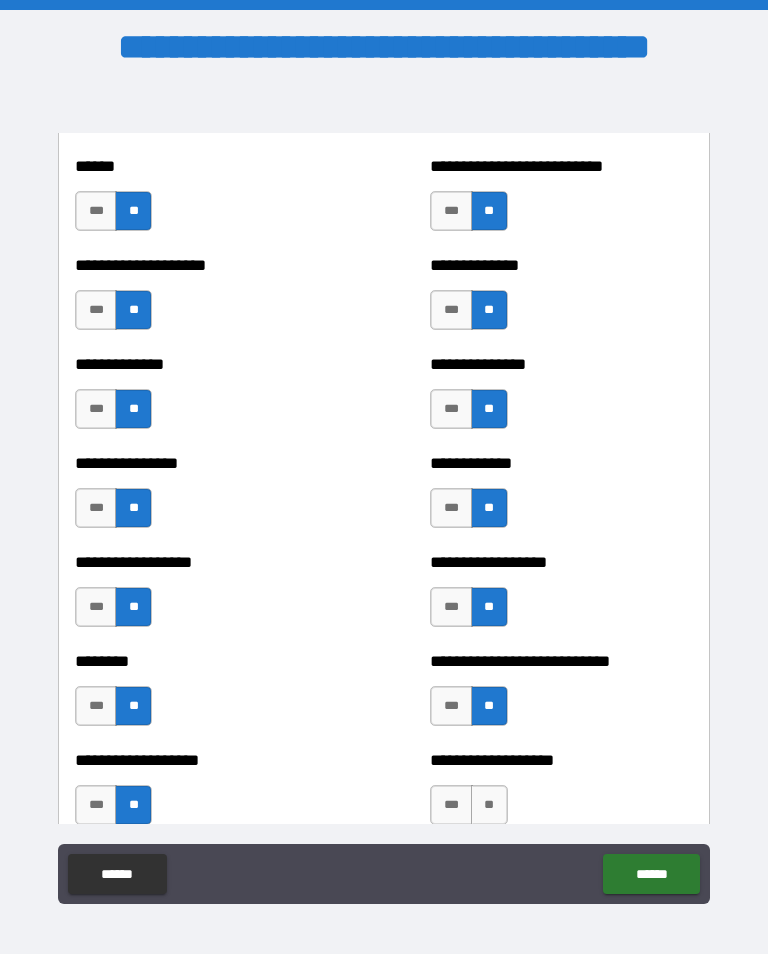 click on "**" at bounding box center [489, 805] 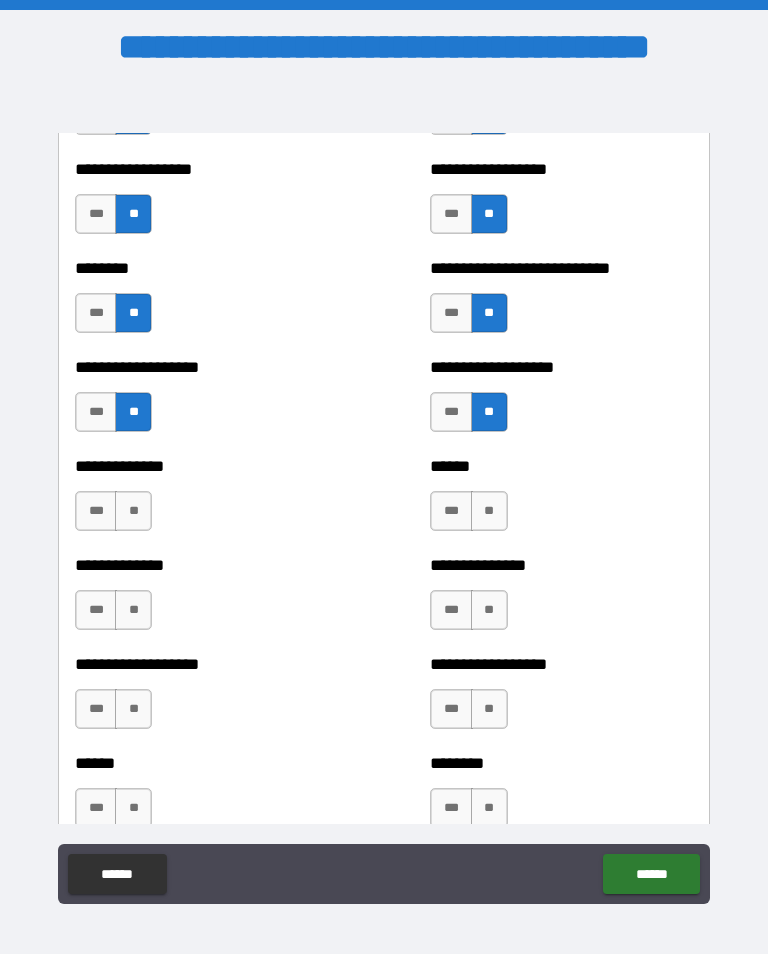 scroll, scrollTop: 4520, scrollLeft: 0, axis: vertical 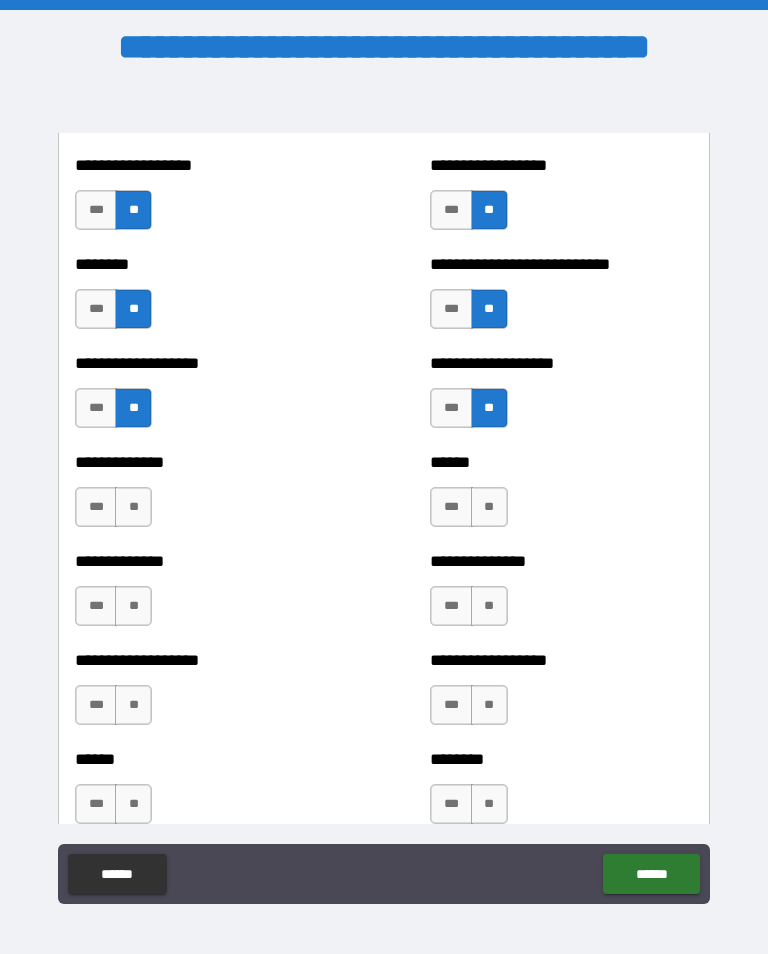 click on "**" at bounding box center (133, 507) 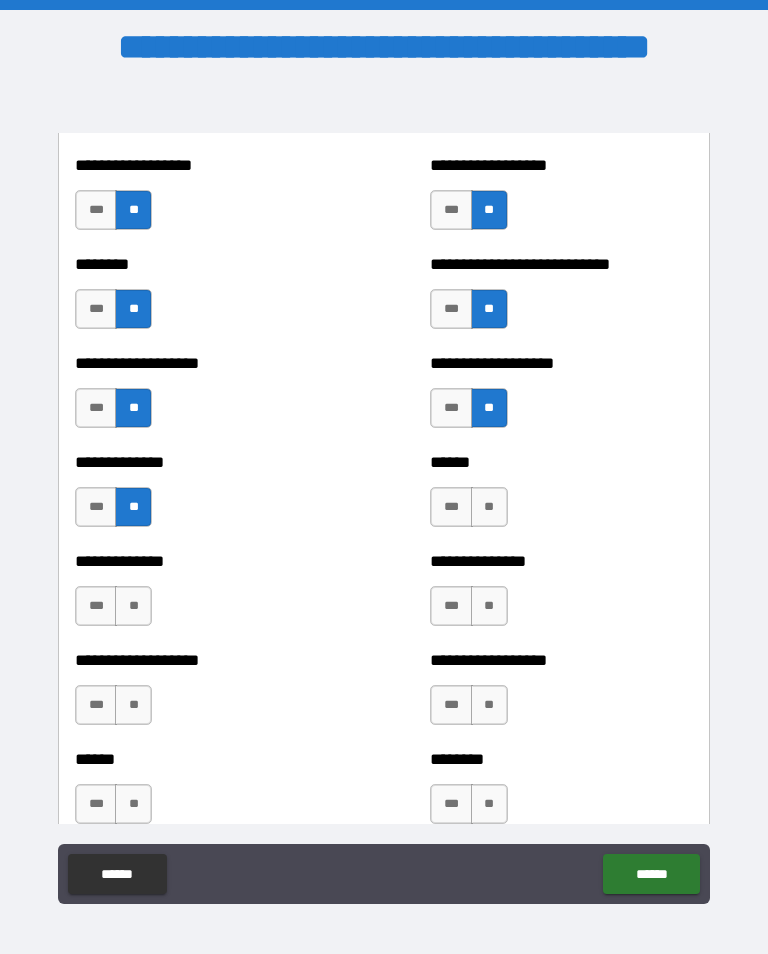 click on "**" at bounding box center (133, 606) 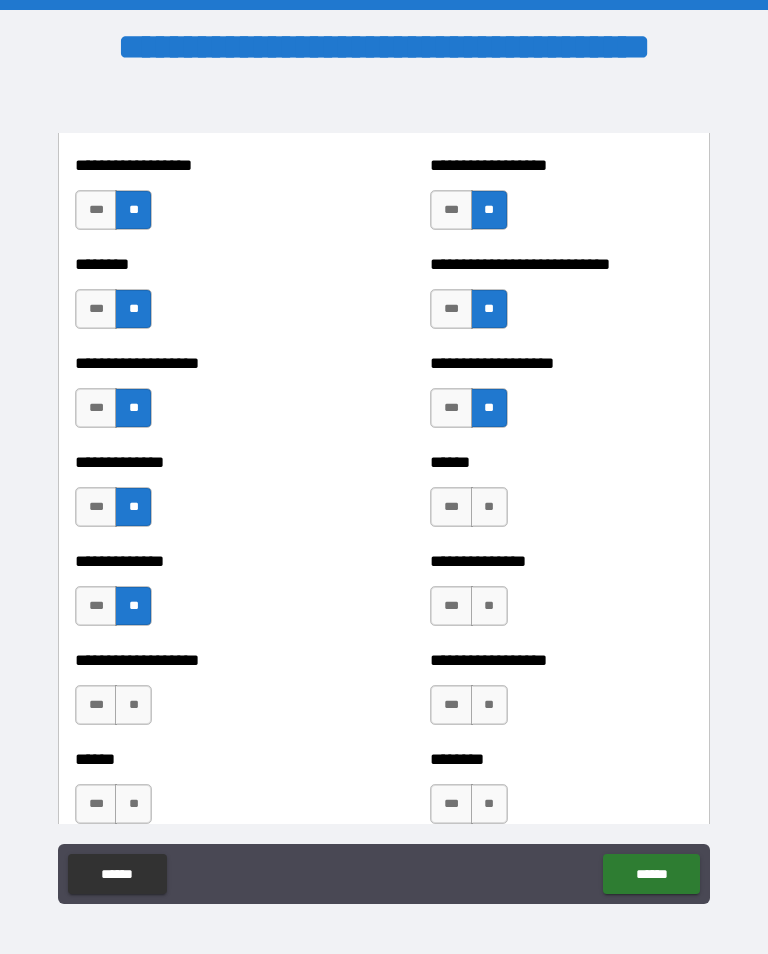 click on "**" at bounding box center (133, 705) 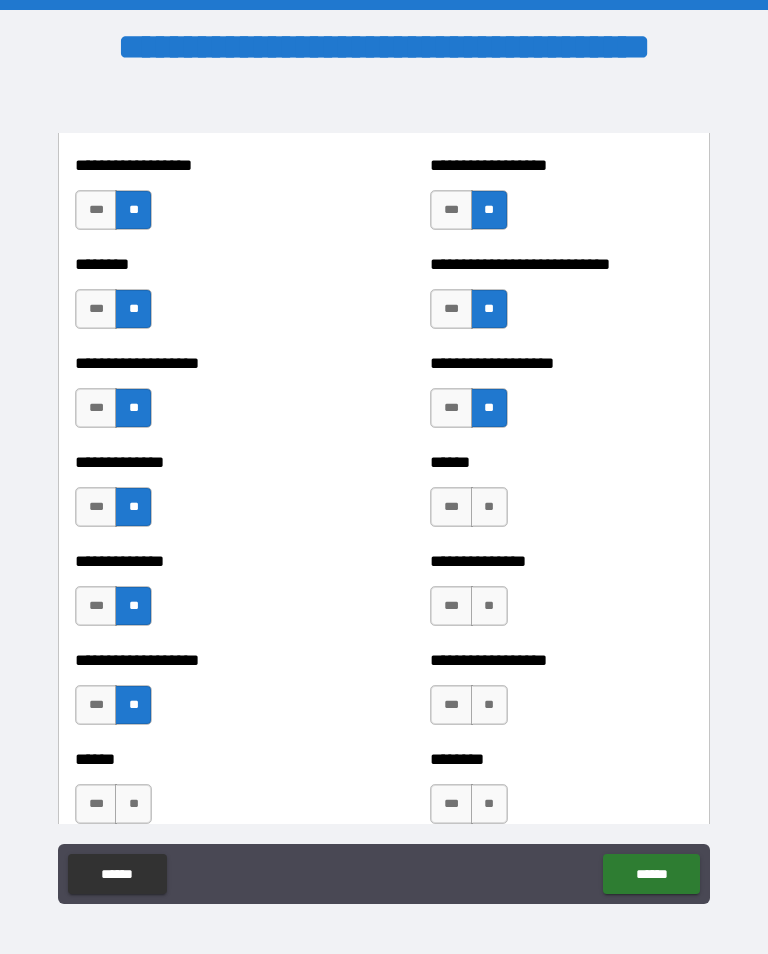 click on "**" at bounding box center [133, 804] 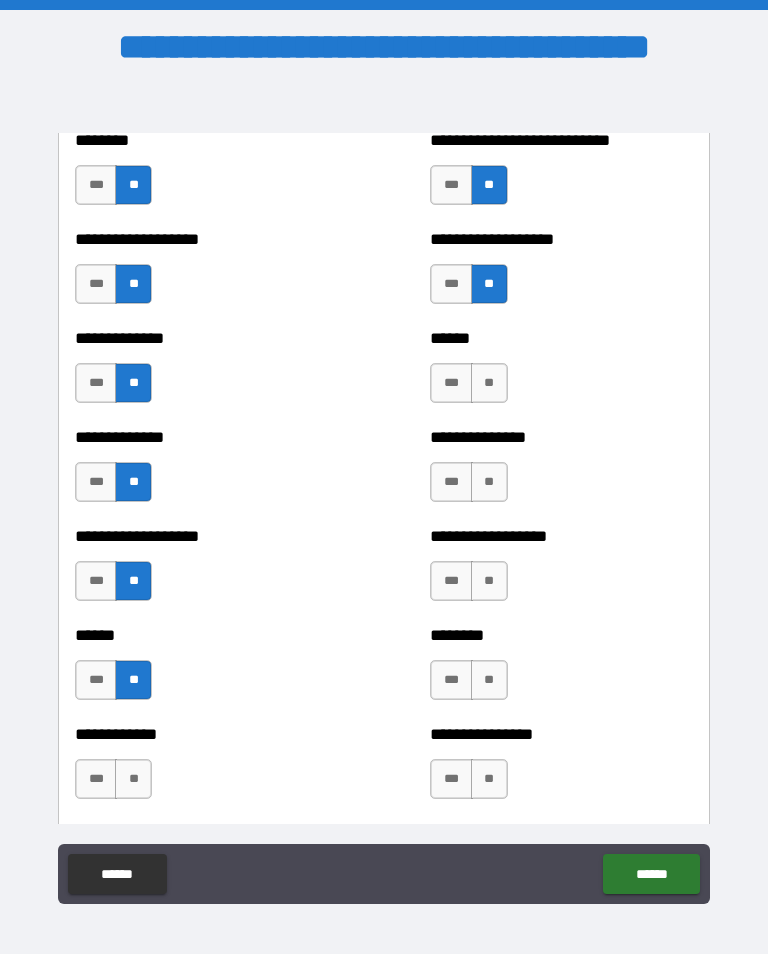 scroll, scrollTop: 4638, scrollLeft: 0, axis: vertical 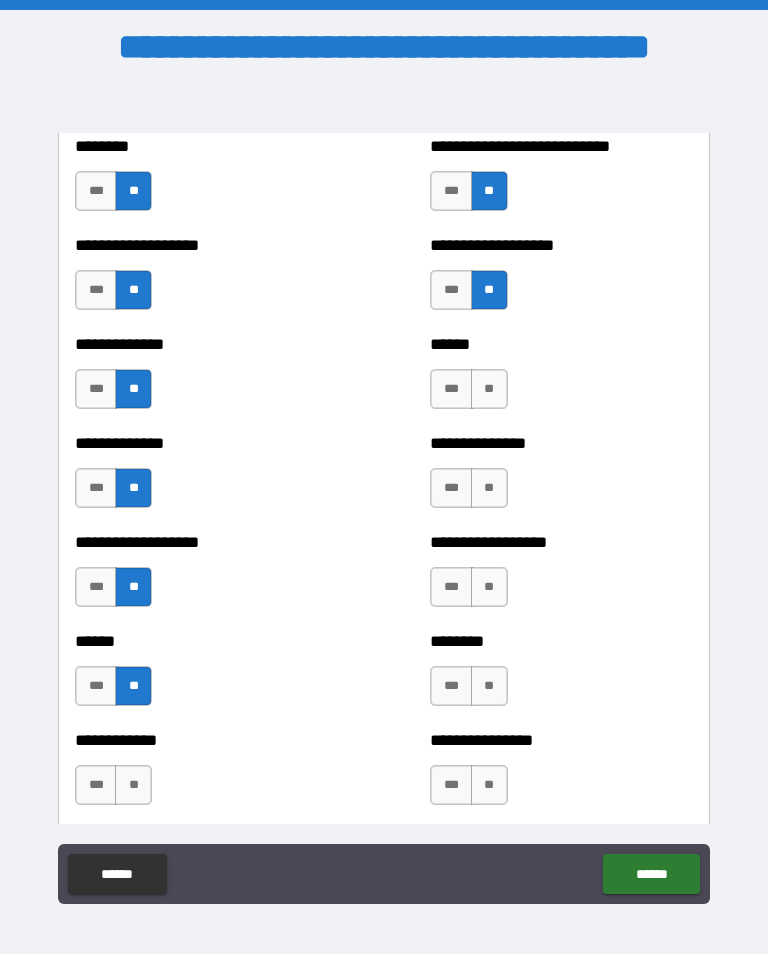 click on "**" at bounding box center (489, 389) 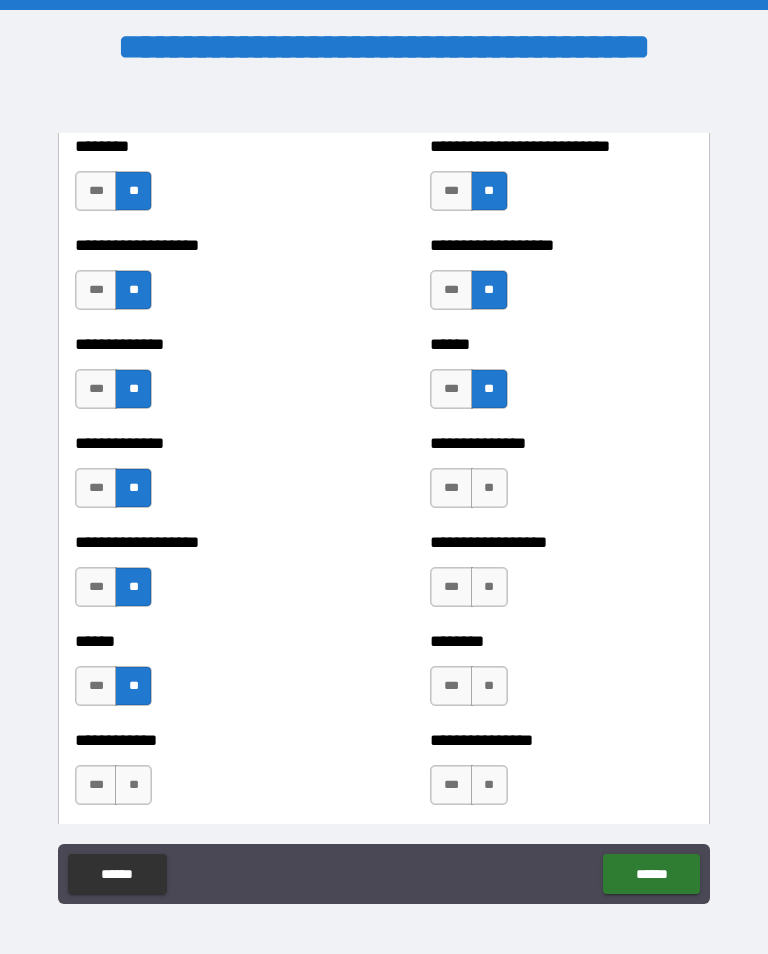 click on "**" at bounding box center [489, 488] 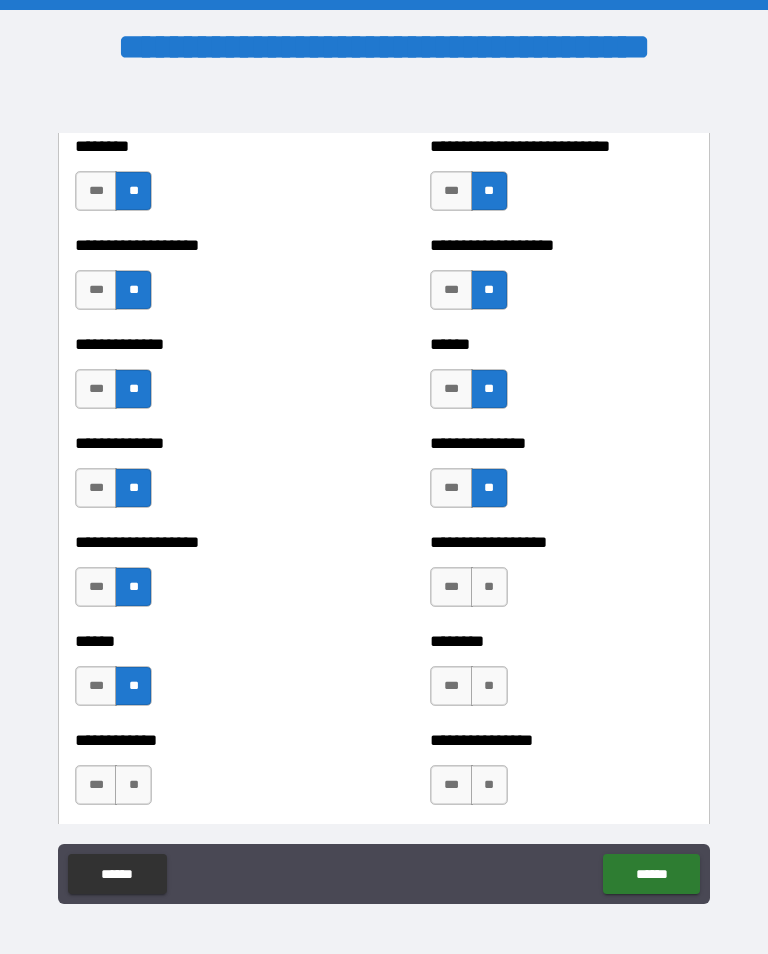 click on "**" at bounding box center (489, 587) 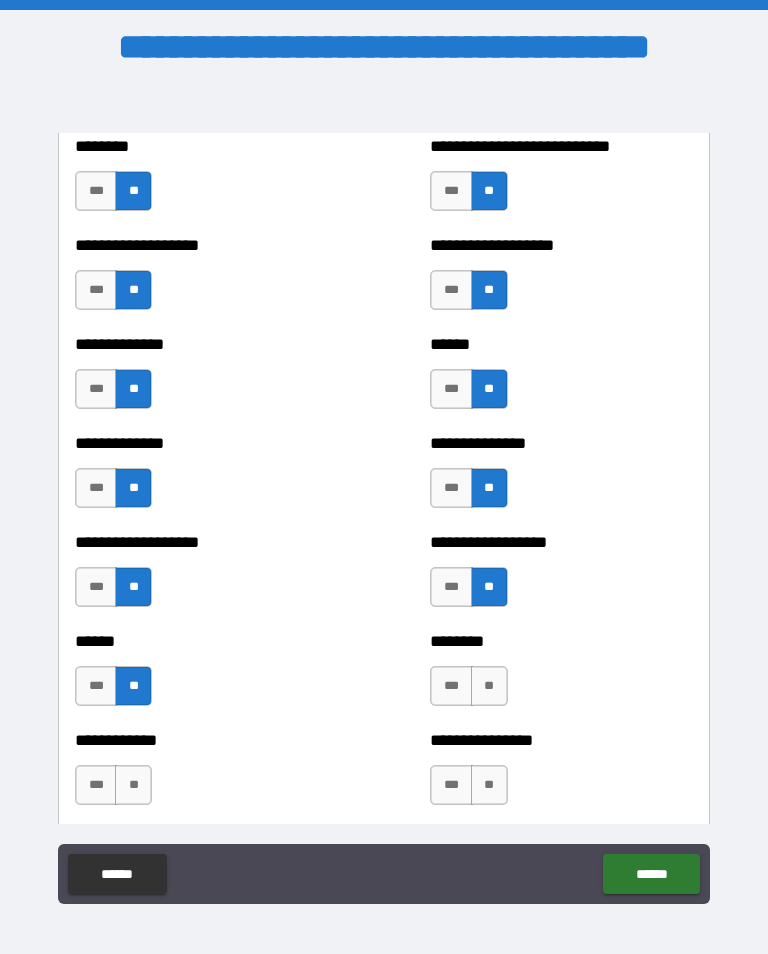 click on "**" at bounding box center [489, 686] 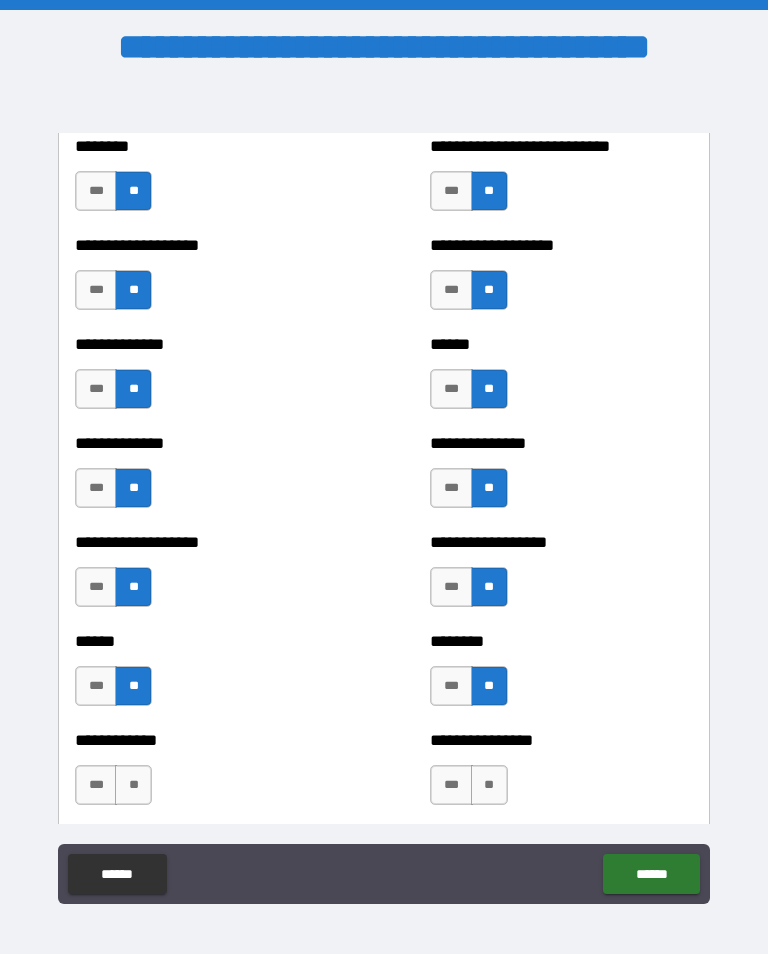 click on "**" at bounding box center [489, 785] 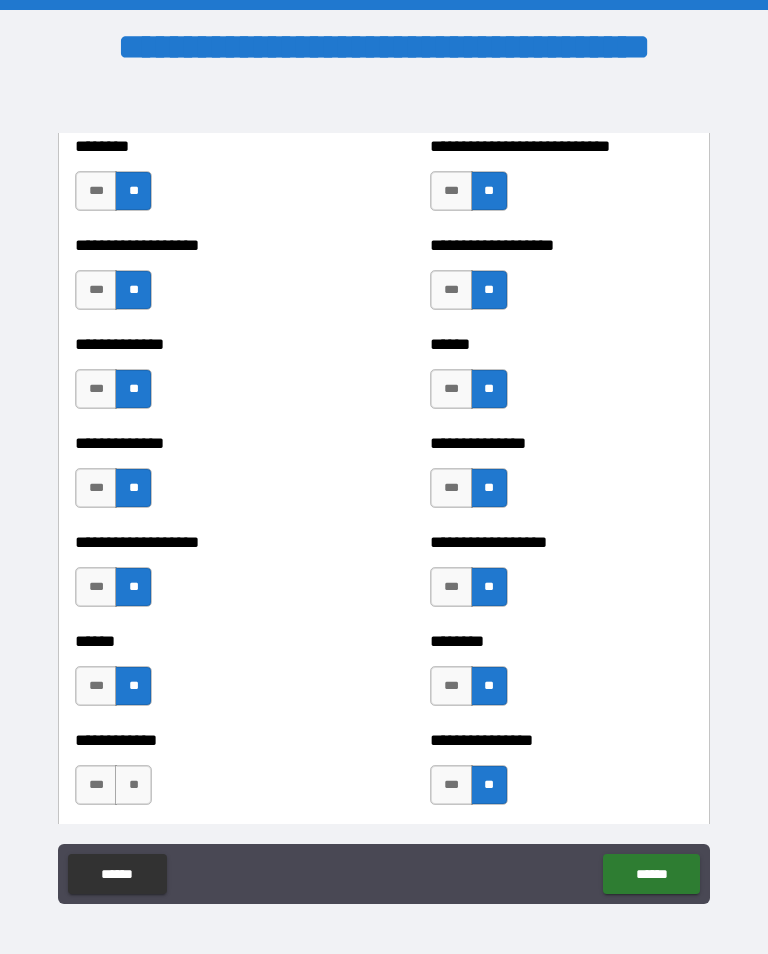 click on "**" at bounding box center [133, 785] 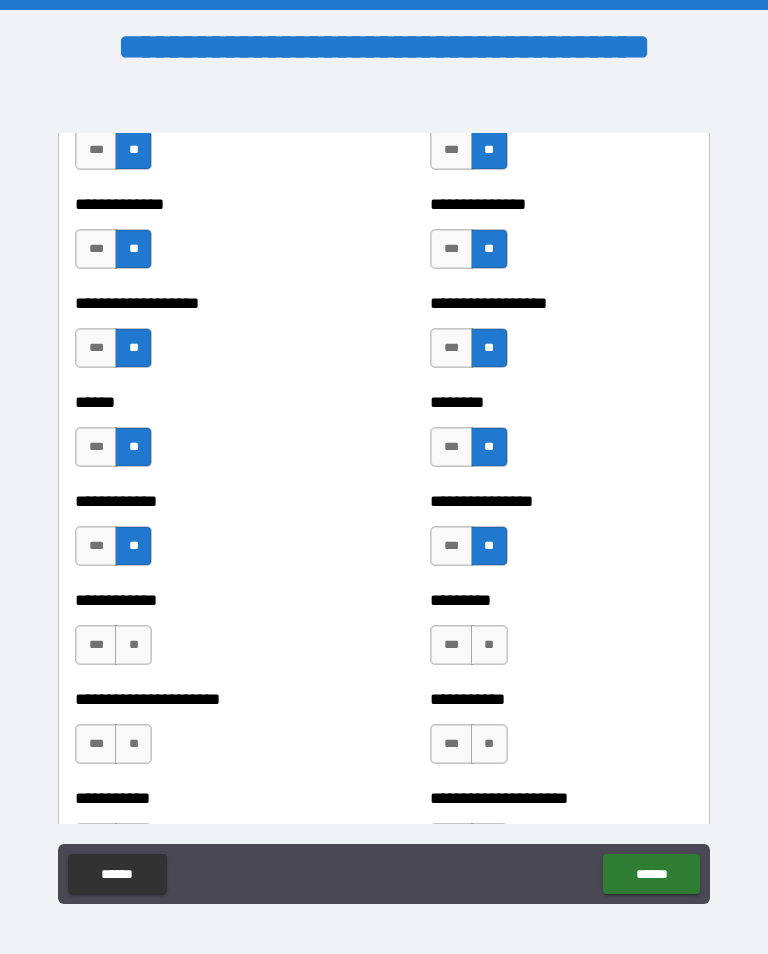 scroll, scrollTop: 4883, scrollLeft: 0, axis: vertical 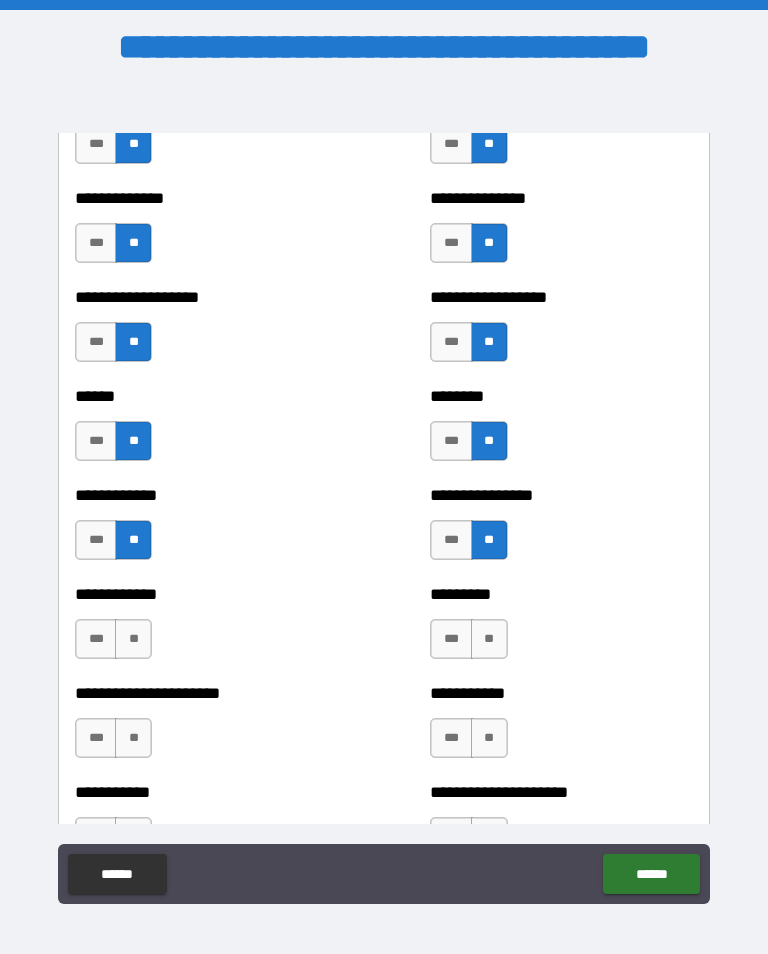 click on "**" at bounding box center [133, 639] 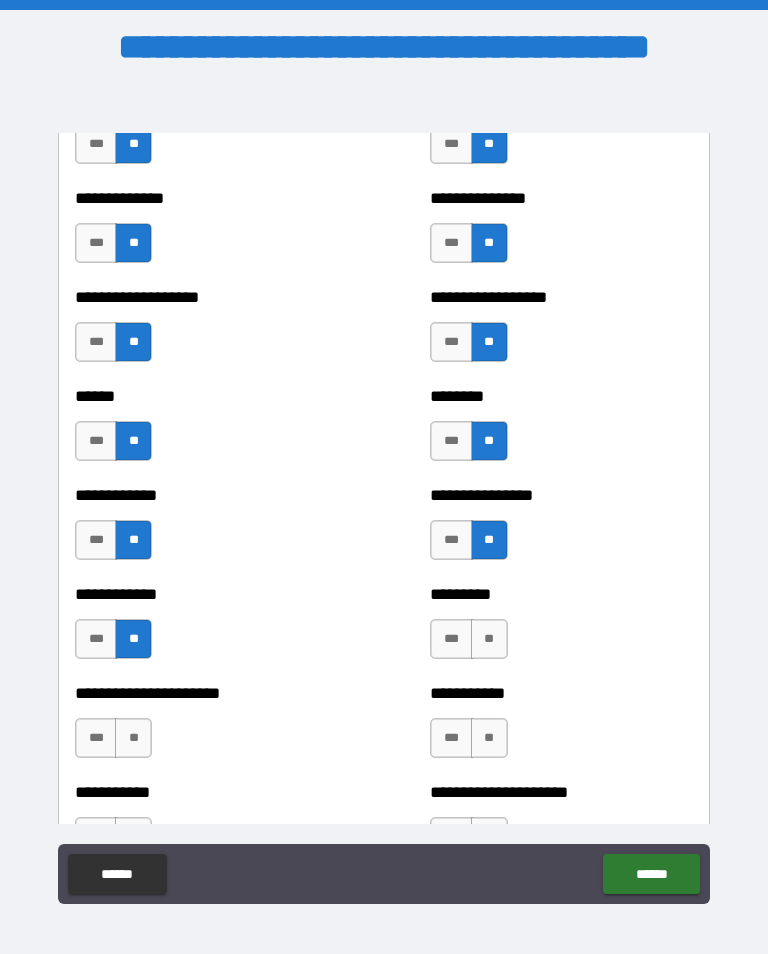 click on "**" at bounding box center [133, 738] 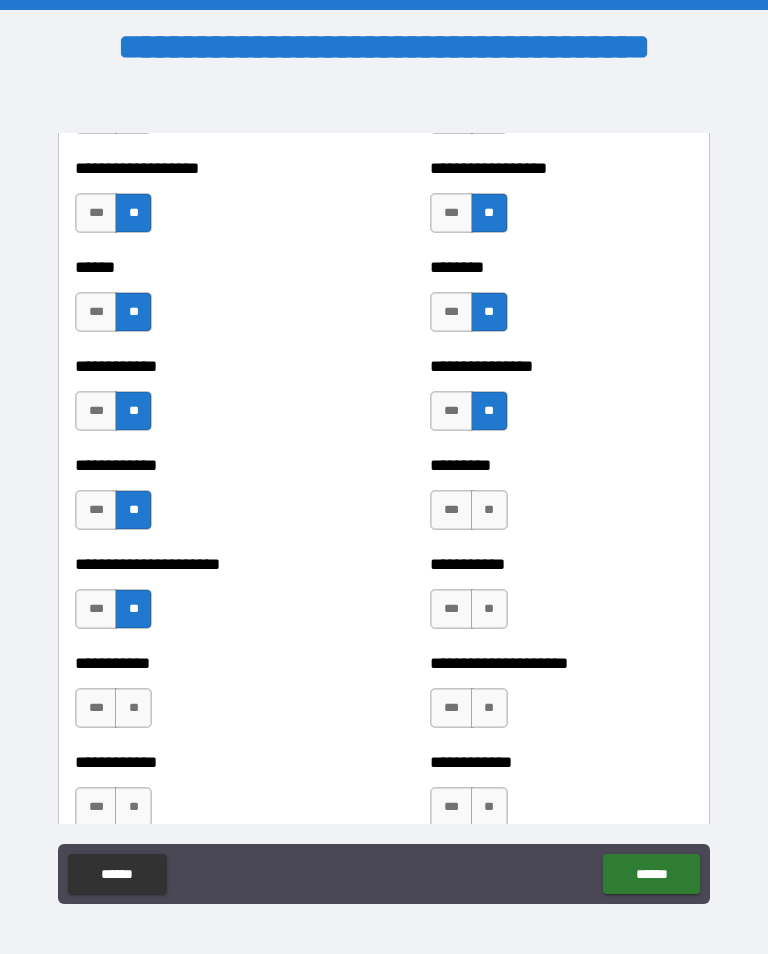 scroll, scrollTop: 5016, scrollLeft: 0, axis: vertical 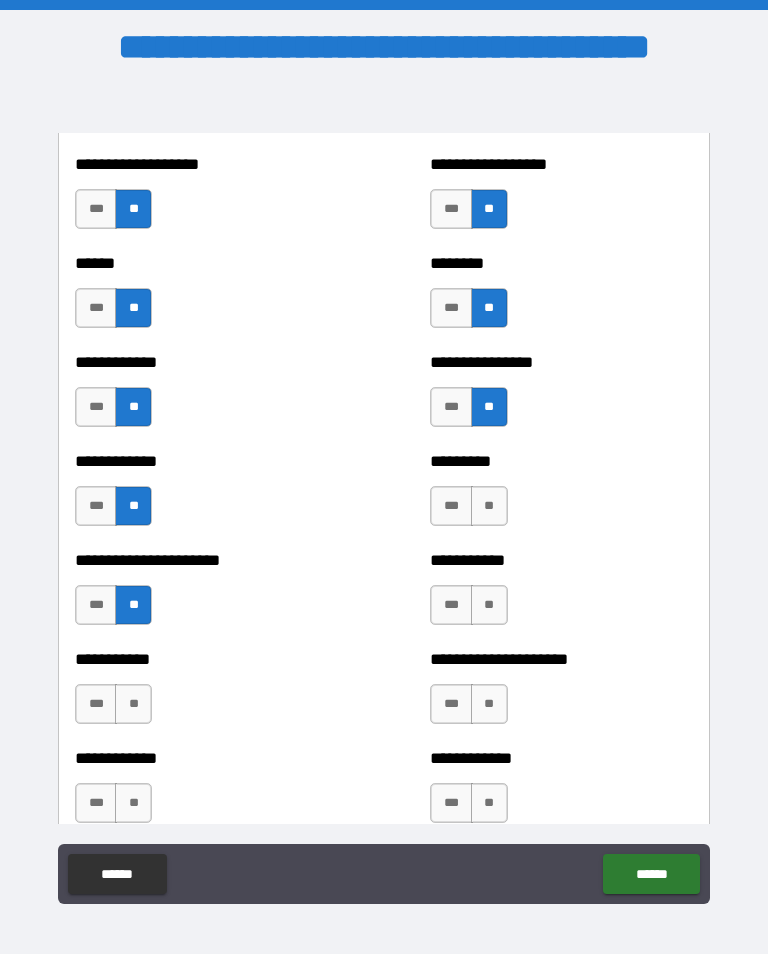 click on "**" at bounding box center [133, 704] 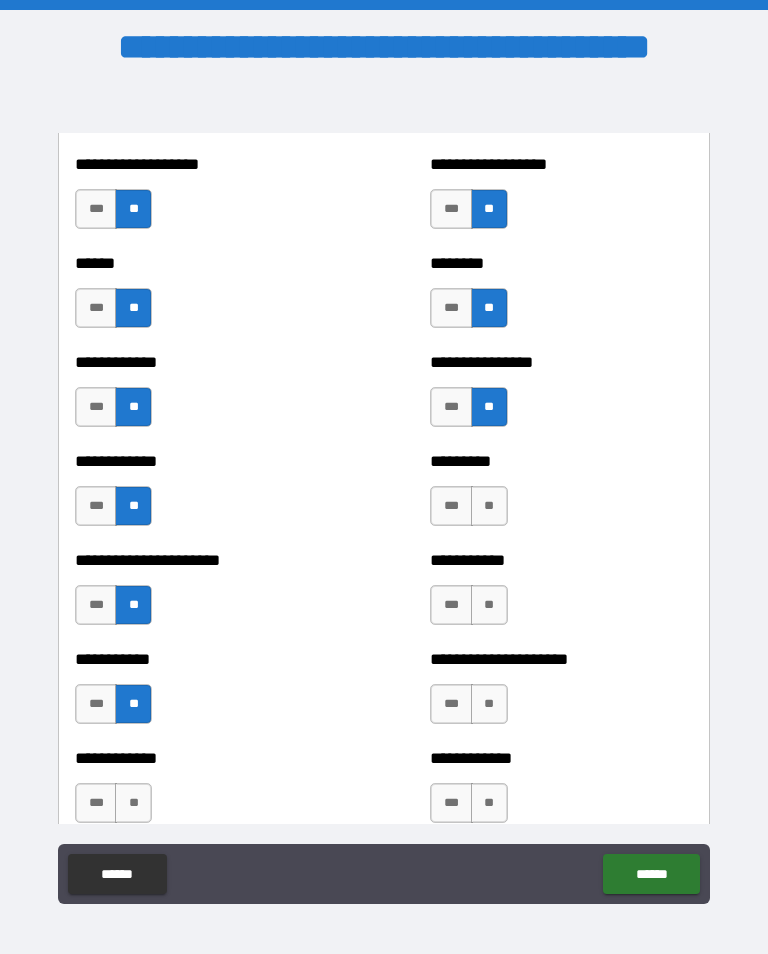 click on "**" at bounding box center [489, 506] 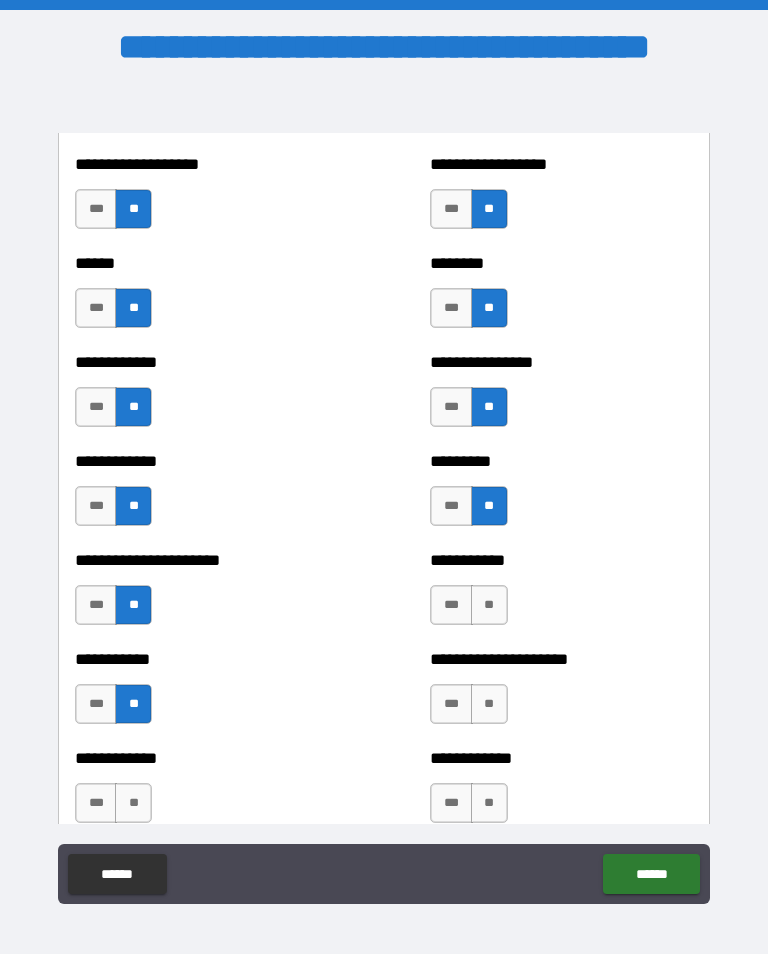 click on "**" at bounding box center (489, 605) 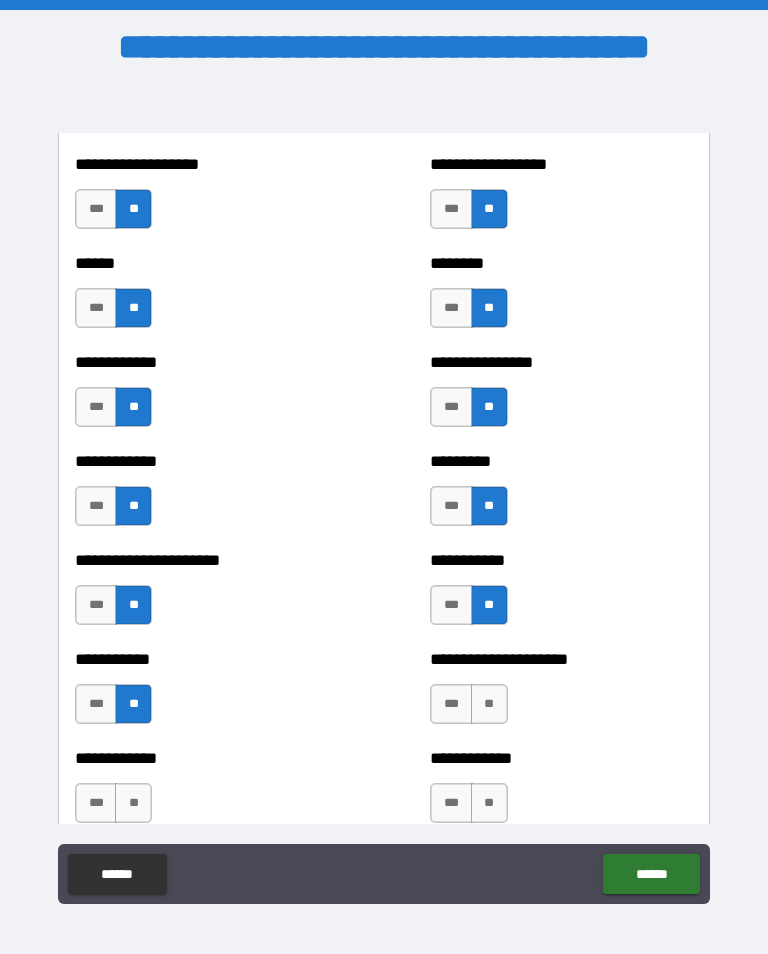 click on "**" at bounding box center [489, 704] 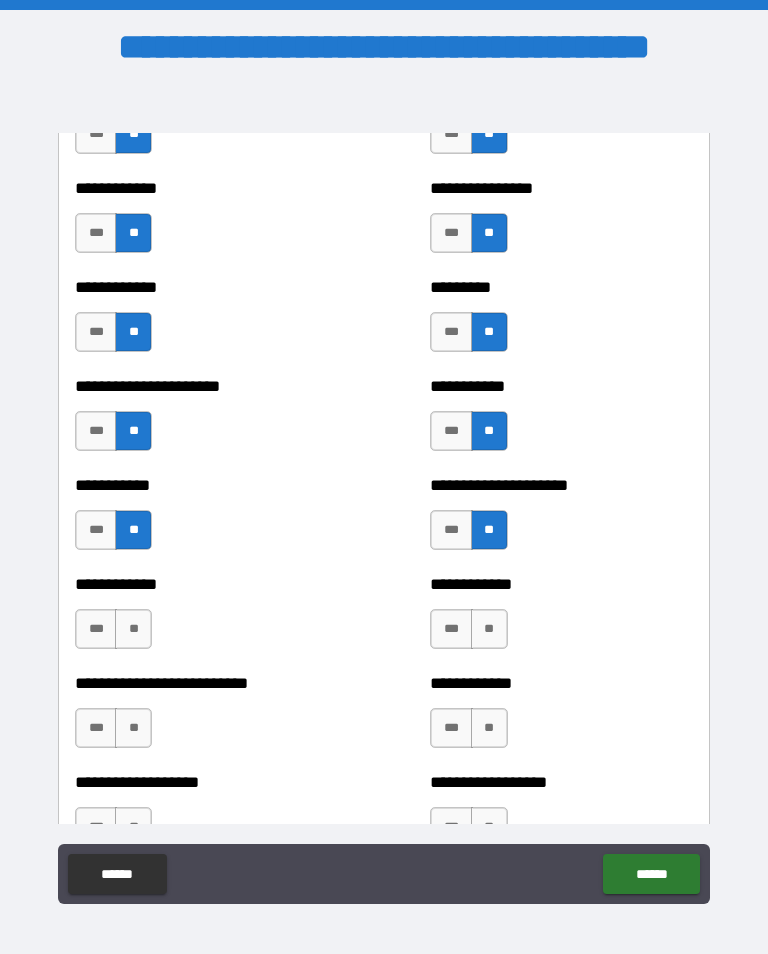 scroll, scrollTop: 5192, scrollLeft: 0, axis: vertical 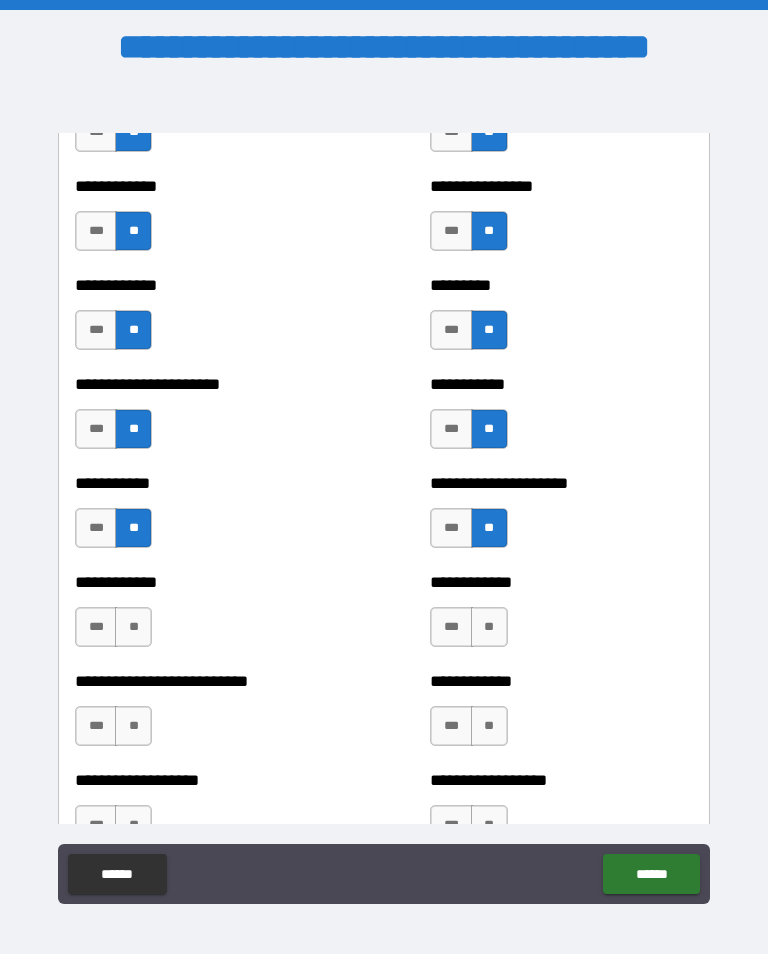click on "**" at bounding box center [133, 627] 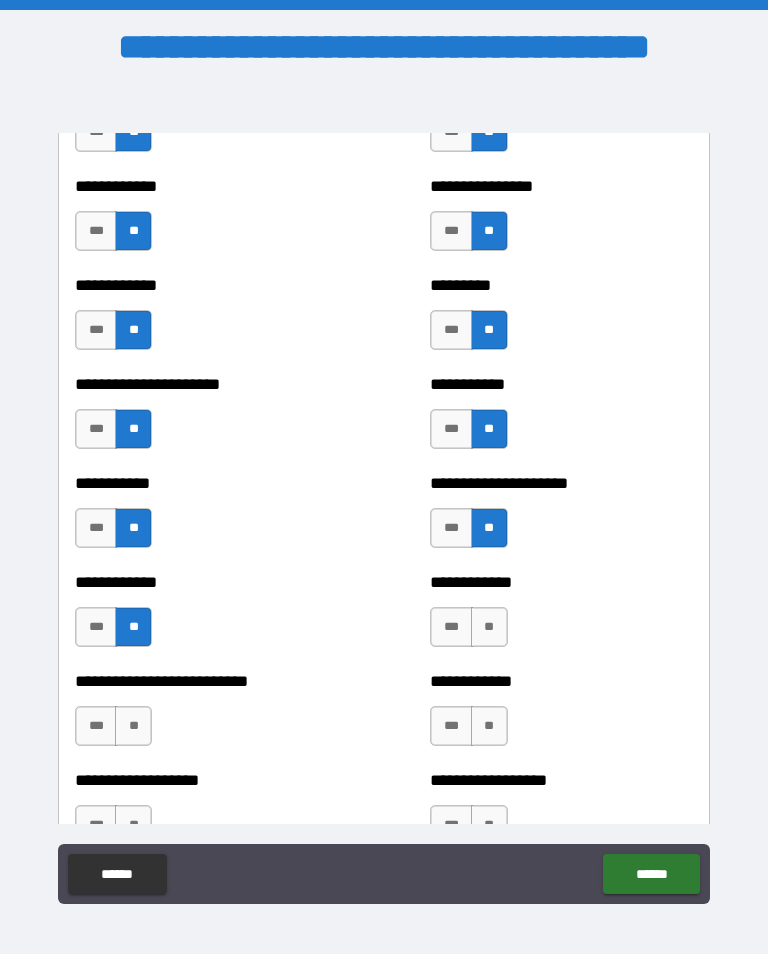 click on "**" at bounding box center [489, 627] 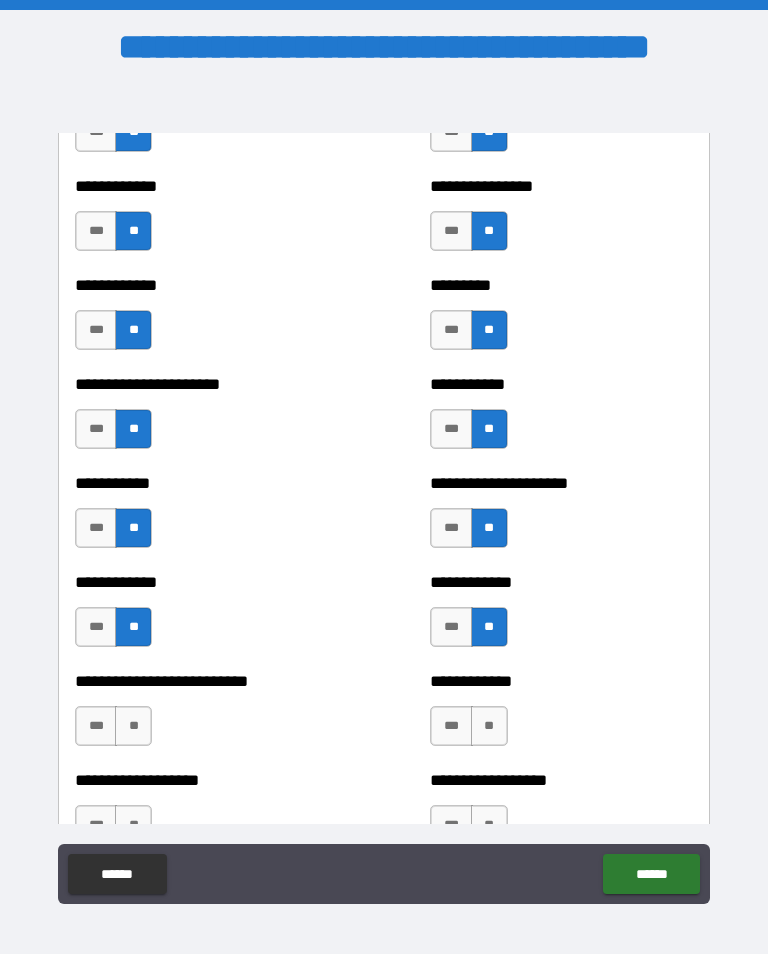 click on "**" at bounding box center (133, 726) 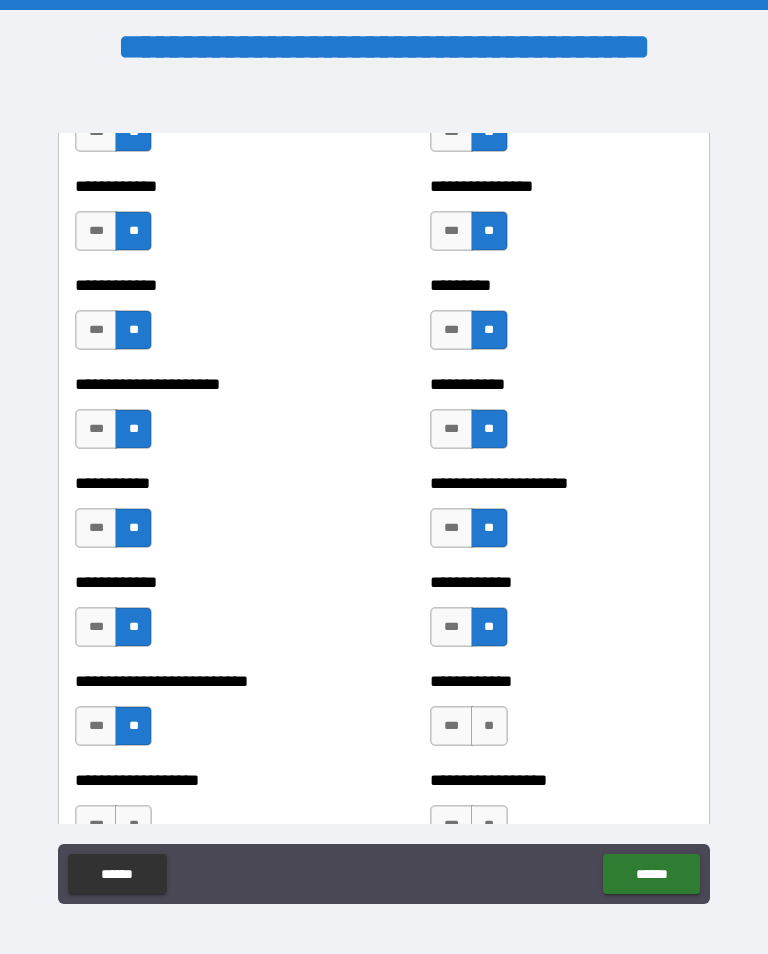 click on "**" at bounding box center (489, 726) 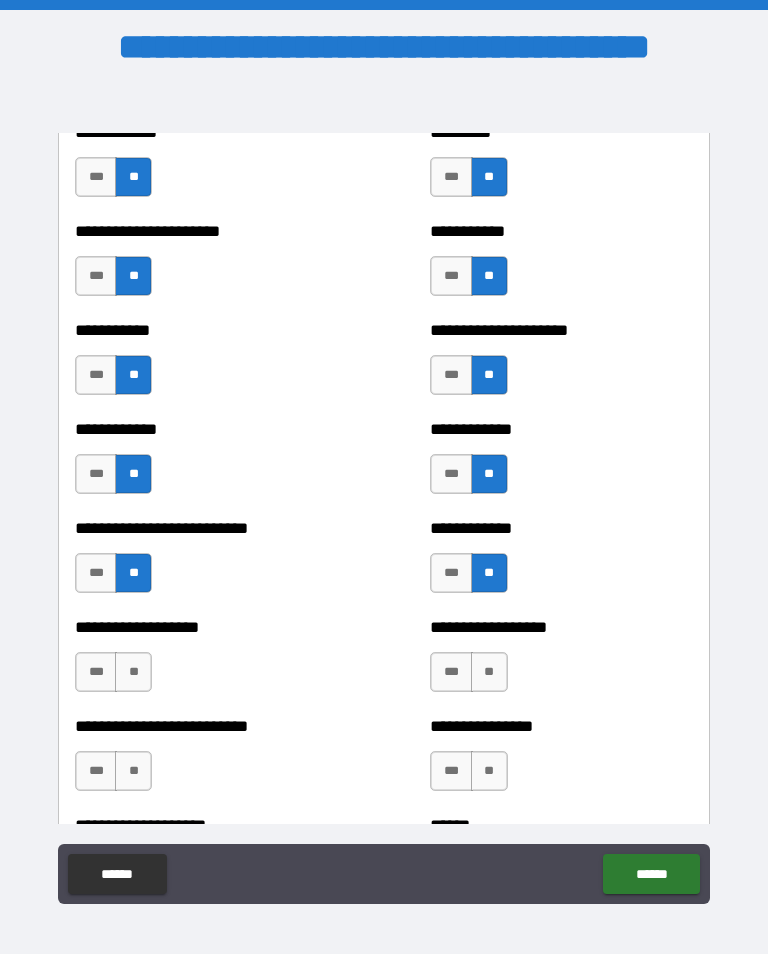 scroll, scrollTop: 5345, scrollLeft: 0, axis: vertical 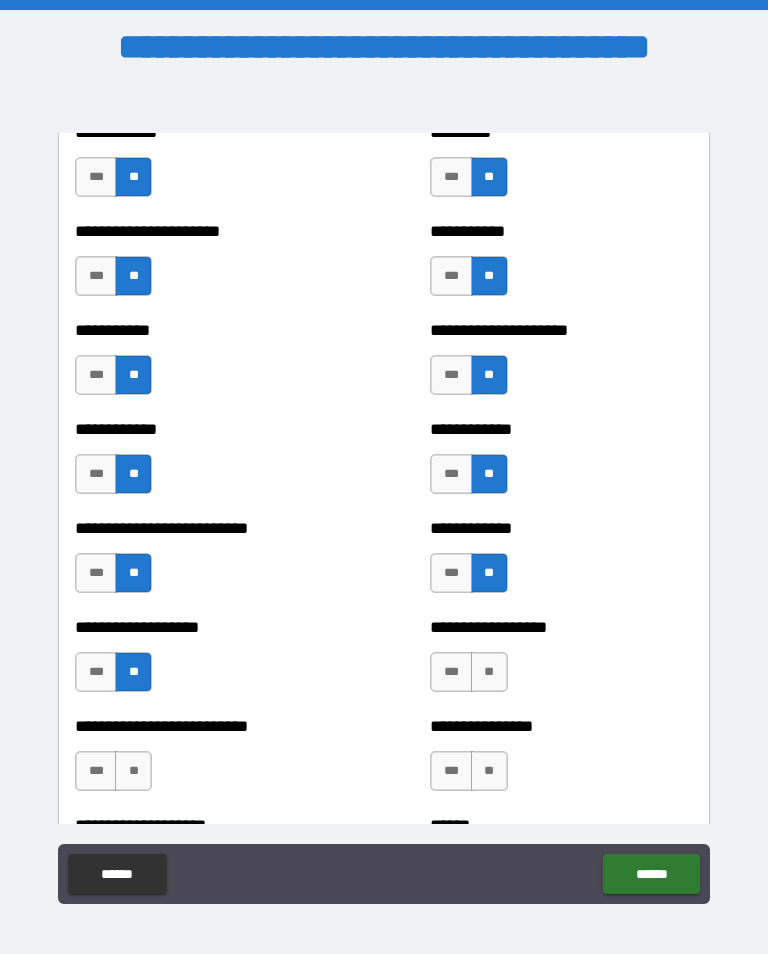 click on "**" at bounding box center [489, 672] 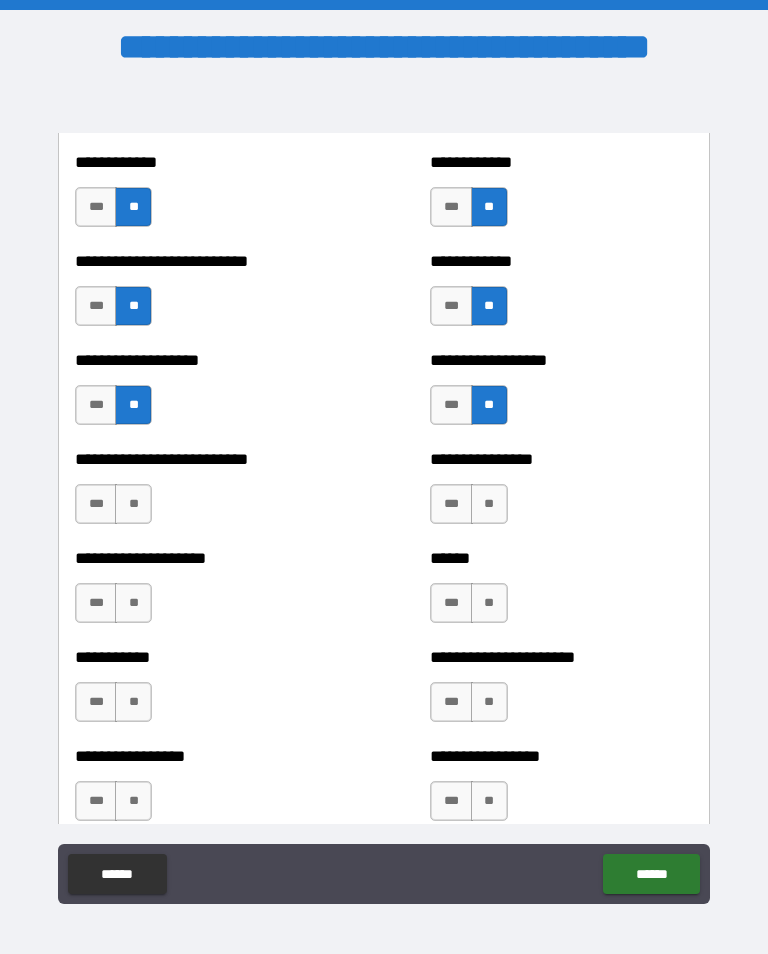 scroll, scrollTop: 5613, scrollLeft: 0, axis: vertical 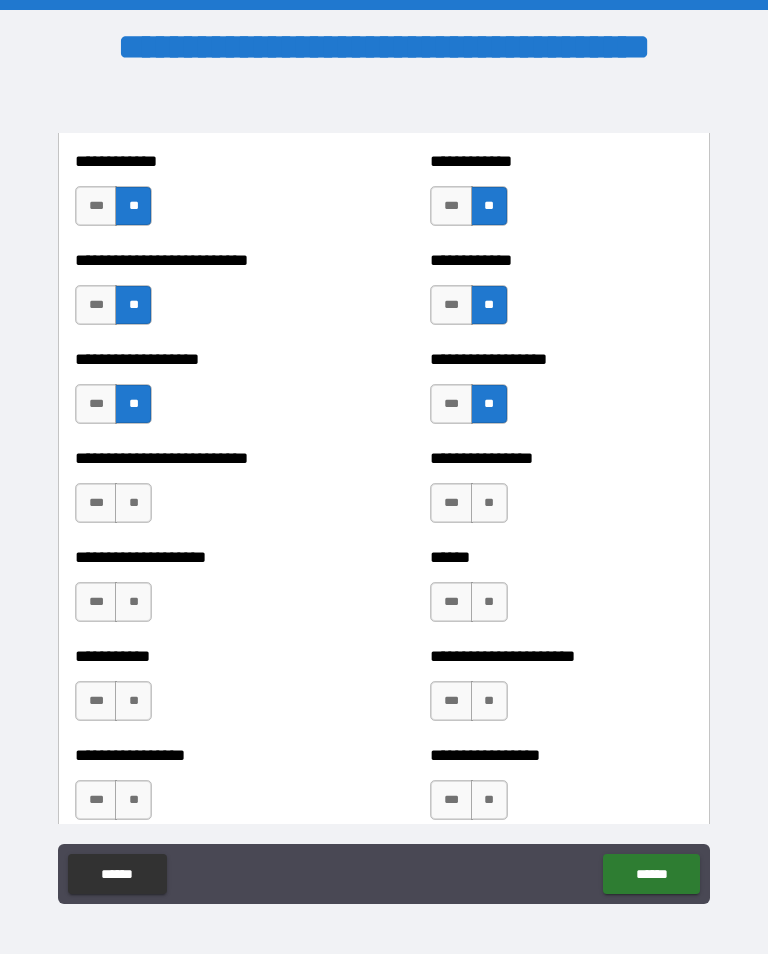 click on "**" at bounding box center [133, 503] 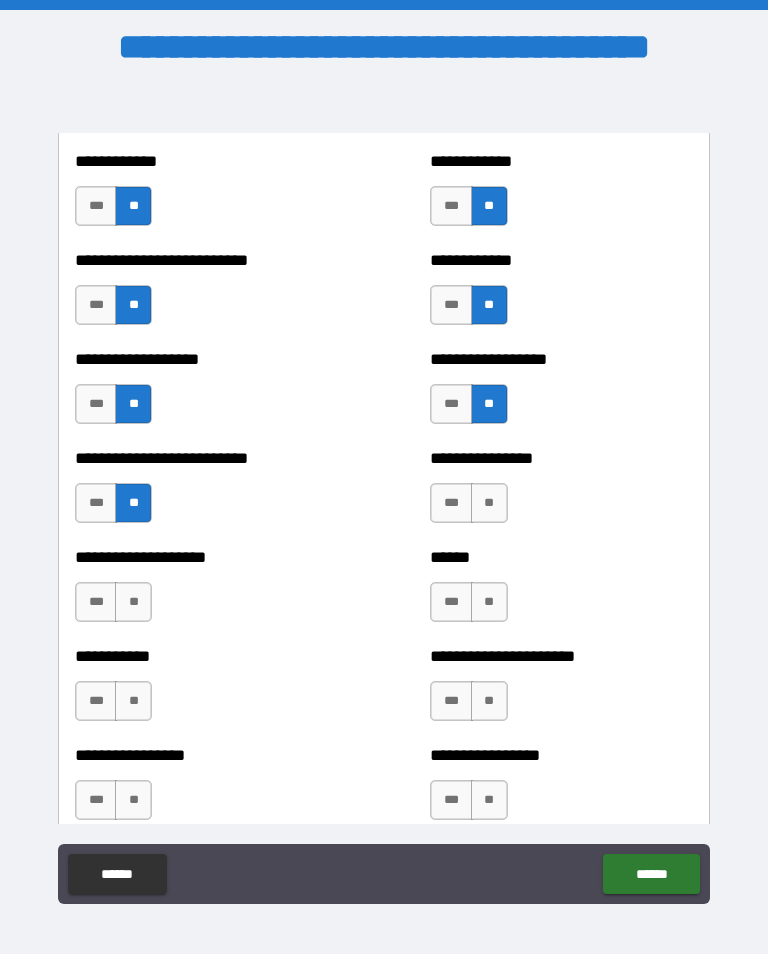 click on "**" at bounding box center [489, 503] 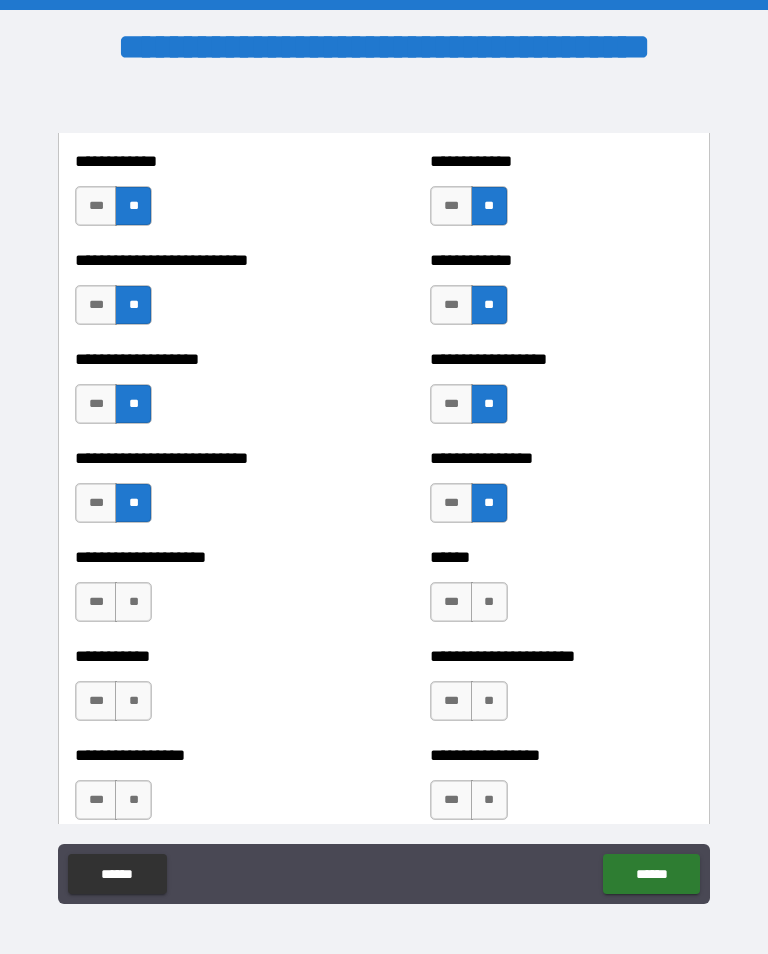 click on "**" at bounding box center (133, 602) 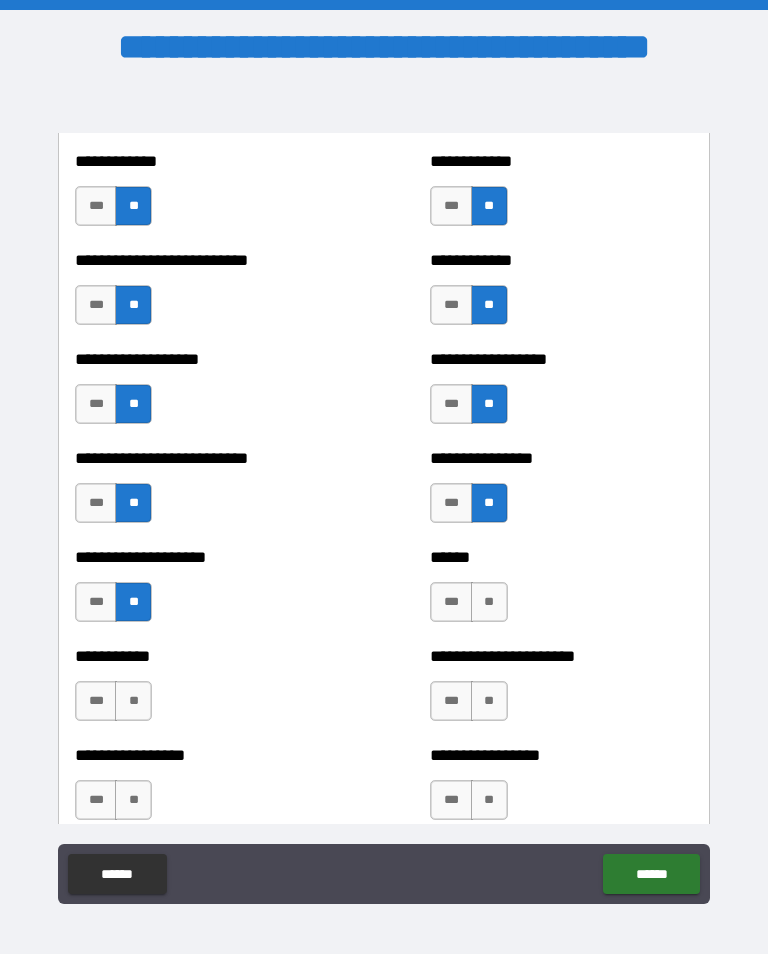 click on "**" at bounding box center [489, 602] 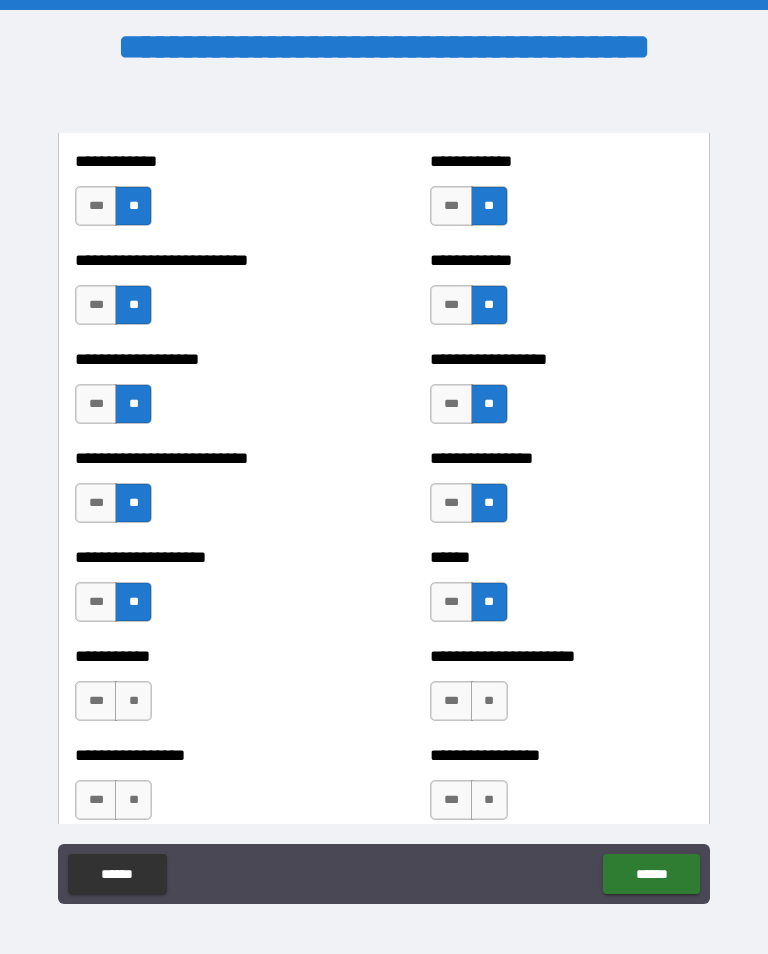 click on "**" at bounding box center (133, 701) 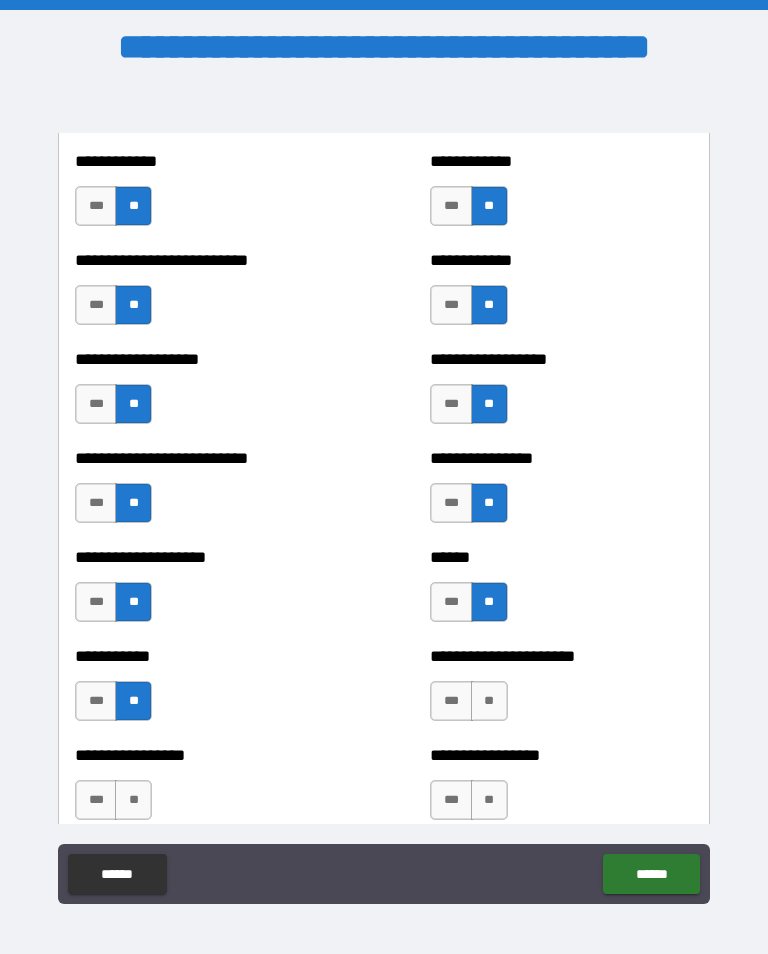 click on "**" at bounding box center [489, 701] 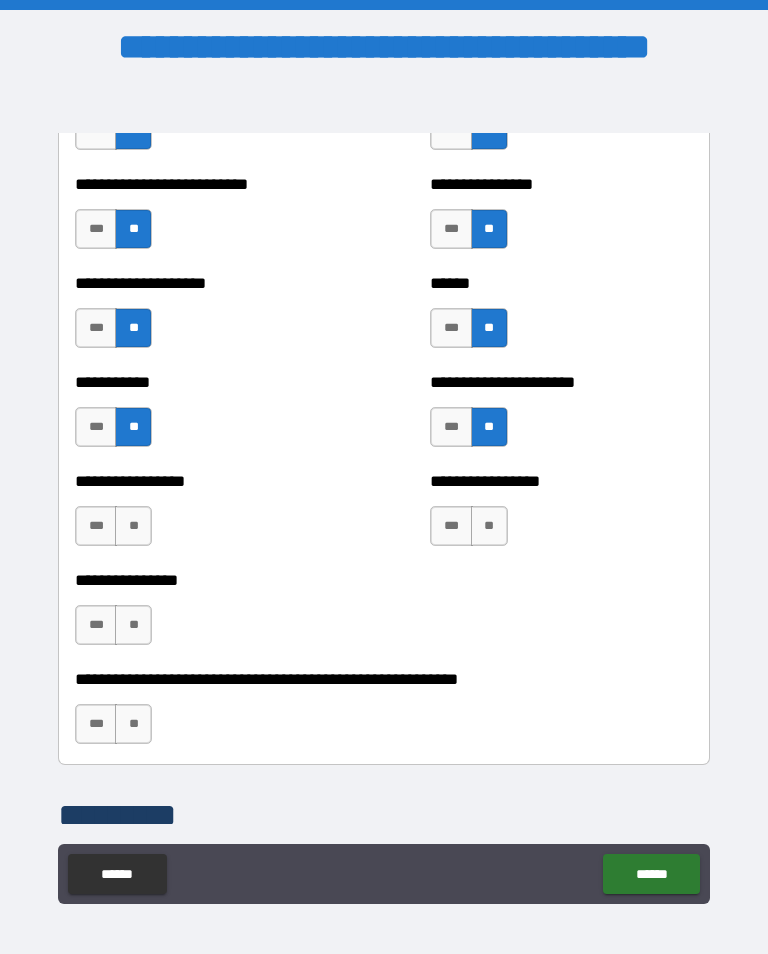 scroll, scrollTop: 5892, scrollLeft: 0, axis: vertical 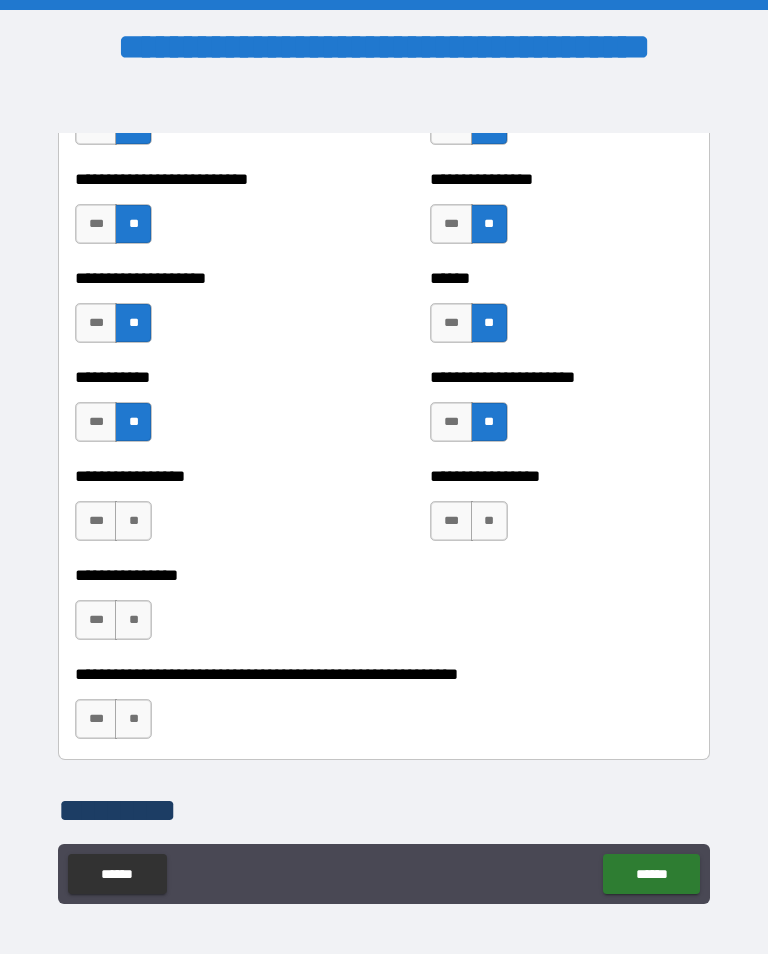 click on "**" at bounding box center (133, 521) 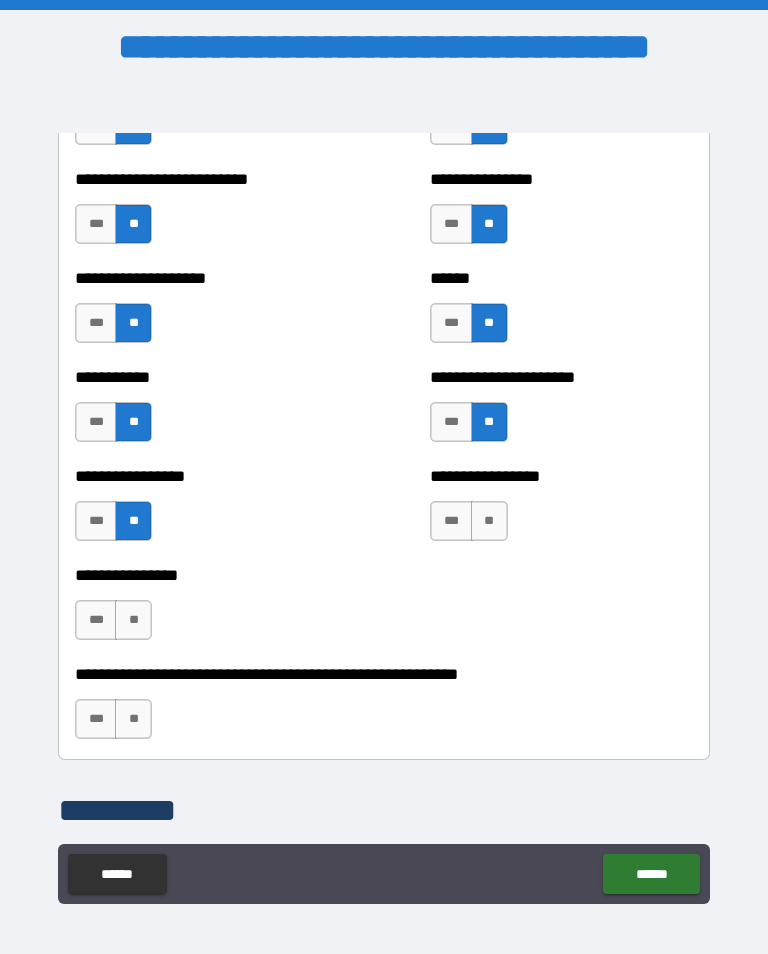 click on "**" at bounding box center (489, 521) 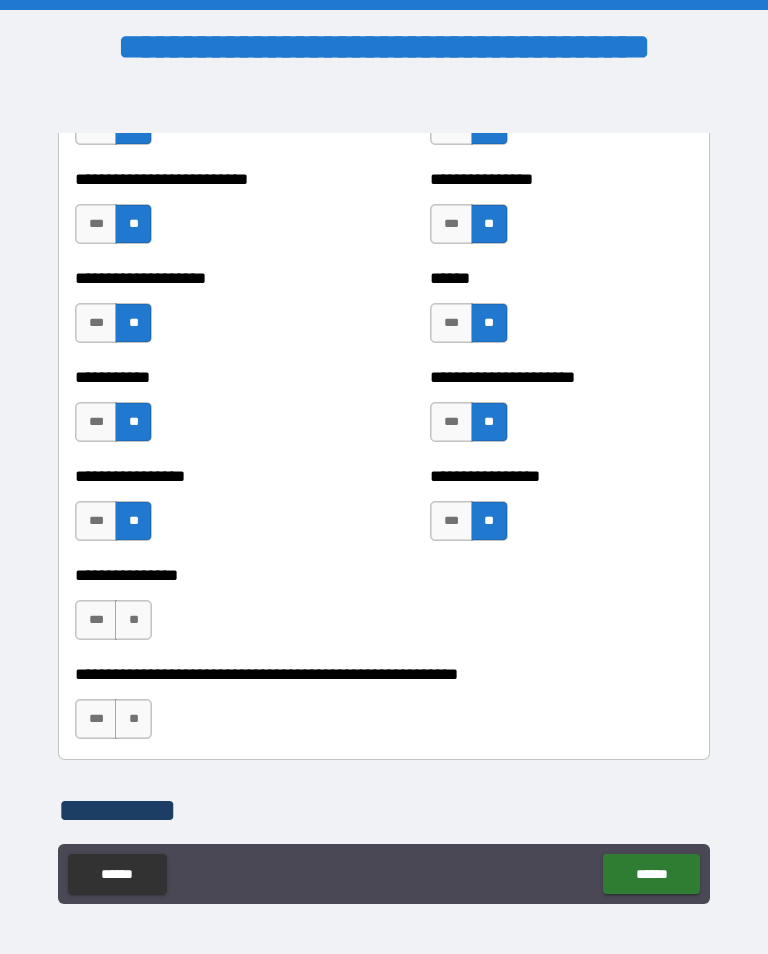 click on "**" at bounding box center [133, 620] 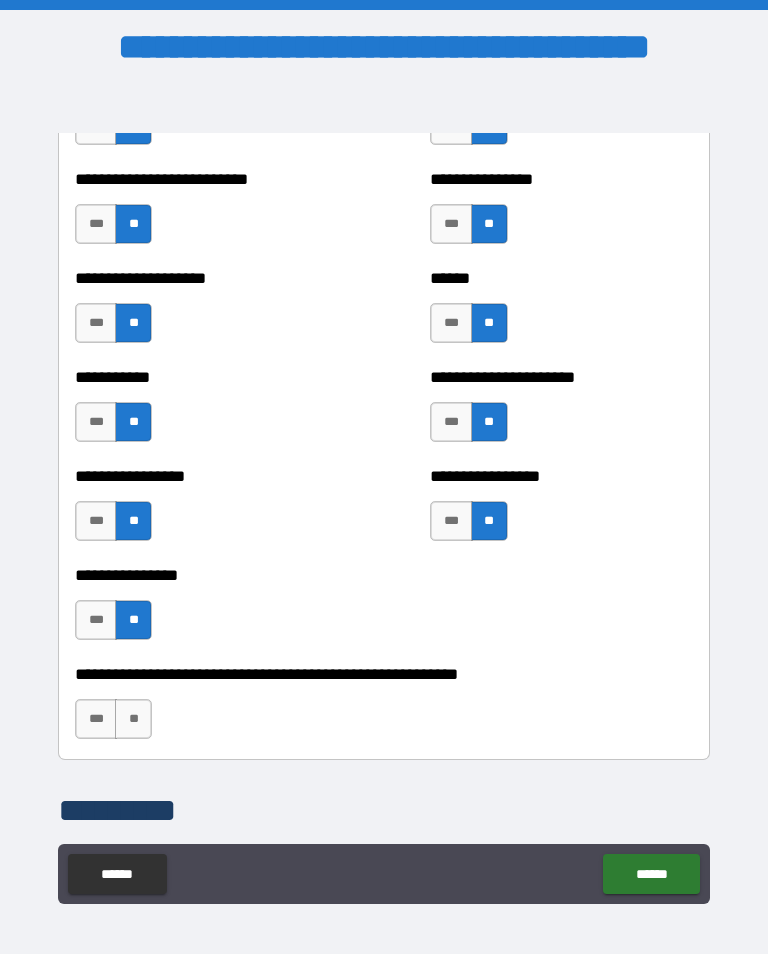 click on "**" at bounding box center [133, 719] 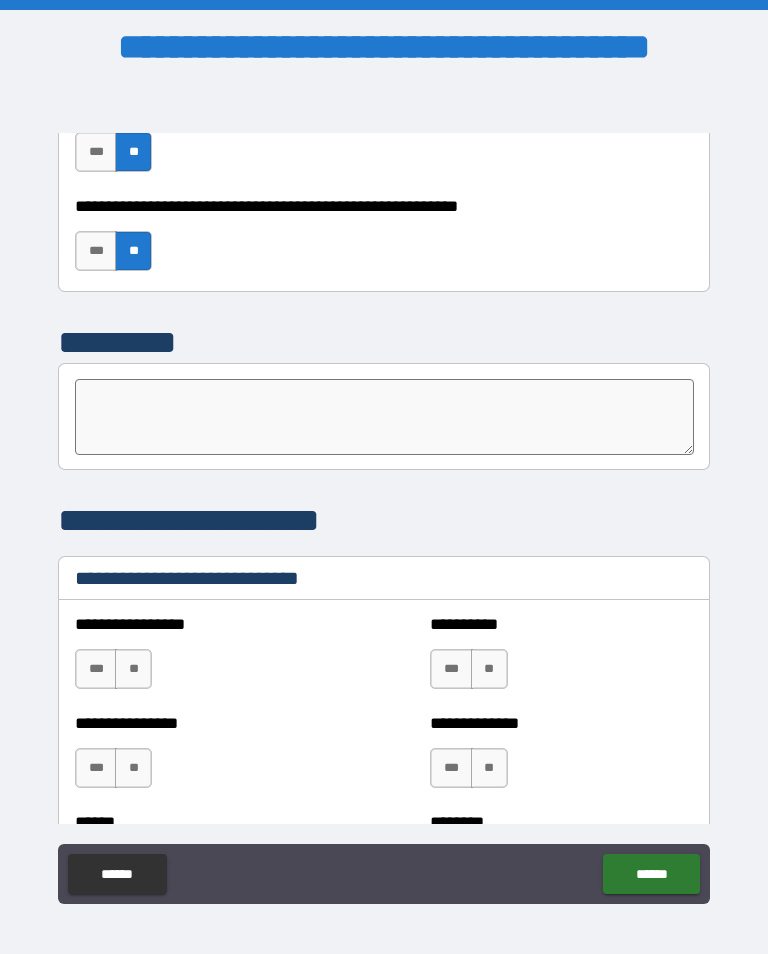 scroll, scrollTop: 6364, scrollLeft: 0, axis: vertical 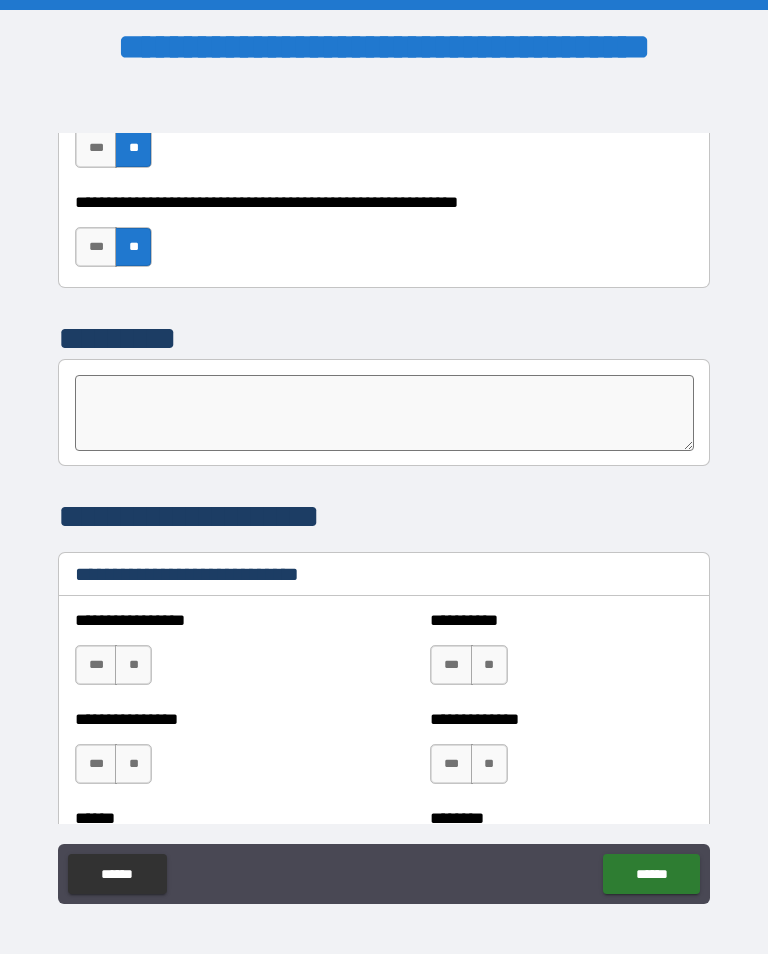 click on "**" at bounding box center (133, 665) 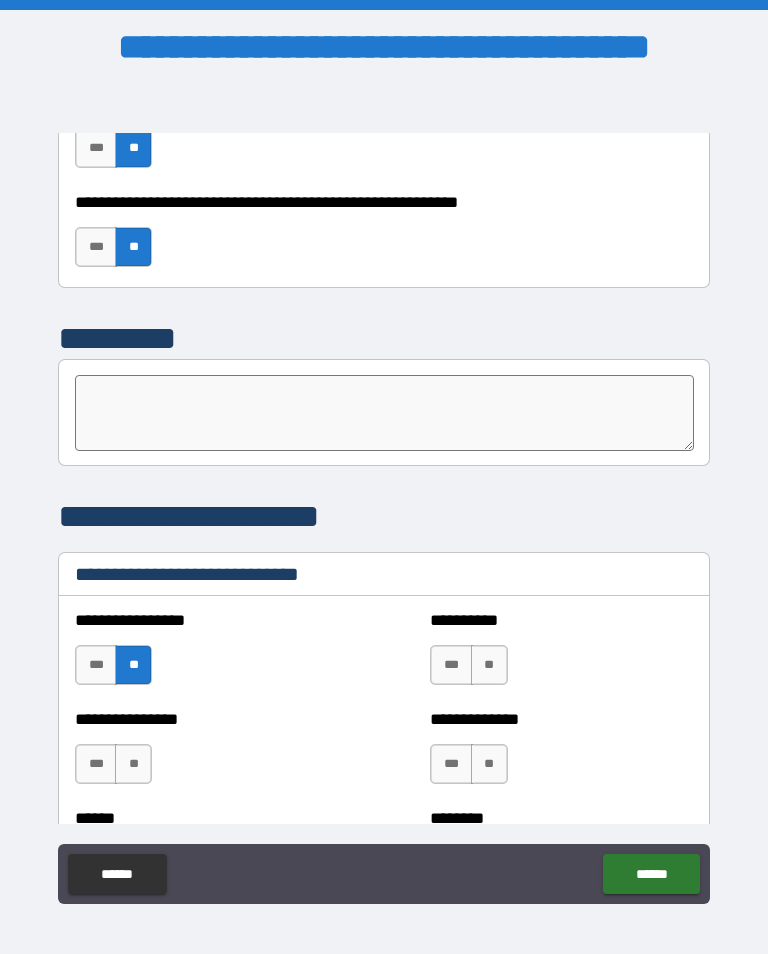 click on "**" at bounding box center [133, 764] 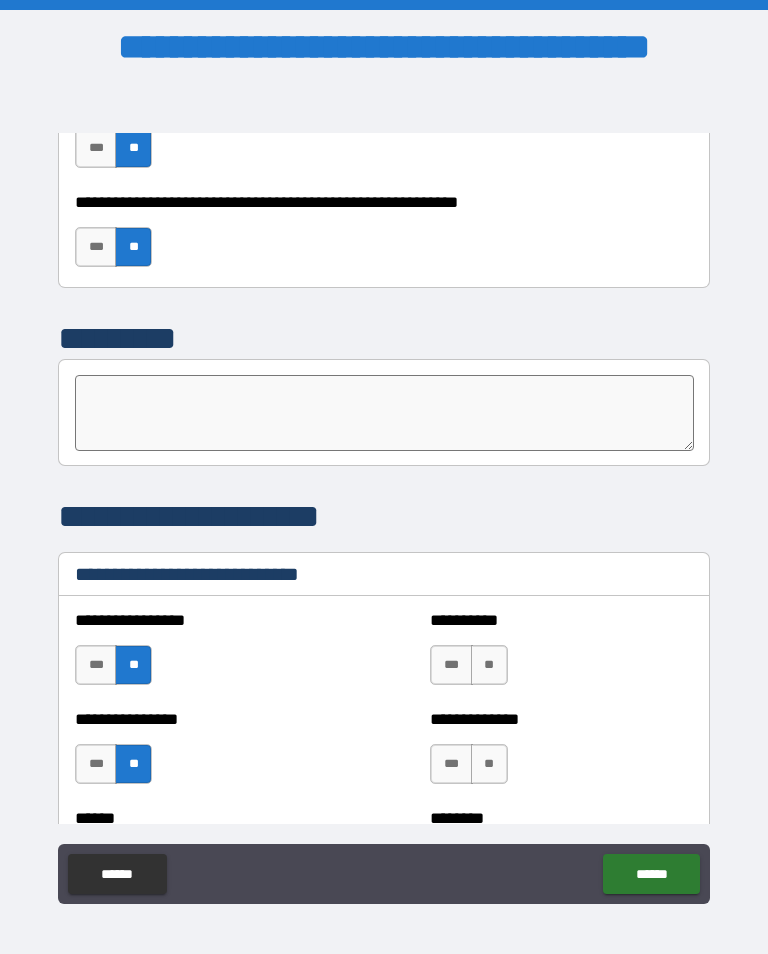 click on "**" at bounding box center (489, 665) 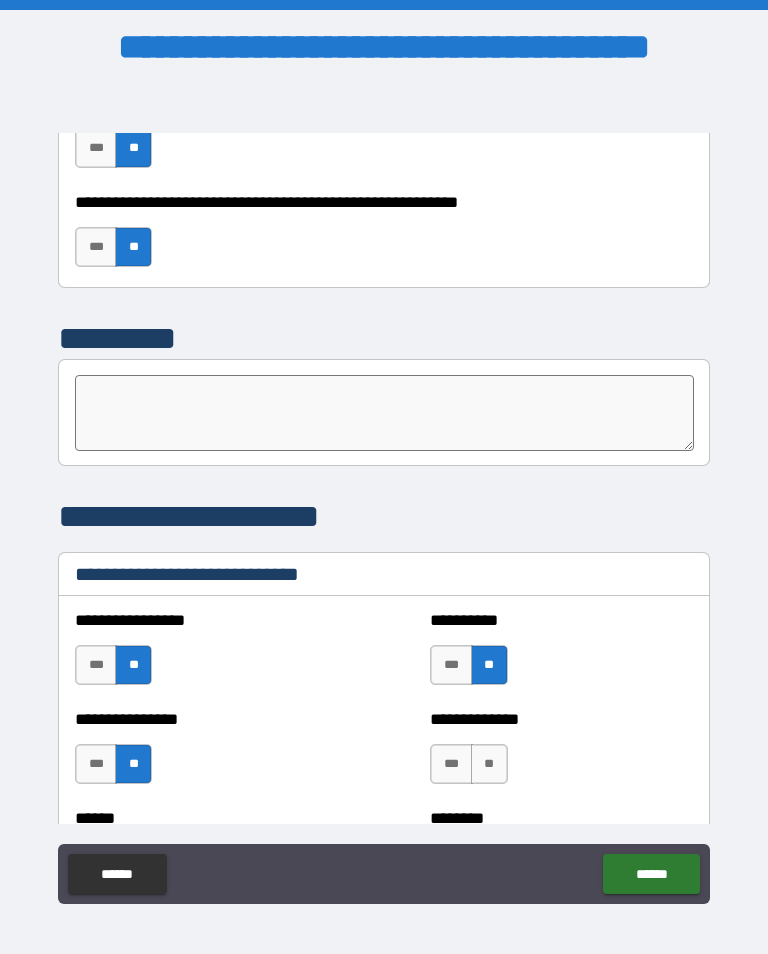 click on "**" at bounding box center (489, 764) 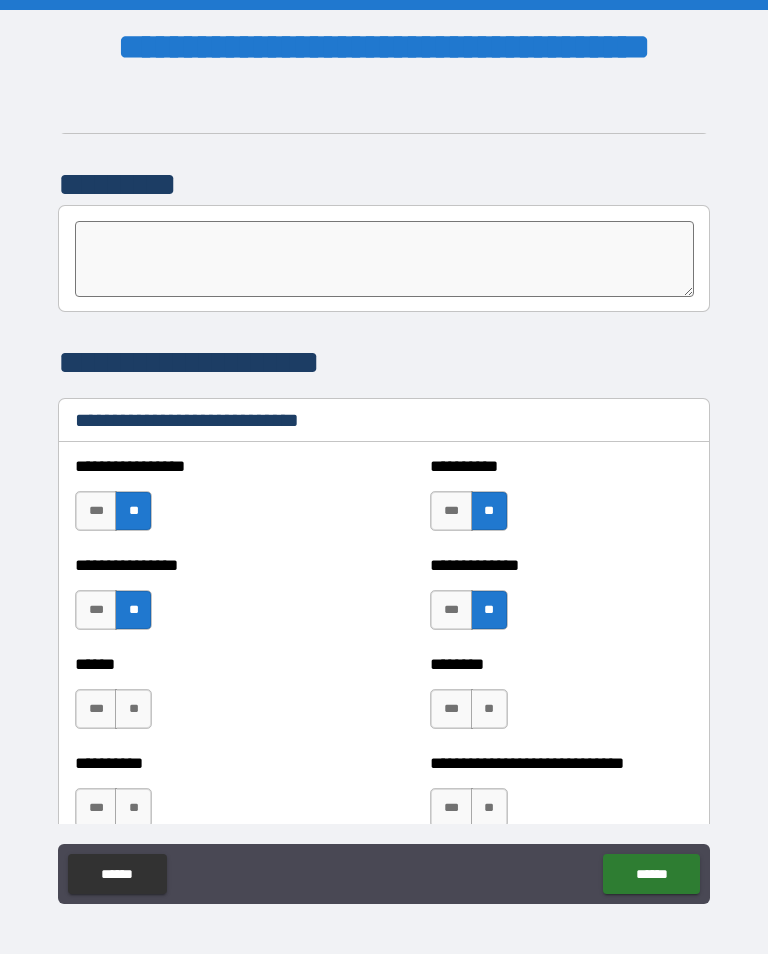 scroll, scrollTop: 6526, scrollLeft: 0, axis: vertical 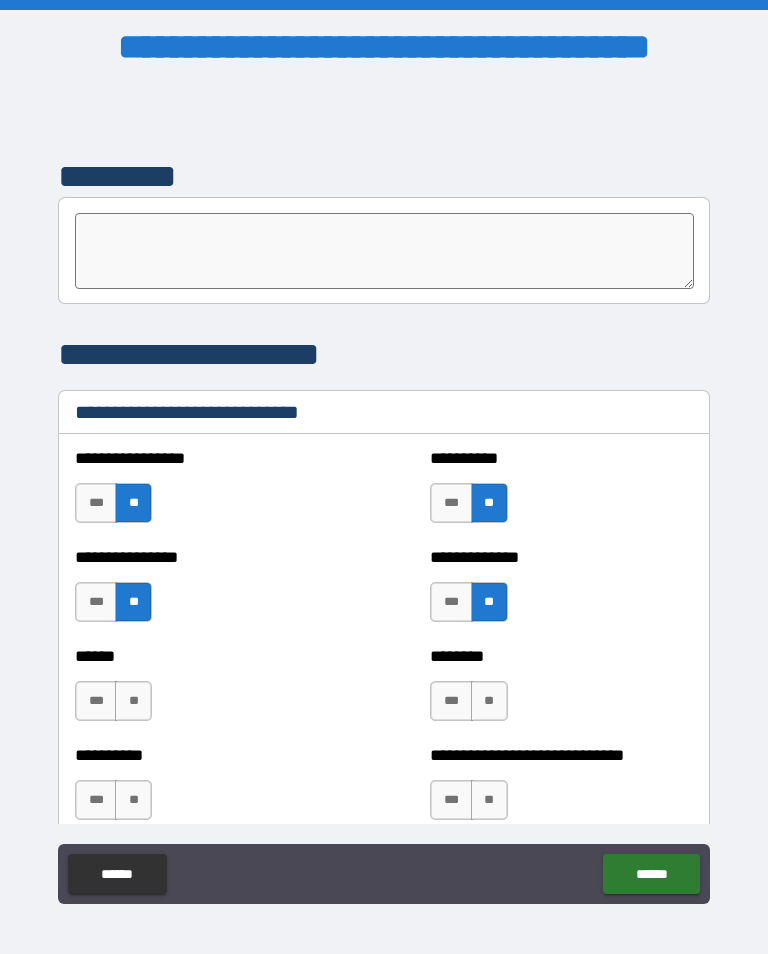 click on "**" at bounding box center (133, 701) 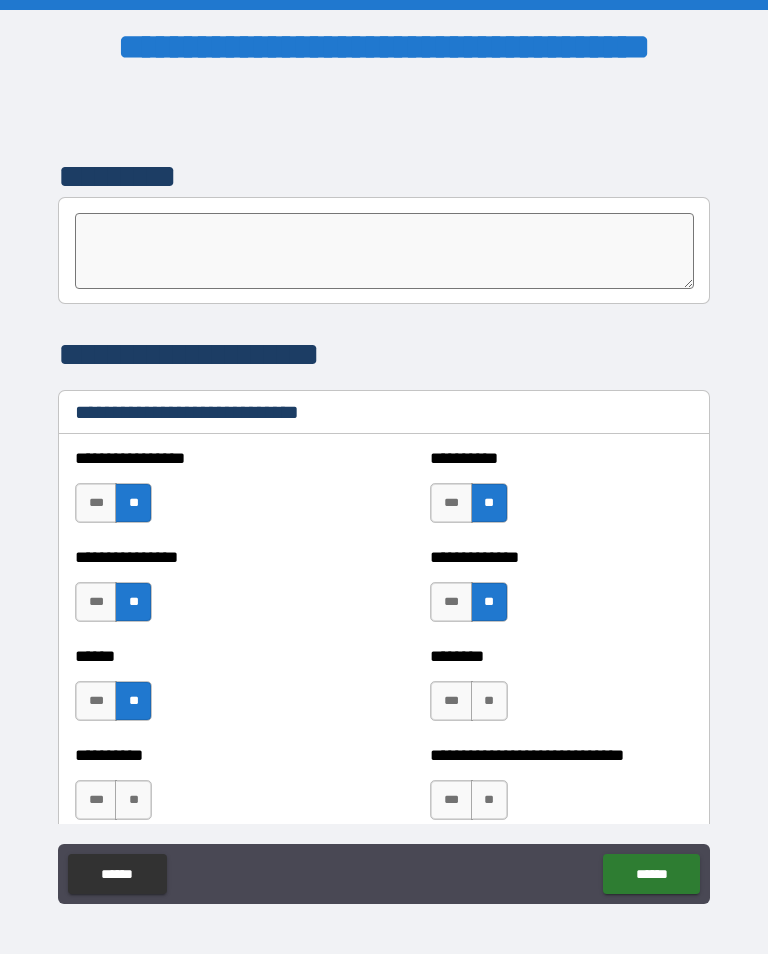 click on "**" at bounding box center [133, 800] 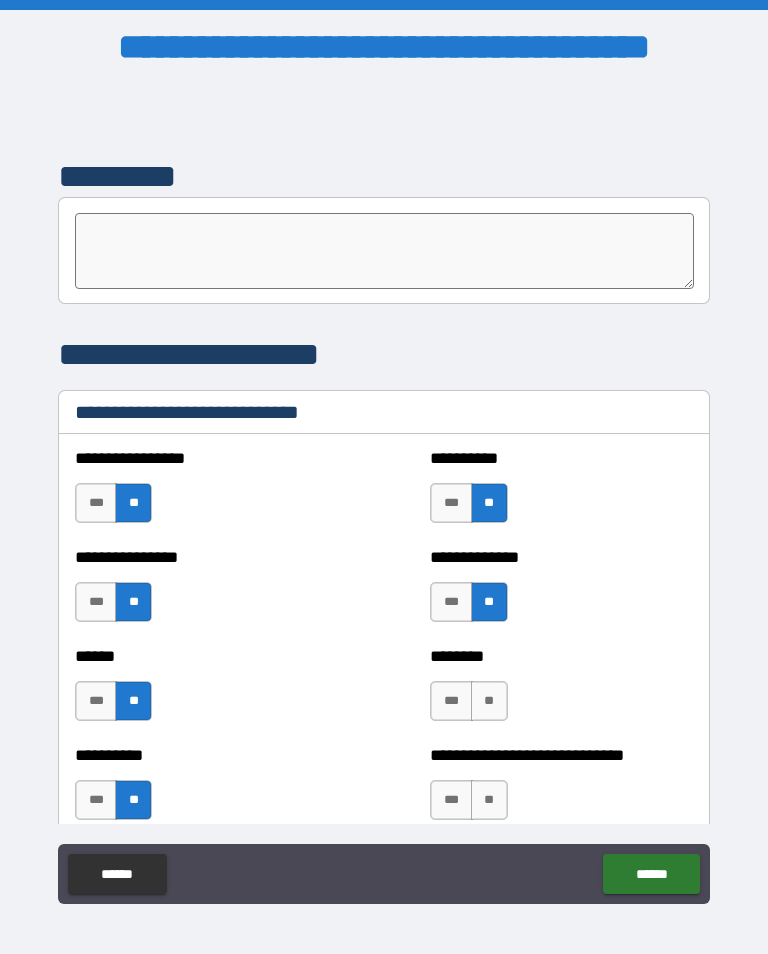 click on "**" at bounding box center (489, 701) 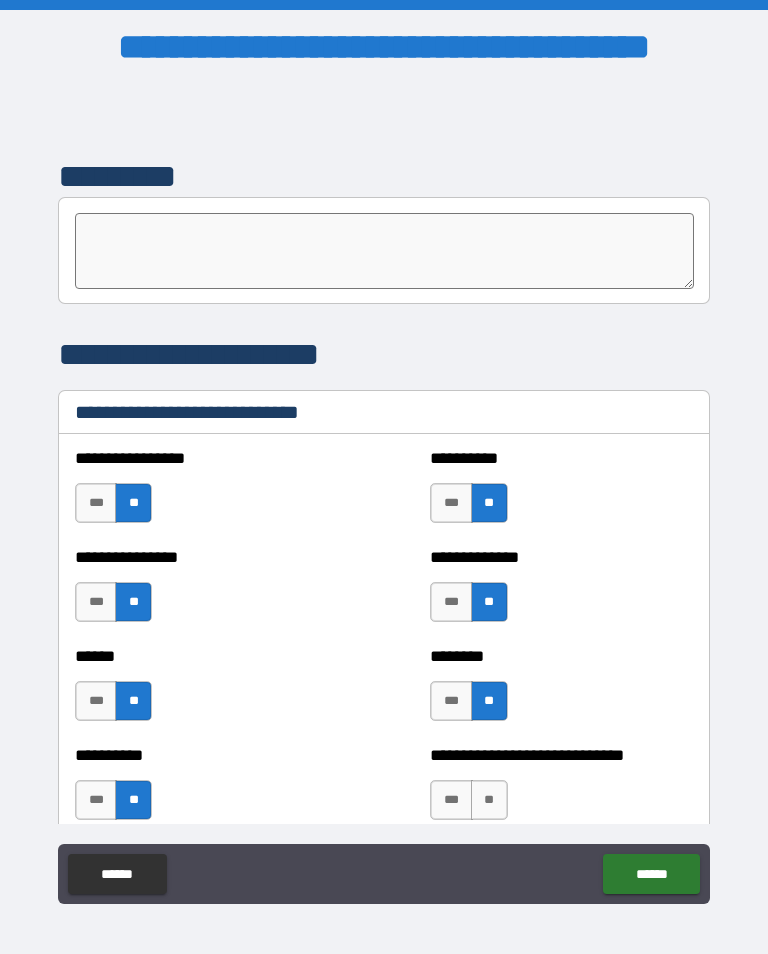 click on "**" at bounding box center [489, 800] 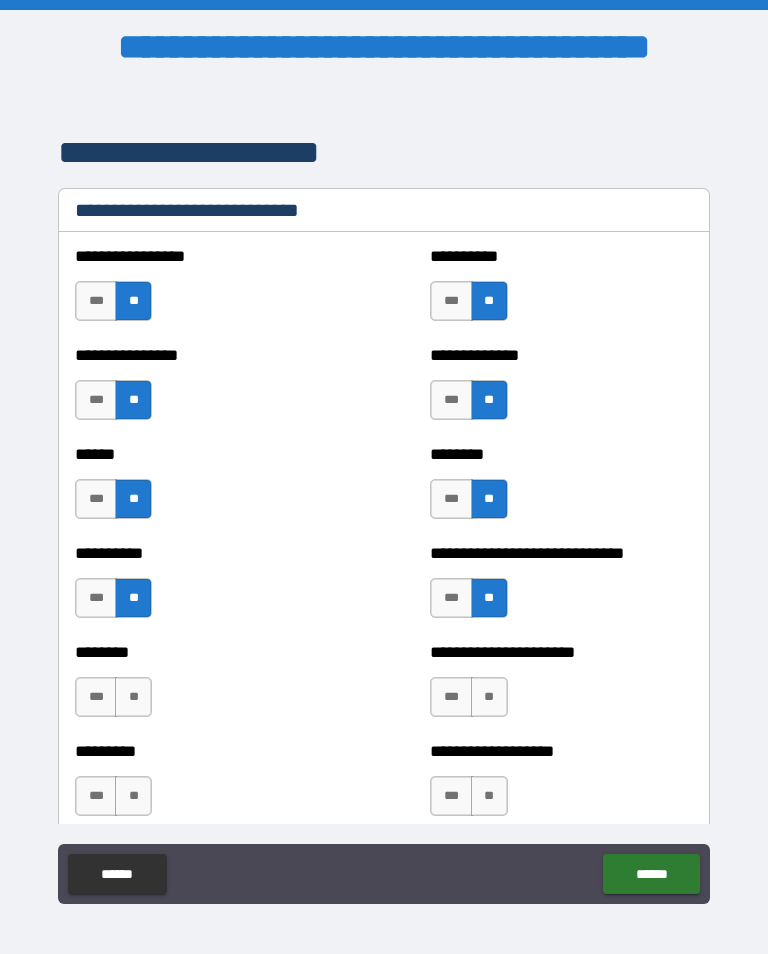 scroll, scrollTop: 6732, scrollLeft: 0, axis: vertical 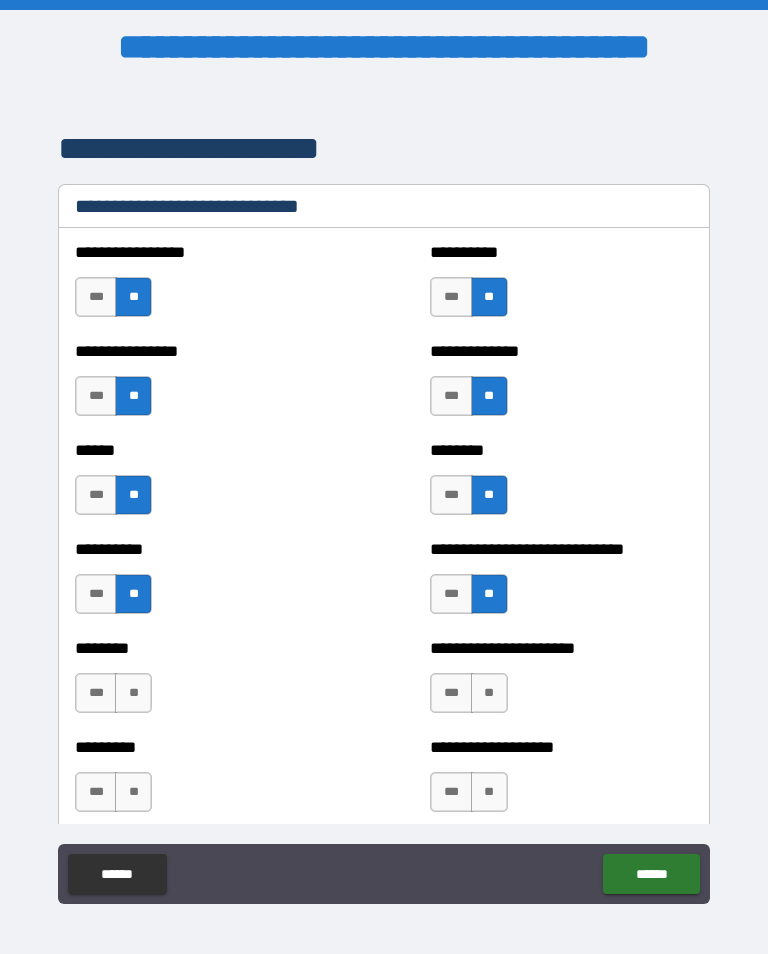 click on "**" at bounding box center (133, 693) 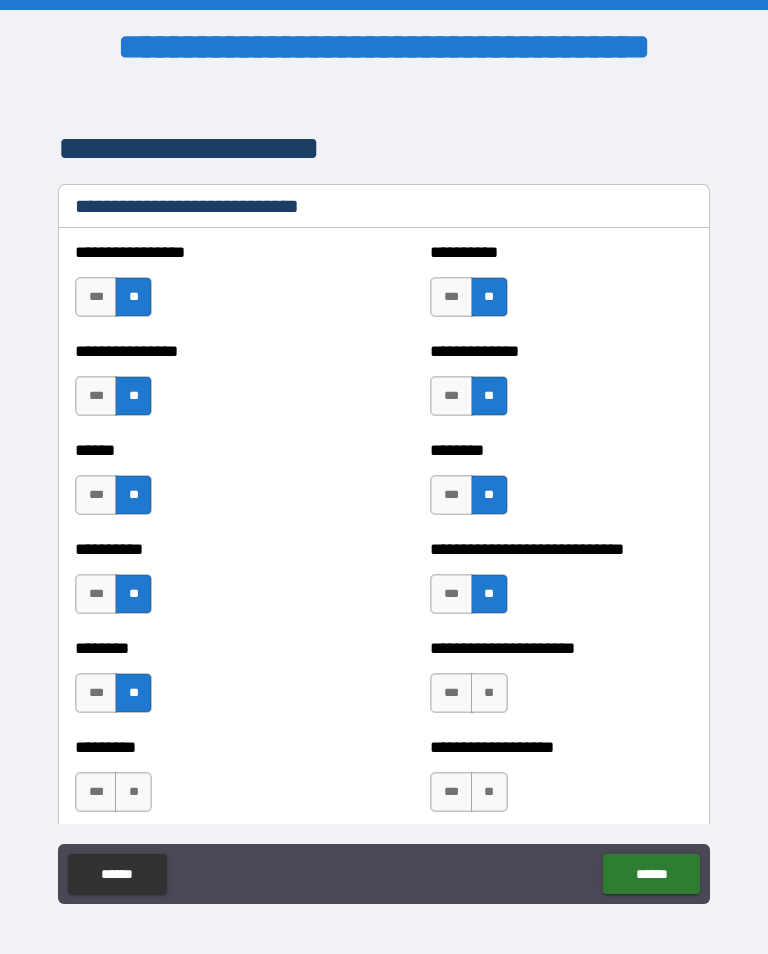 click on "**" at bounding box center [133, 792] 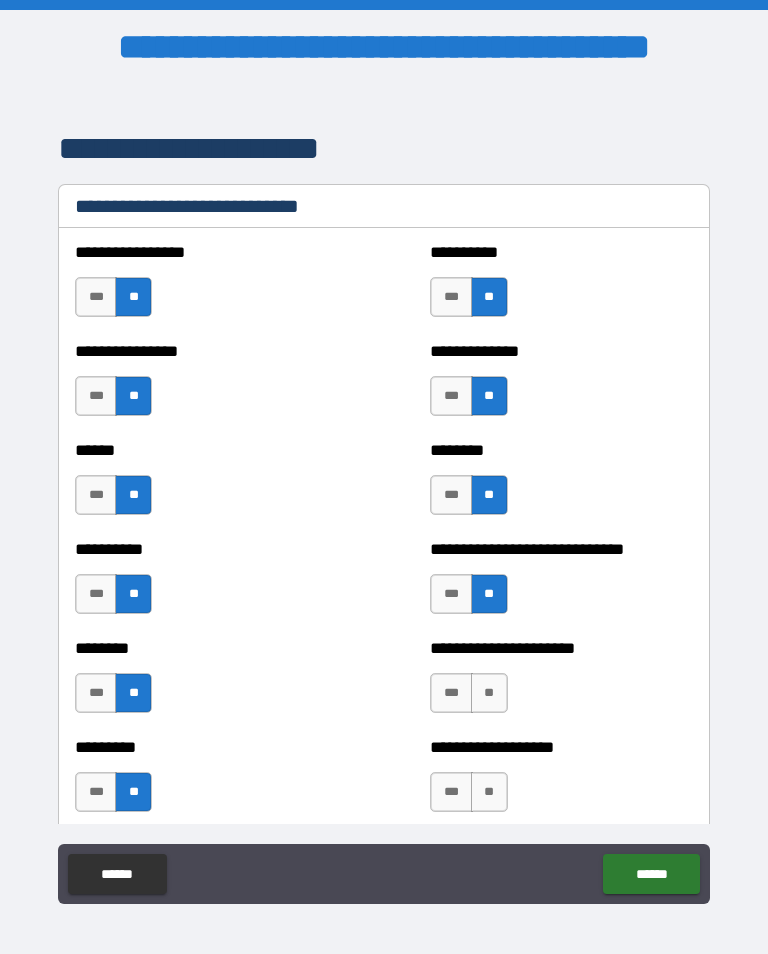 click on "**" at bounding box center [489, 693] 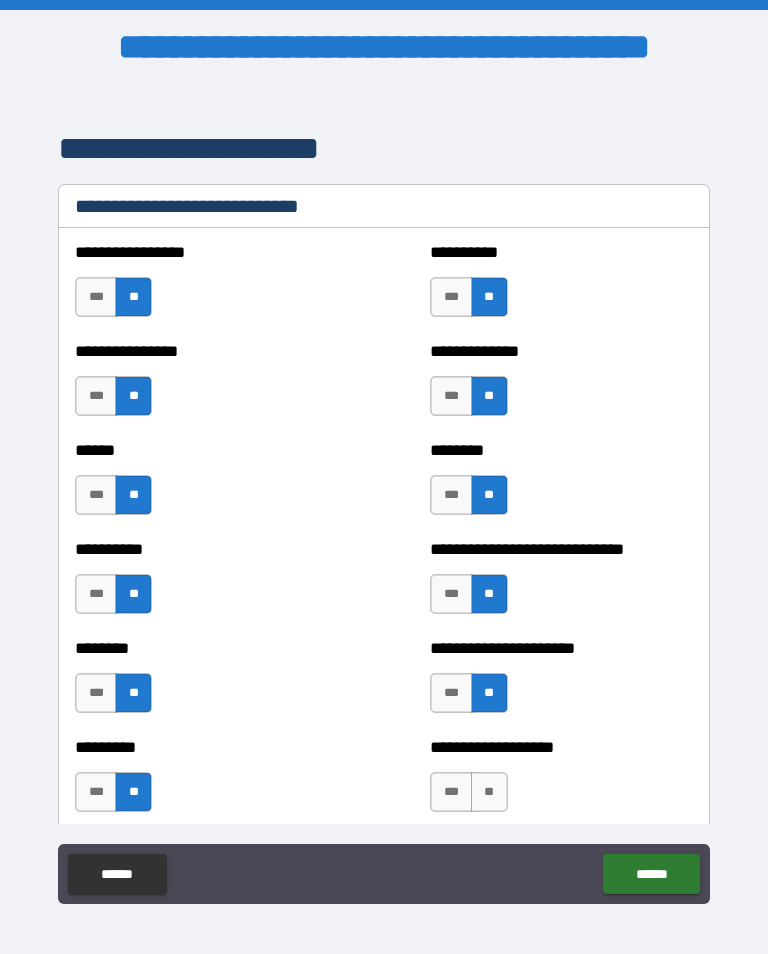 click on "**" at bounding box center [489, 792] 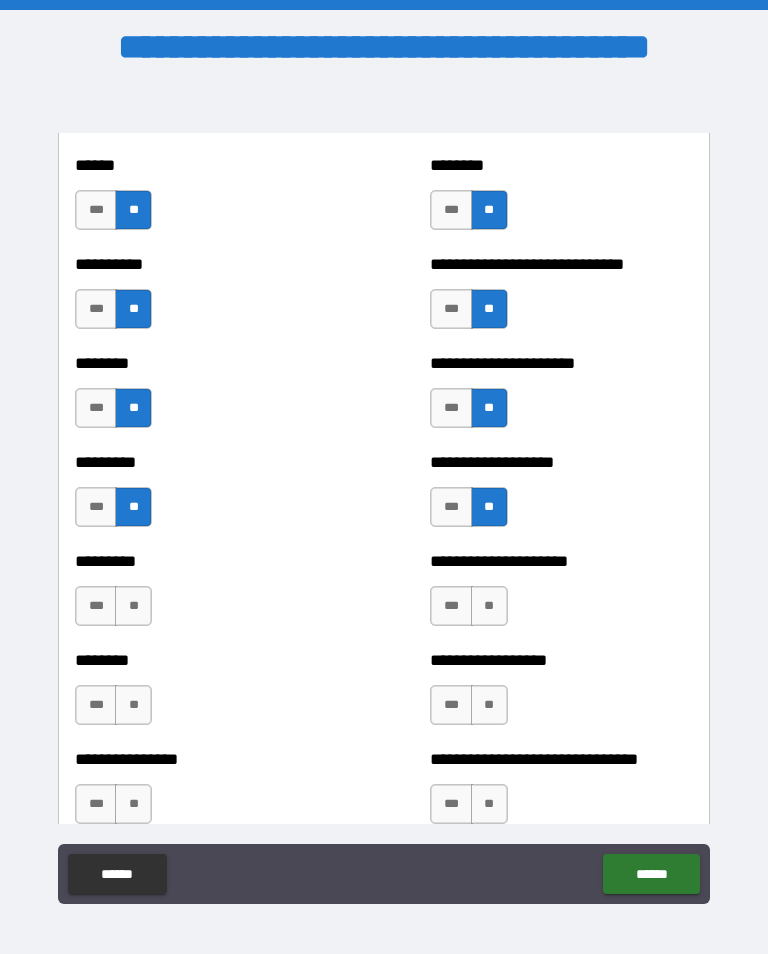 scroll, scrollTop: 7018, scrollLeft: 0, axis: vertical 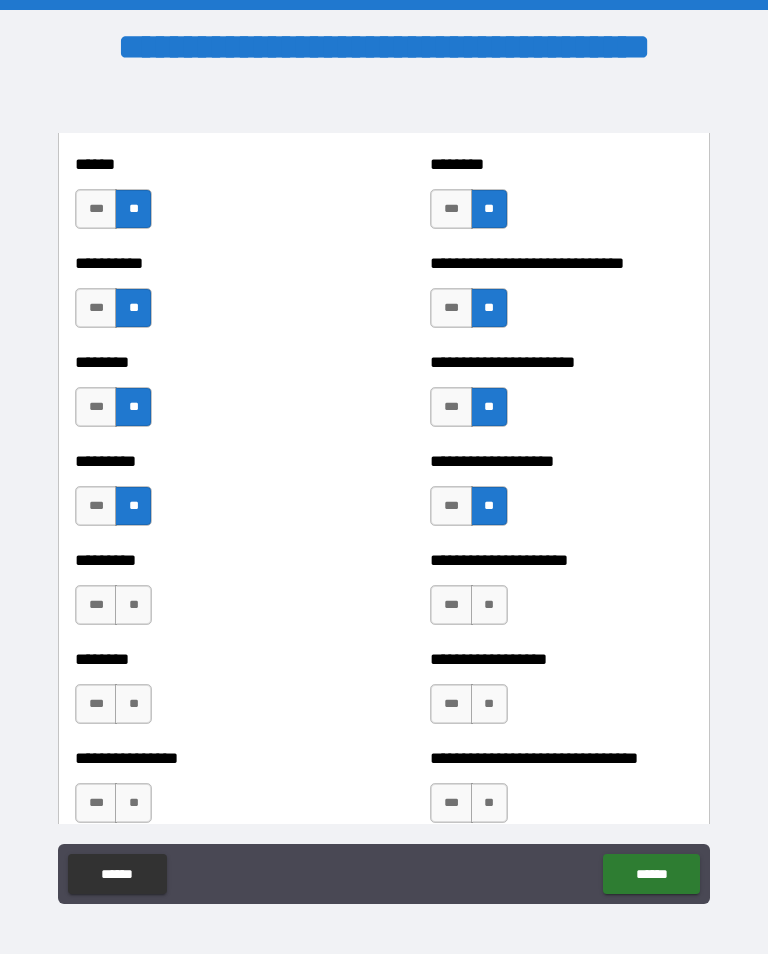 click on "**" at bounding box center (133, 605) 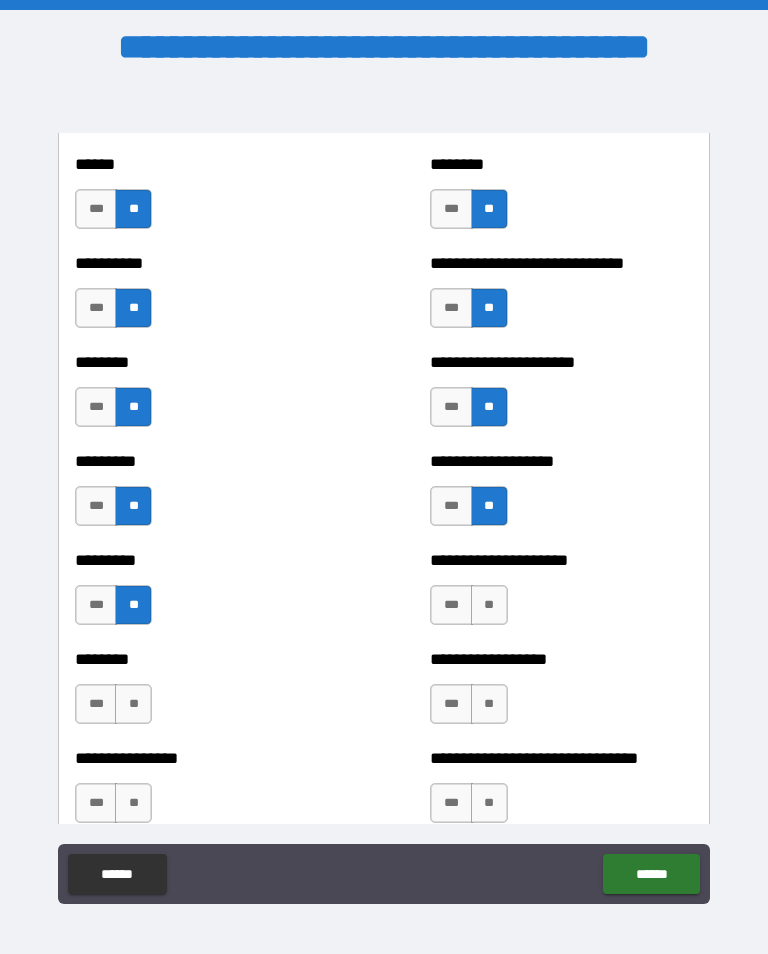 click on "**" at bounding box center [489, 605] 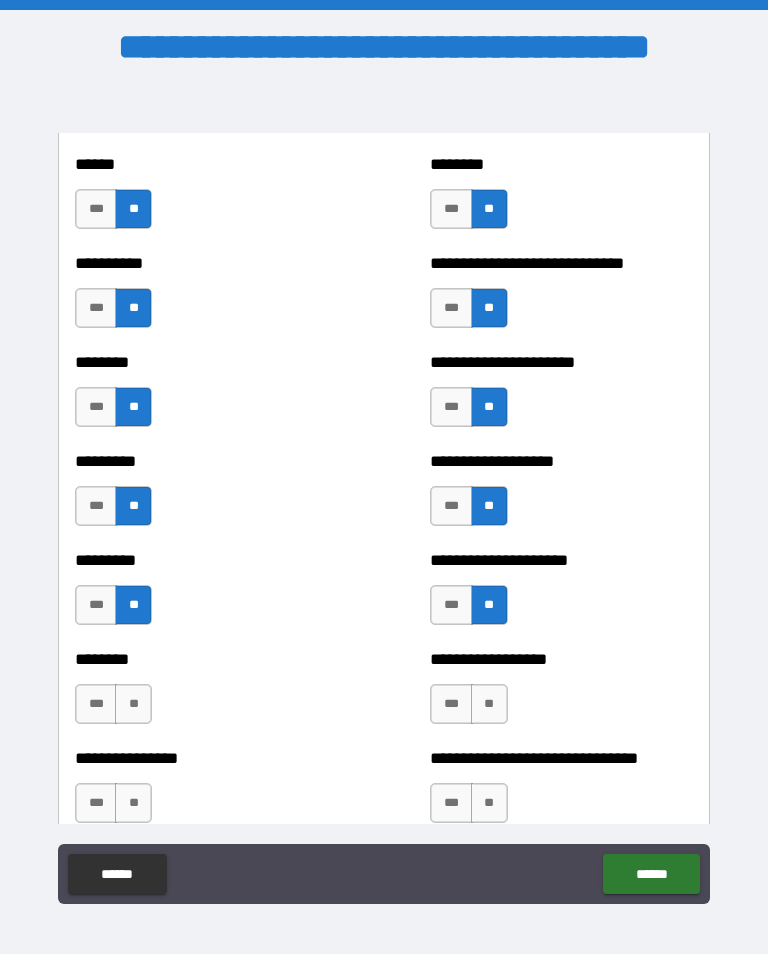click on "**" at bounding box center (489, 704) 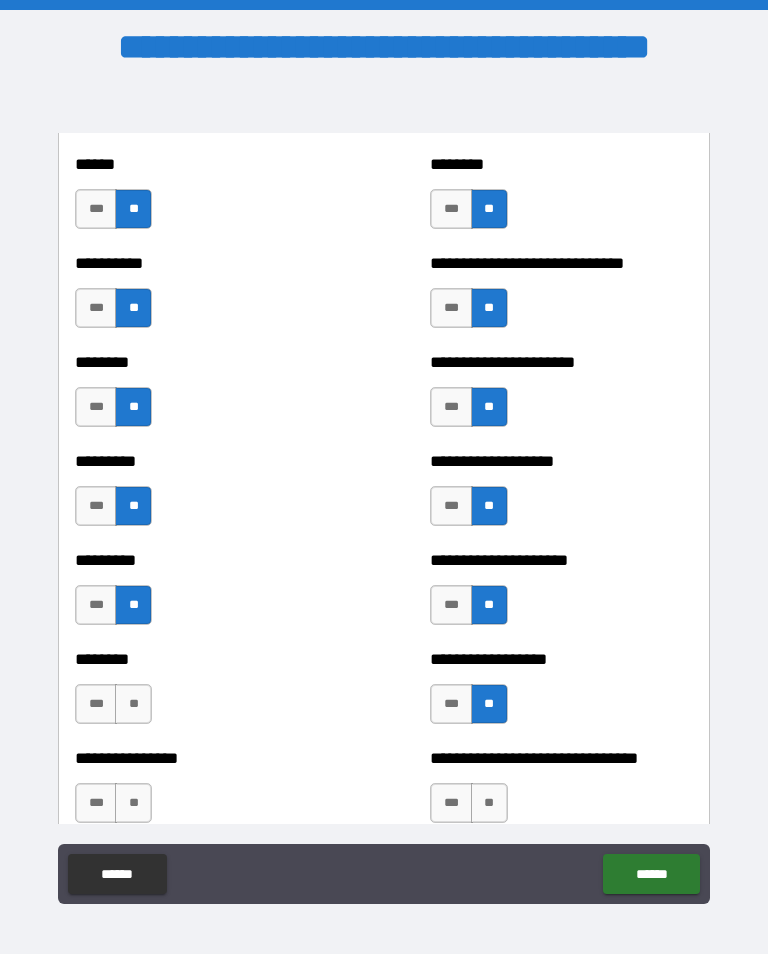 click on "**" at bounding box center [133, 704] 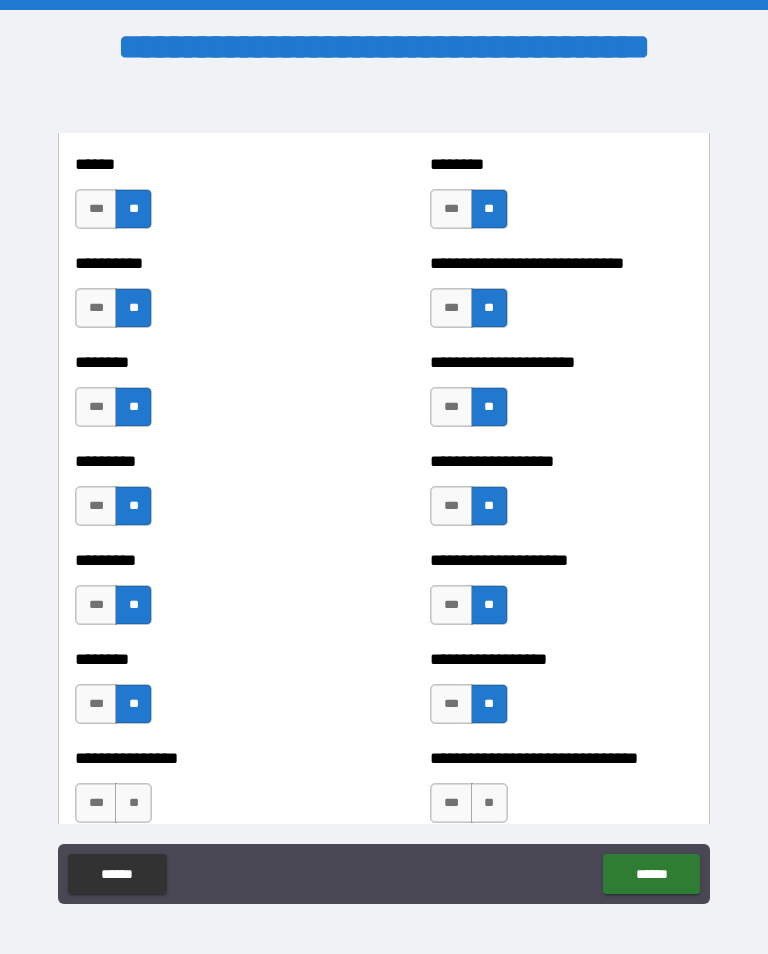 click on "**" at bounding box center (133, 803) 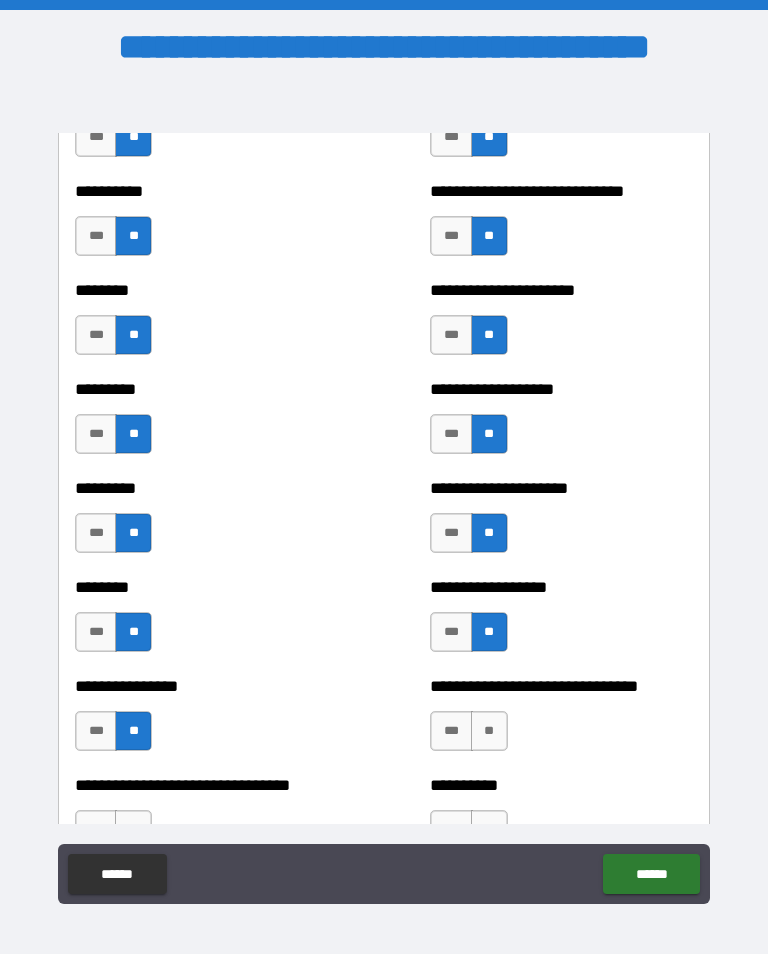 scroll, scrollTop: 7093, scrollLeft: 0, axis: vertical 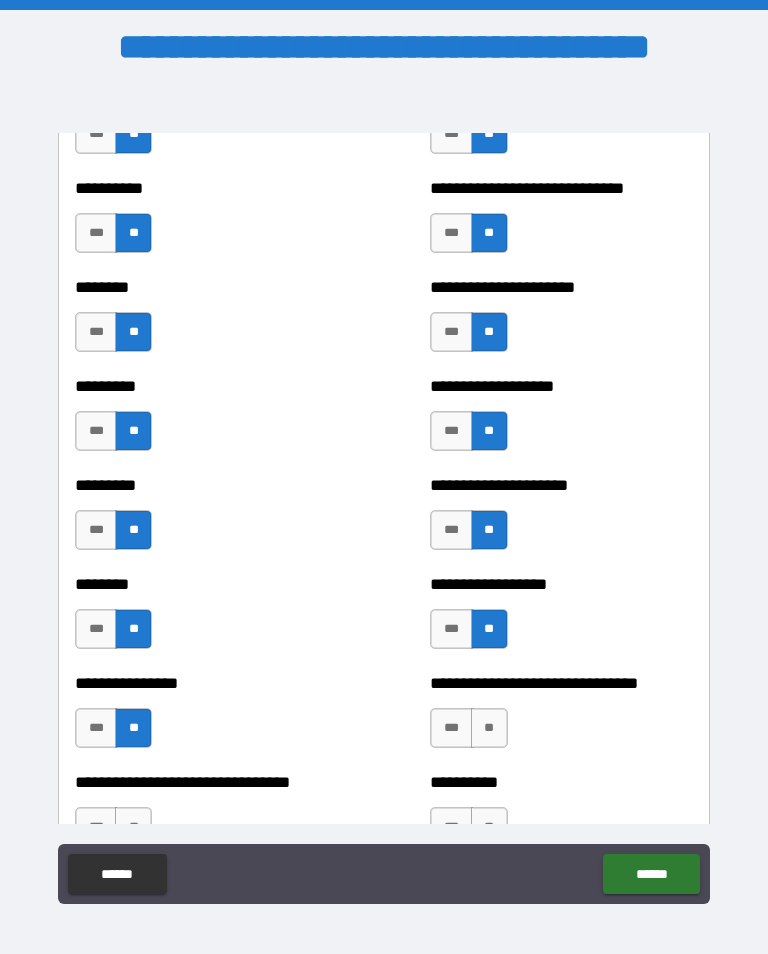click on "**" at bounding box center [489, 728] 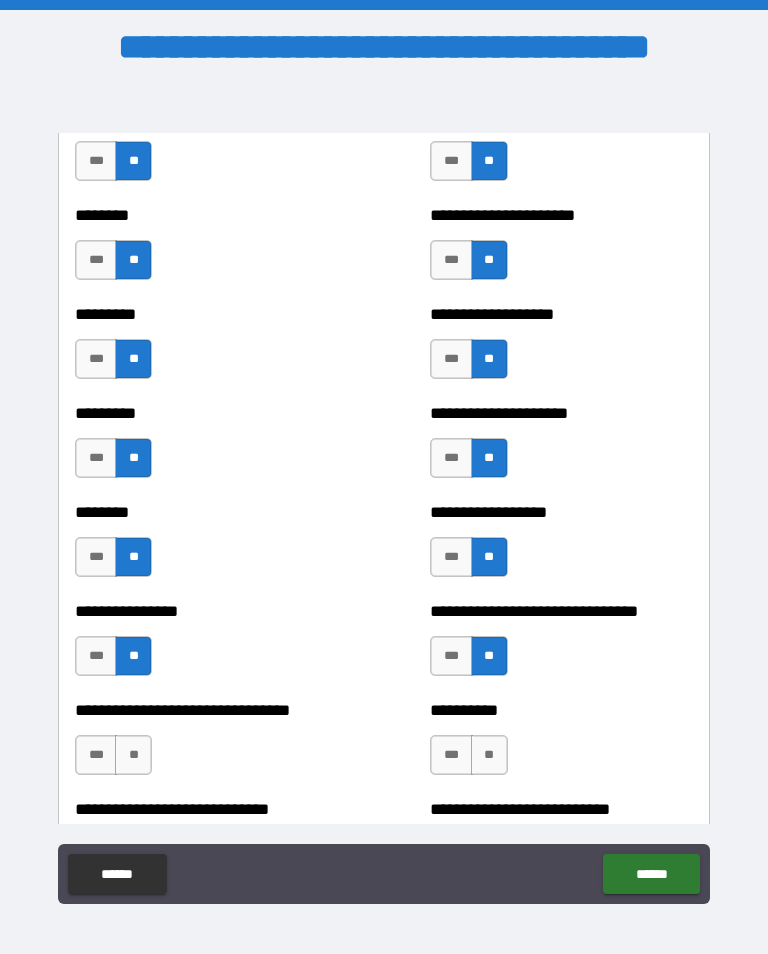 scroll, scrollTop: 7167, scrollLeft: 0, axis: vertical 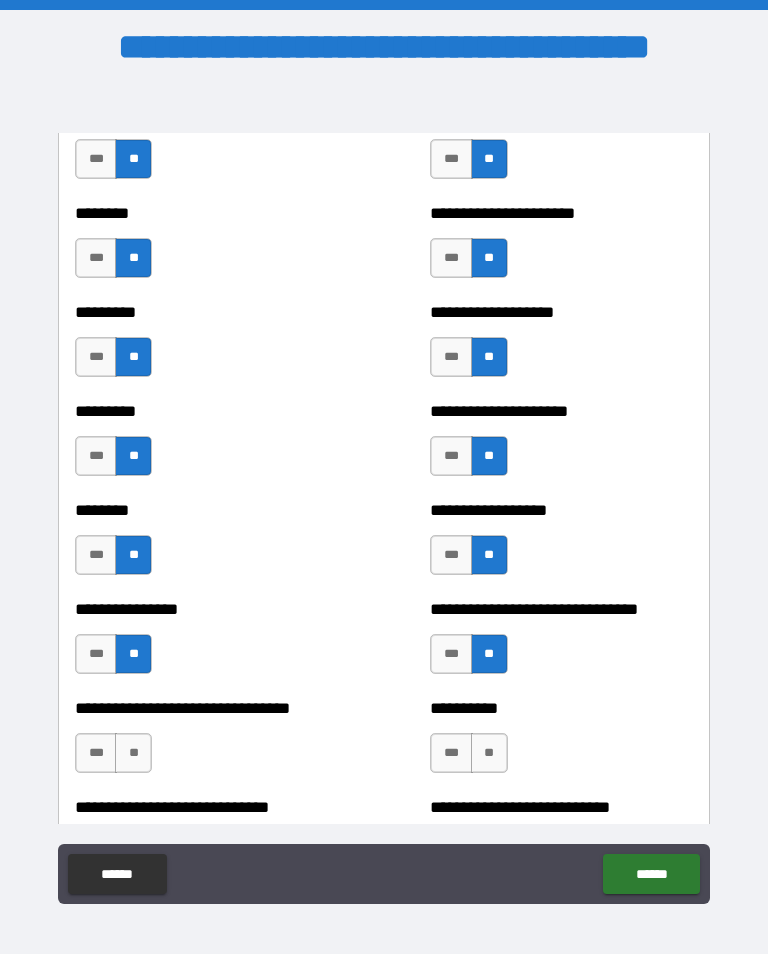 click on "**" at bounding box center (133, 753) 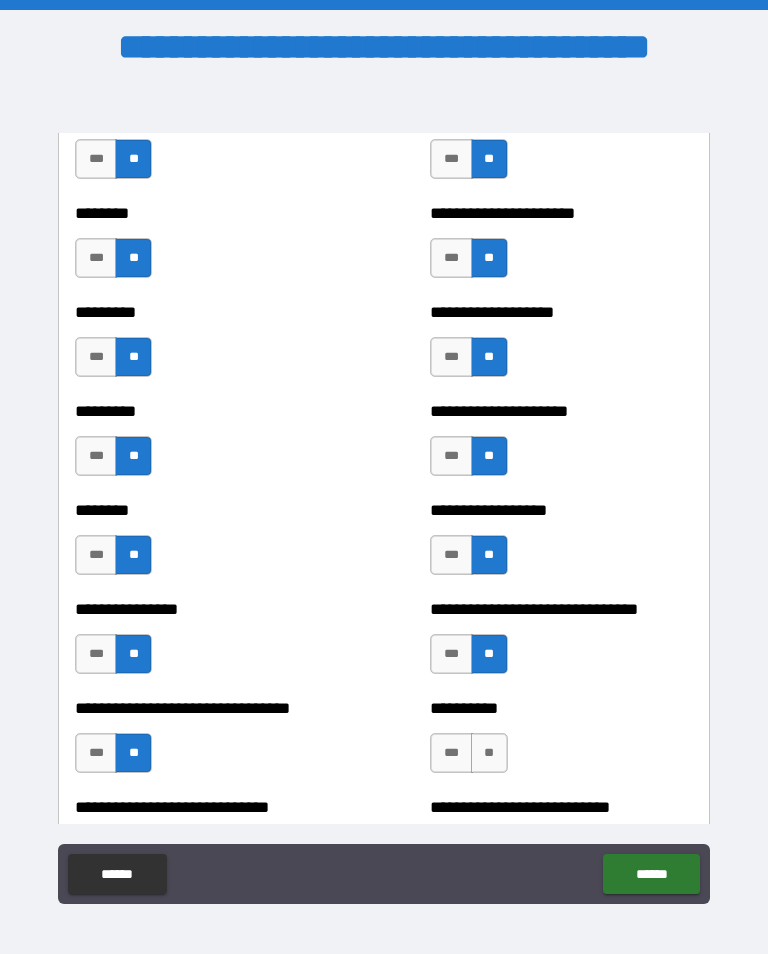 click on "**" at bounding box center [489, 753] 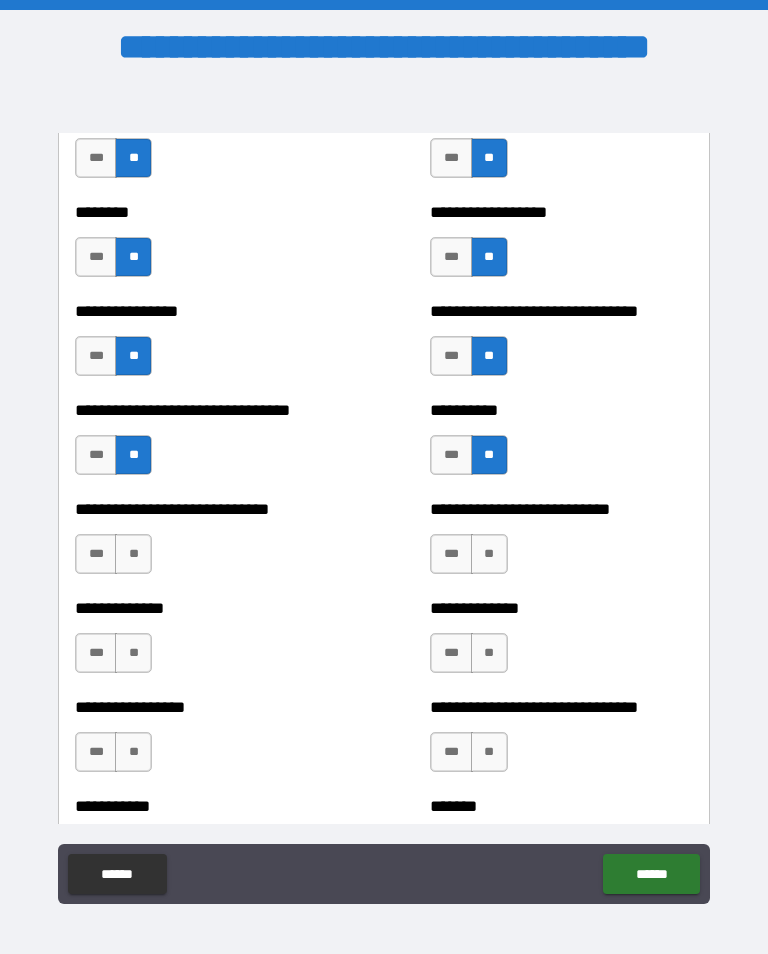 scroll, scrollTop: 7456, scrollLeft: 0, axis: vertical 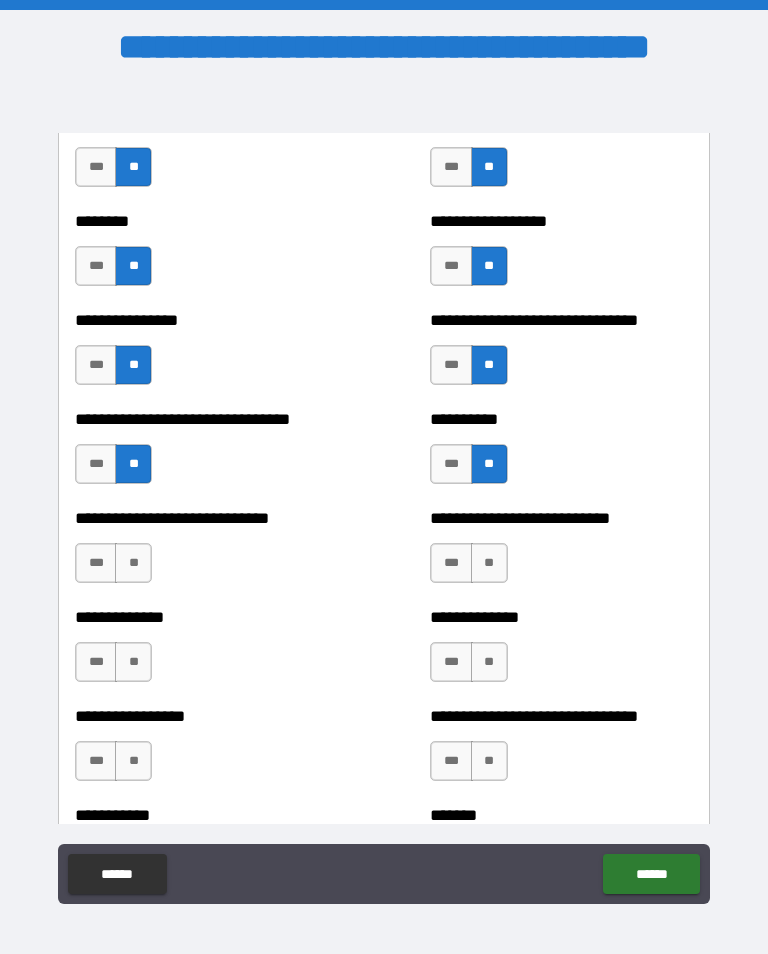 click on "**" at bounding box center (133, 563) 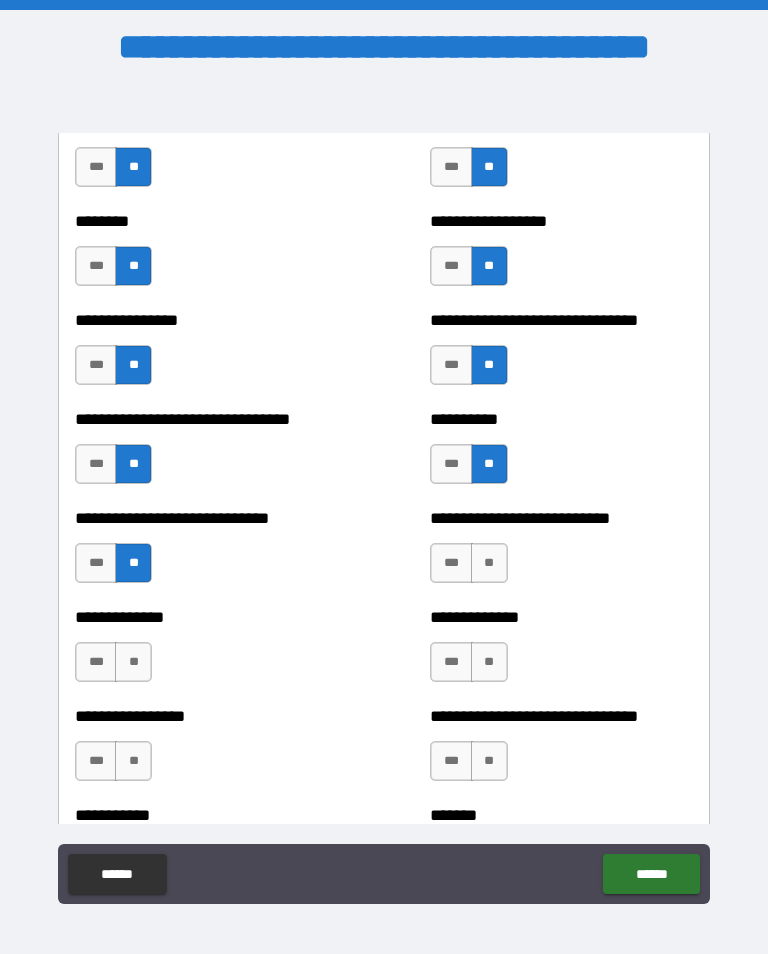 click on "**" at bounding box center [489, 563] 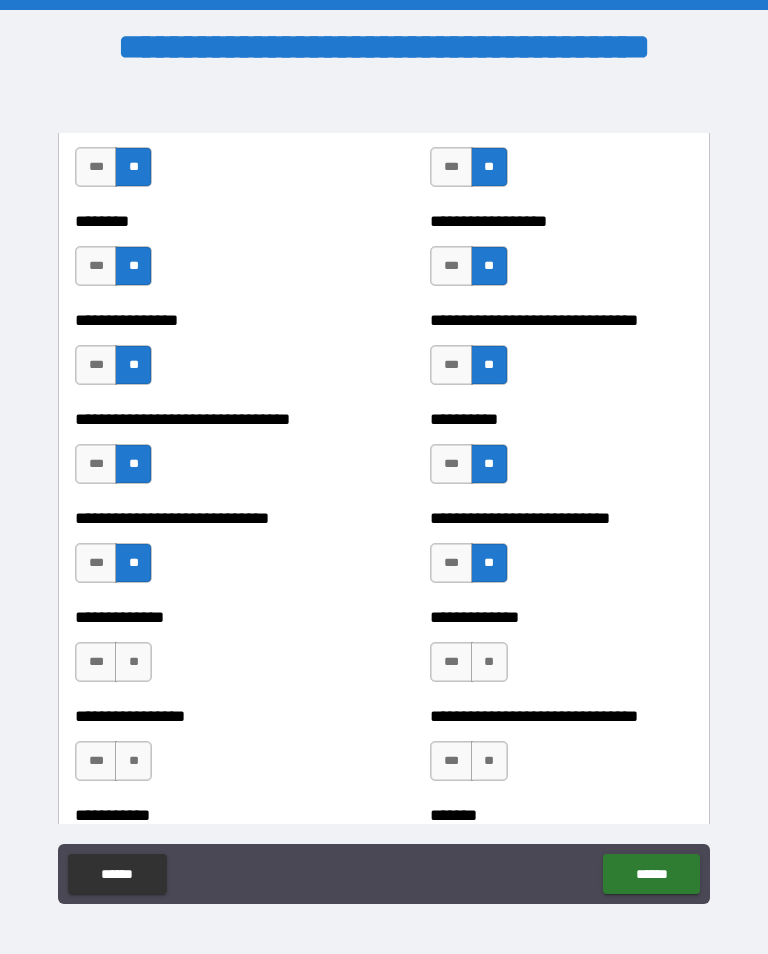 click on "**" at bounding box center (133, 662) 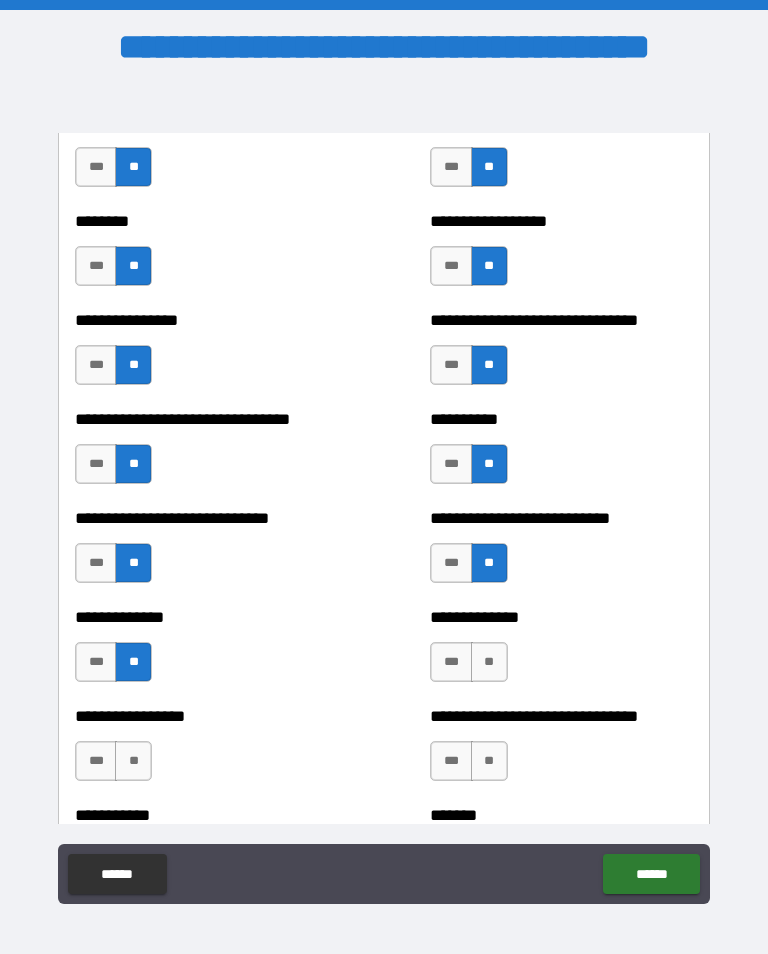 click on "**" at bounding box center [489, 662] 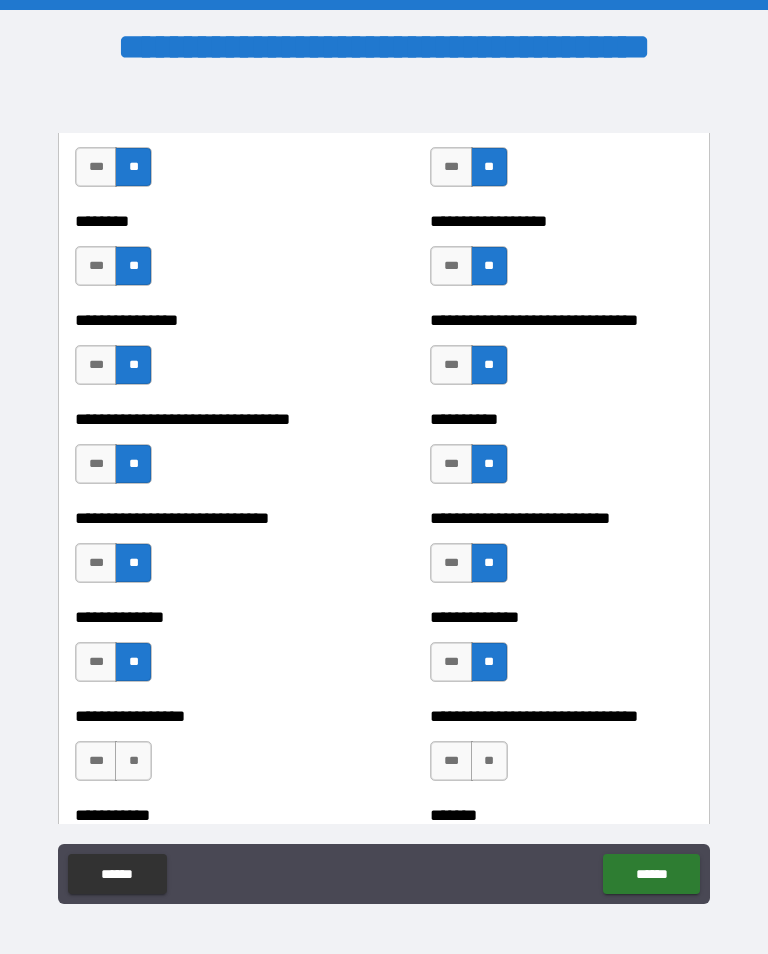 click on "**" at bounding box center [133, 761] 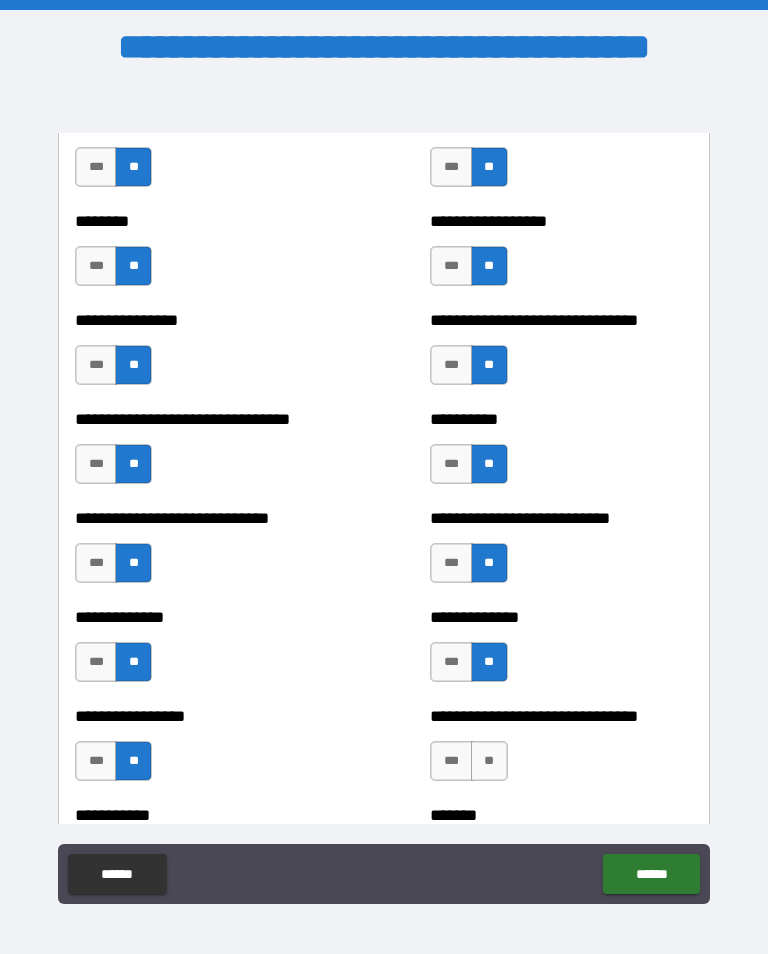 click on "**" at bounding box center (489, 761) 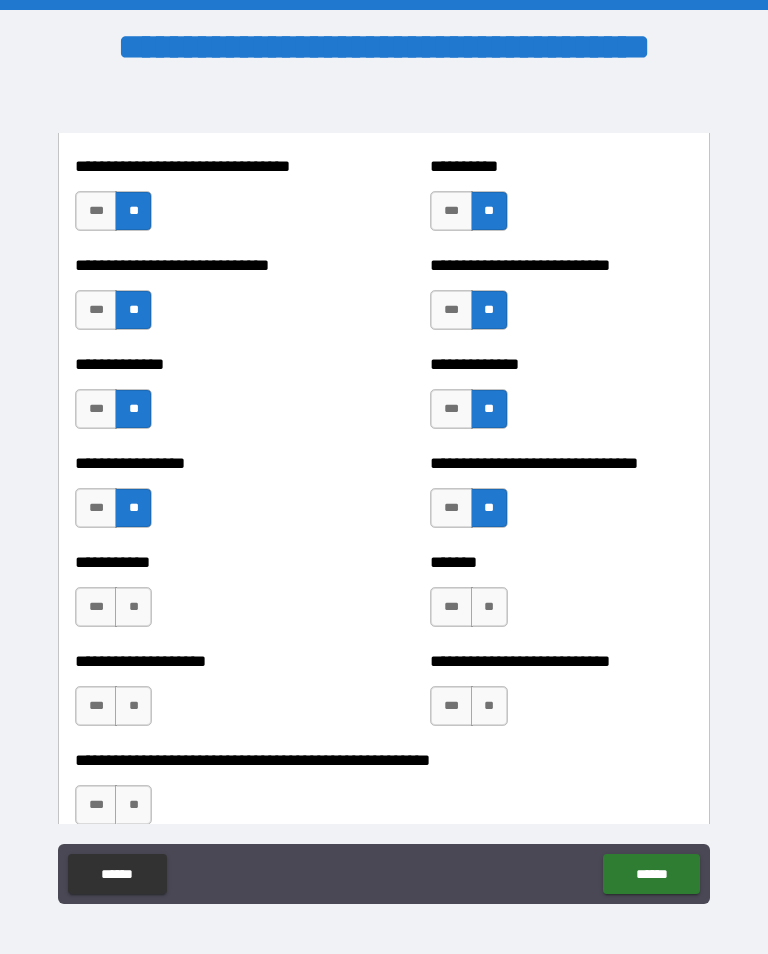 scroll, scrollTop: 7710, scrollLeft: 0, axis: vertical 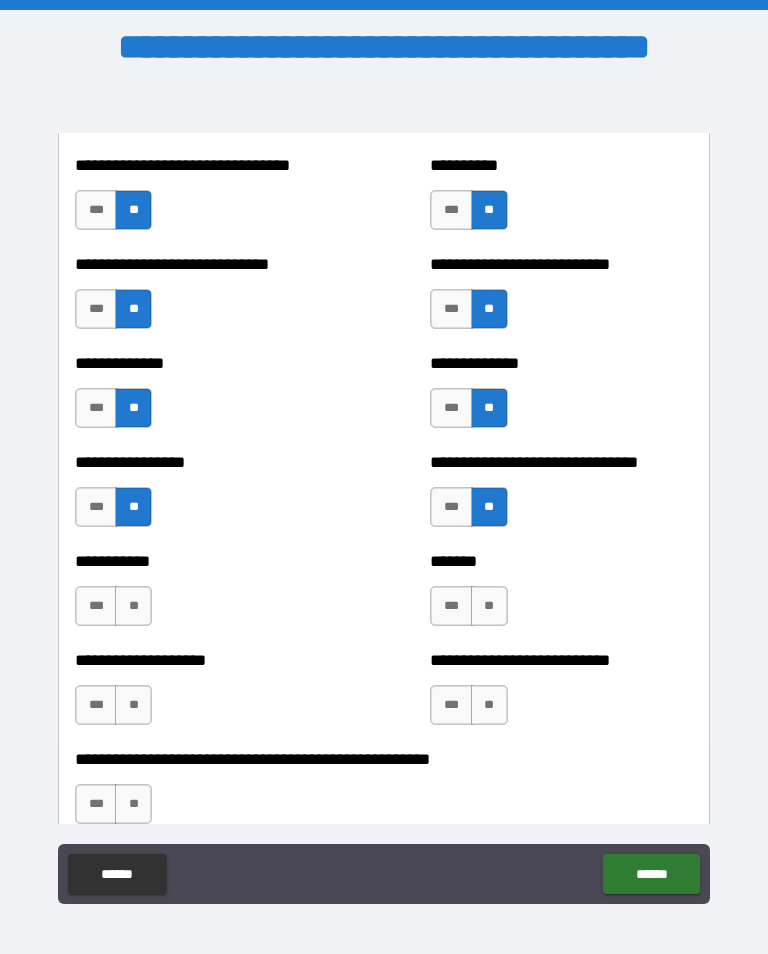 click on "**" at bounding box center (133, 606) 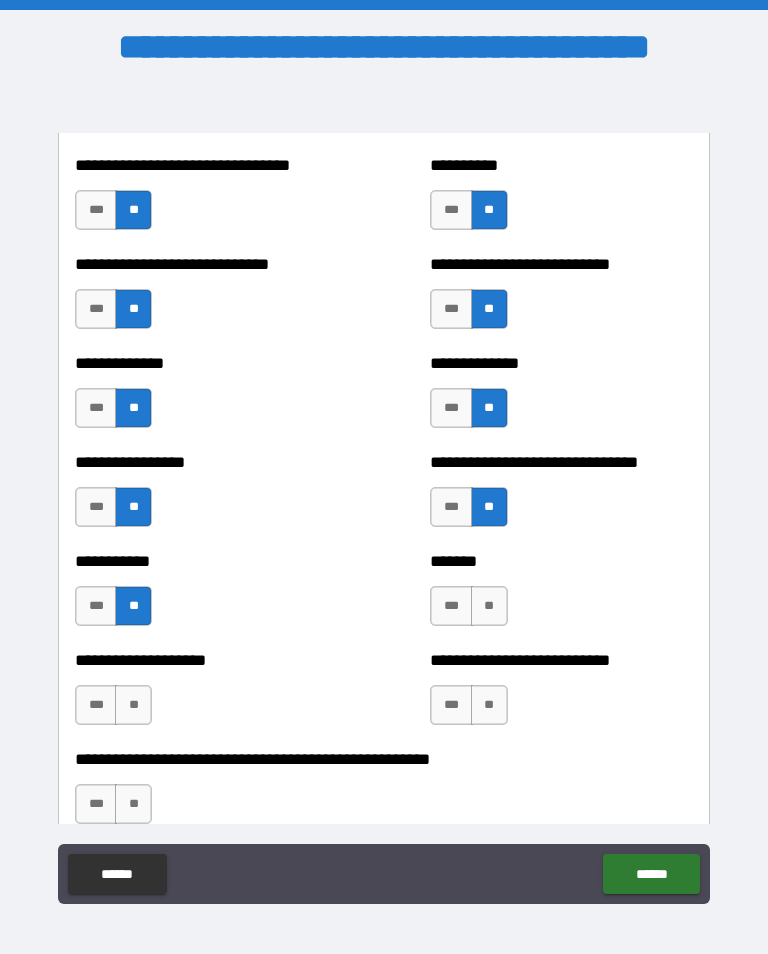 click on "**" at bounding box center [489, 606] 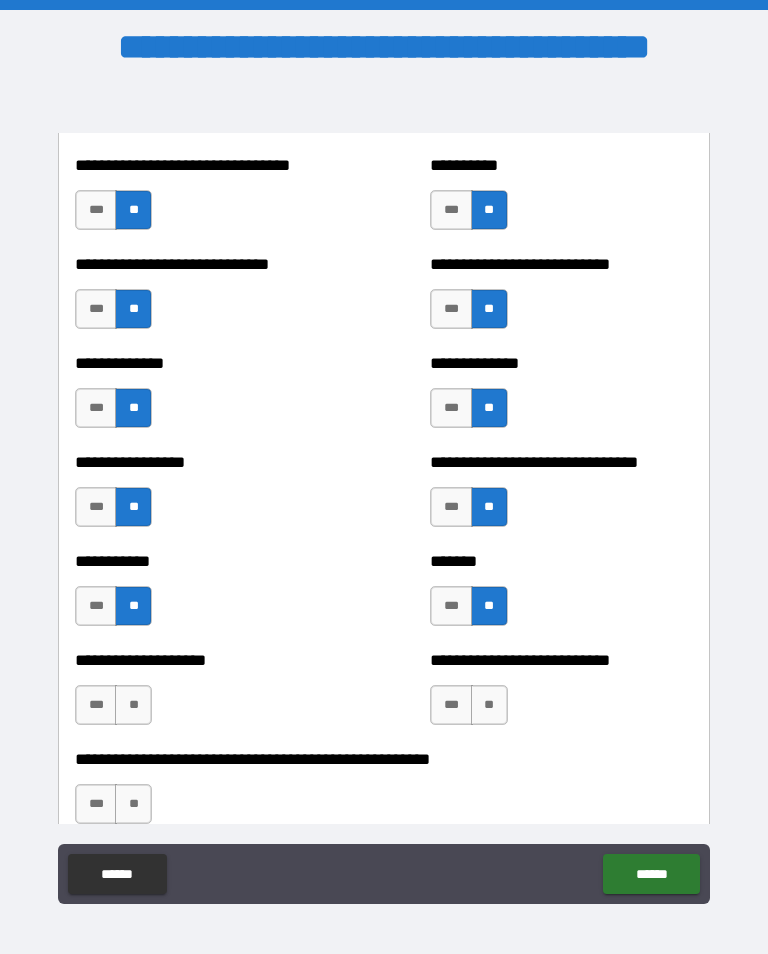 click on "**" at bounding box center [133, 705] 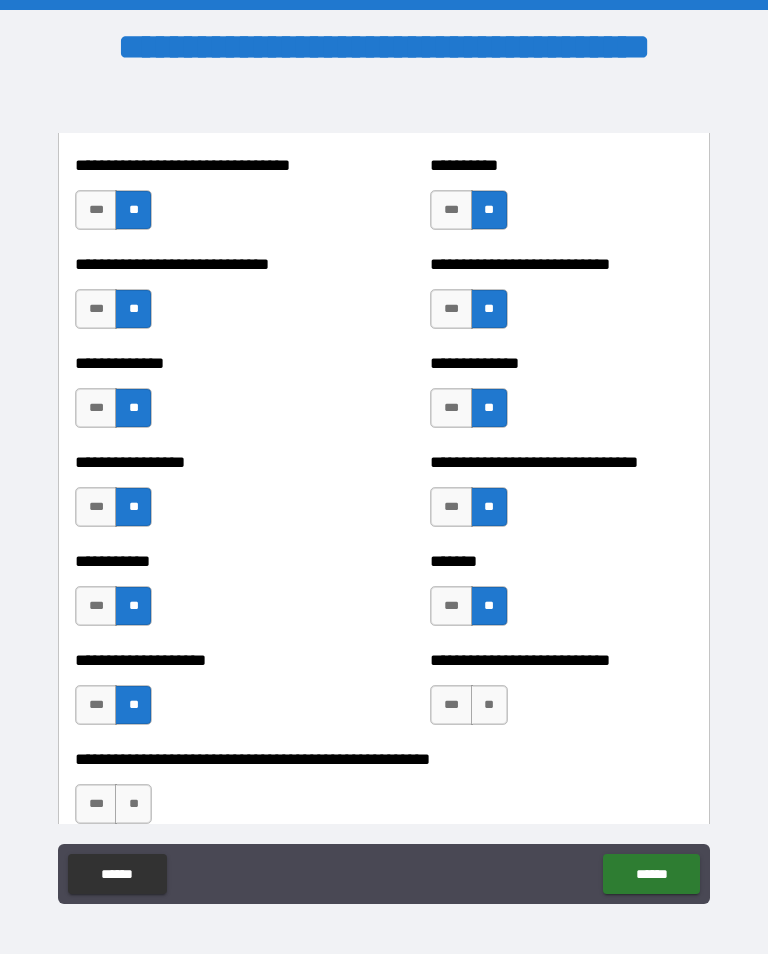 click on "**" at bounding box center (489, 705) 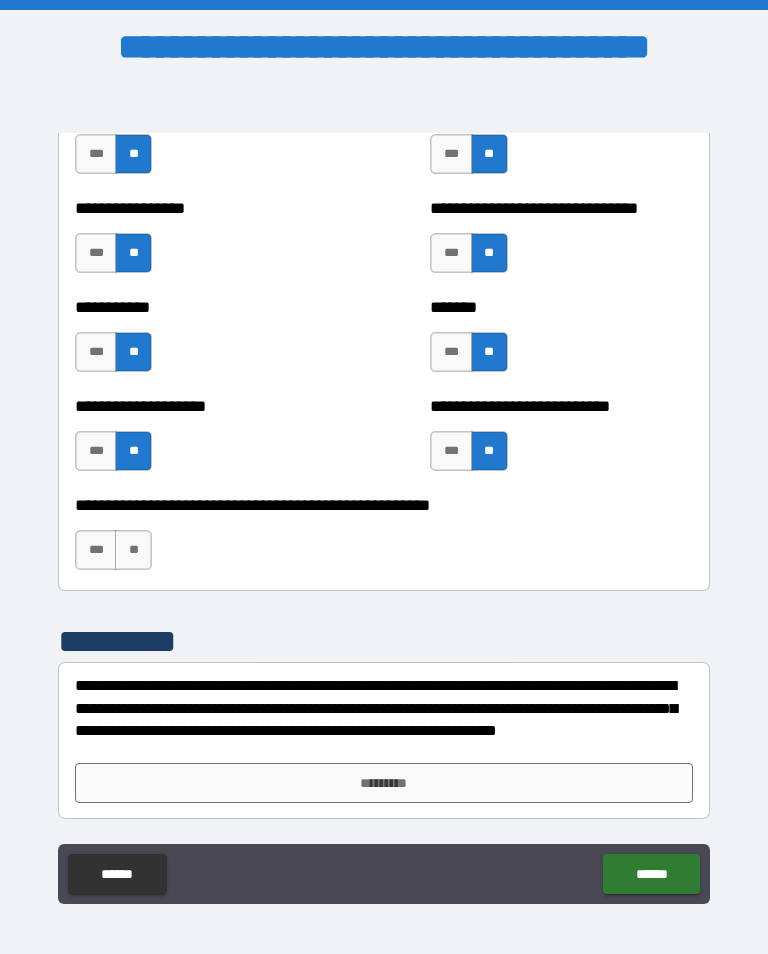 scroll, scrollTop: 7964, scrollLeft: 0, axis: vertical 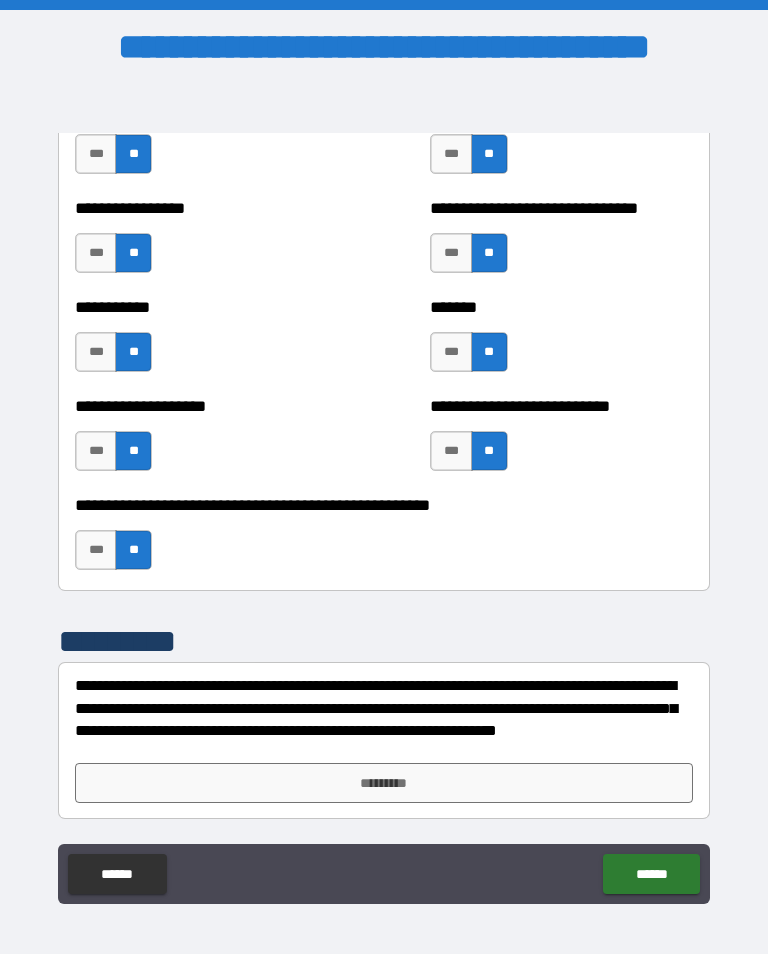 click on "*********" at bounding box center [384, 783] 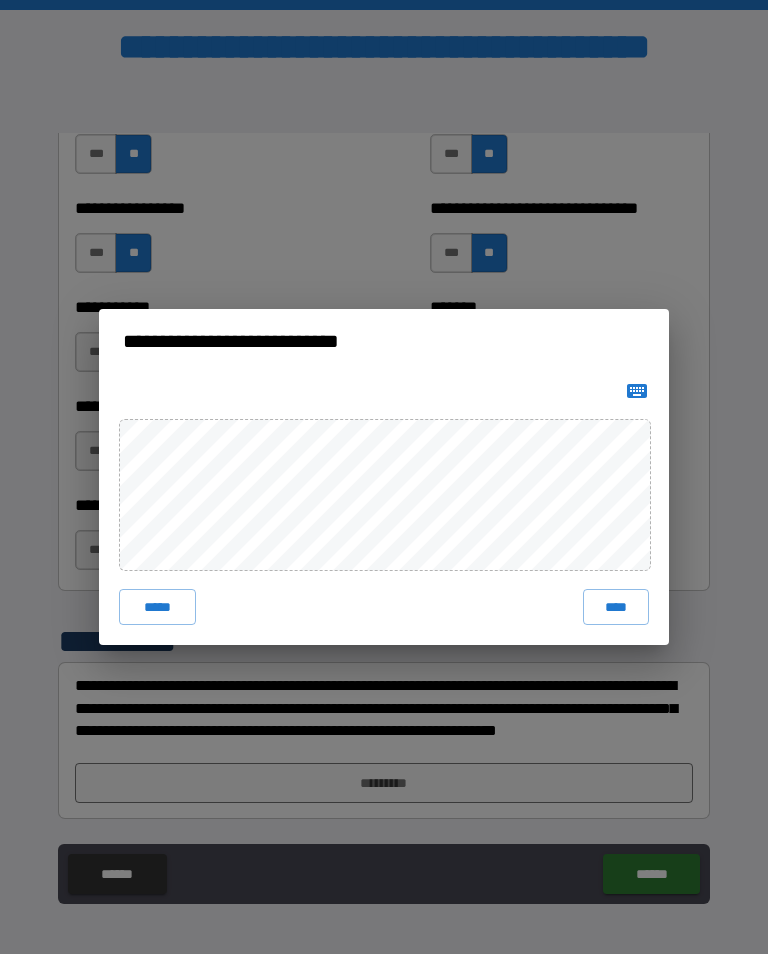 click on "****" at bounding box center [616, 607] 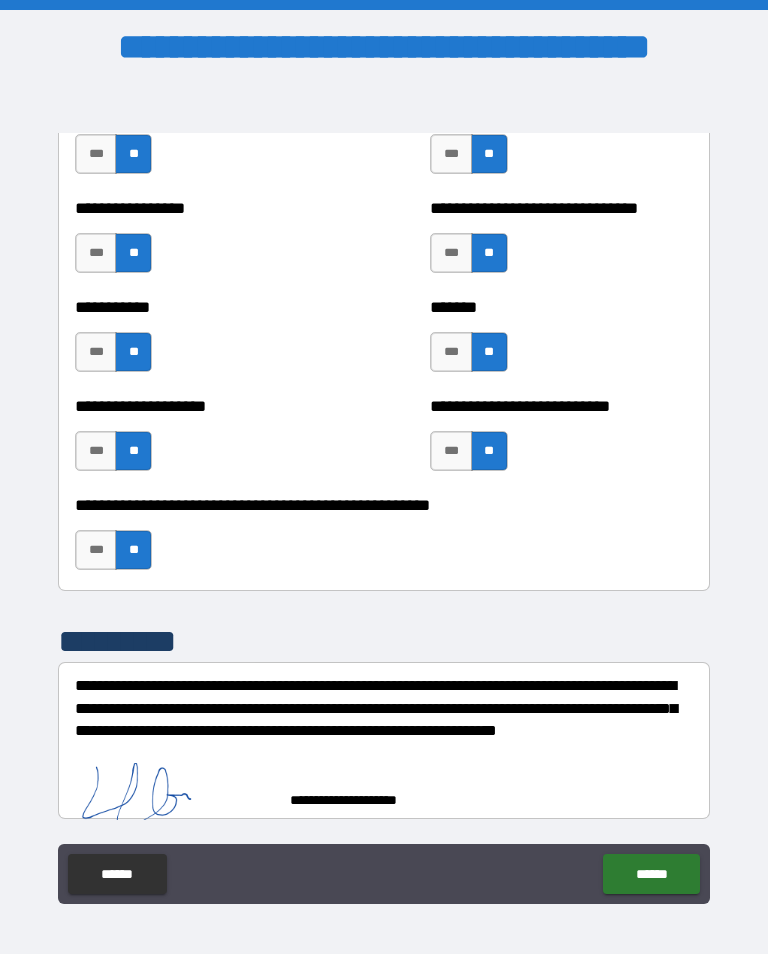 scroll, scrollTop: 7954, scrollLeft: 0, axis: vertical 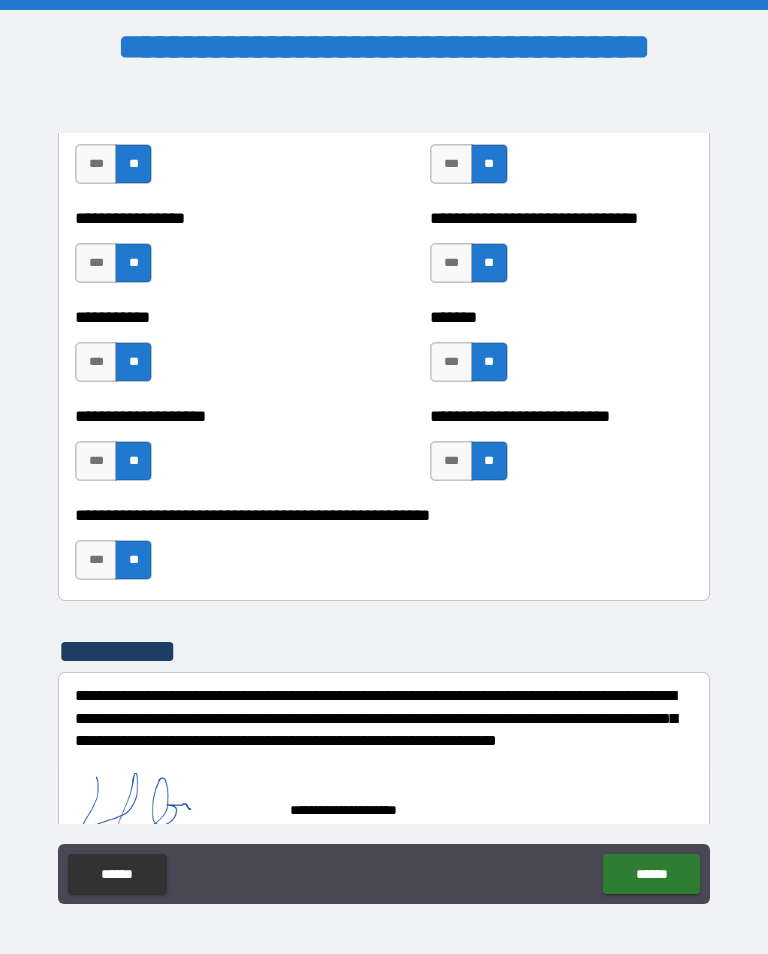 click on "******" at bounding box center [651, 874] 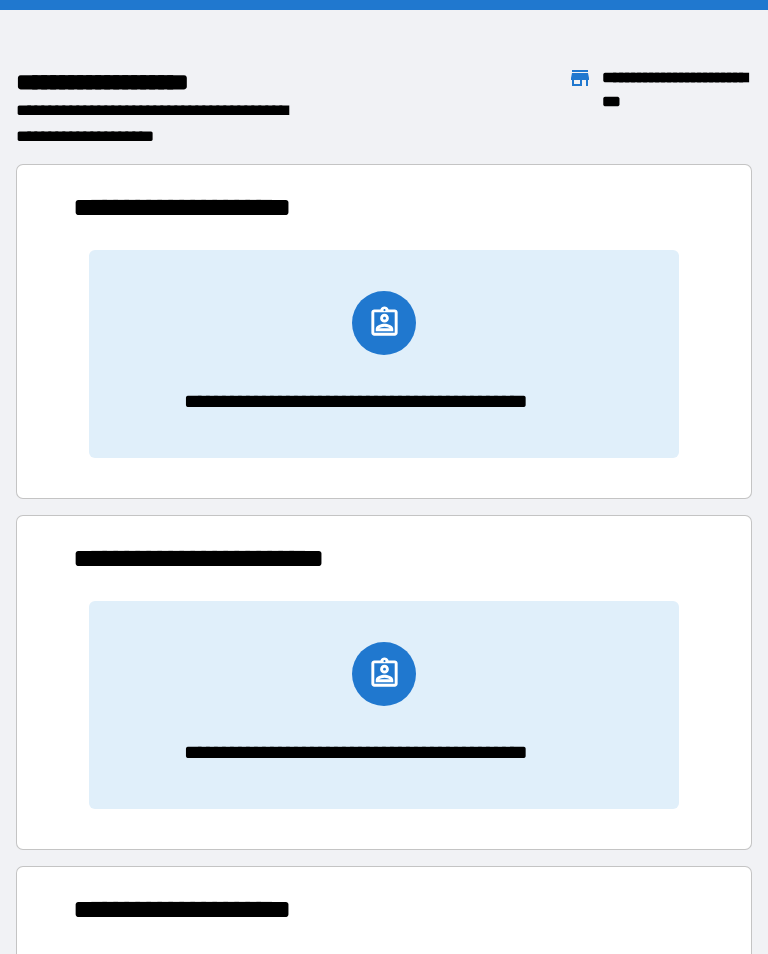 scroll, scrollTop: 1, scrollLeft: 1, axis: both 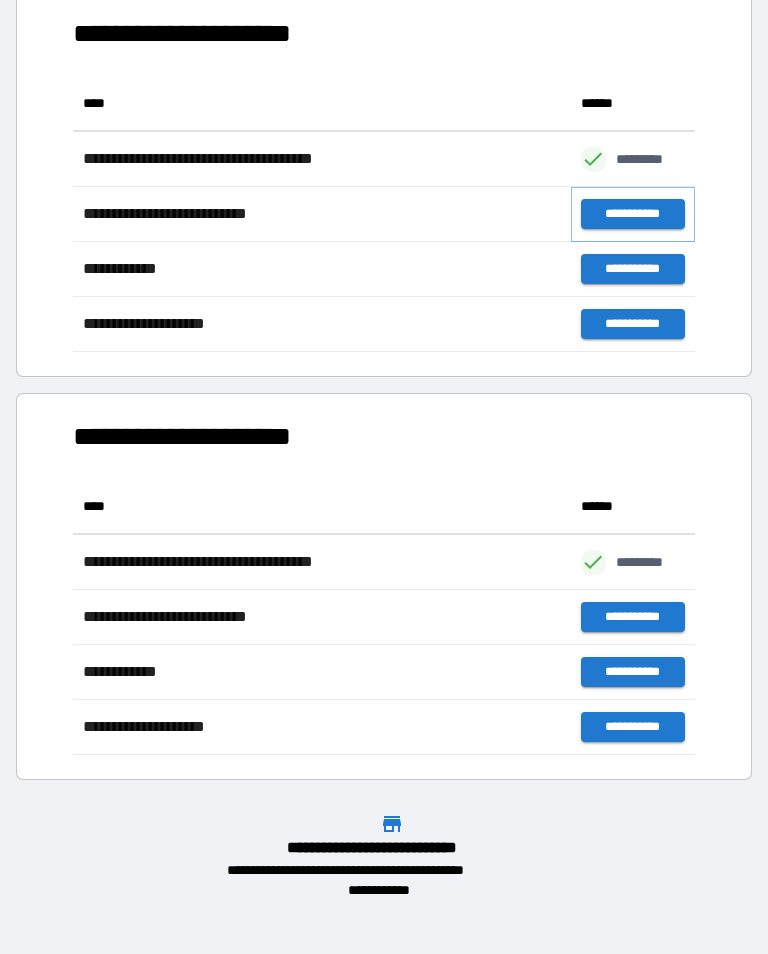 click on "**********" at bounding box center (633, 214) 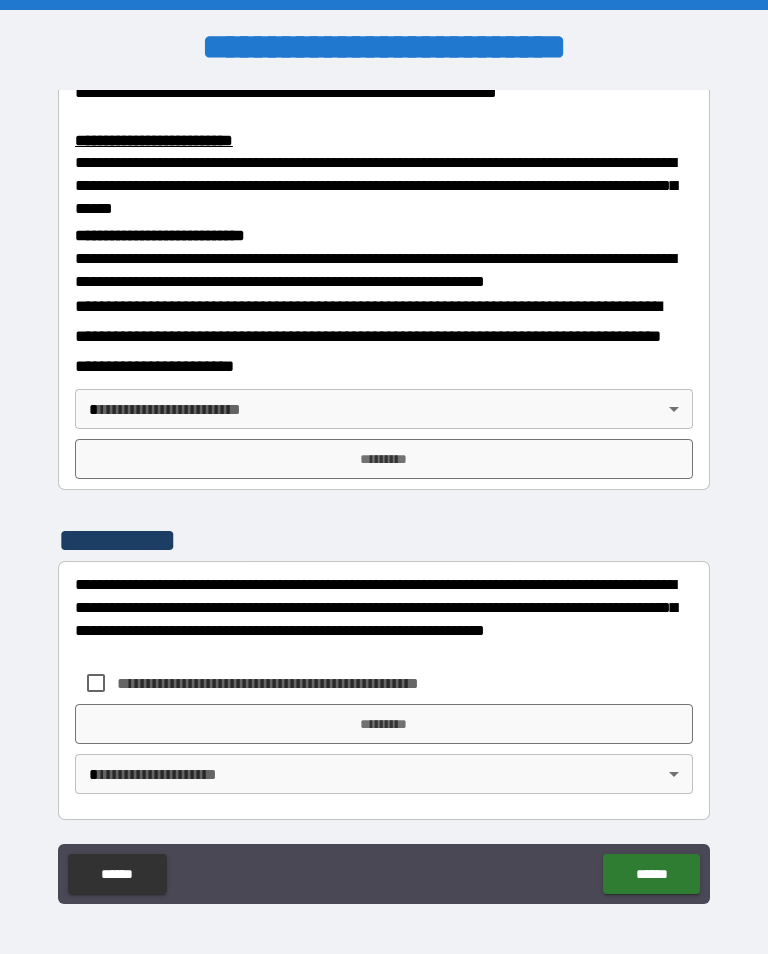 scroll, scrollTop: 668, scrollLeft: 0, axis: vertical 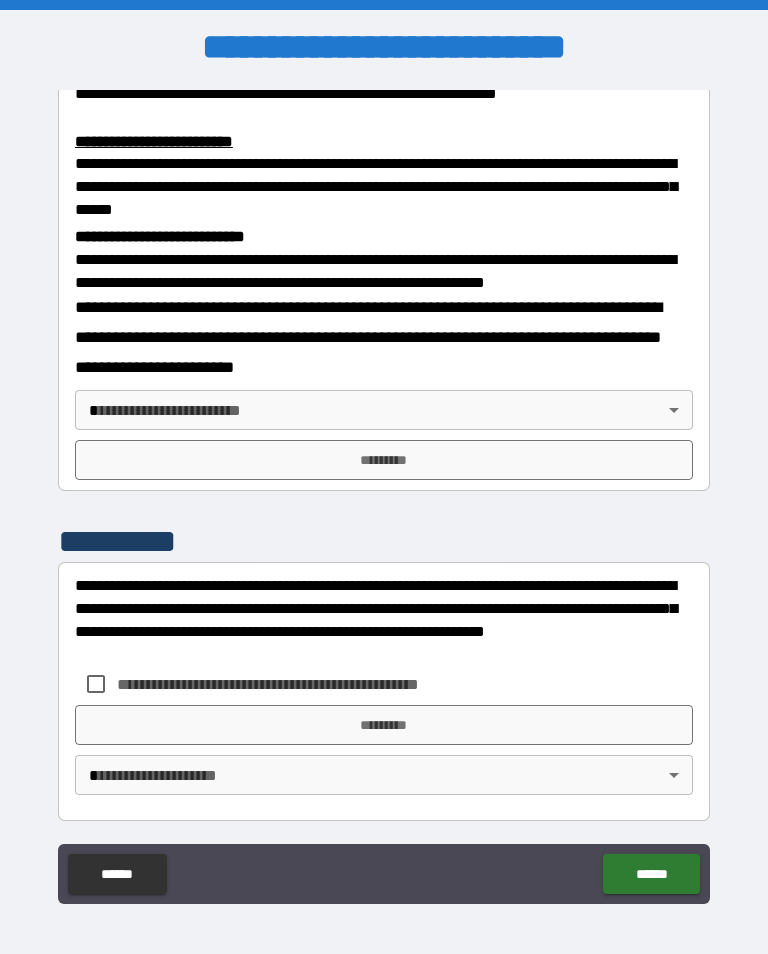 click on "**********" at bounding box center [384, 492] 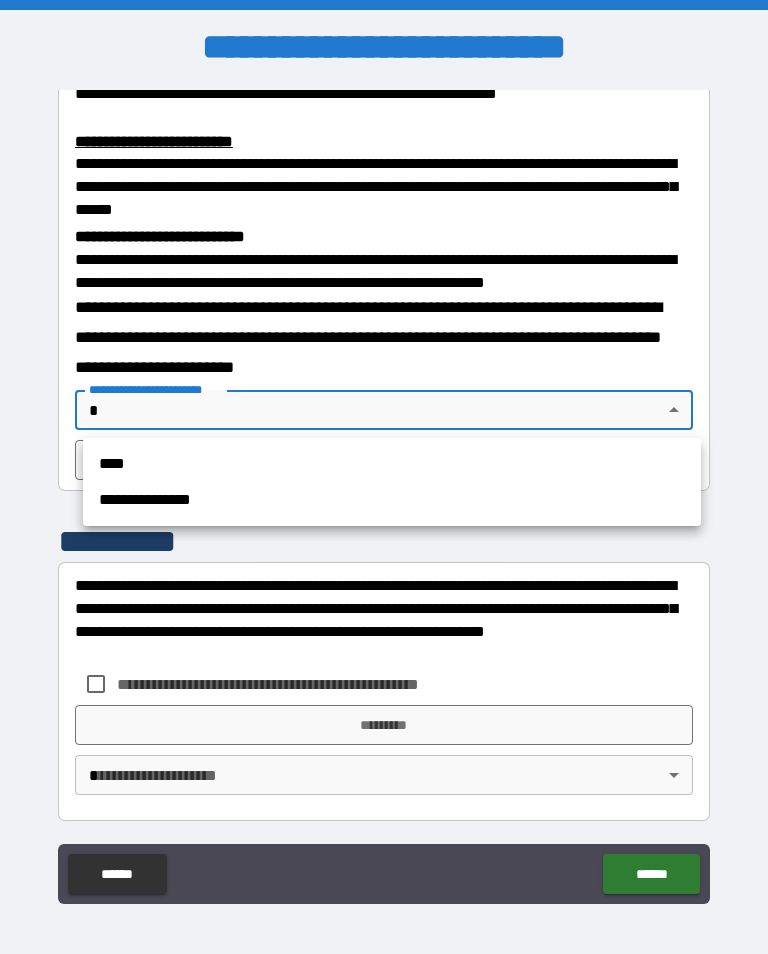 click on "**********" at bounding box center (392, 500) 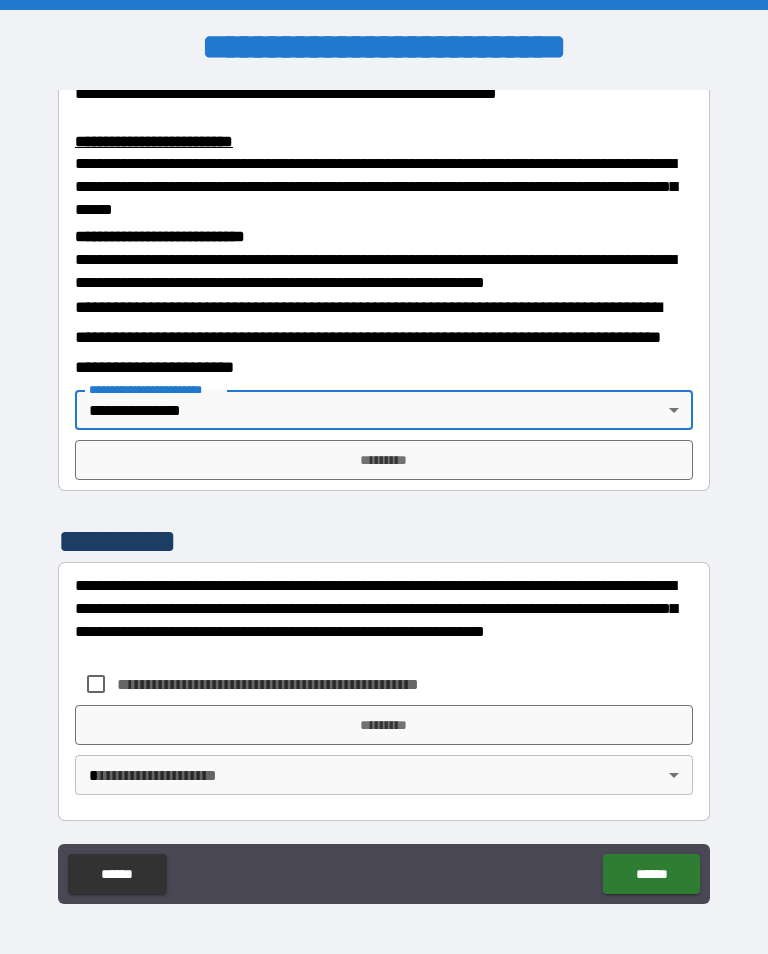 click on "*********" at bounding box center [384, 460] 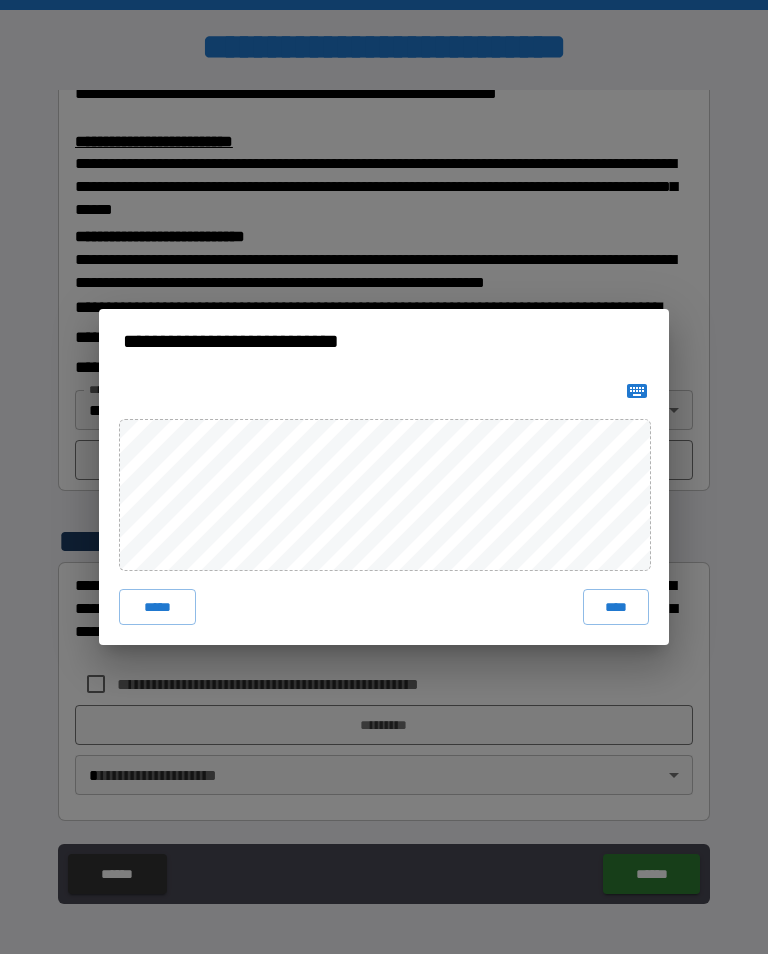 click on "**********" at bounding box center (384, 477) 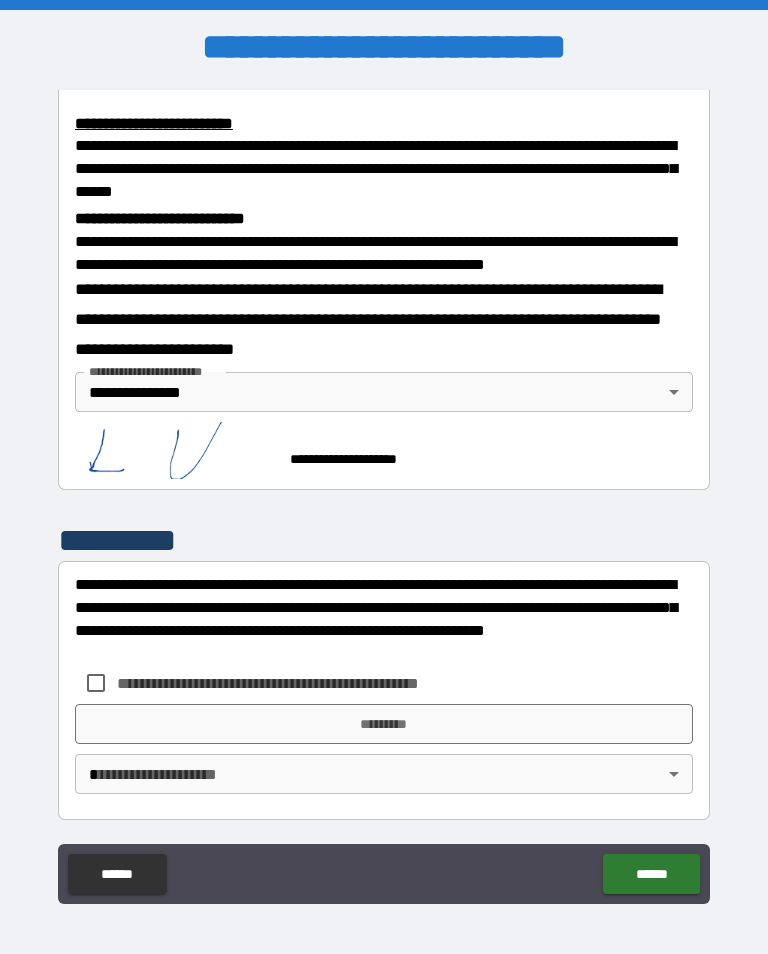 scroll, scrollTop: 685, scrollLeft: 0, axis: vertical 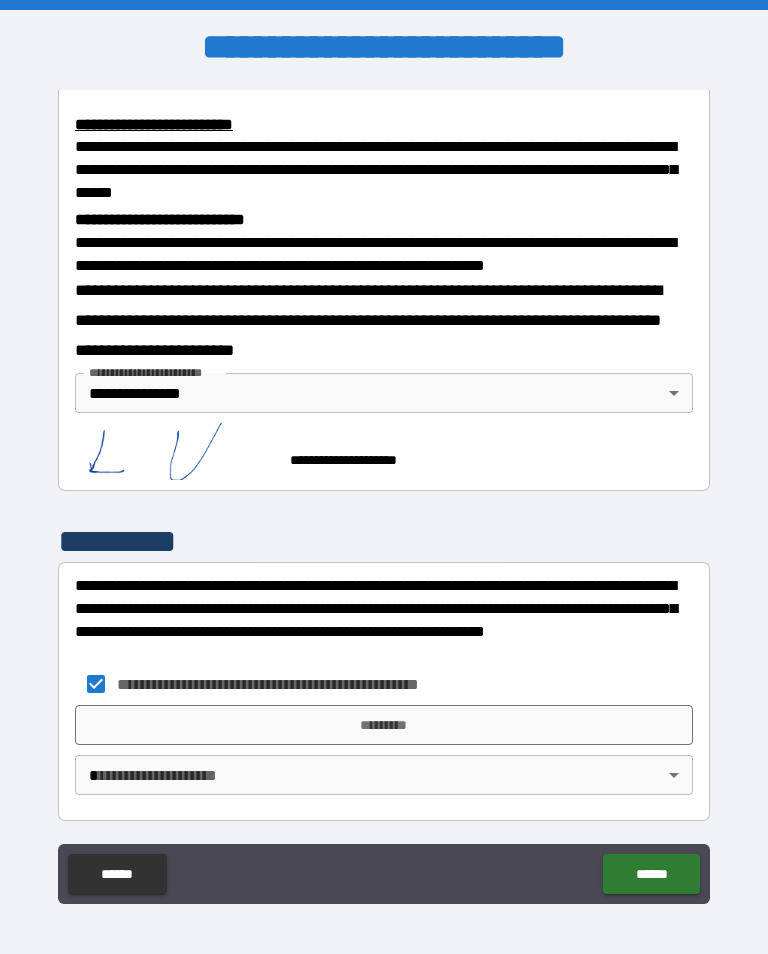 click on "*********" at bounding box center [384, 725] 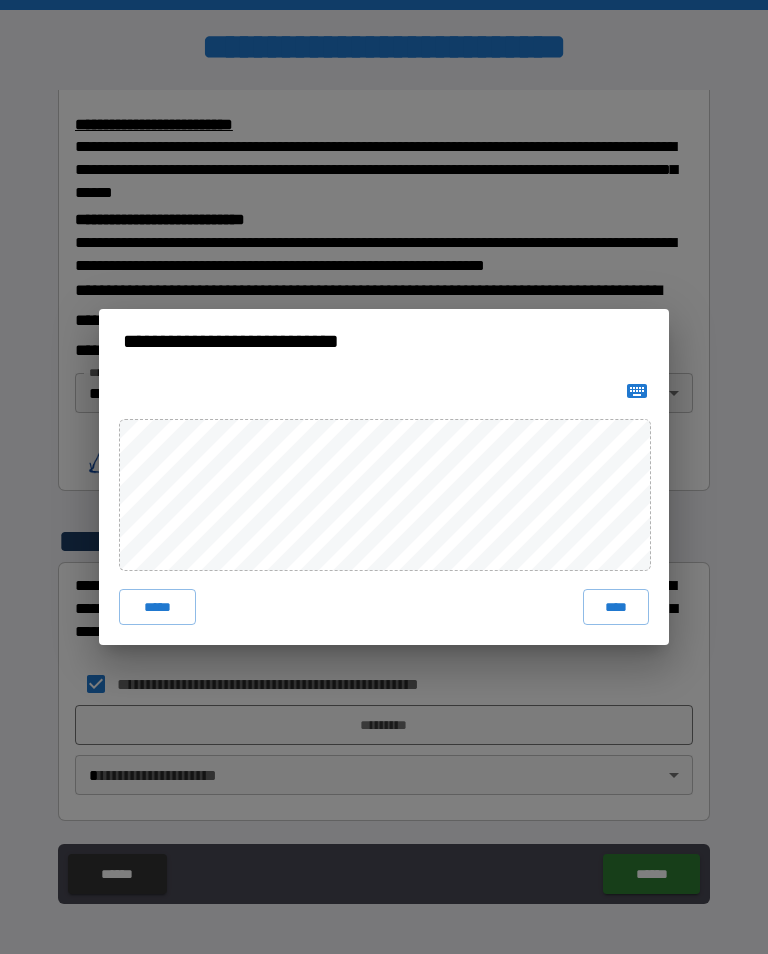 click on "**********" at bounding box center [384, 477] 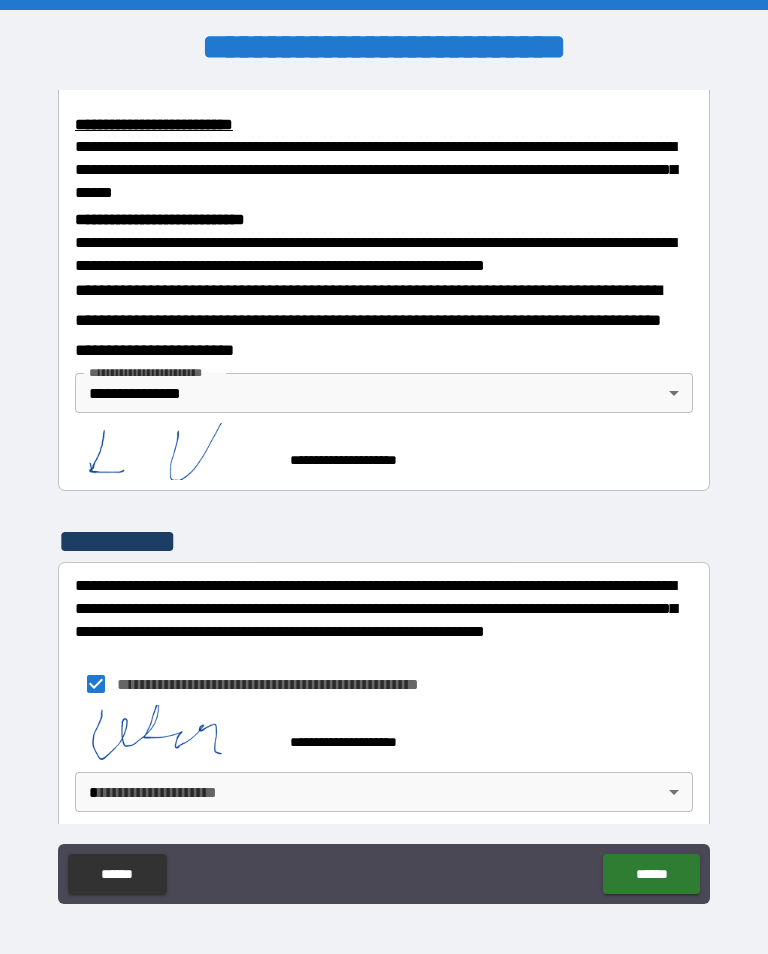 click on "******" at bounding box center (651, 874) 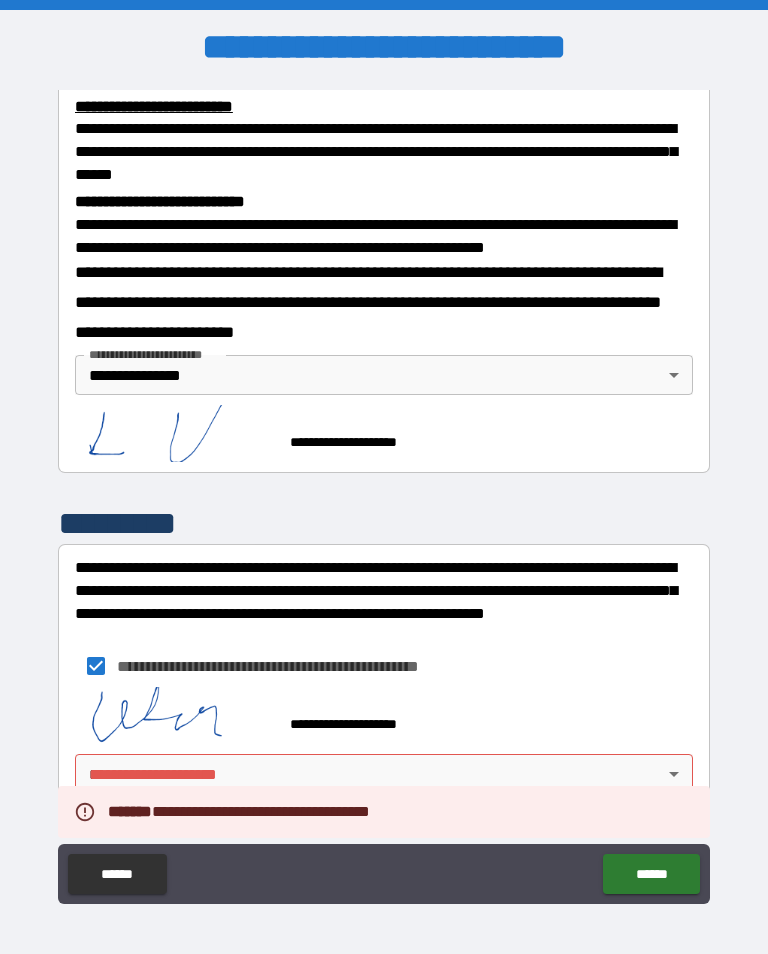 click on "**********" at bounding box center [384, 492] 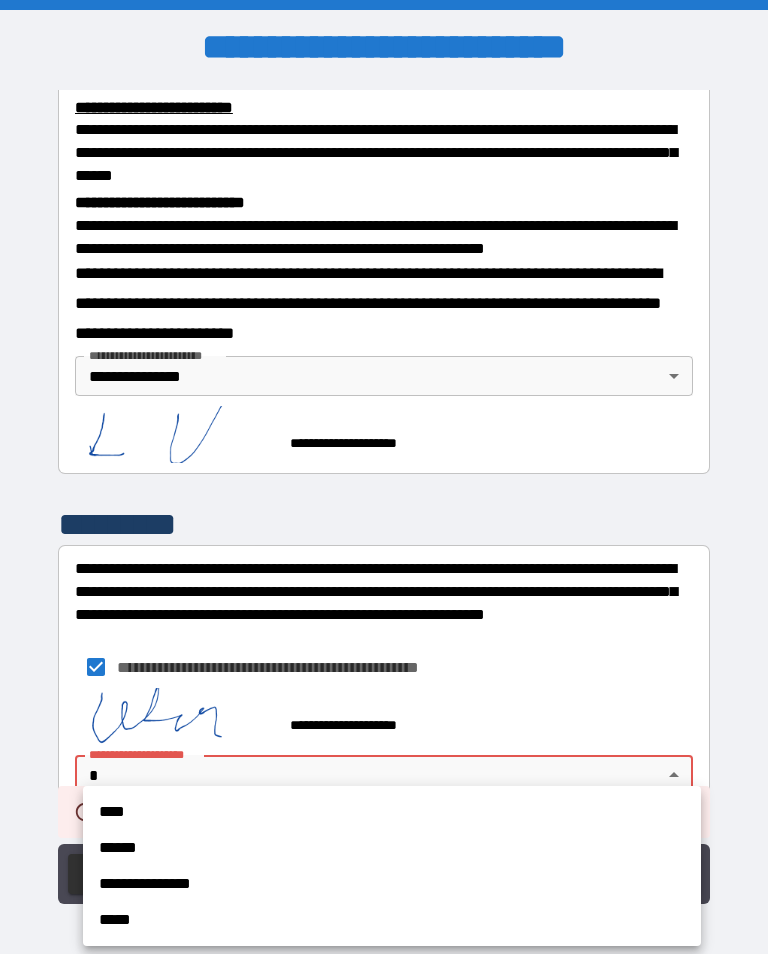 click on "**********" at bounding box center [392, 884] 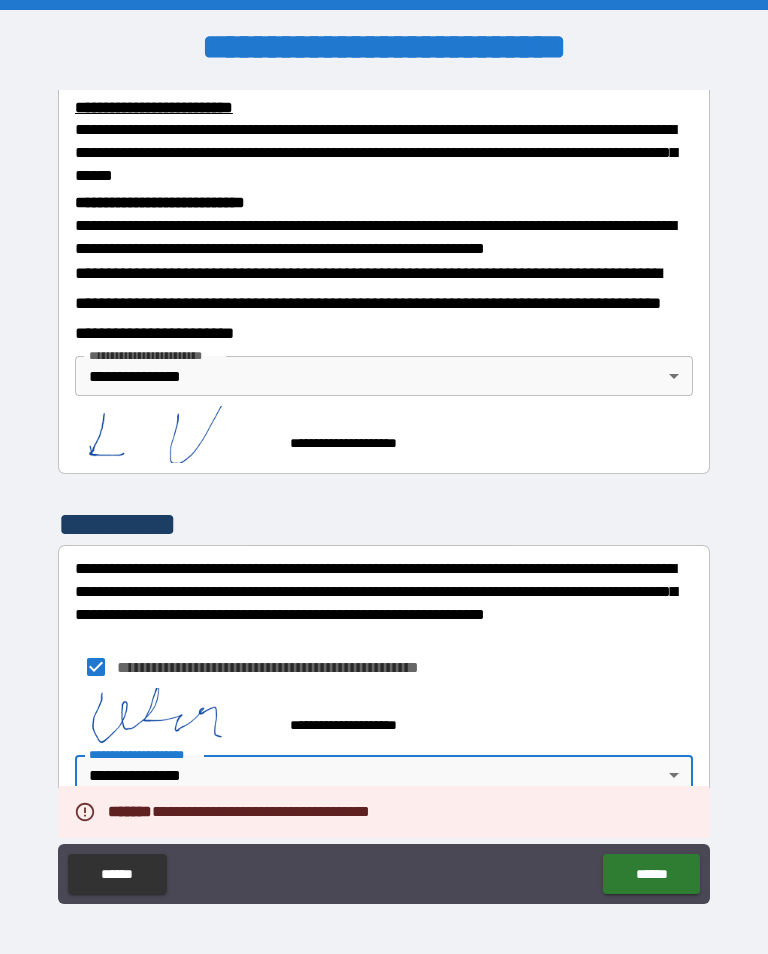 click on "******" at bounding box center (651, 874) 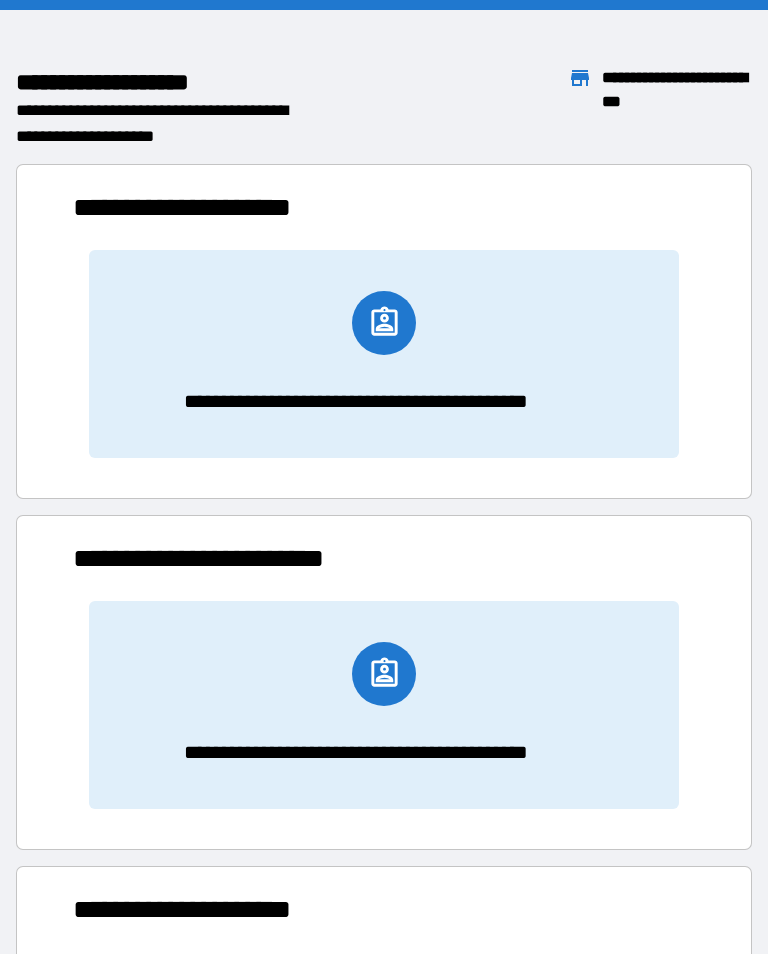 scroll, scrollTop: 1, scrollLeft: 1, axis: both 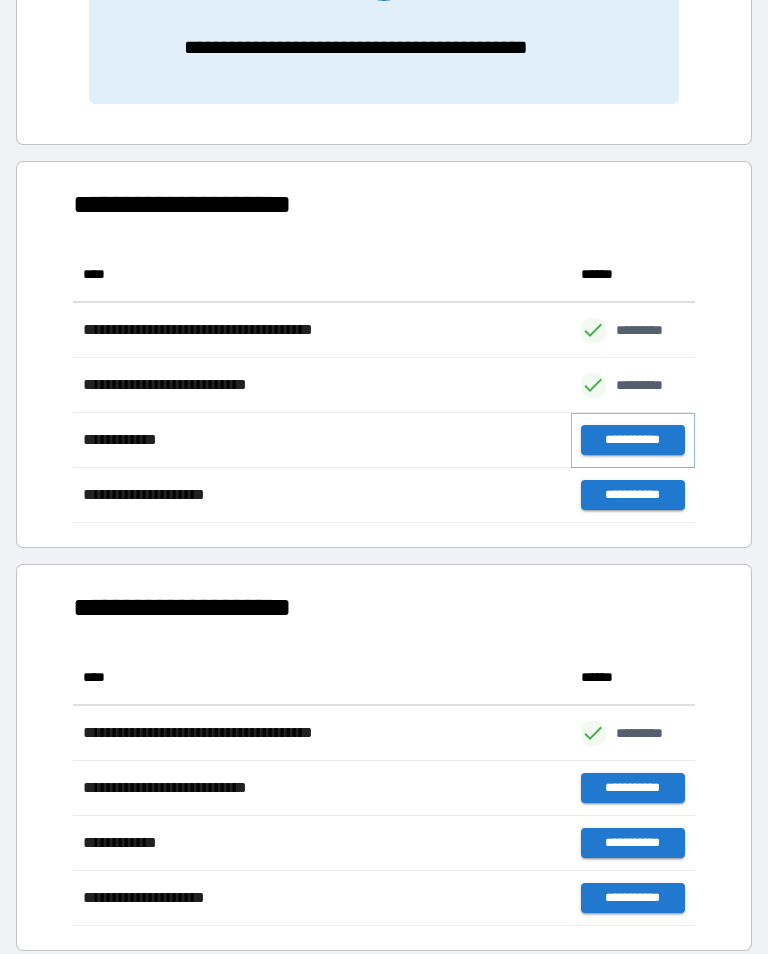click on "**********" at bounding box center [633, 440] 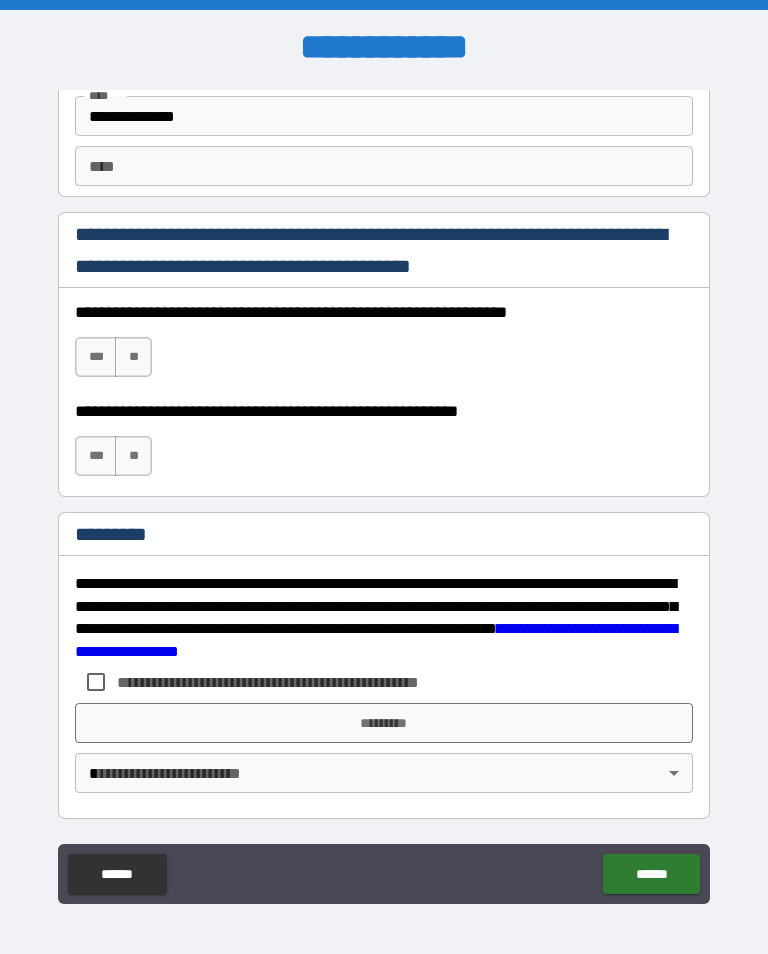 scroll, scrollTop: 2872, scrollLeft: 0, axis: vertical 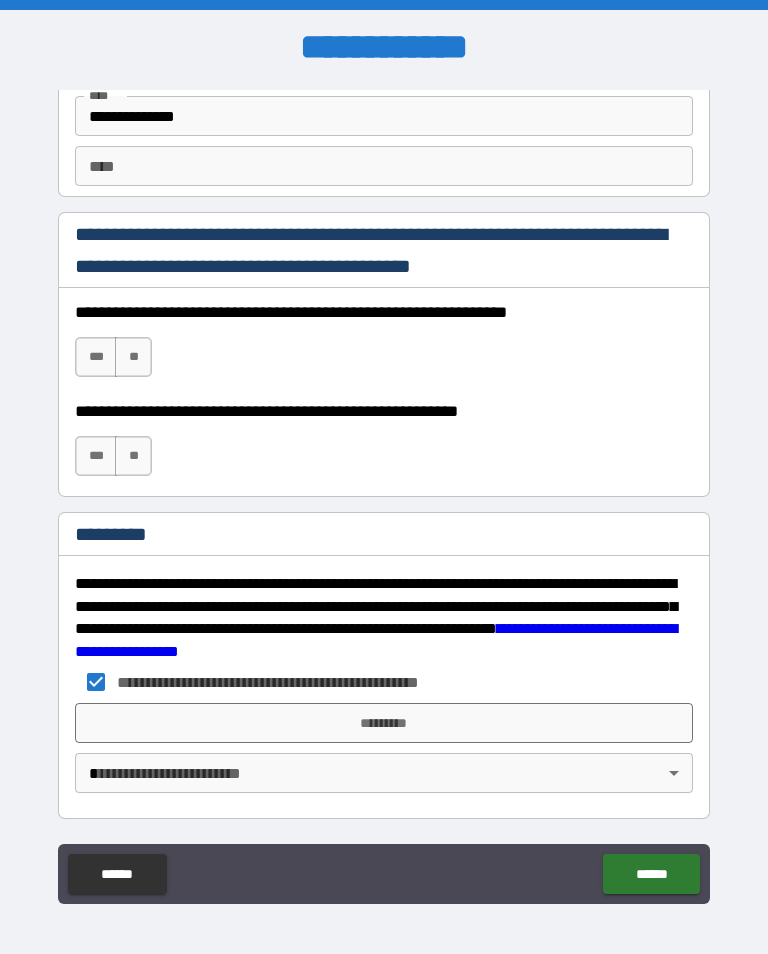 click on "**********" at bounding box center [384, 492] 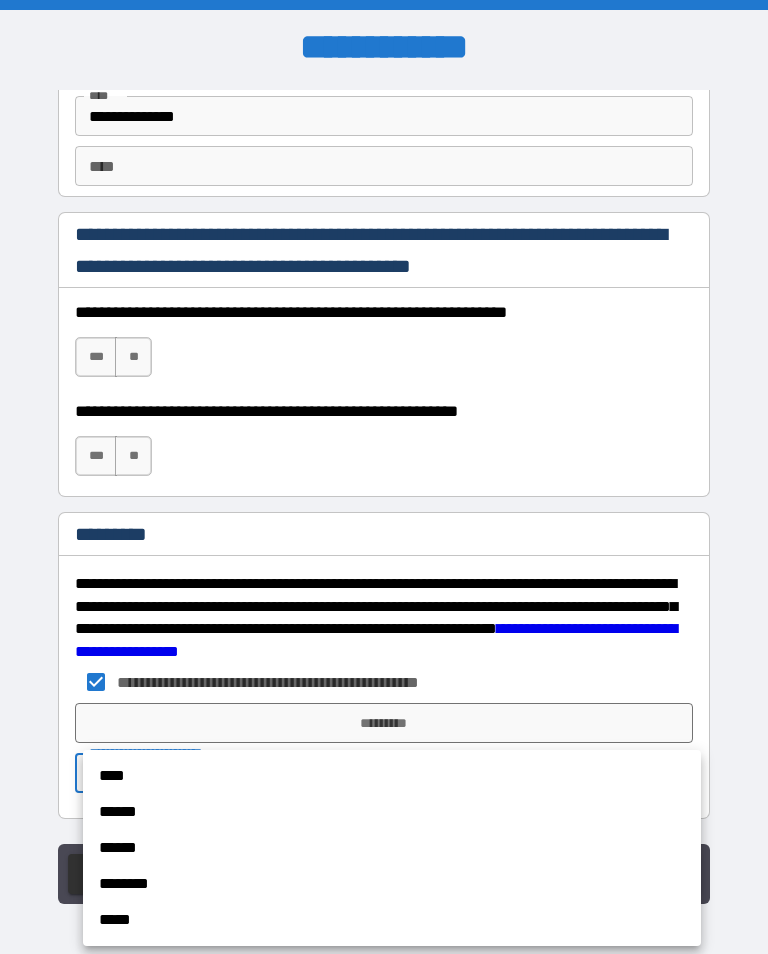 click on "******" at bounding box center (392, 812) 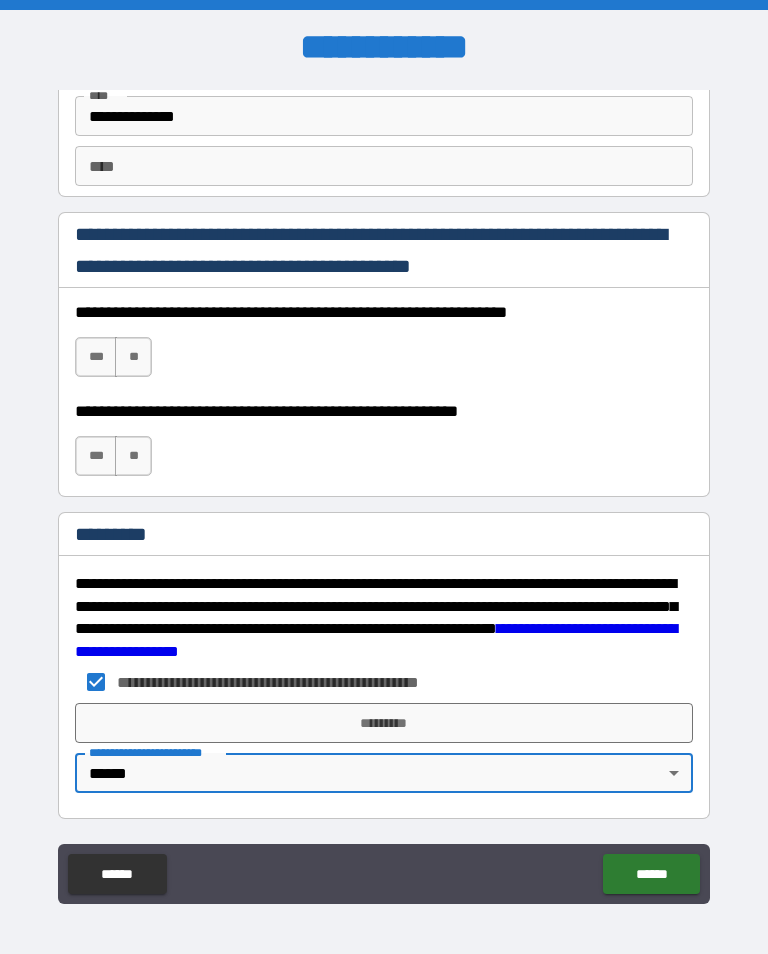 type on "*" 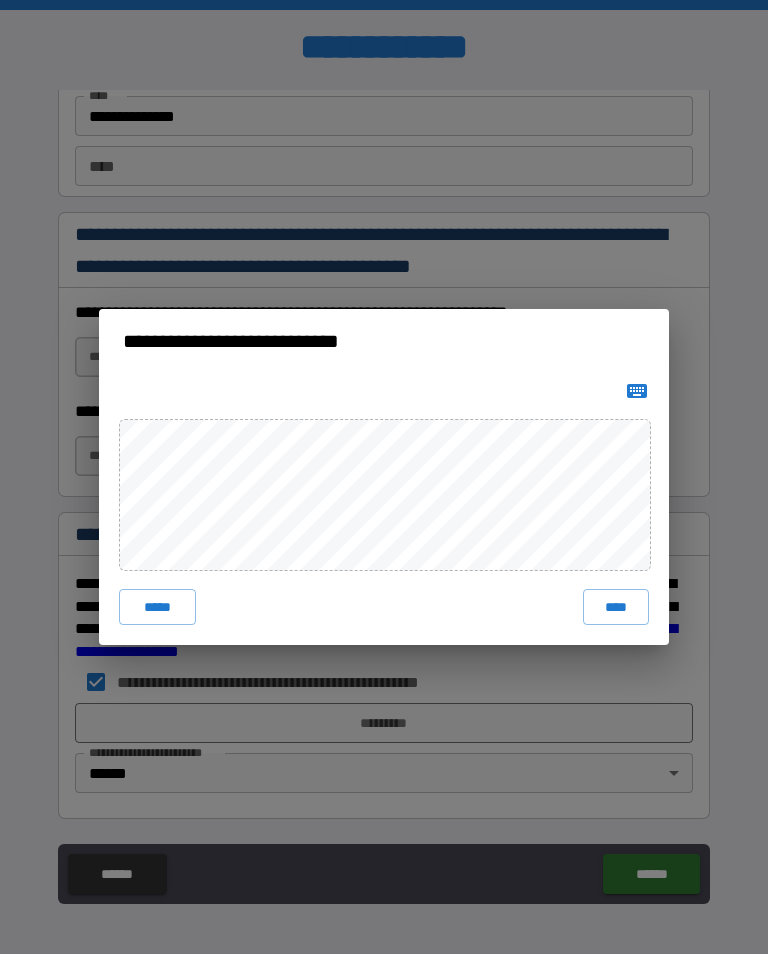 click on "**********" at bounding box center (384, 477) 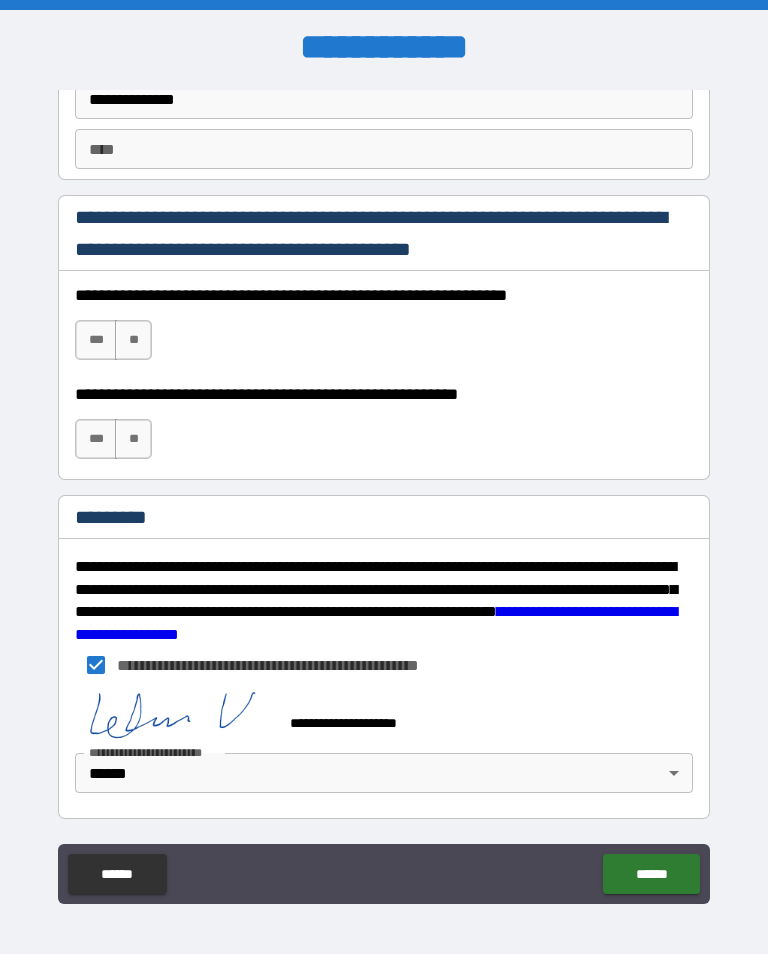 click on "******" at bounding box center [651, 874] 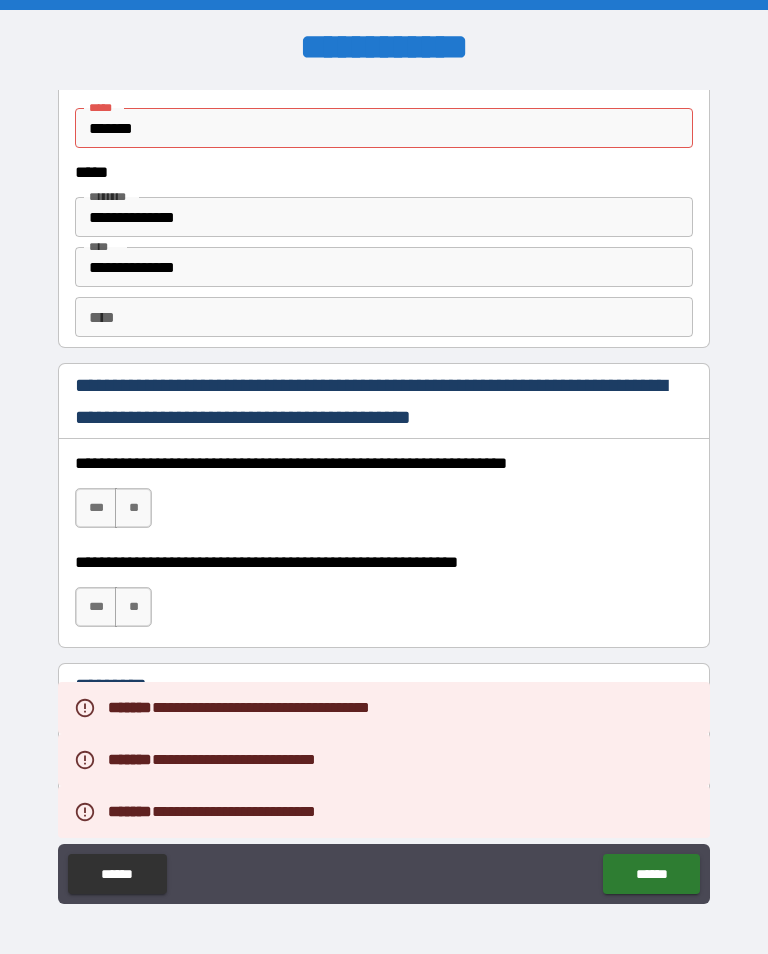 scroll, scrollTop: 2720, scrollLeft: 0, axis: vertical 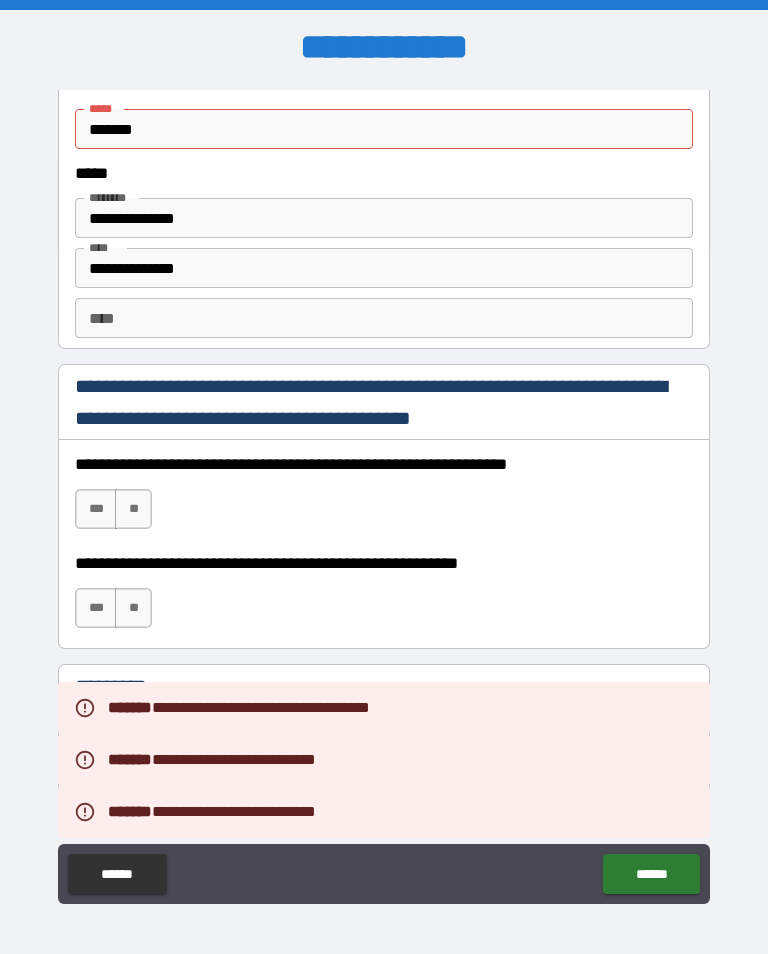 click on "**" at bounding box center (133, 509) 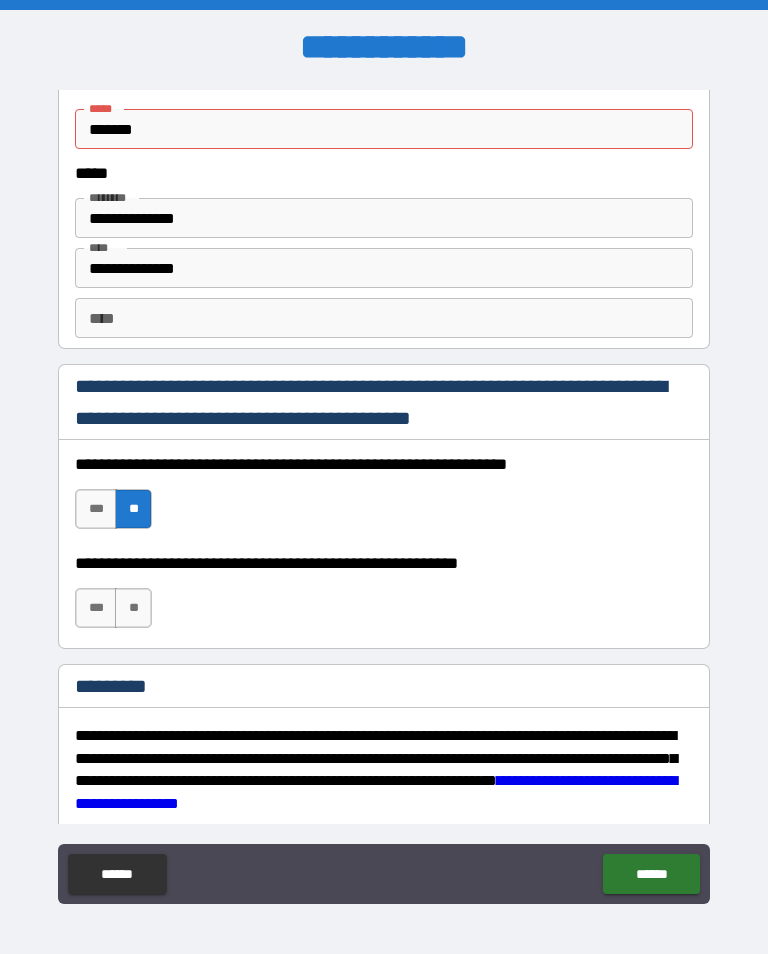 click on "***" at bounding box center (96, 509) 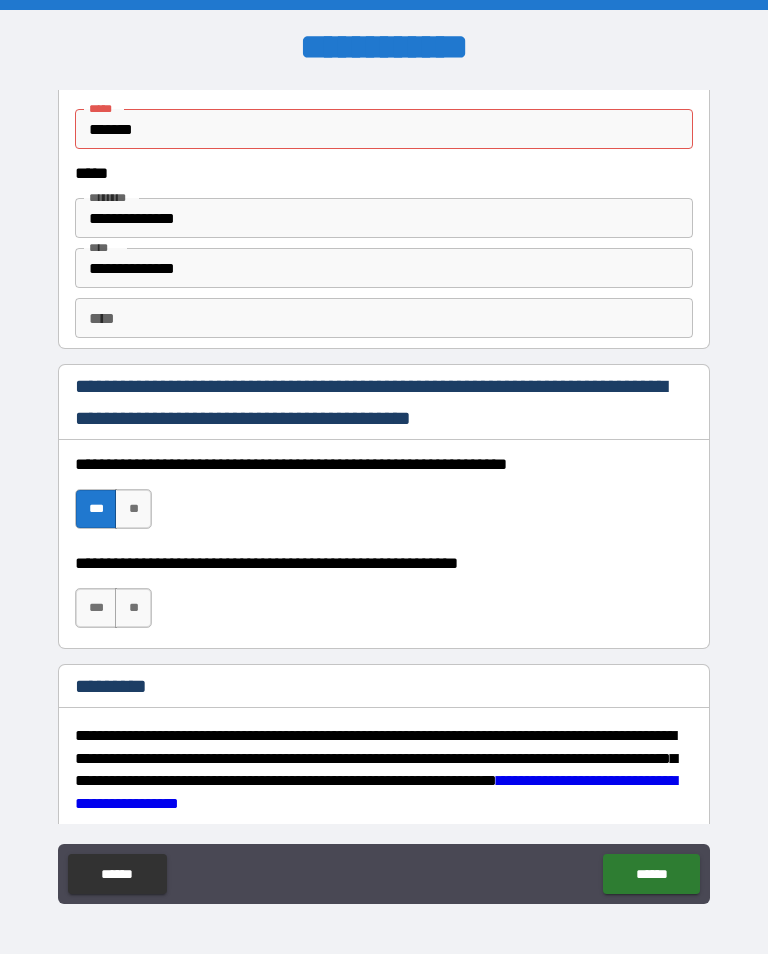 click on "**" at bounding box center (133, 608) 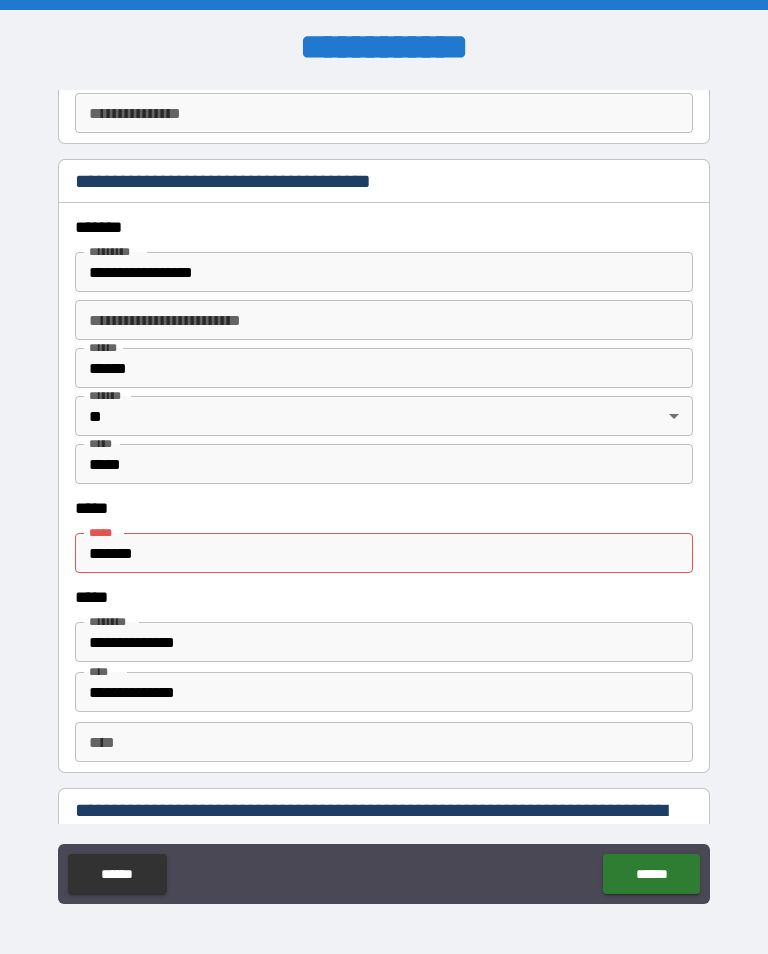 scroll, scrollTop: 2297, scrollLeft: 0, axis: vertical 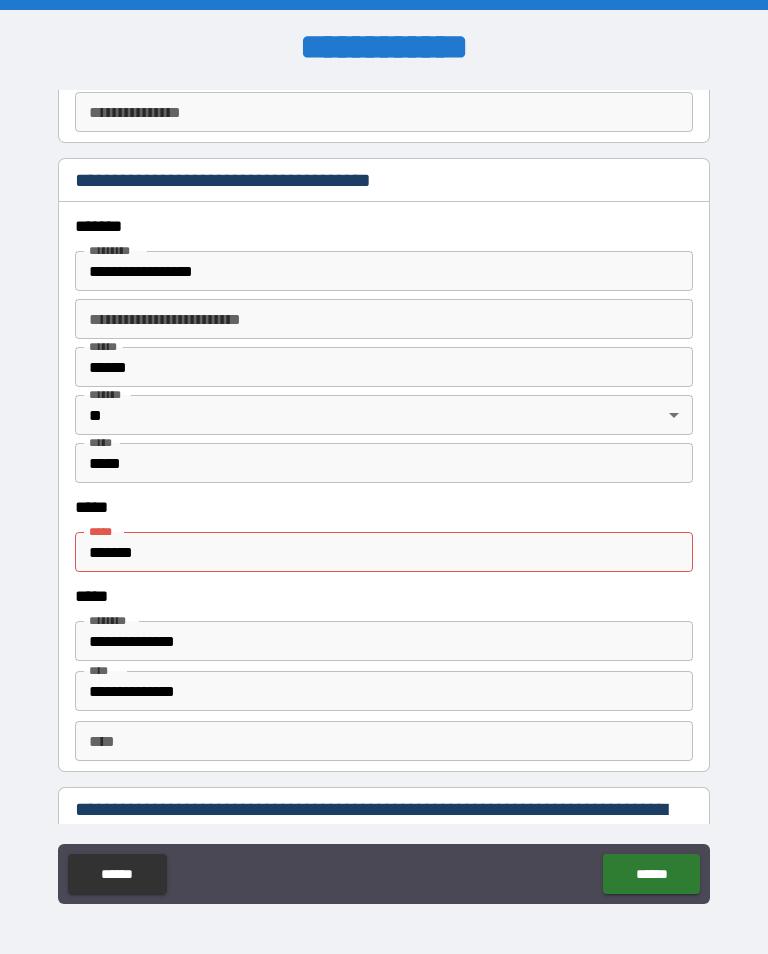 click on "******" at bounding box center [651, 874] 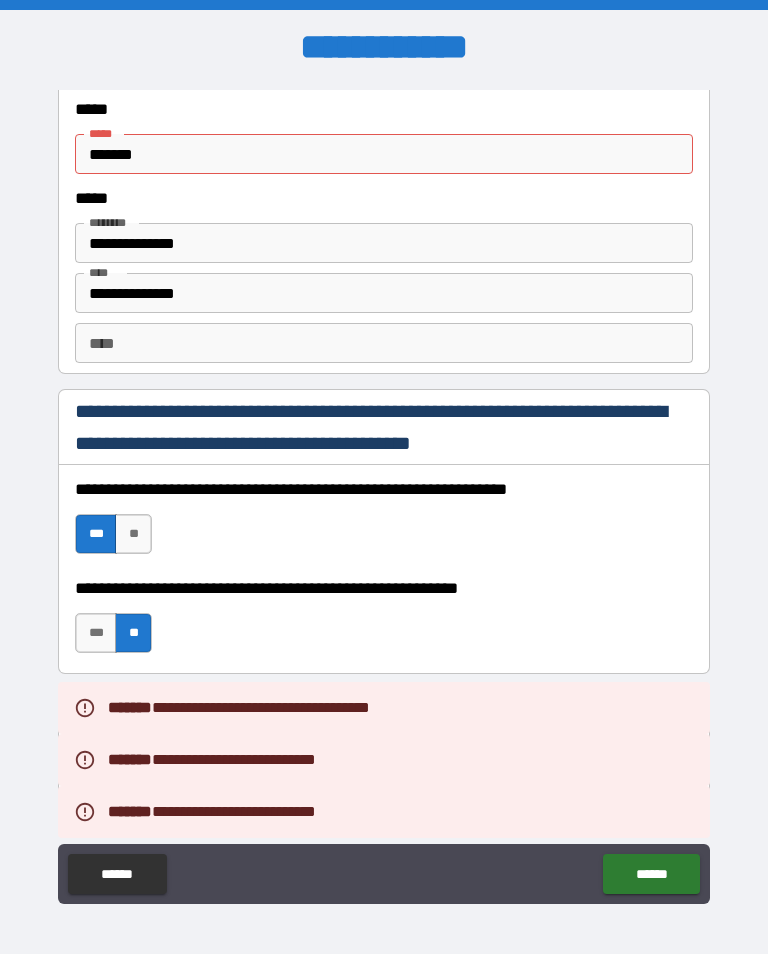 scroll, scrollTop: 2687, scrollLeft: 0, axis: vertical 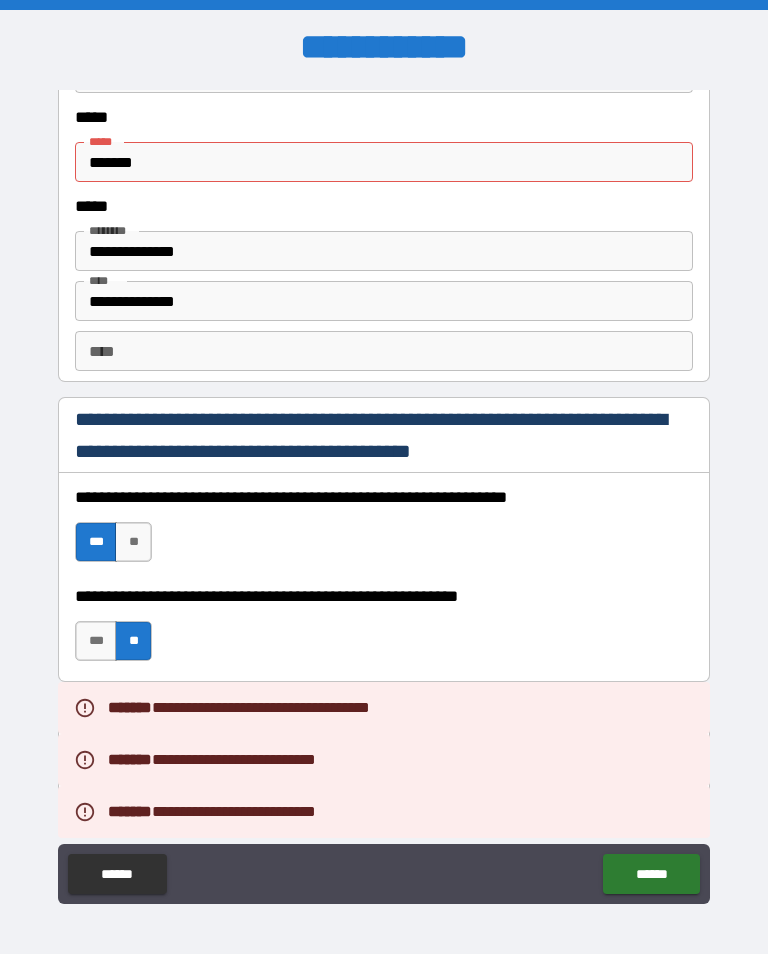 click on "*******" at bounding box center [384, 162] 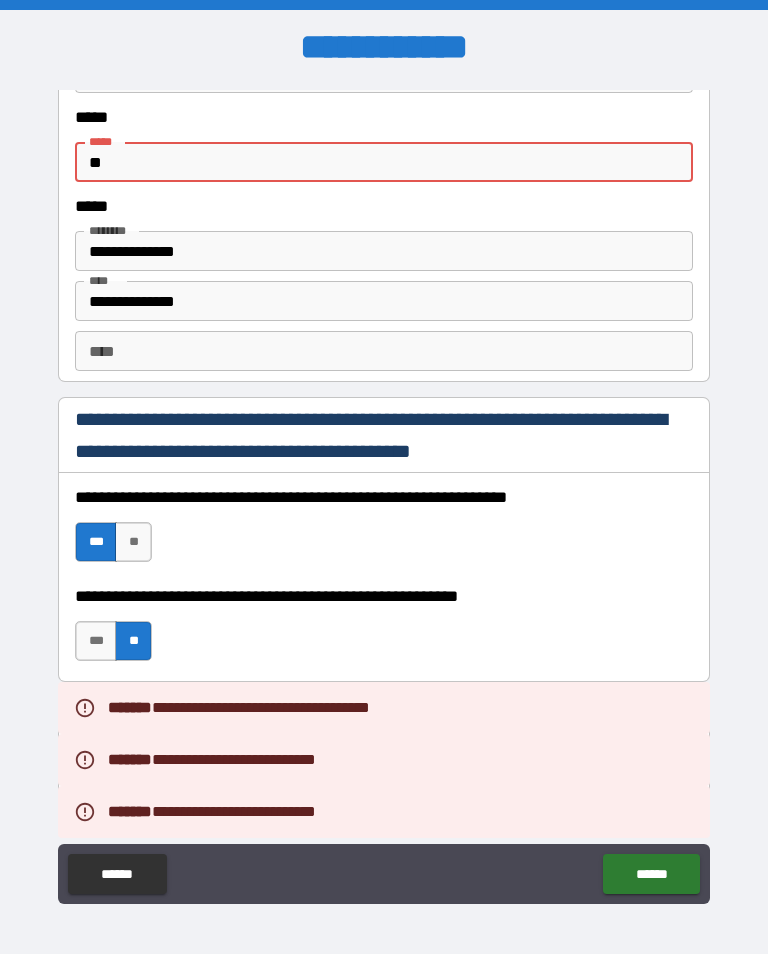type on "*" 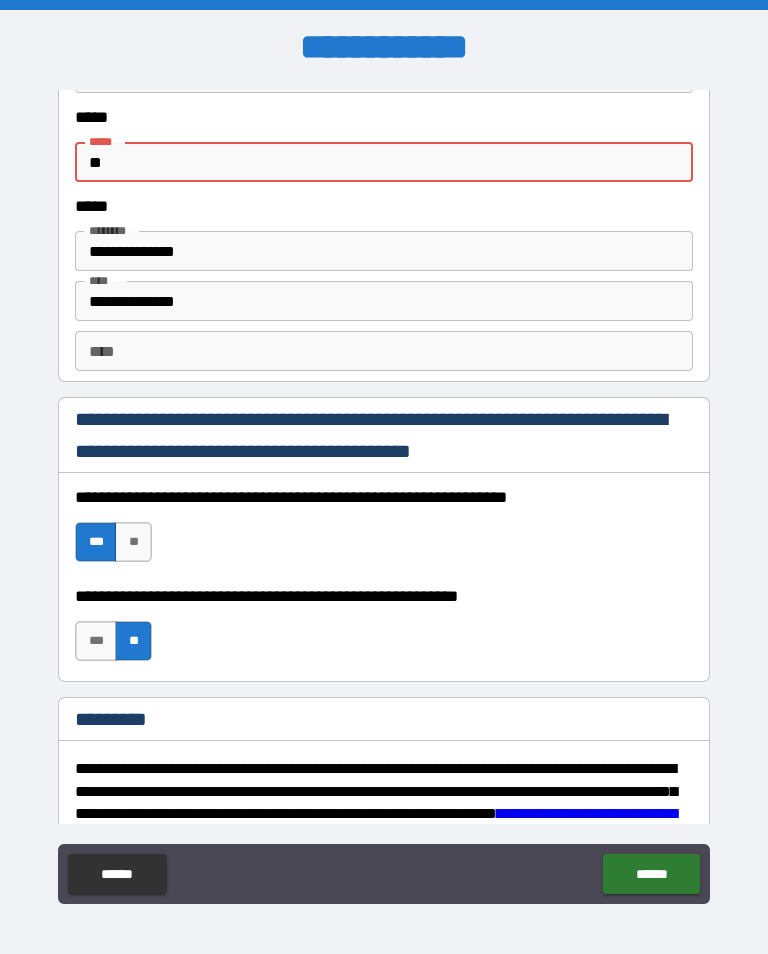 type on "**" 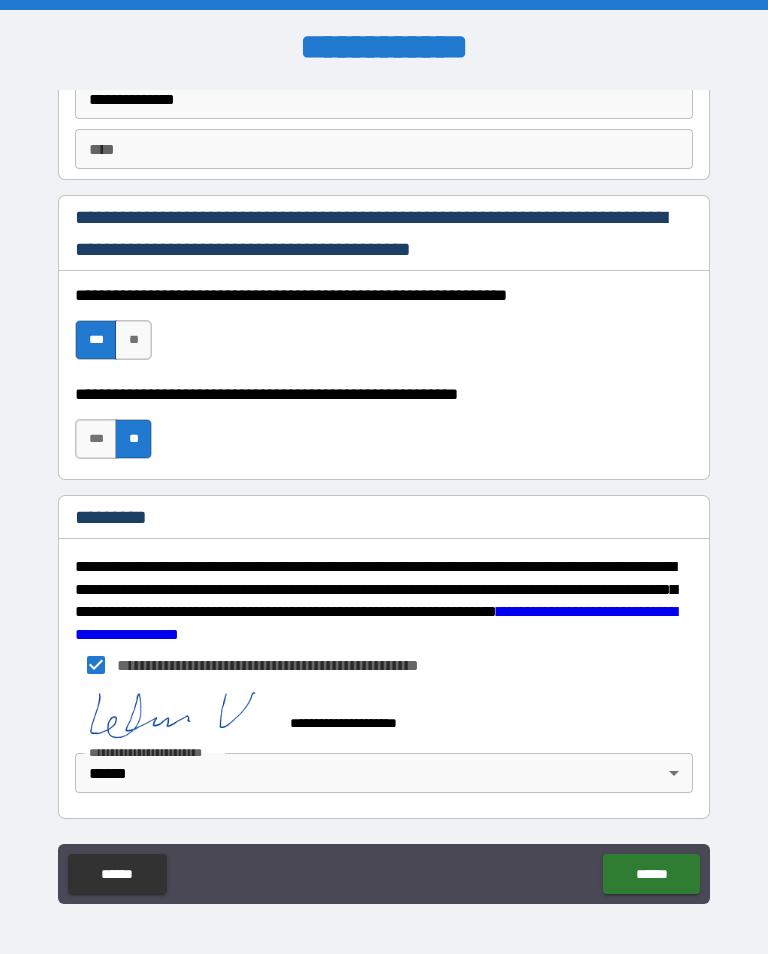 click on "******" at bounding box center [651, 874] 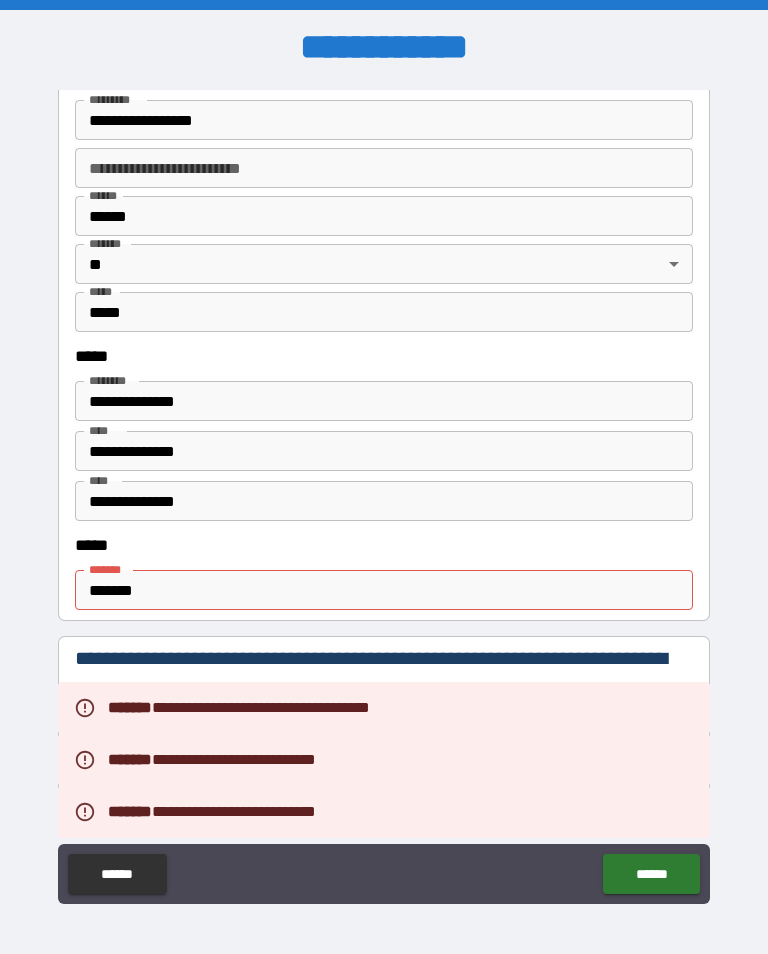 scroll, scrollTop: 831, scrollLeft: 0, axis: vertical 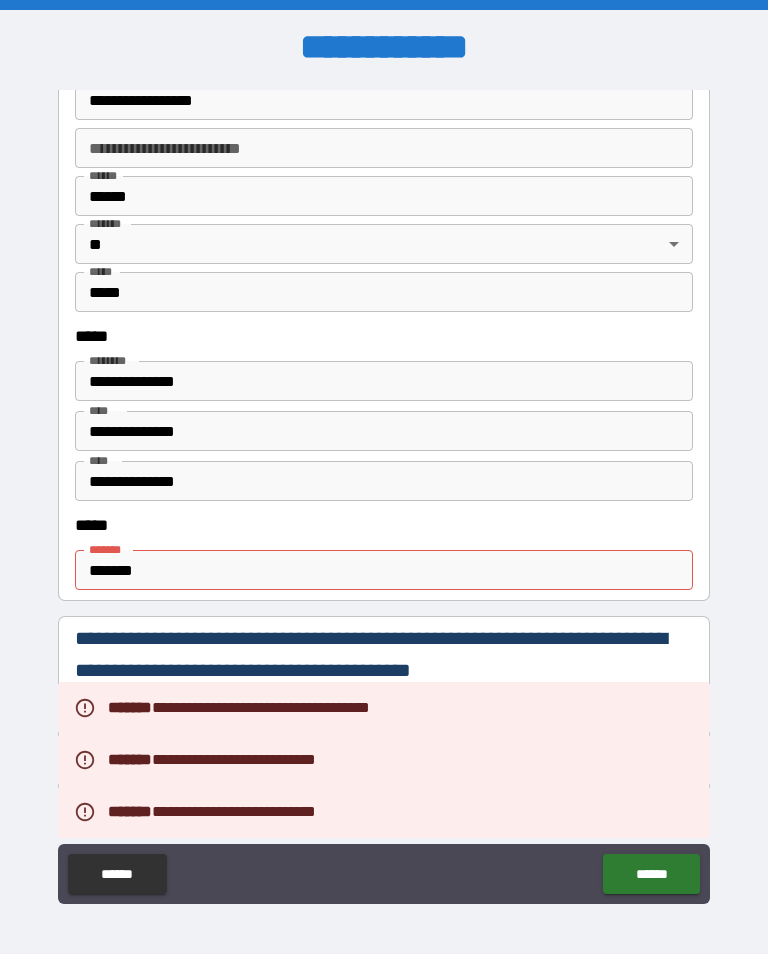 click on "*******" at bounding box center [384, 570] 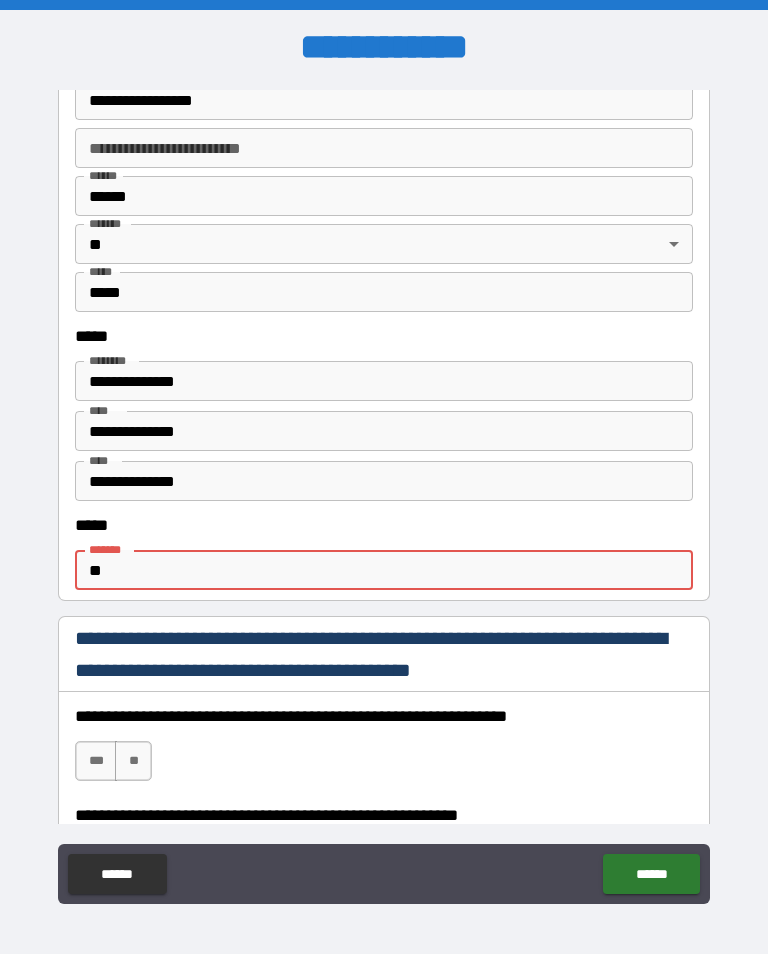 type on "*" 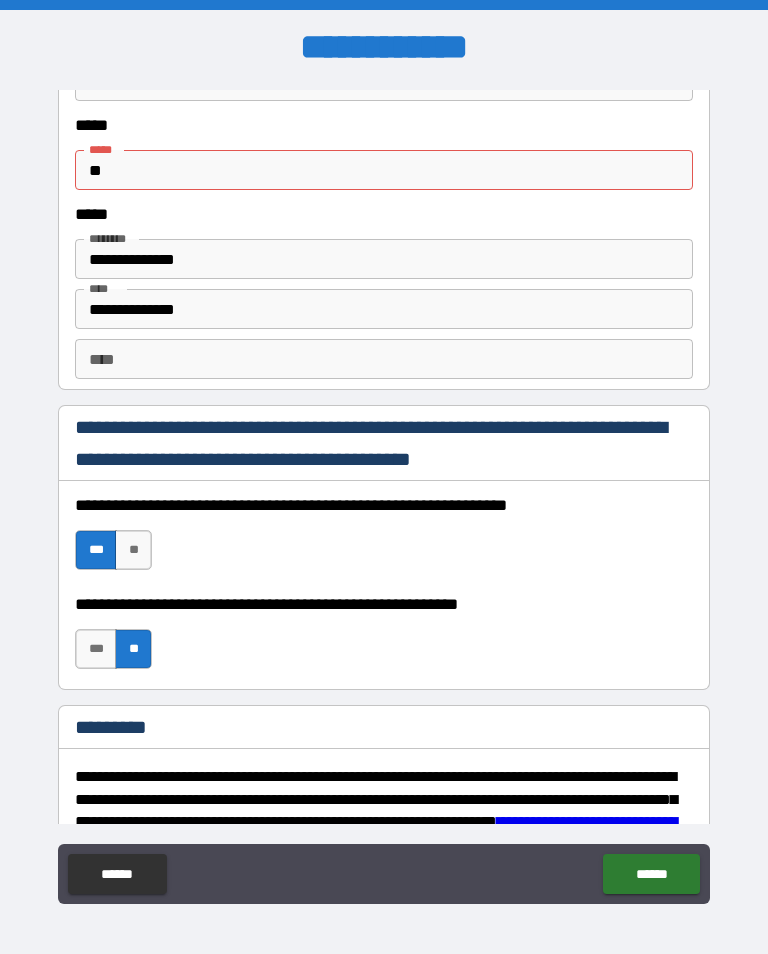 scroll, scrollTop: 2678, scrollLeft: 0, axis: vertical 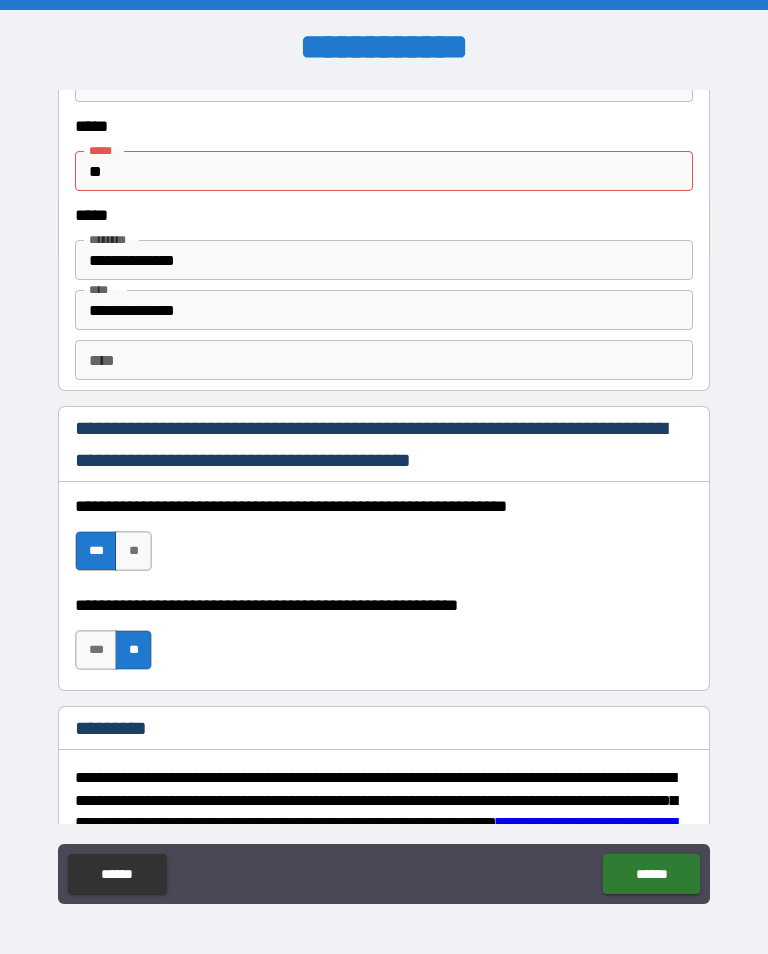 type on "*******" 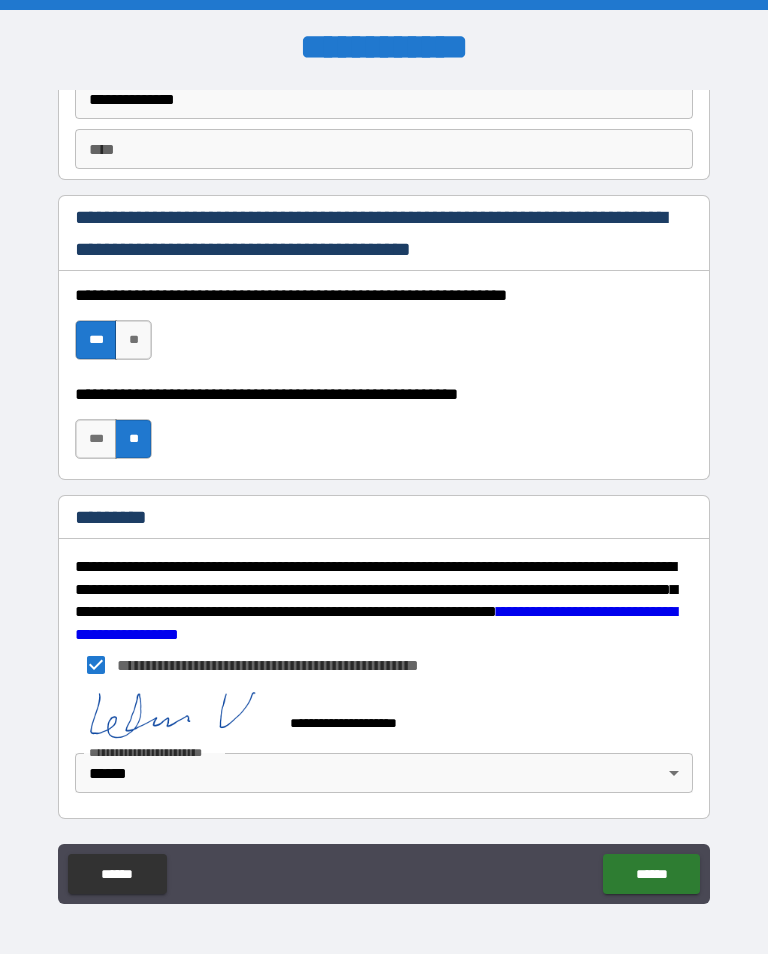 scroll, scrollTop: 2889, scrollLeft: 0, axis: vertical 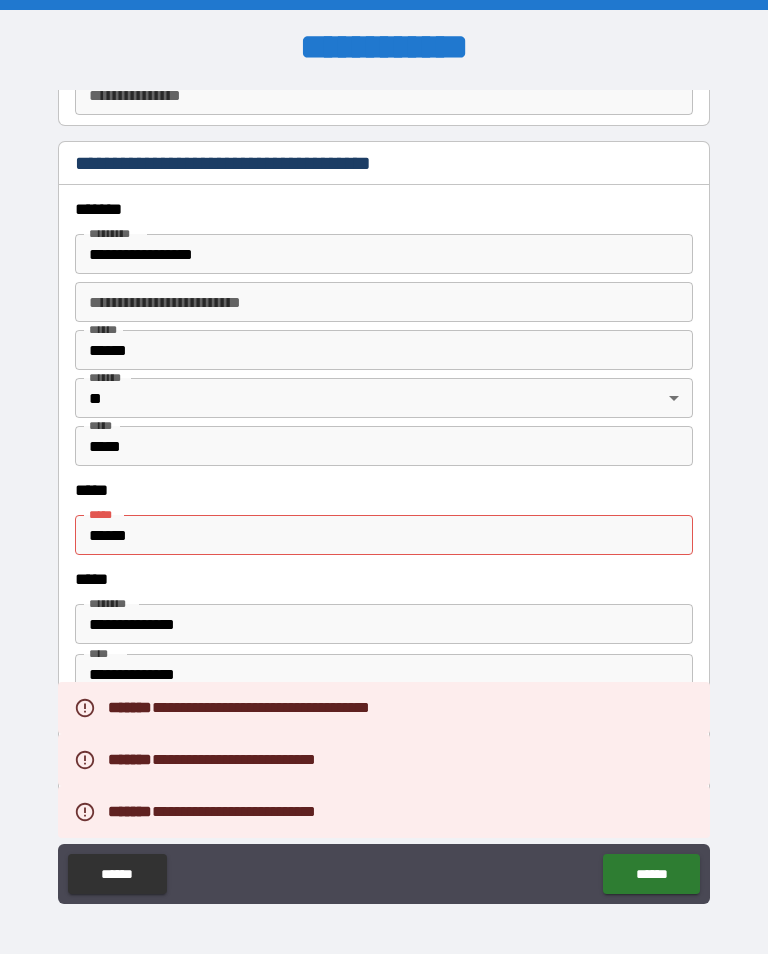 click on "******" at bounding box center [384, 535] 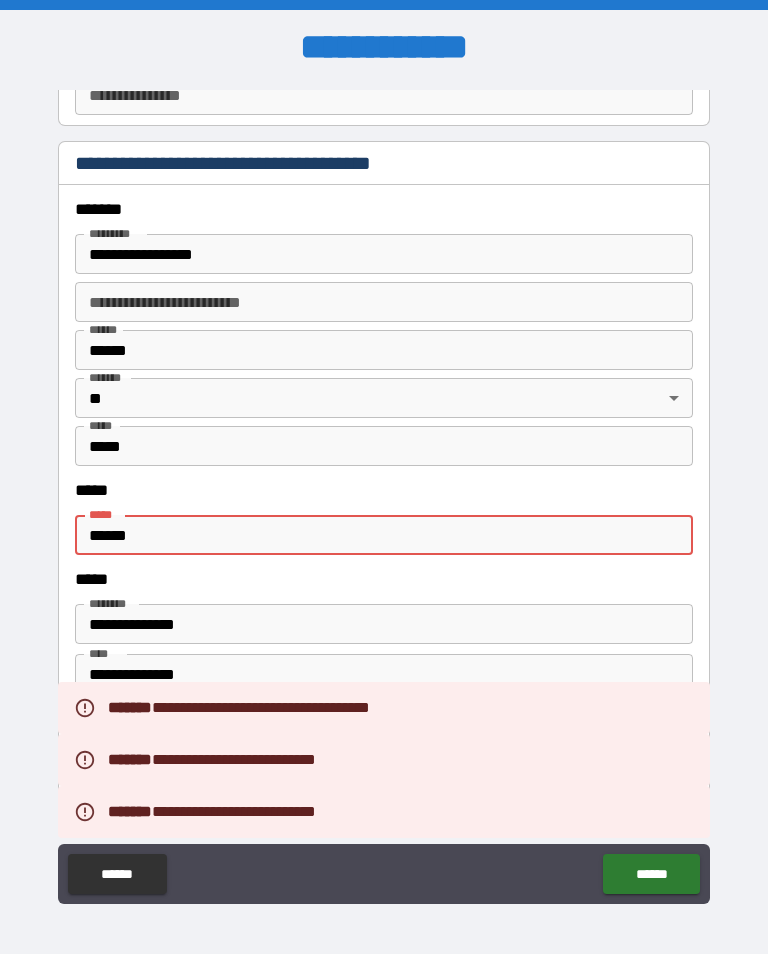click on "******" at bounding box center [384, 535] 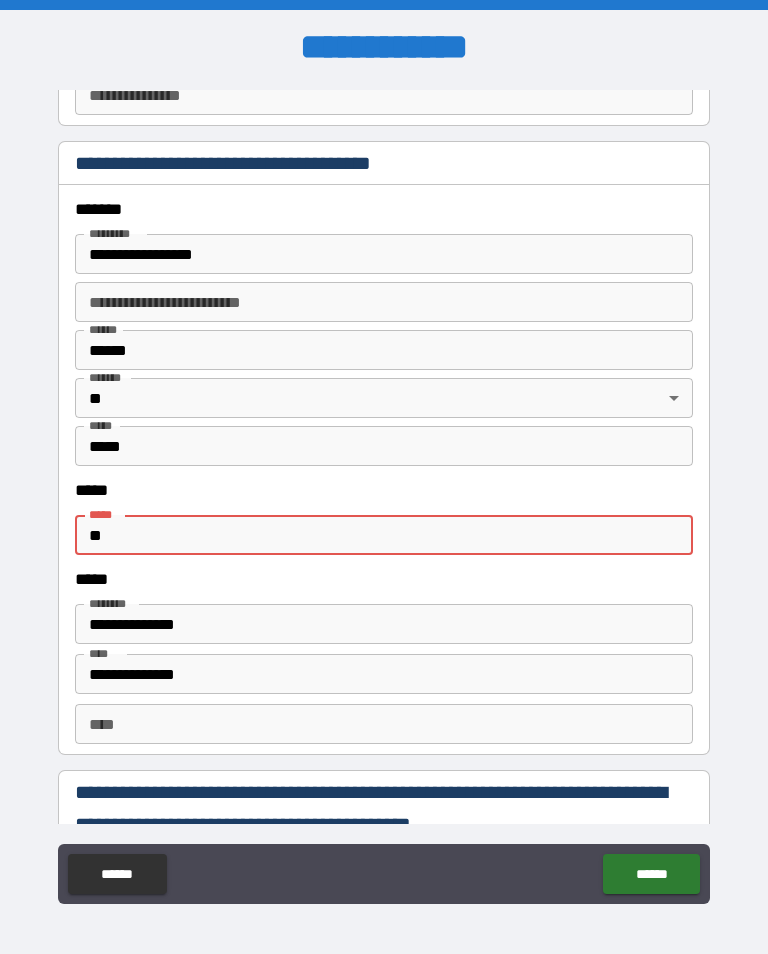 type on "*" 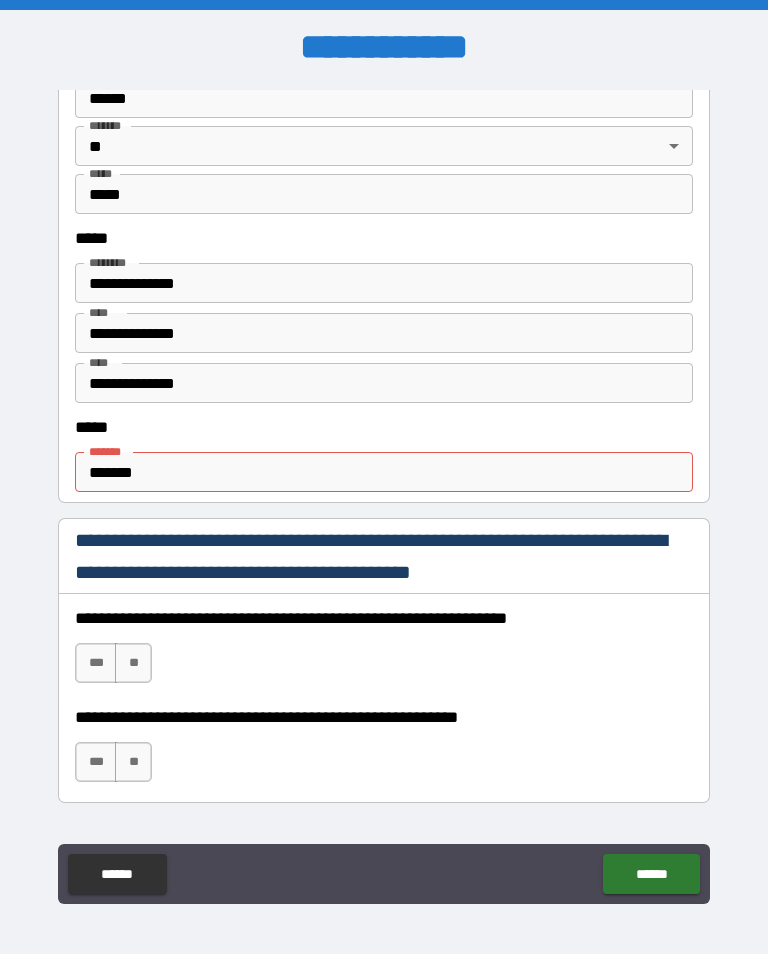 scroll, scrollTop: 921, scrollLeft: 0, axis: vertical 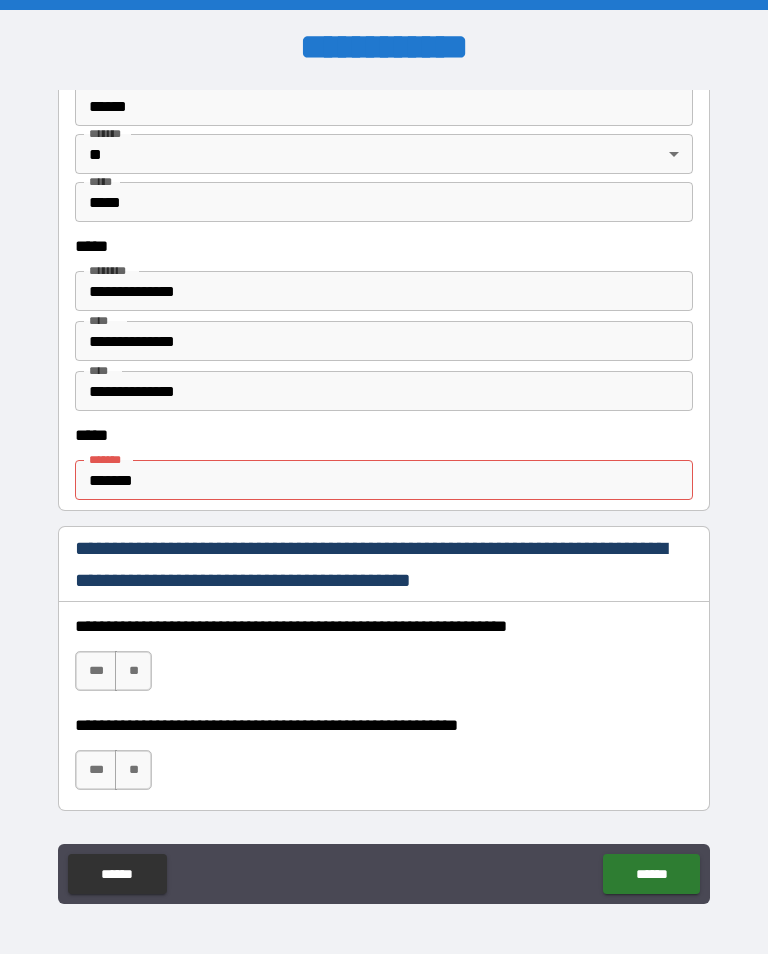 type on "**********" 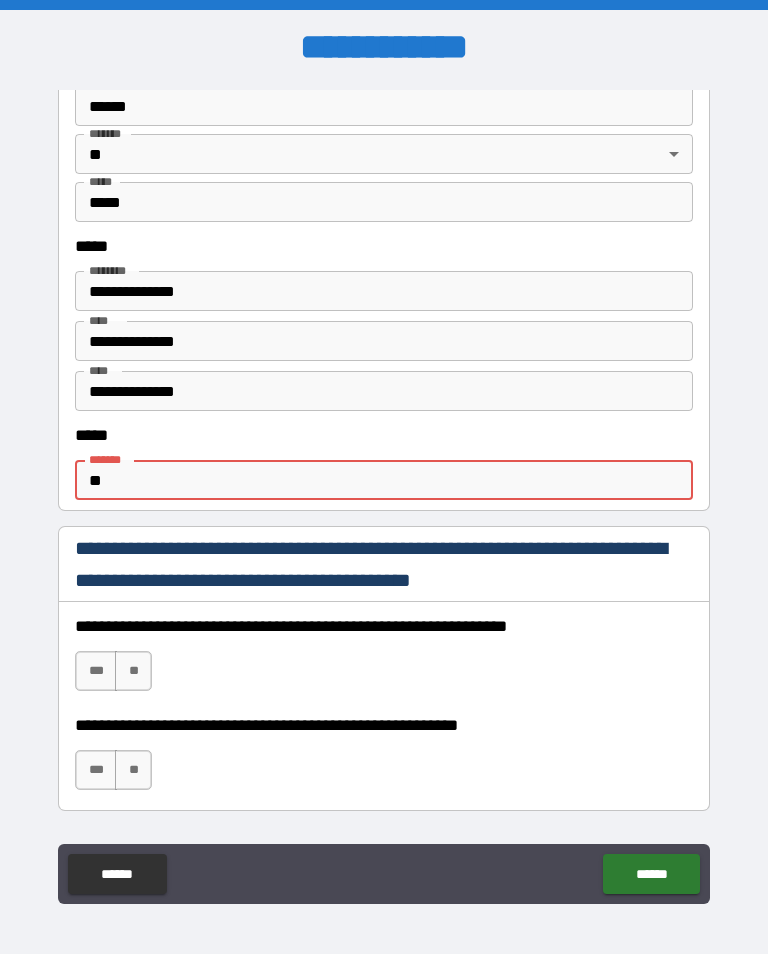 type on "*" 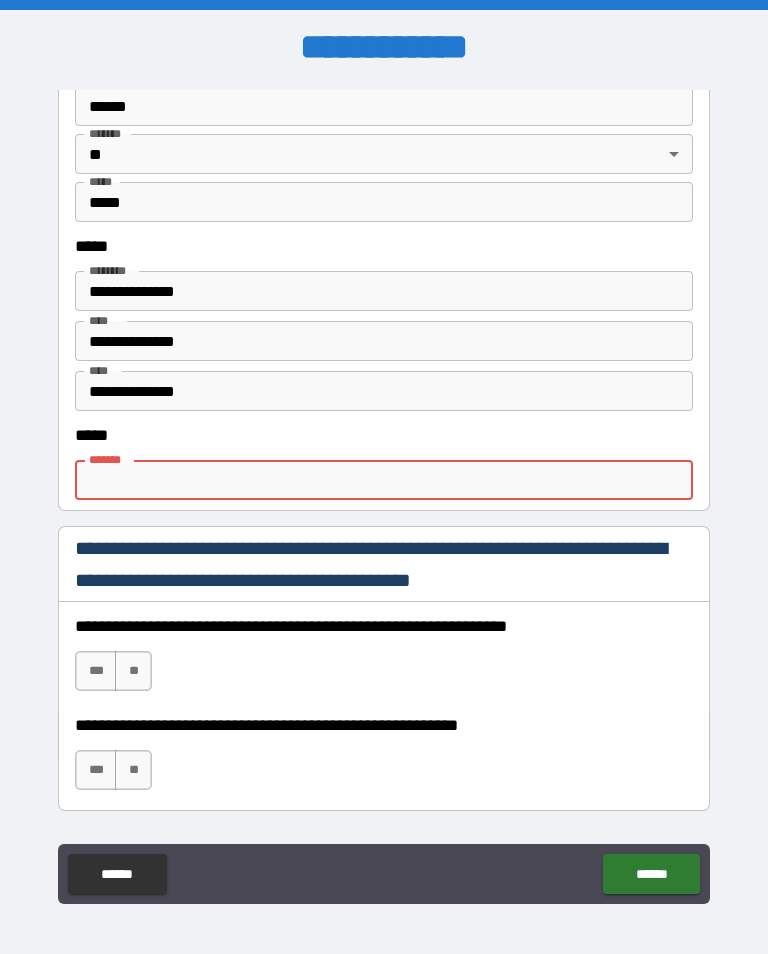 scroll, scrollTop: 31, scrollLeft: 0, axis: vertical 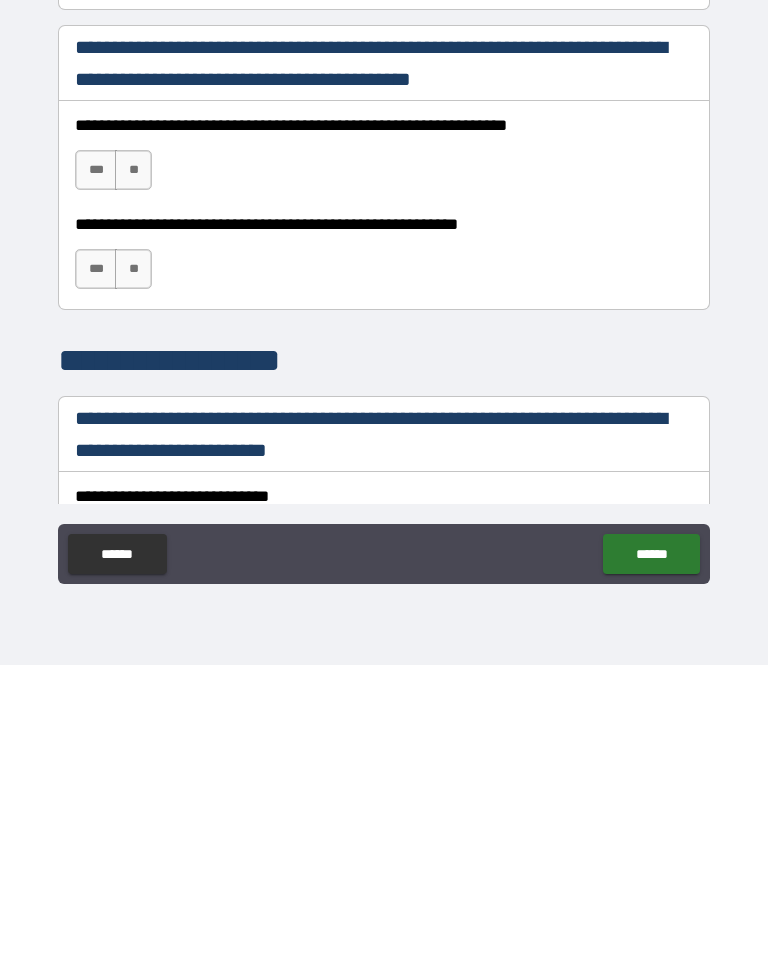 type 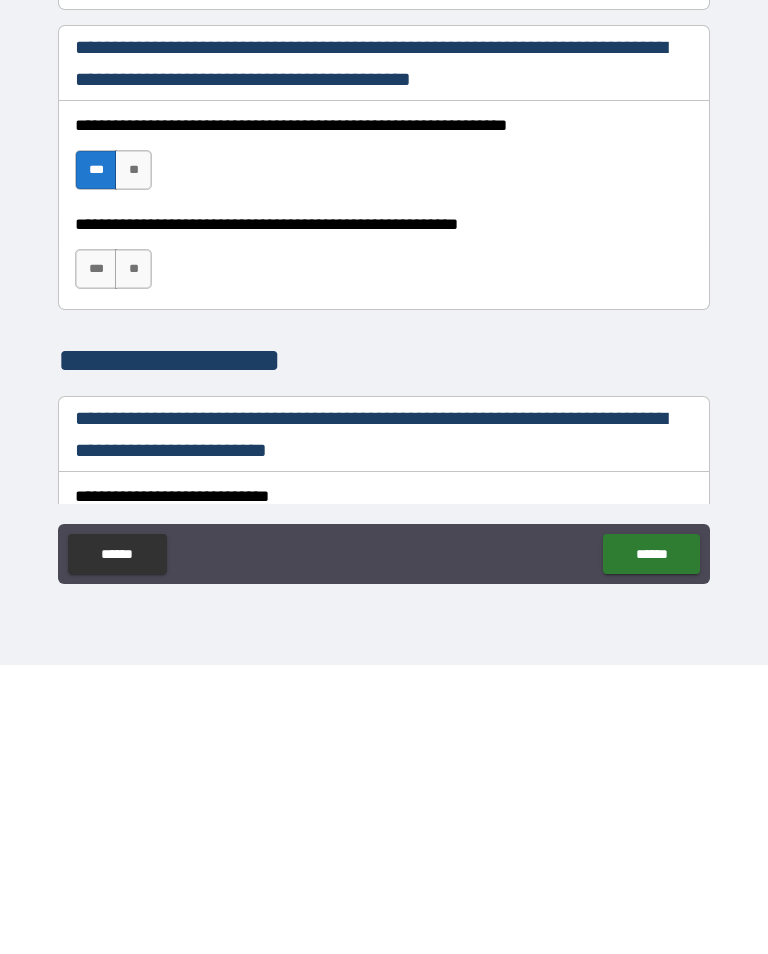 scroll, scrollTop: 0, scrollLeft: 0, axis: both 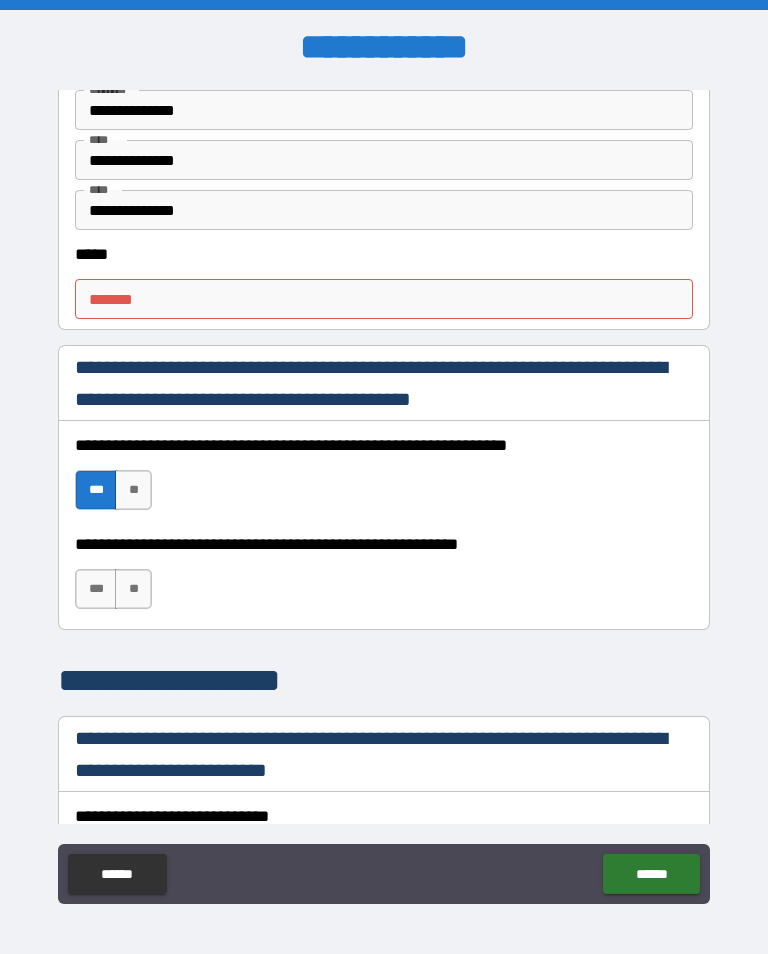 click on "**" at bounding box center (133, 589) 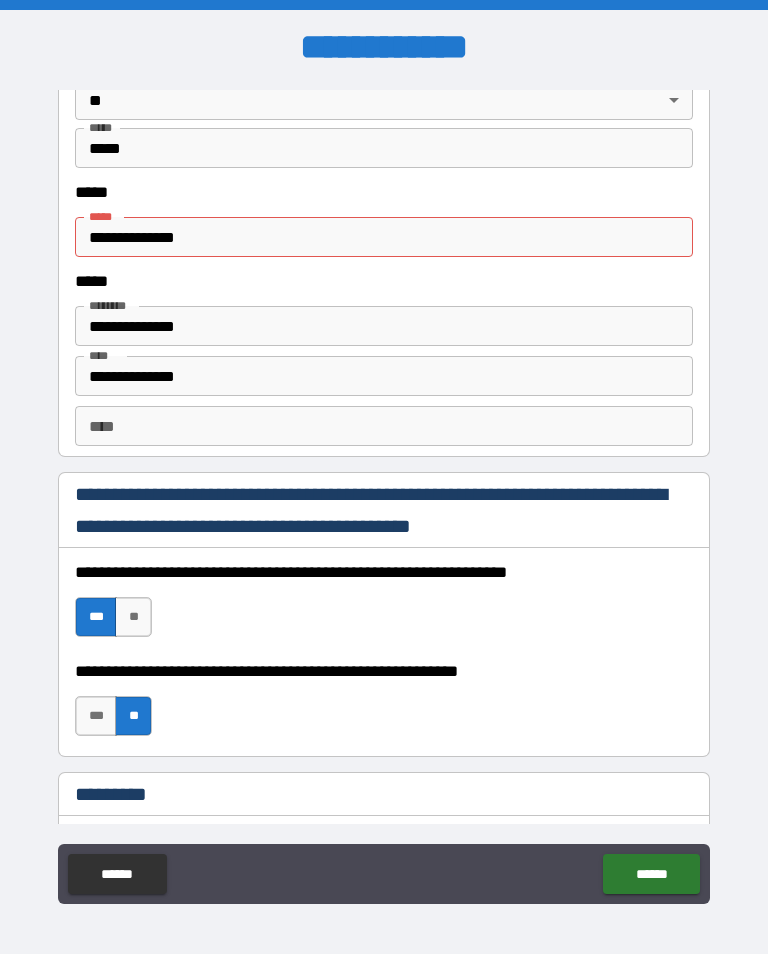 scroll, scrollTop: 2609, scrollLeft: 0, axis: vertical 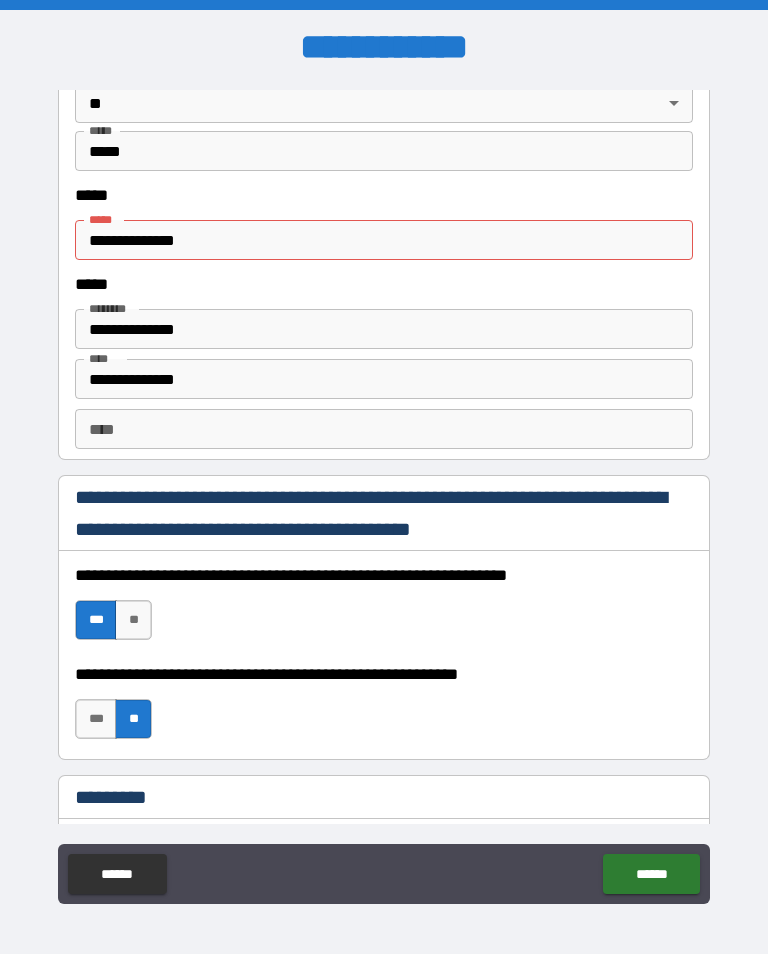 click on "**********" at bounding box center (384, 240) 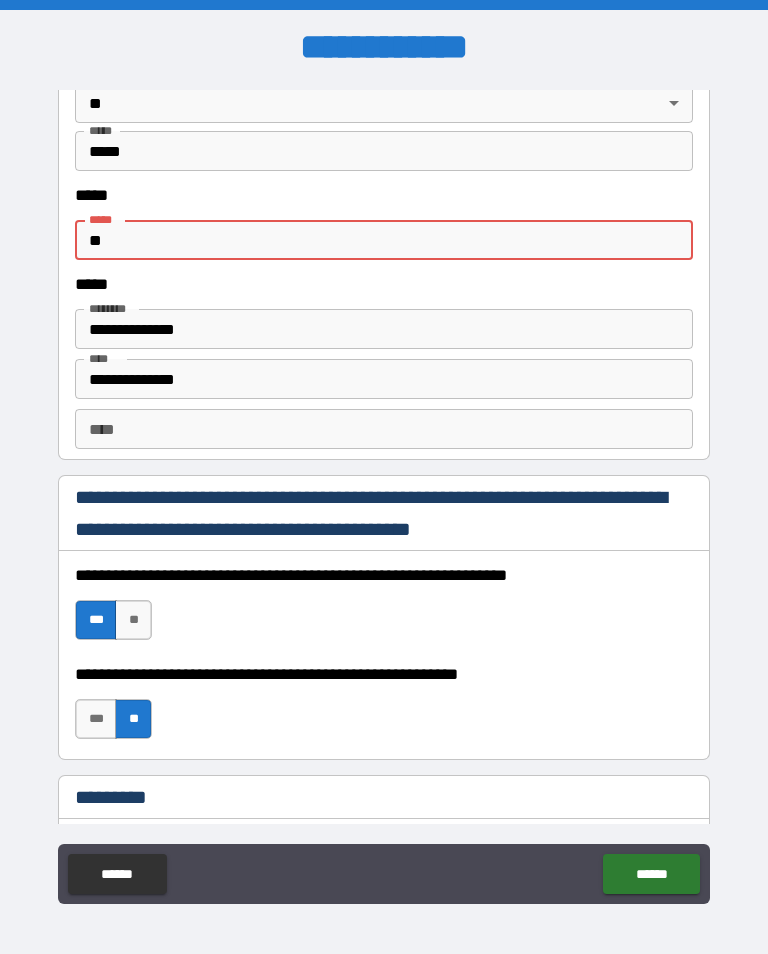 type on "*" 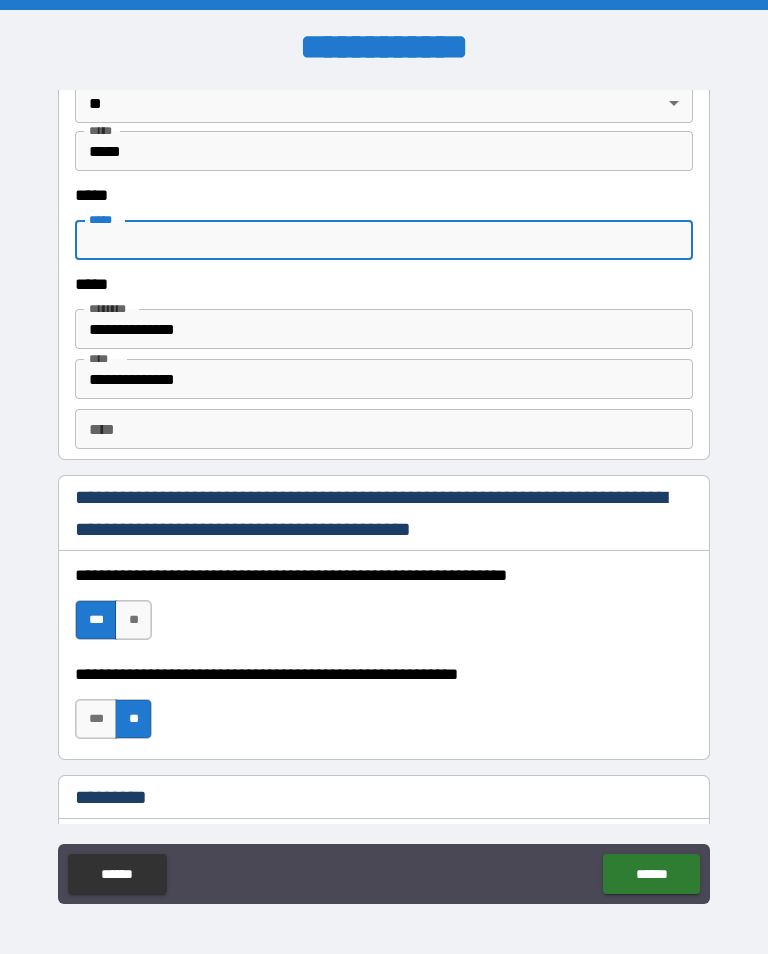 type 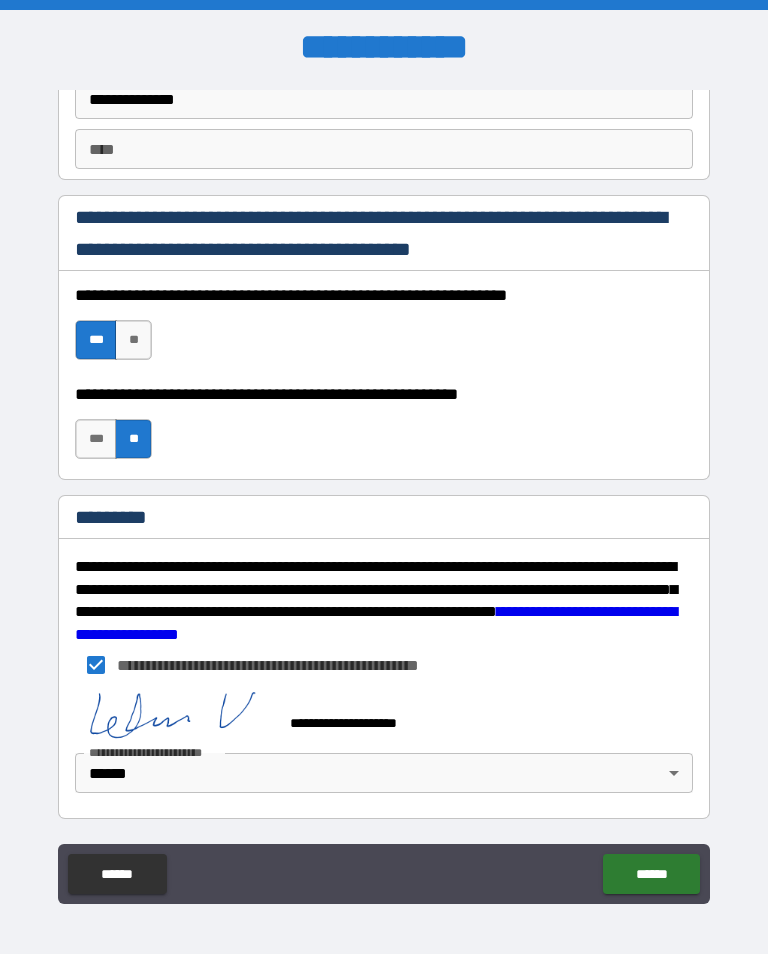 scroll, scrollTop: 2889, scrollLeft: 0, axis: vertical 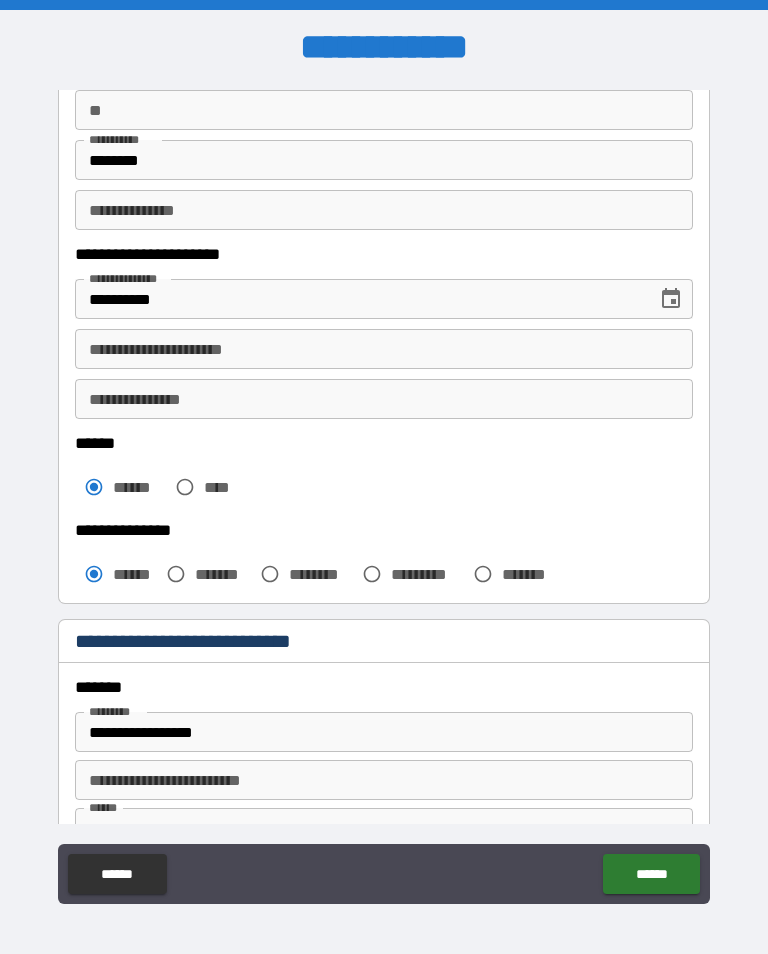 click on "******" at bounding box center [651, 874] 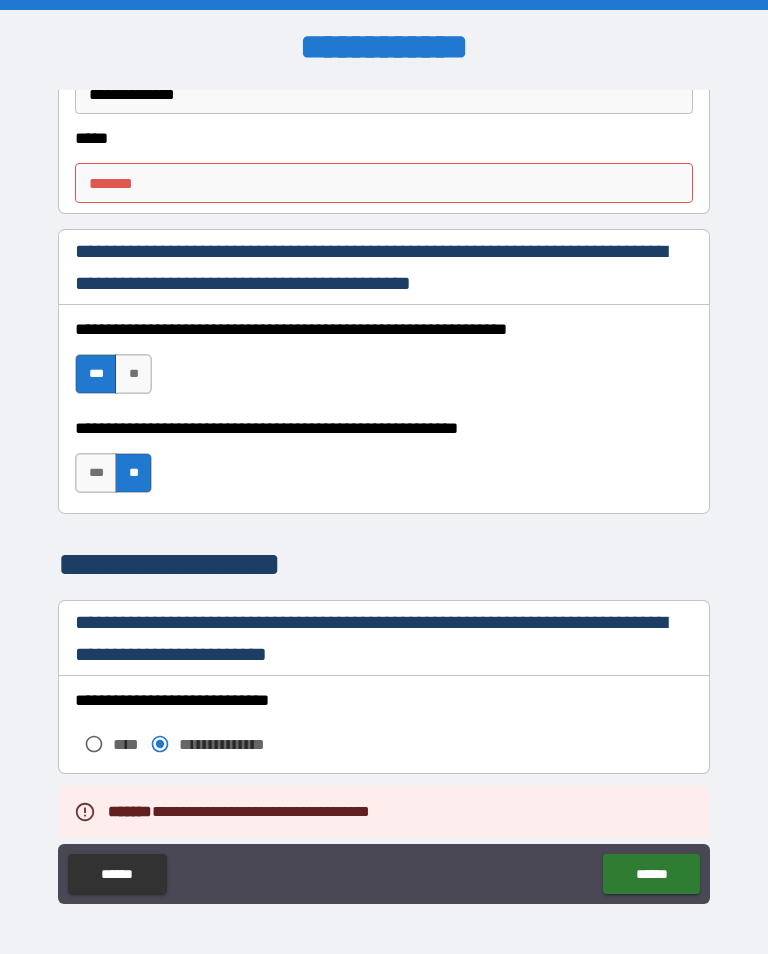 scroll, scrollTop: 1220, scrollLeft: 0, axis: vertical 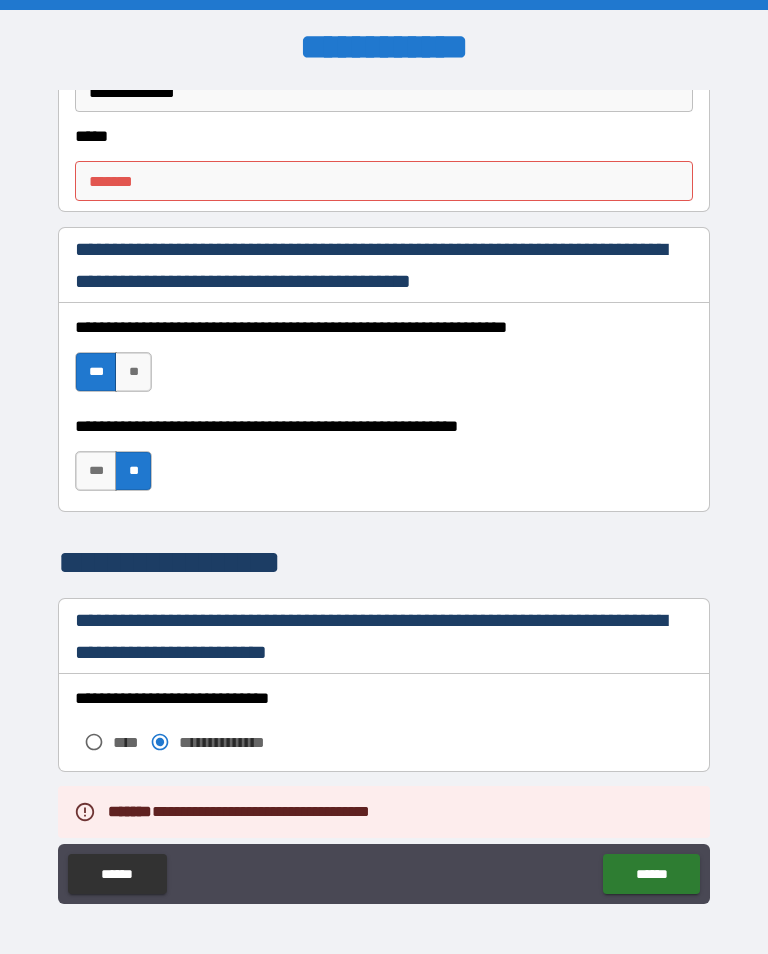 click on "*****   *" at bounding box center [384, 181] 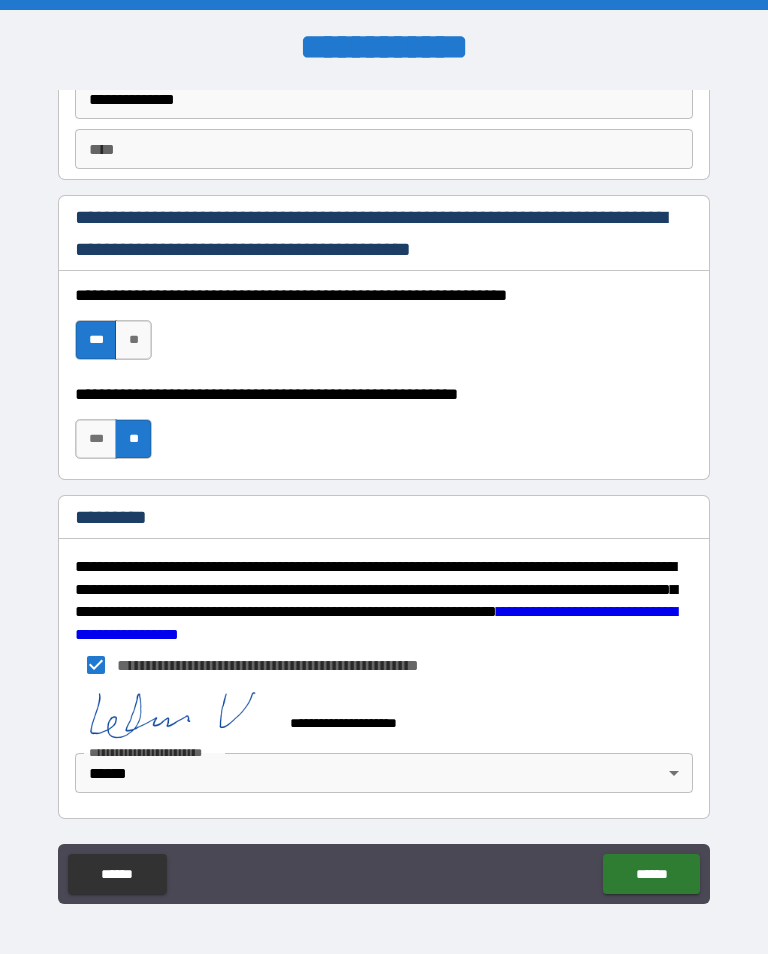 scroll, scrollTop: 2889, scrollLeft: 0, axis: vertical 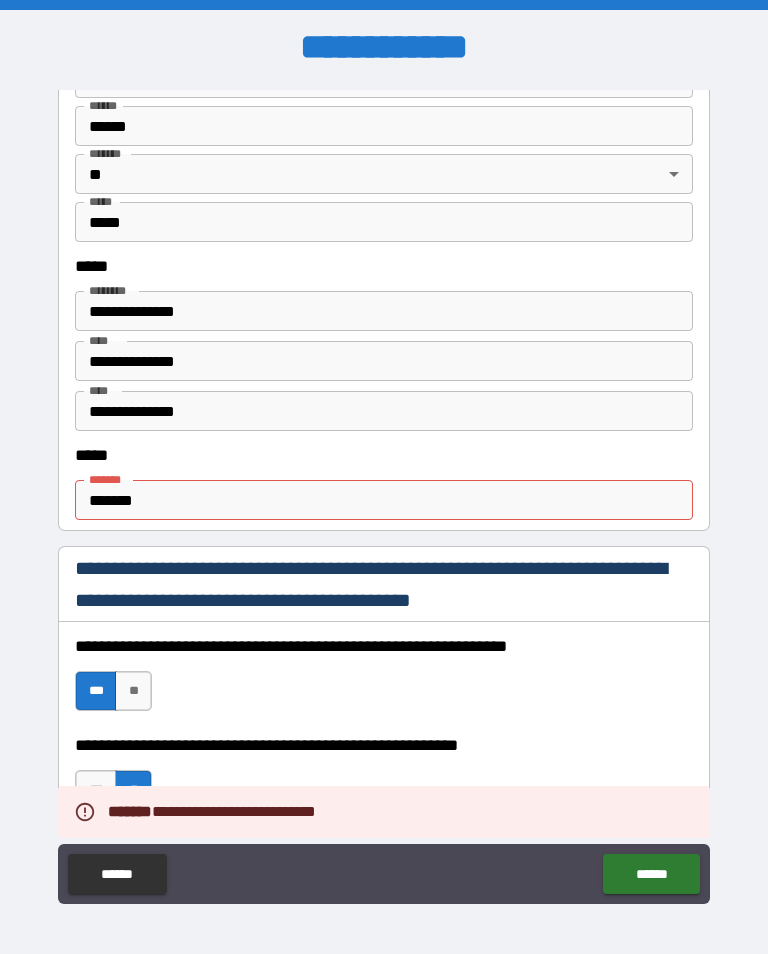 click on "*******" at bounding box center [384, 500] 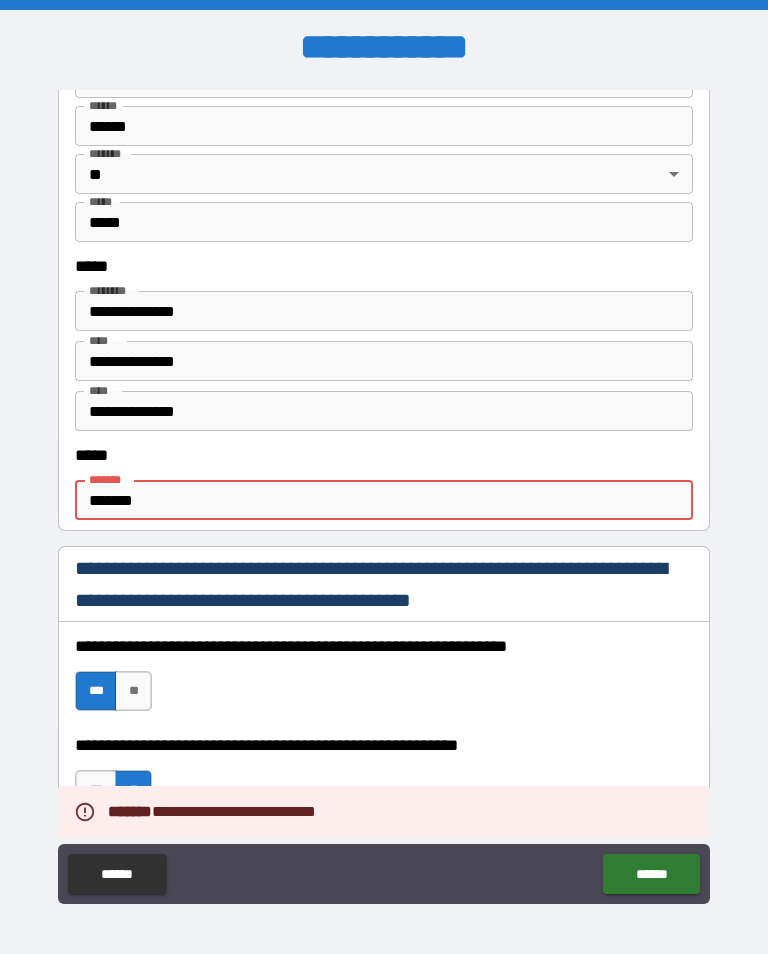 click on "*******" at bounding box center [384, 500] 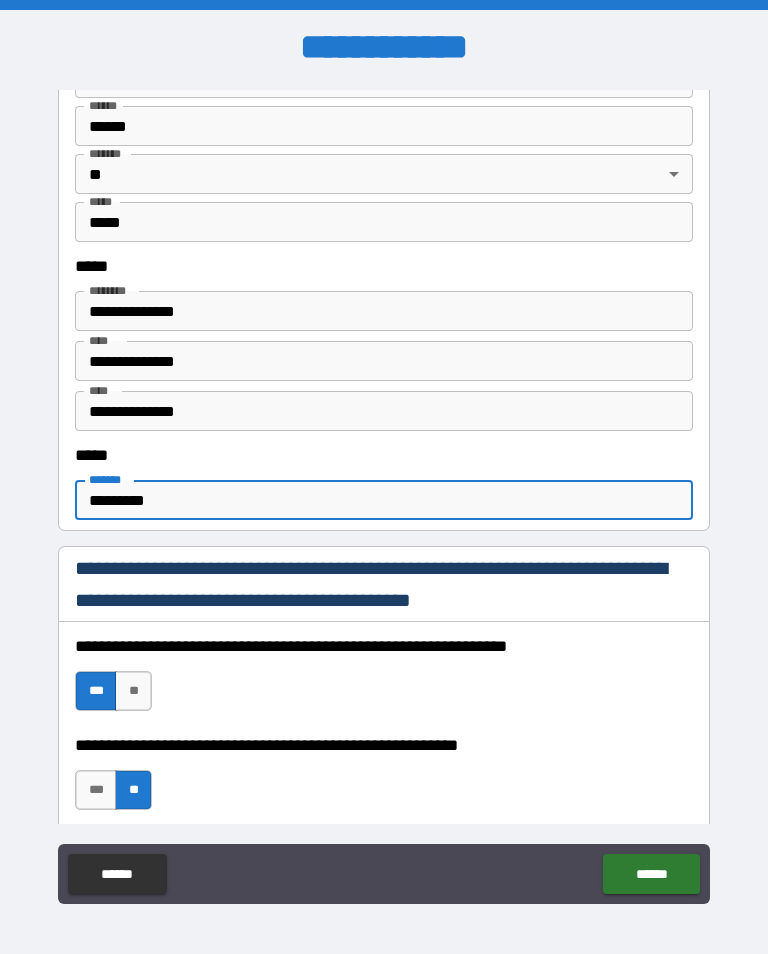 type on "*********" 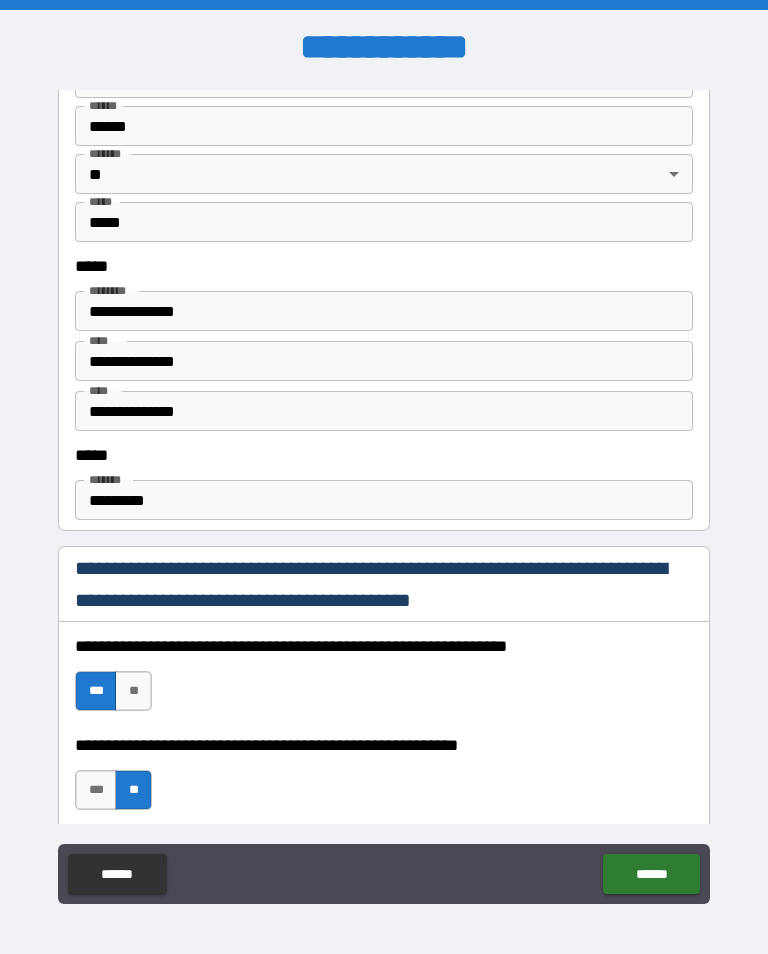 click on "******" at bounding box center (651, 874) 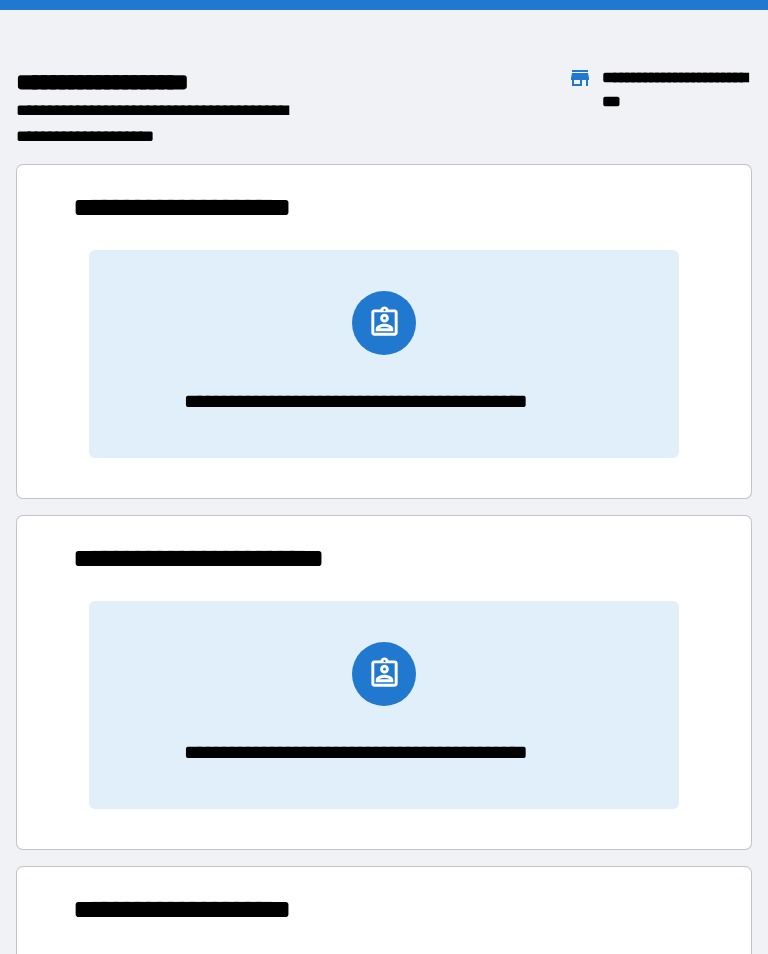 scroll, scrollTop: 1, scrollLeft: 1, axis: both 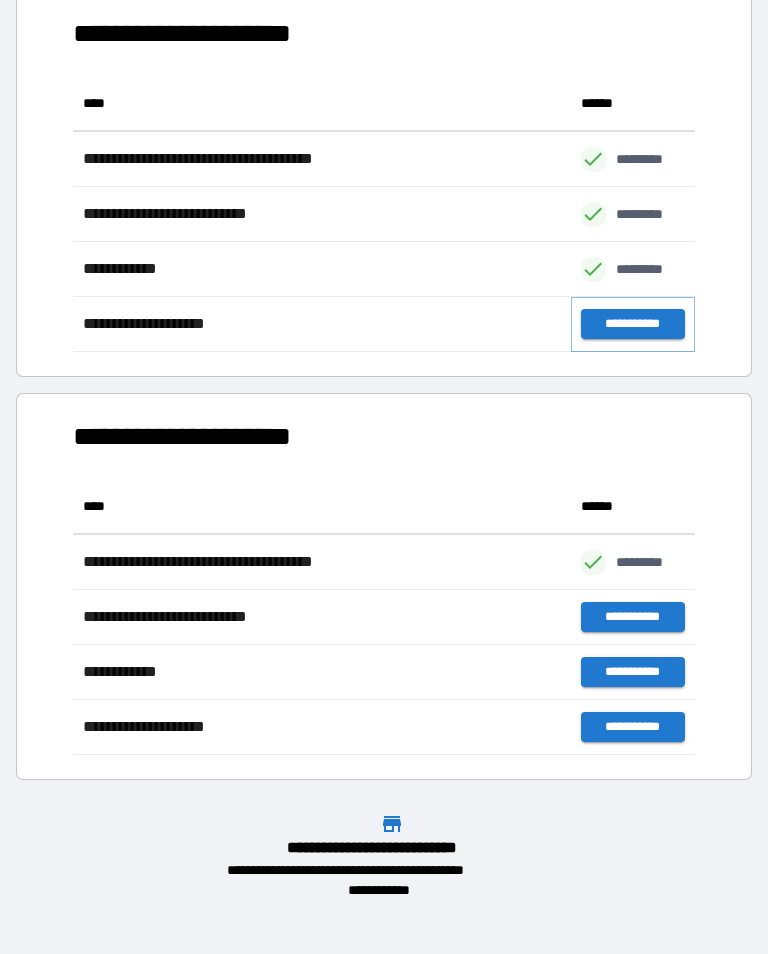 click on "**********" at bounding box center [633, 324] 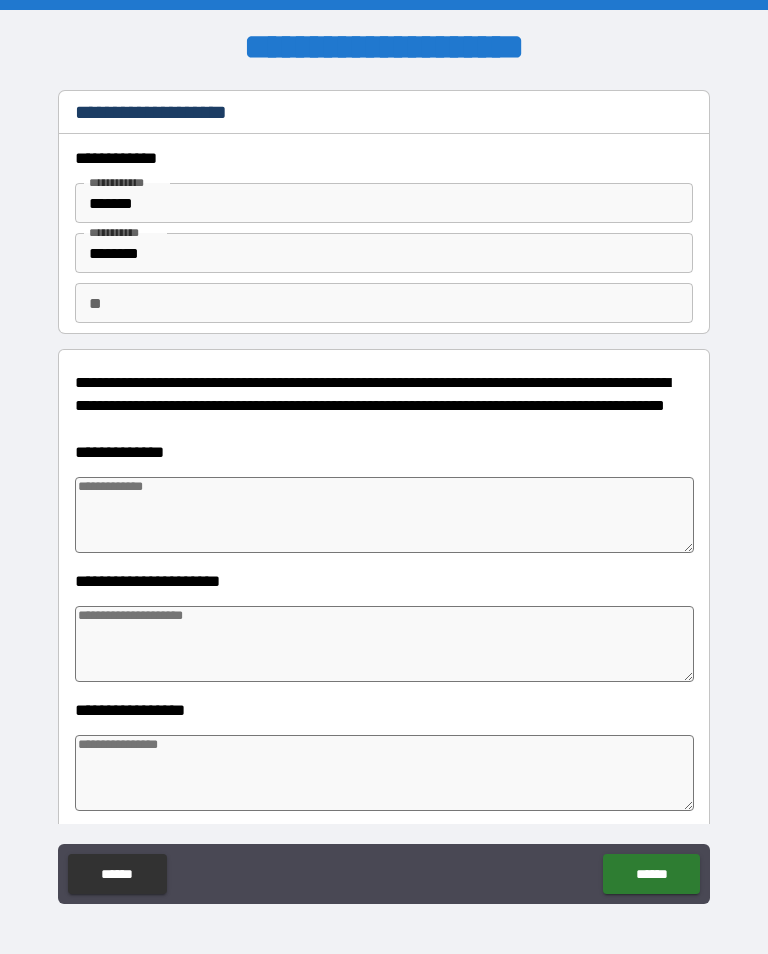 type on "*" 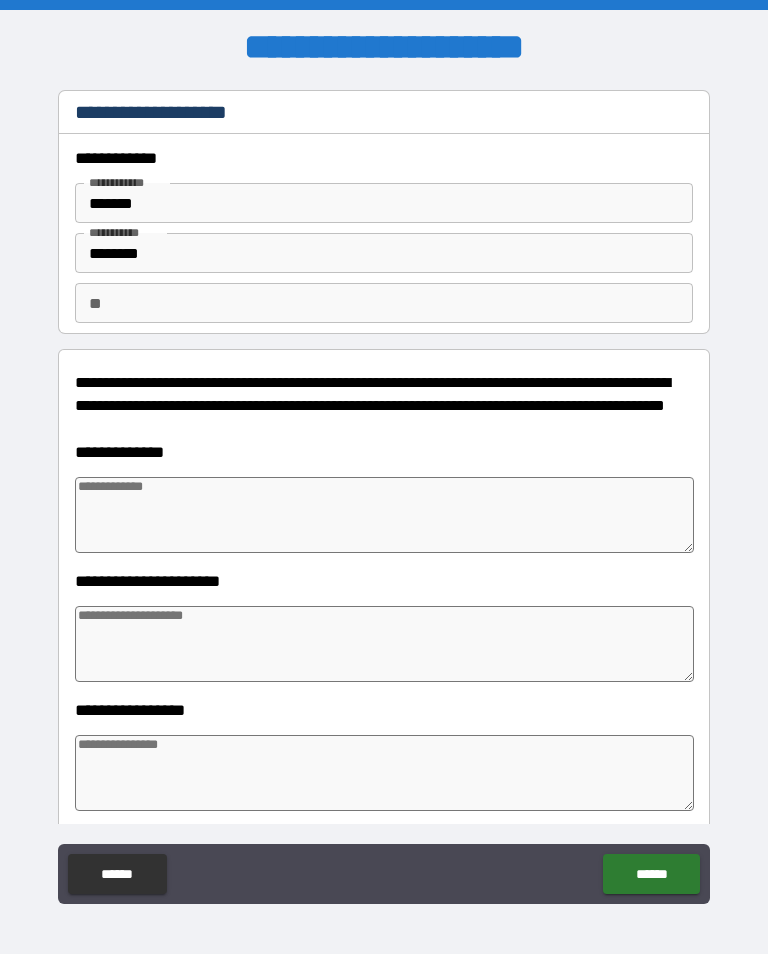 type on "*" 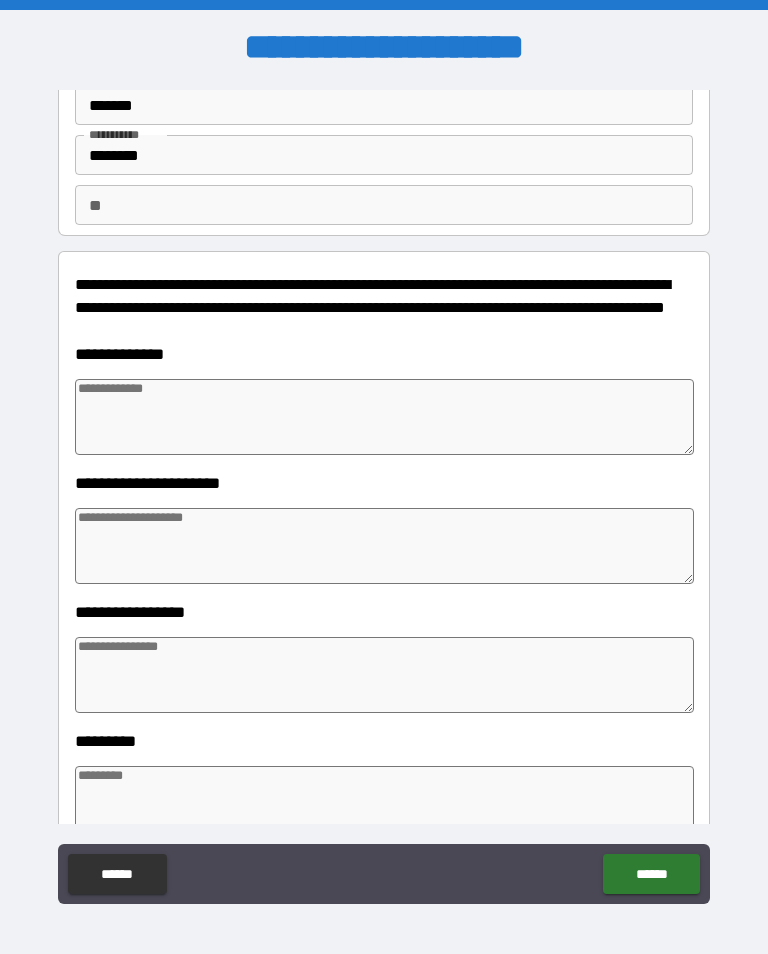 scroll, scrollTop: 97, scrollLeft: 0, axis: vertical 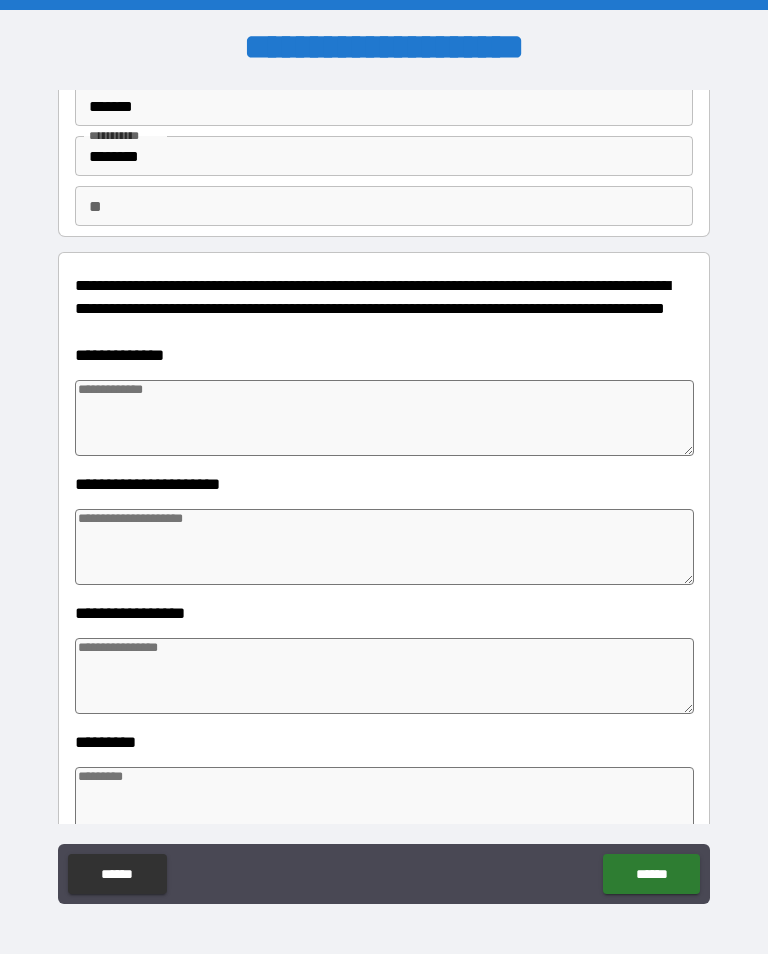 click on "******" at bounding box center [117, 874] 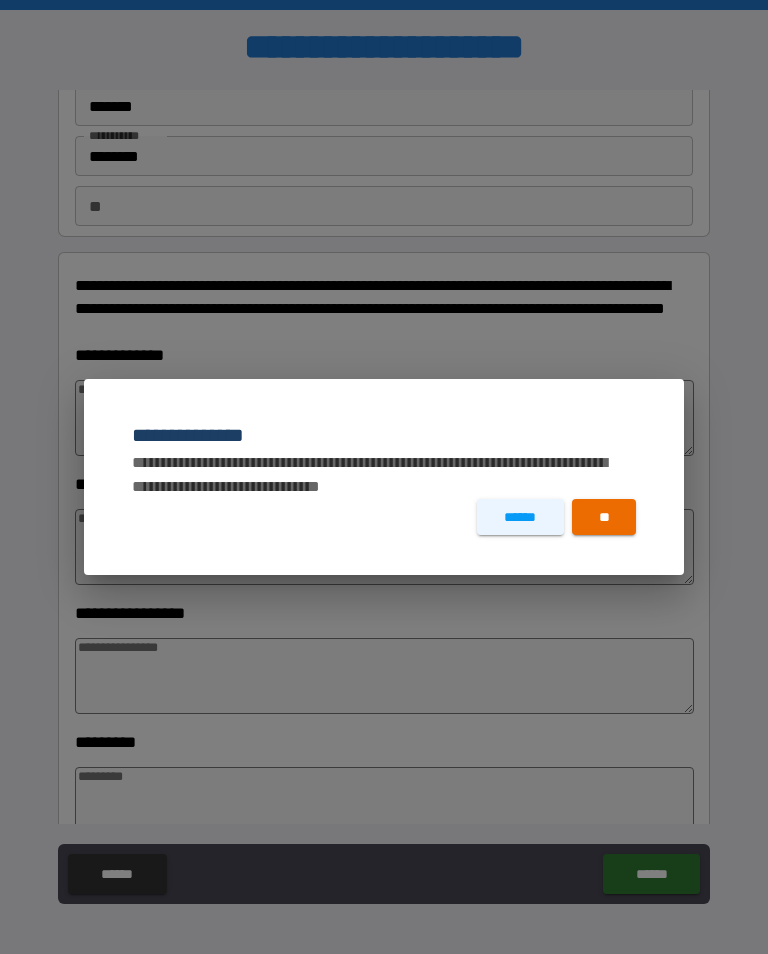 type on "*" 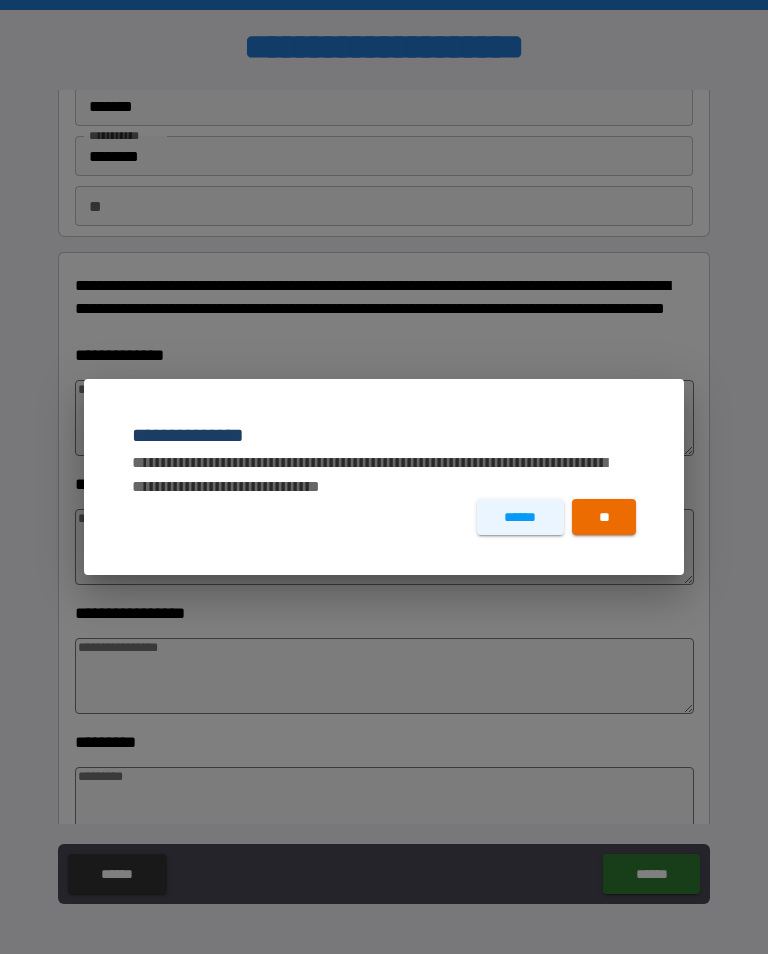 type on "*" 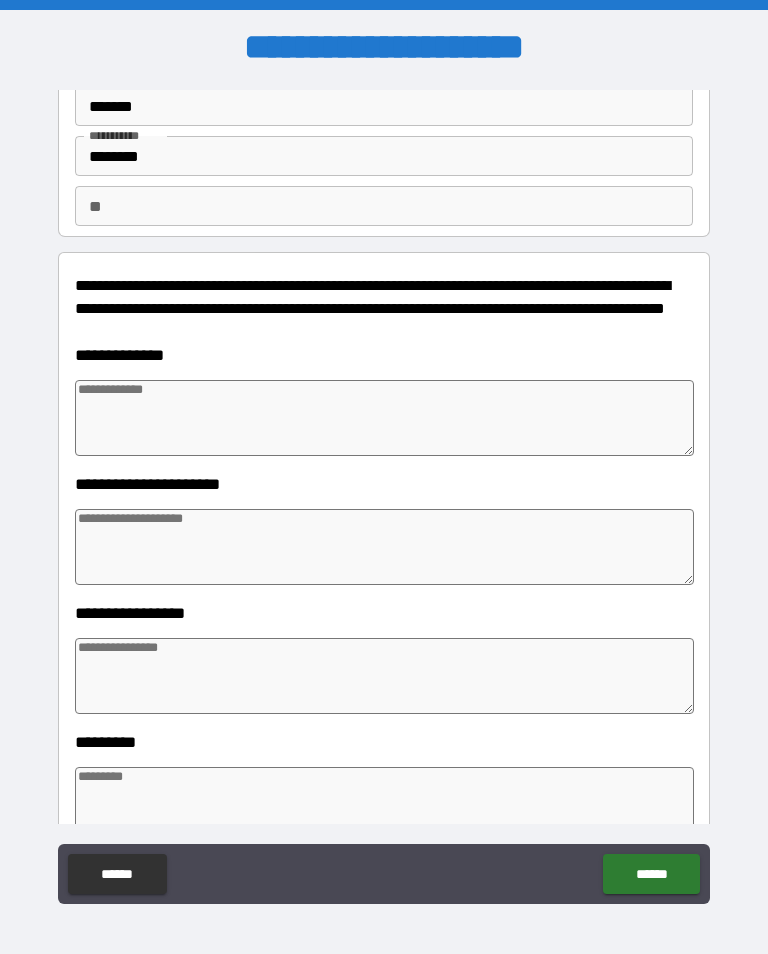 type on "*" 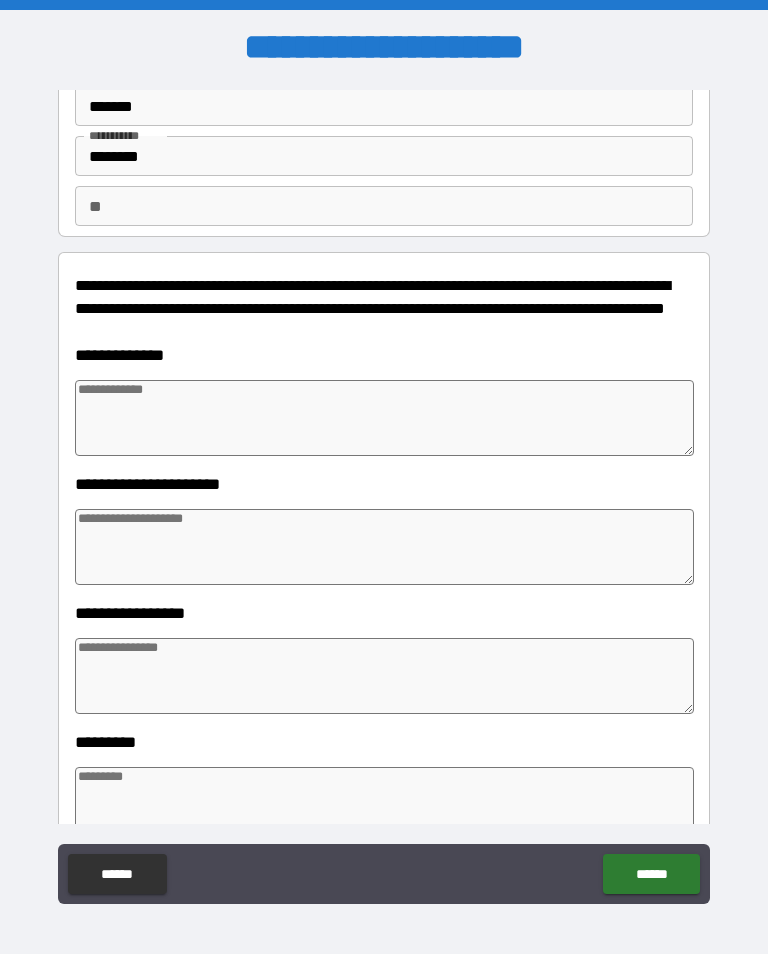 type on "*" 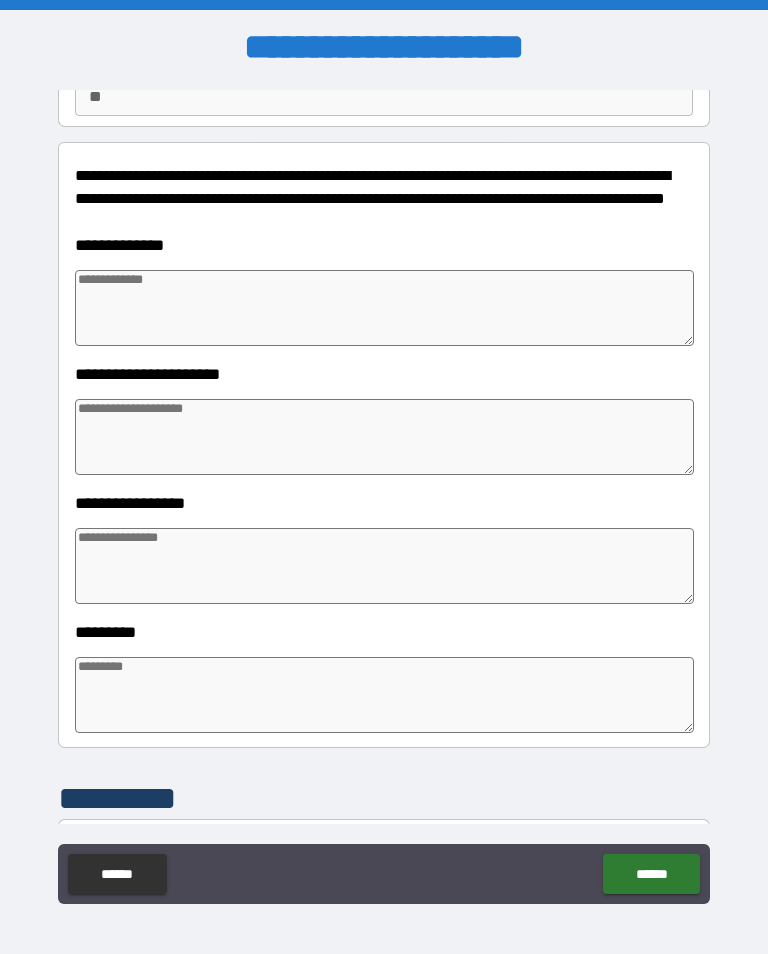 click on "******" at bounding box center [117, 874] 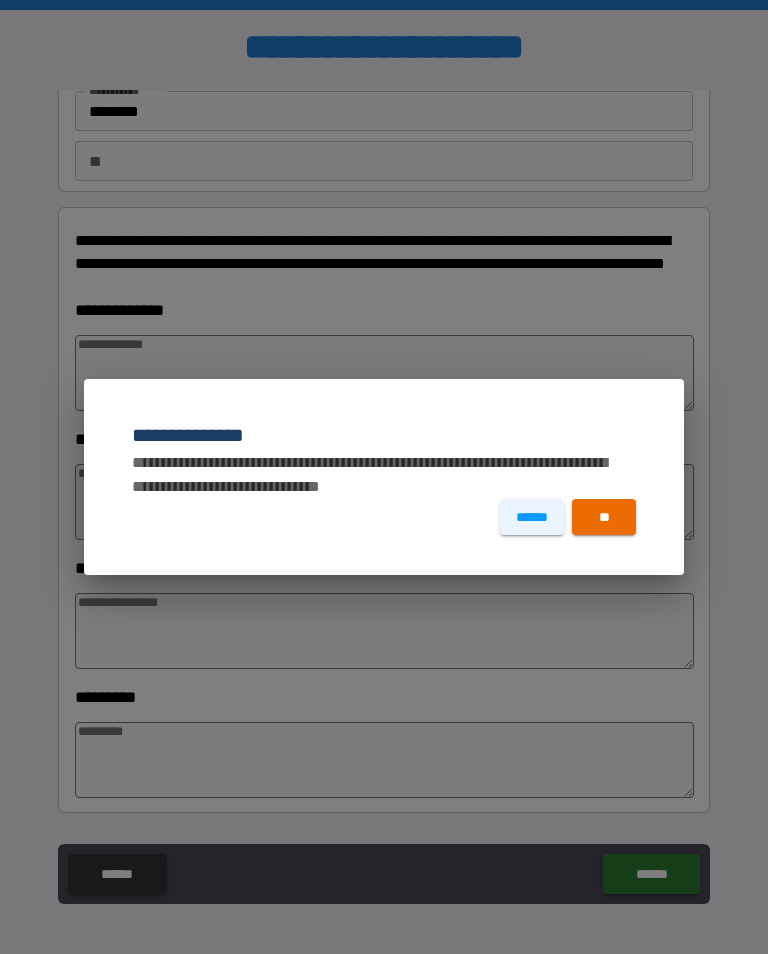 type on "*" 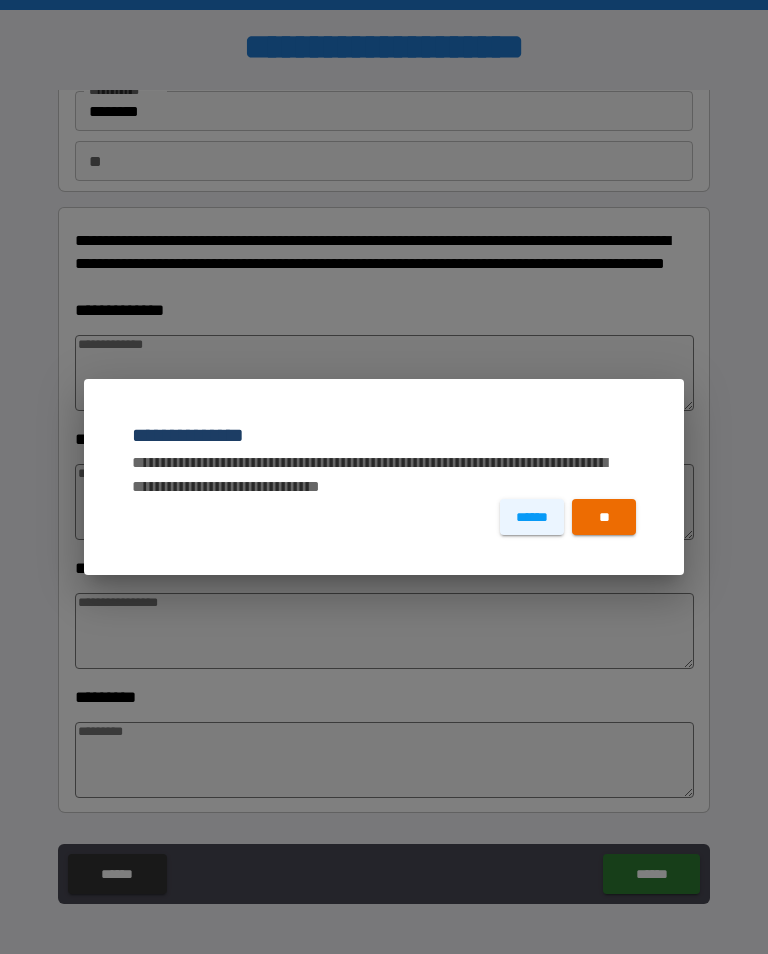 type on "*" 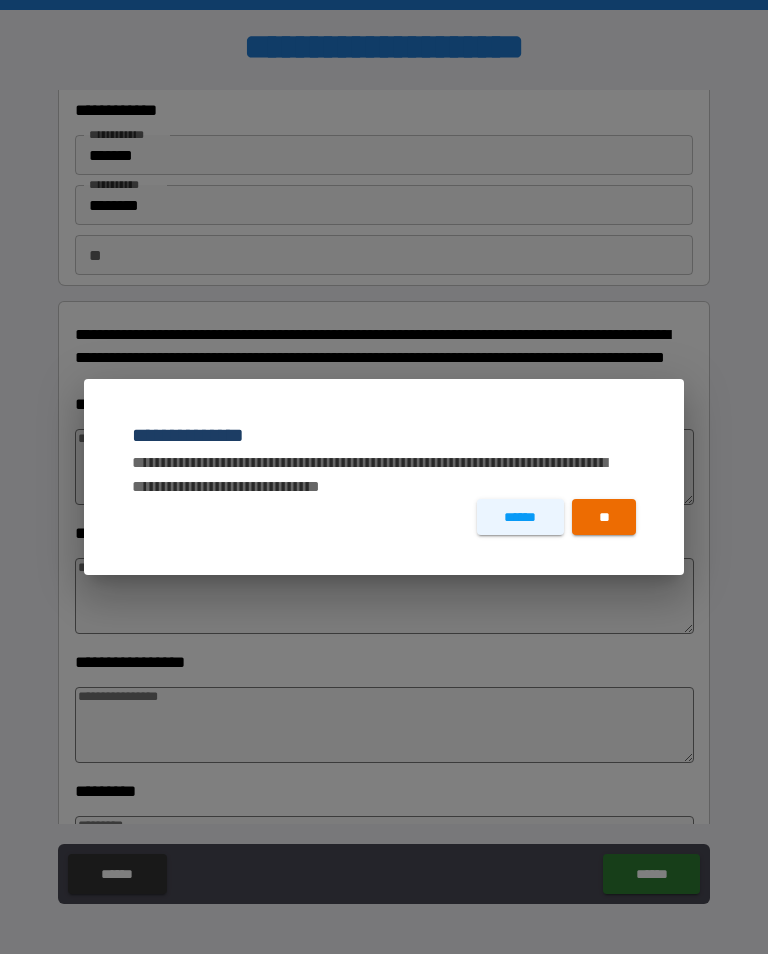 scroll, scrollTop: 0, scrollLeft: 0, axis: both 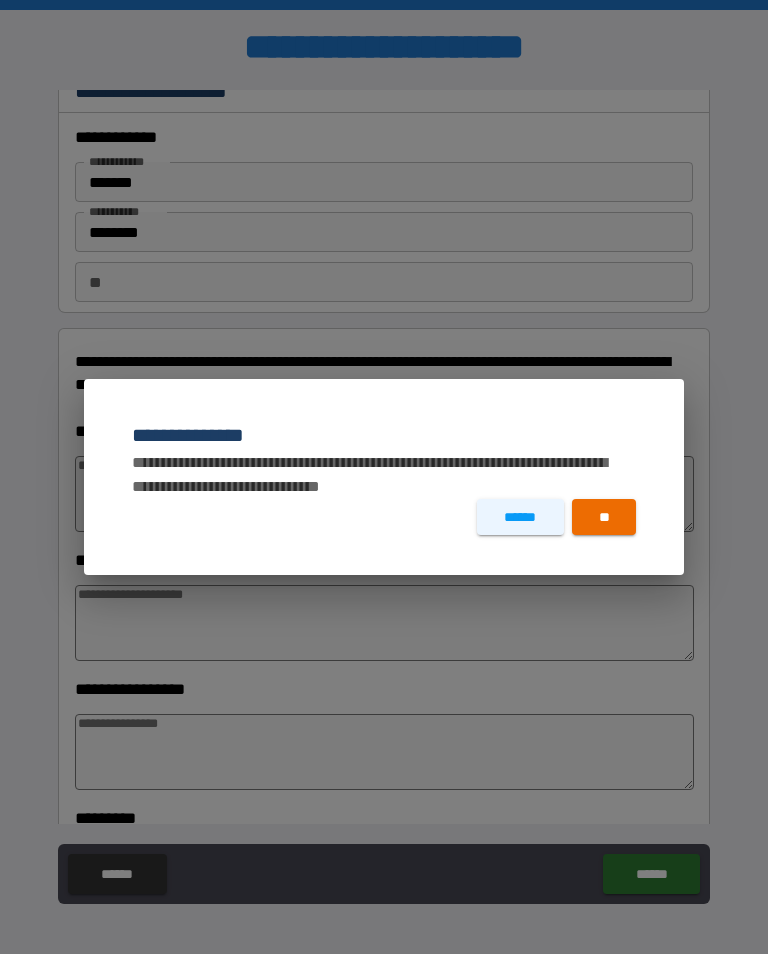 click on "**" at bounding box center [604, 517] 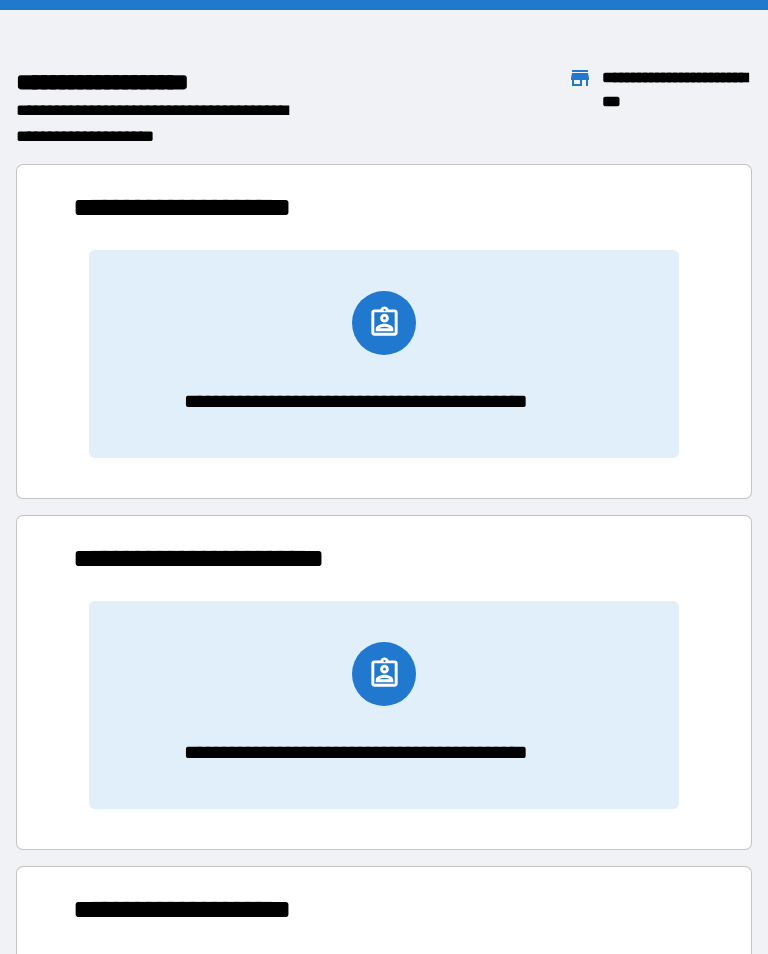 scroll, scrollTop: 276, scrollLeft: 622, axis: both 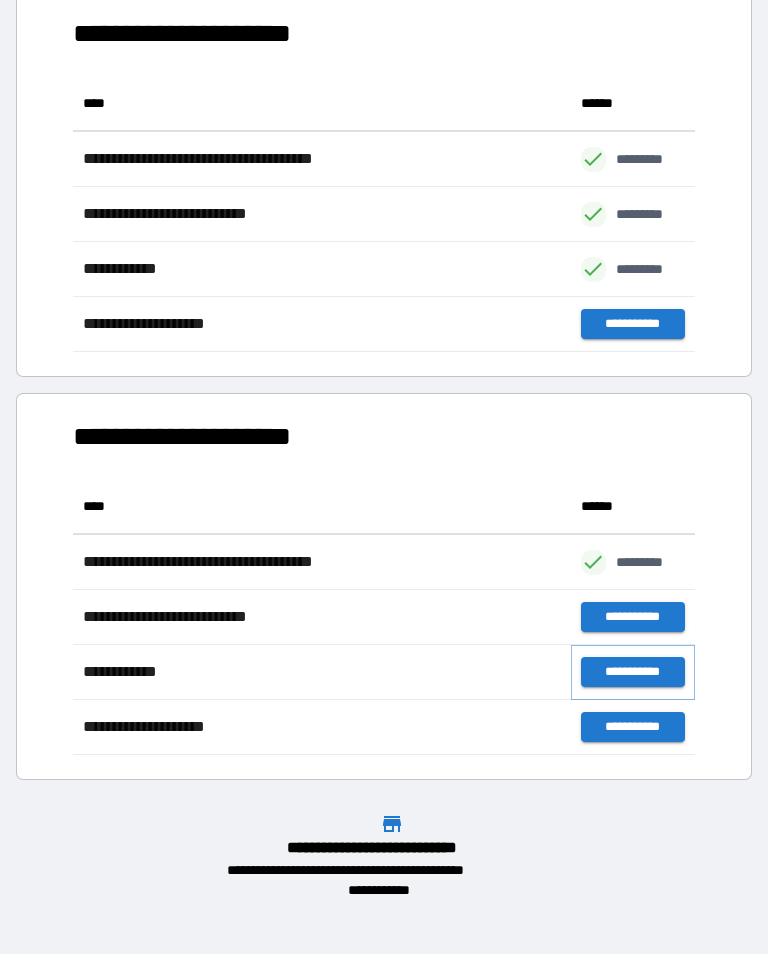 click on "**********" at bounding box center (633, 672) 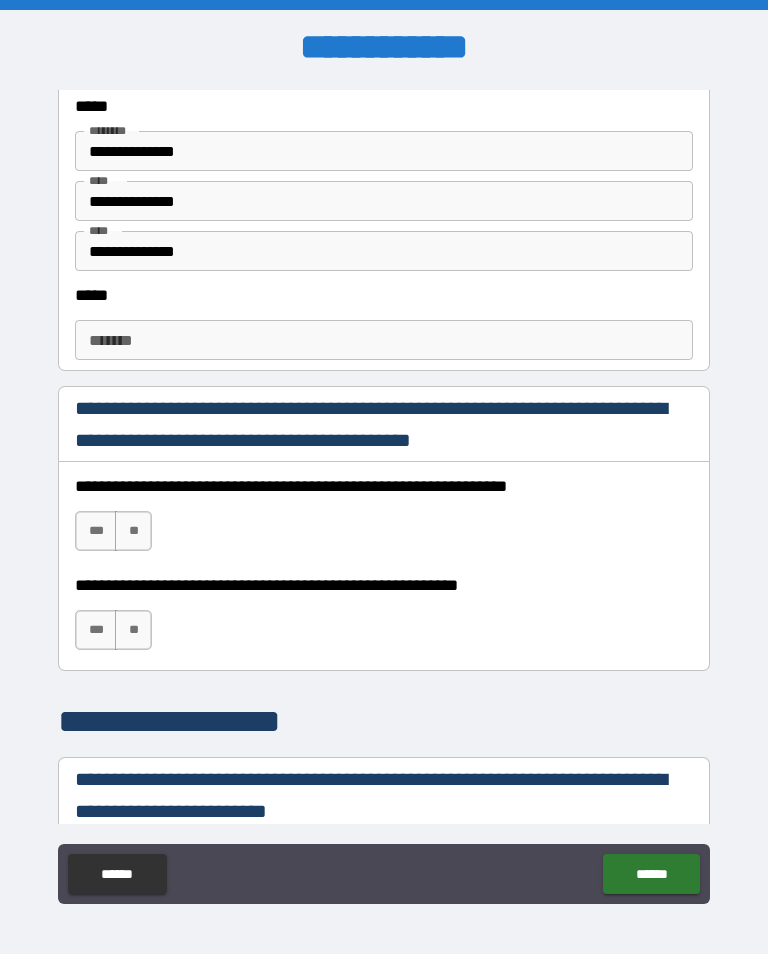 scroll, scrollTop: 1032, scrollLeft: 0, axis: vertical 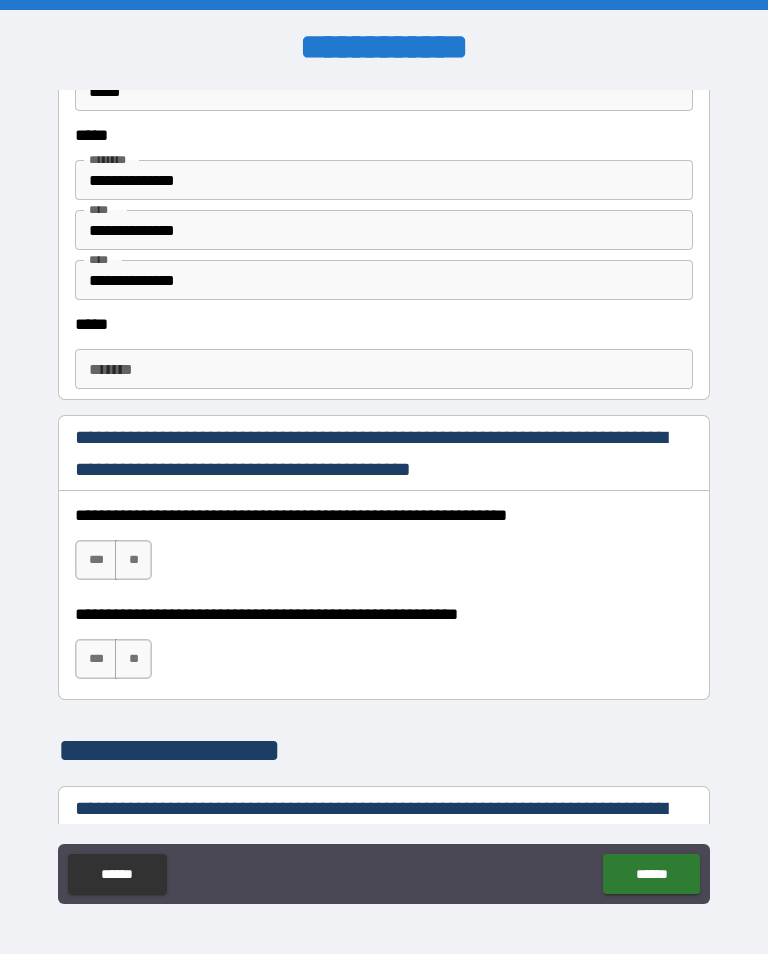 click on "*****   * *****   *" at bounding box center [384, 369] 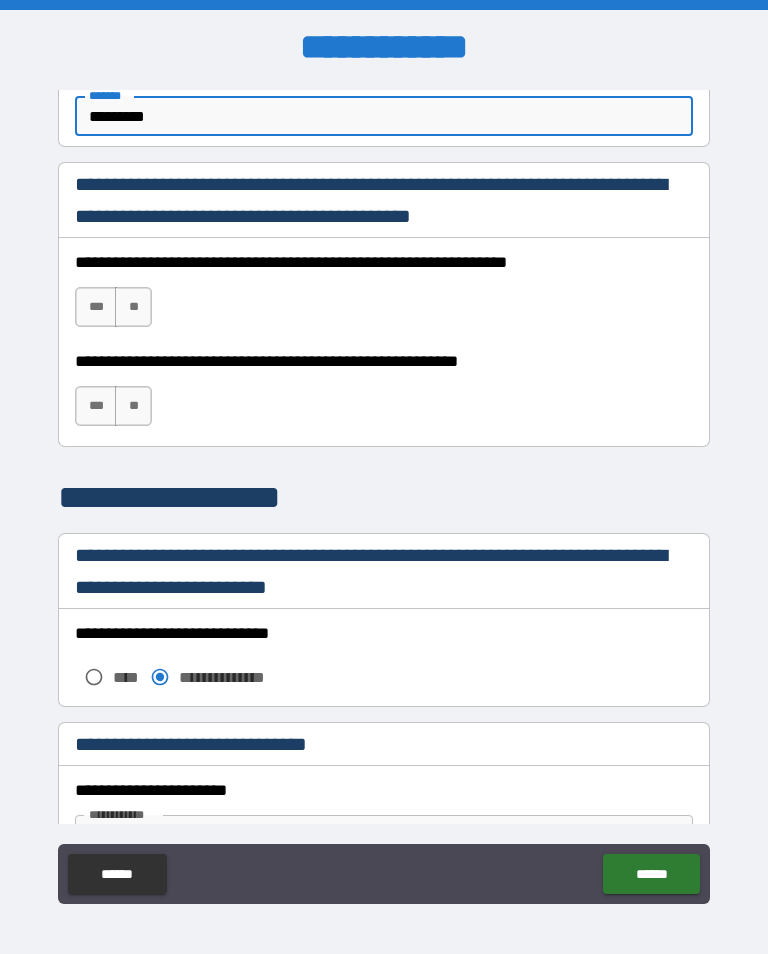 scroll, scrollTop: 1284, scrollLeft: 0, axis: vertical 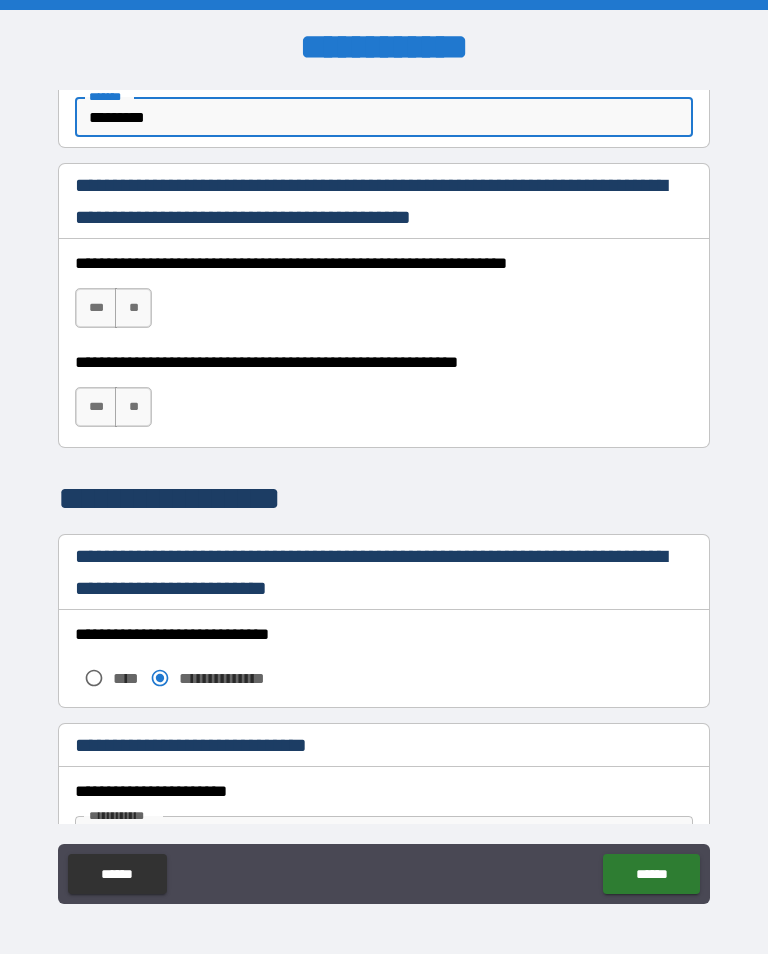 type on "*********" 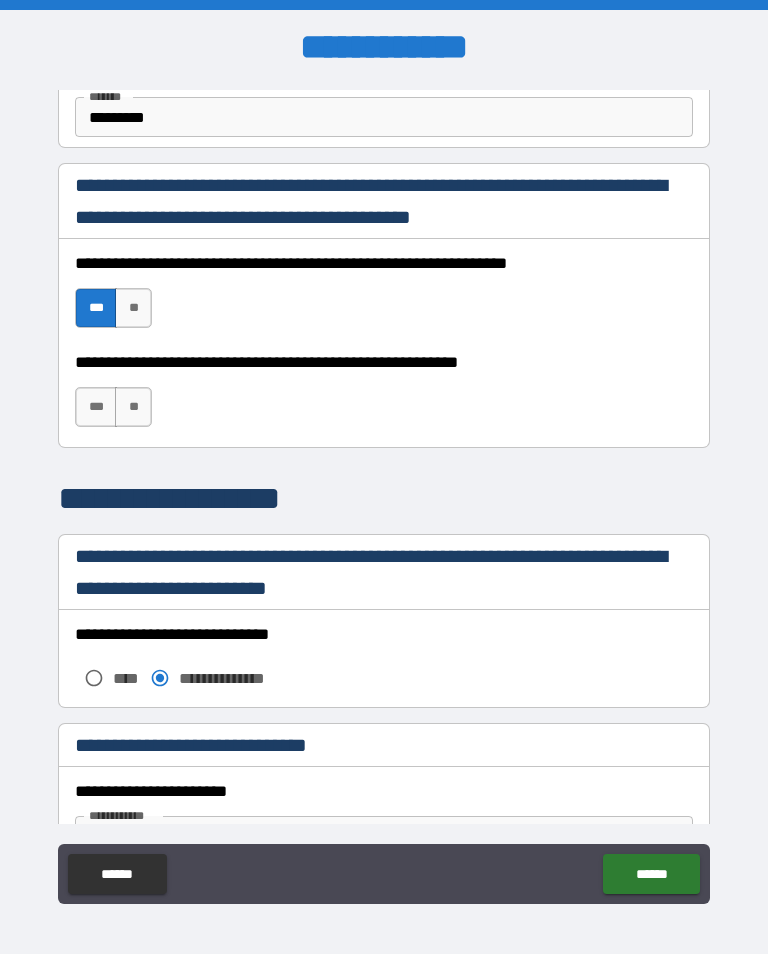click on "**" at bounding box center [133, 407] 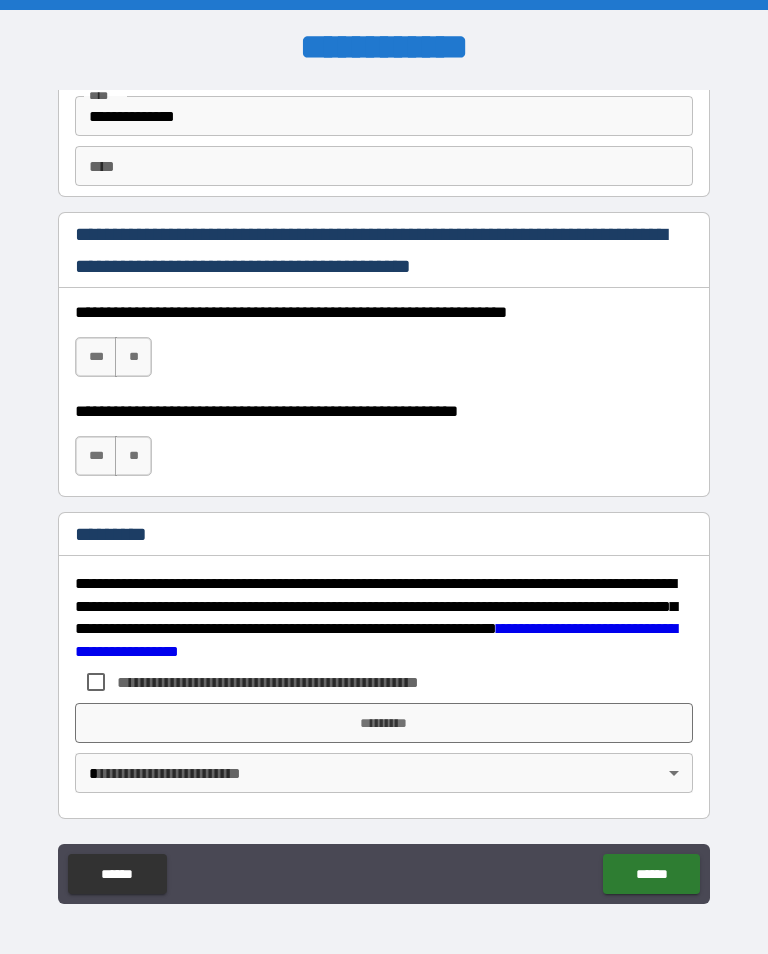 scroll, scrollTop: 2872, scrollLeft: 0, axis: vertical 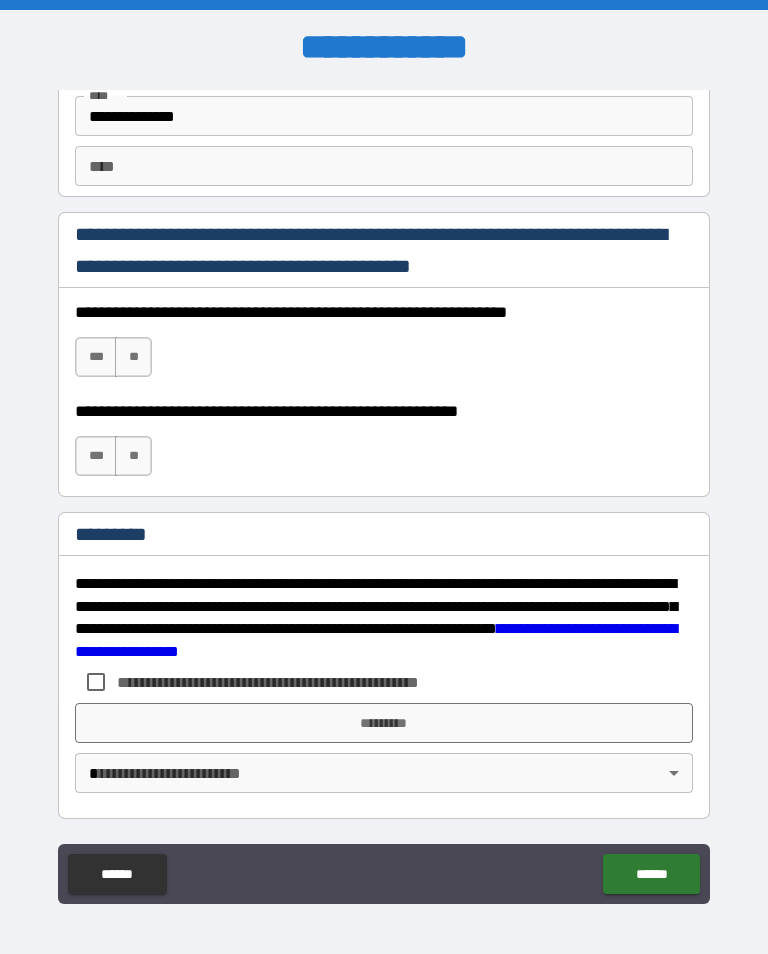 click on "***" at bounding box center [96, 357] 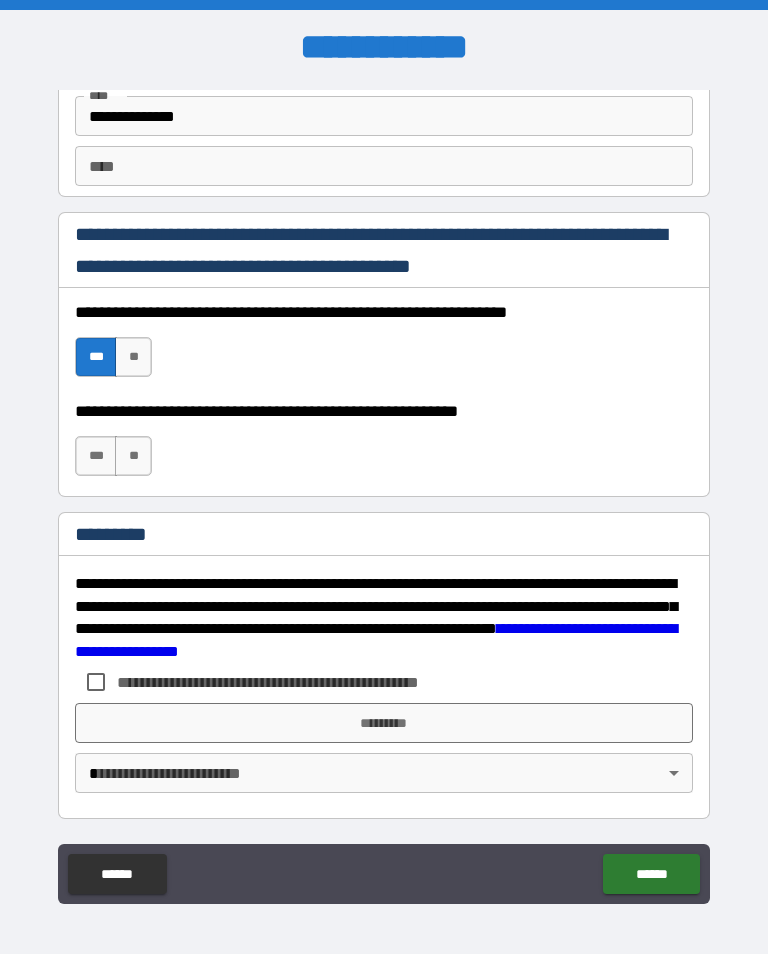 click on "**" at bounding box center [133, 456] 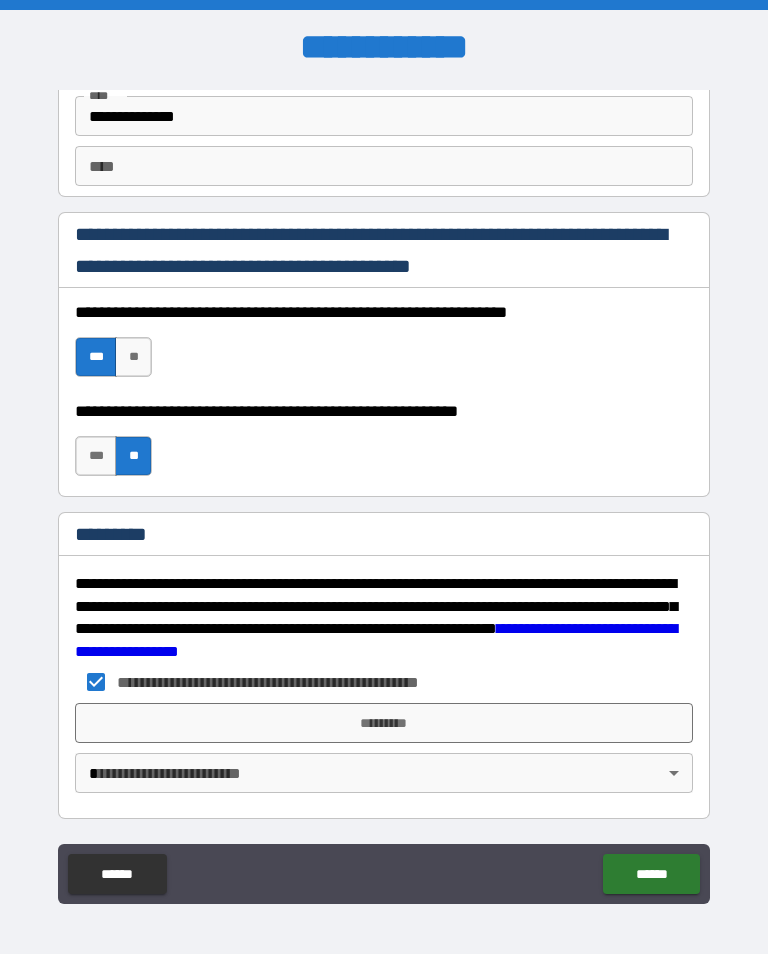 click on "*********" at bounding box center [384, 723] 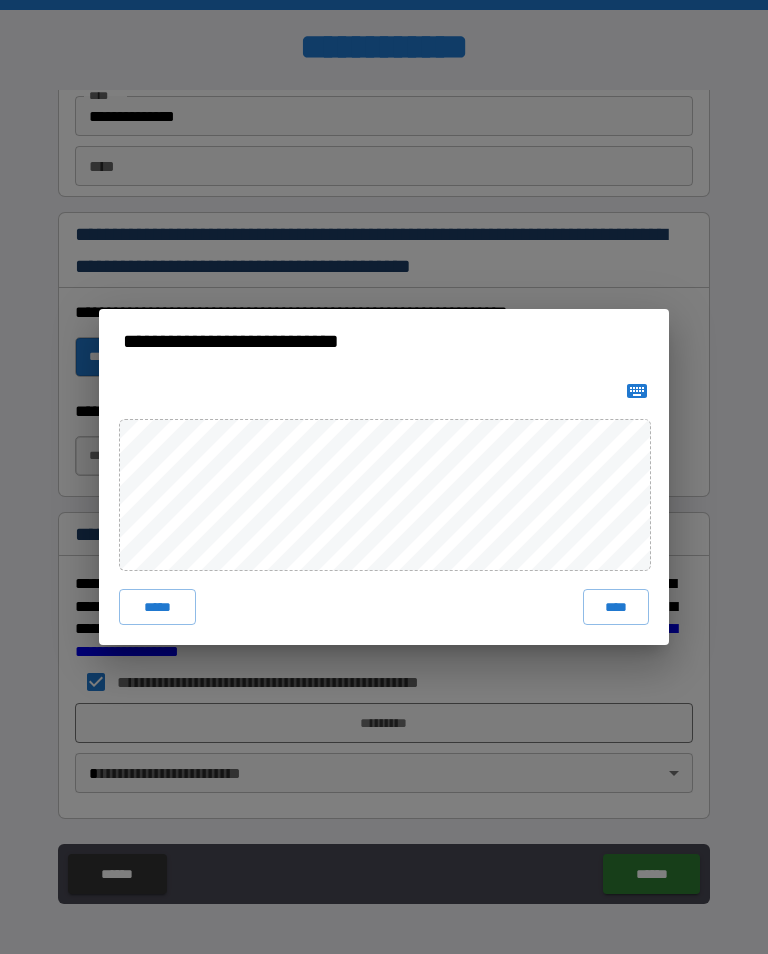click on "**********" at bounding box center (384, 477) 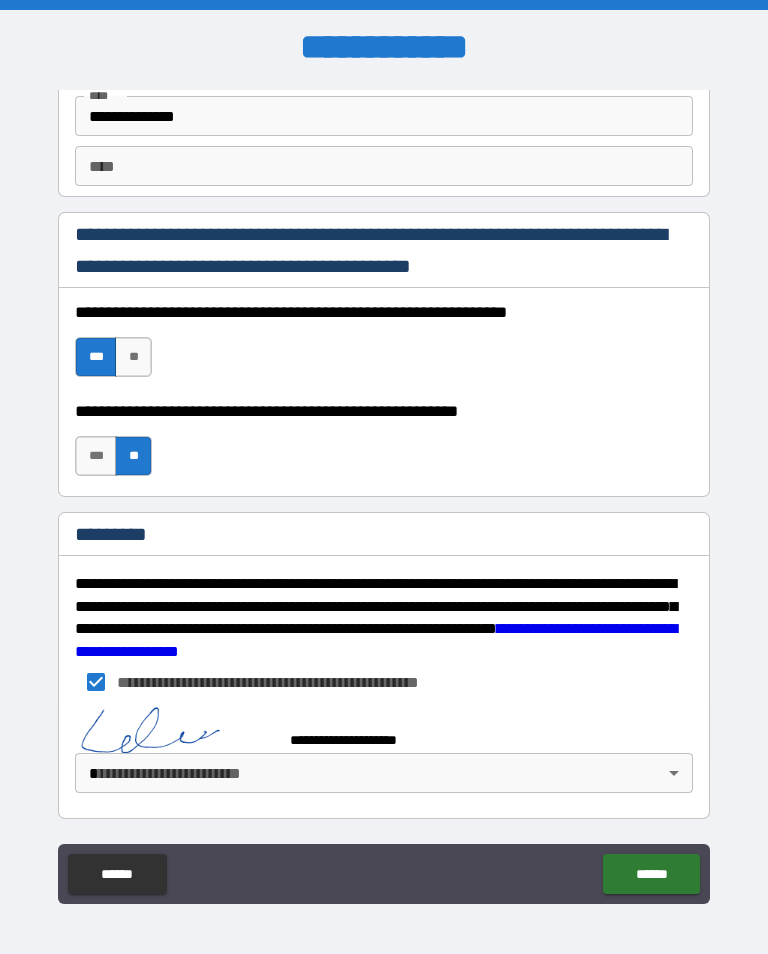 scroll, scrollTop: 2862, scrollLeft: 0, axis: vertical 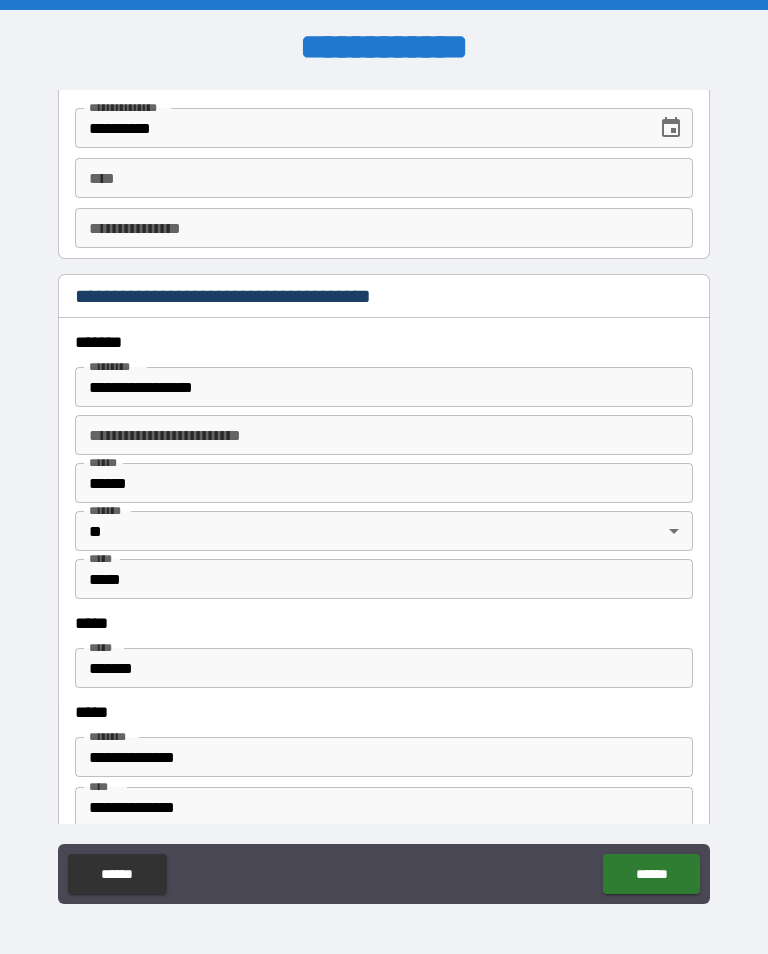 click on "******" at bounding box center (651, 874) 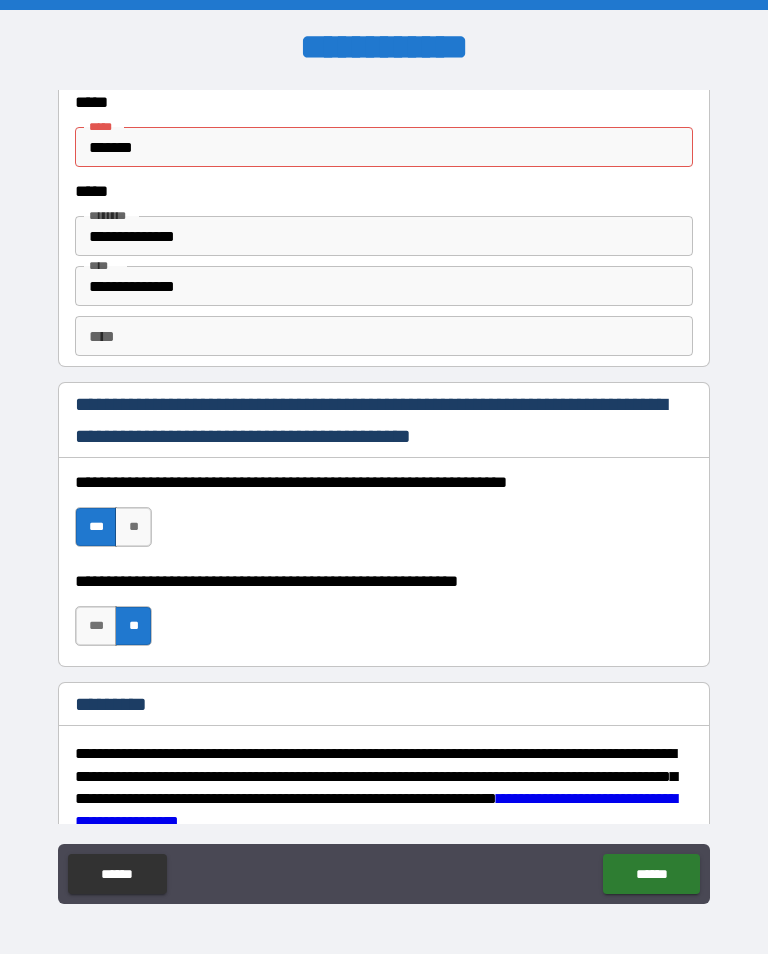 scroll, scrollTop: 2629, scrollLeft: 0, axis: vertical 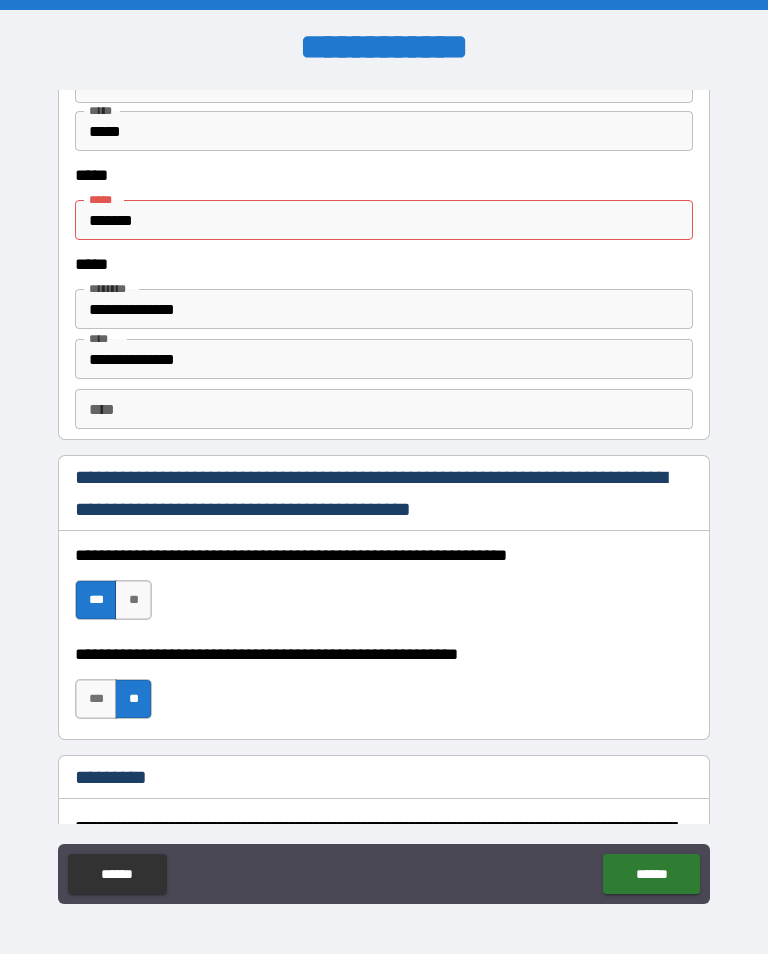 click on "*******" at bounding box center [384, 220] 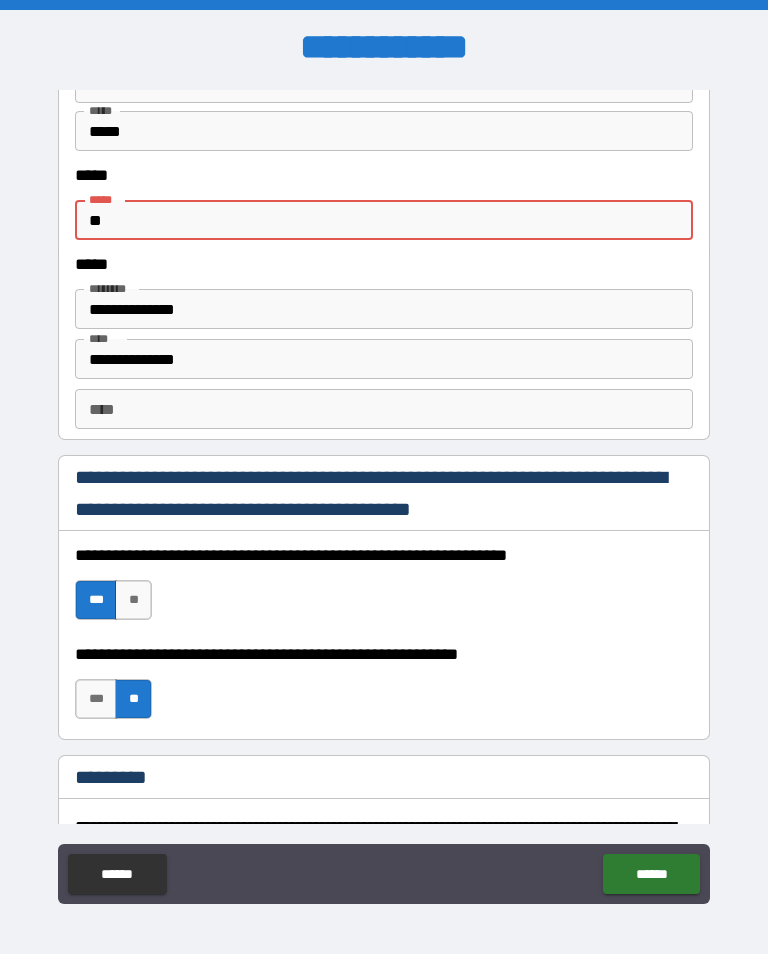 type on "*" 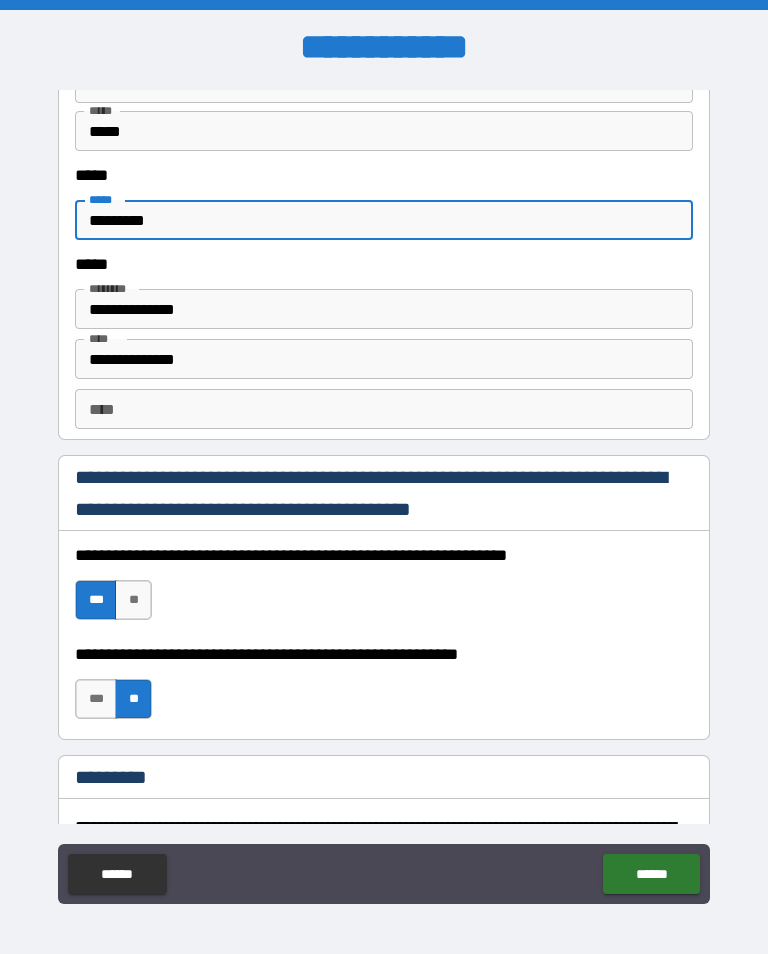 type on "*********" 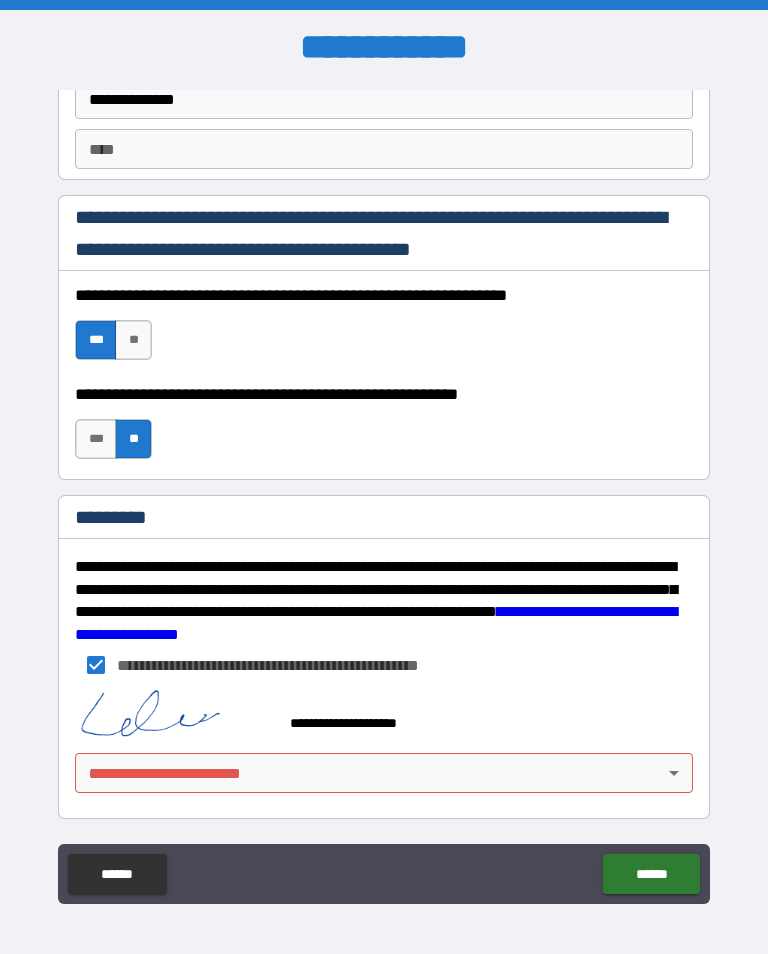 scroll, scrollTop: 2889, scrollLeft: 0, axis: vertical 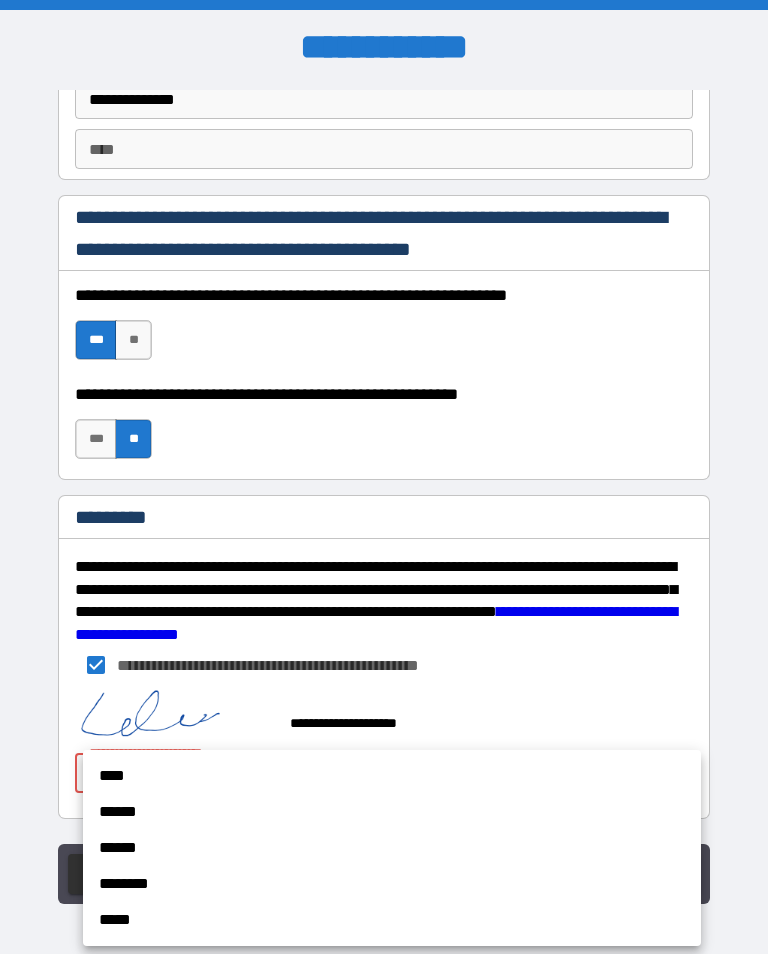 click on "******" at bounding box center [392, 848] 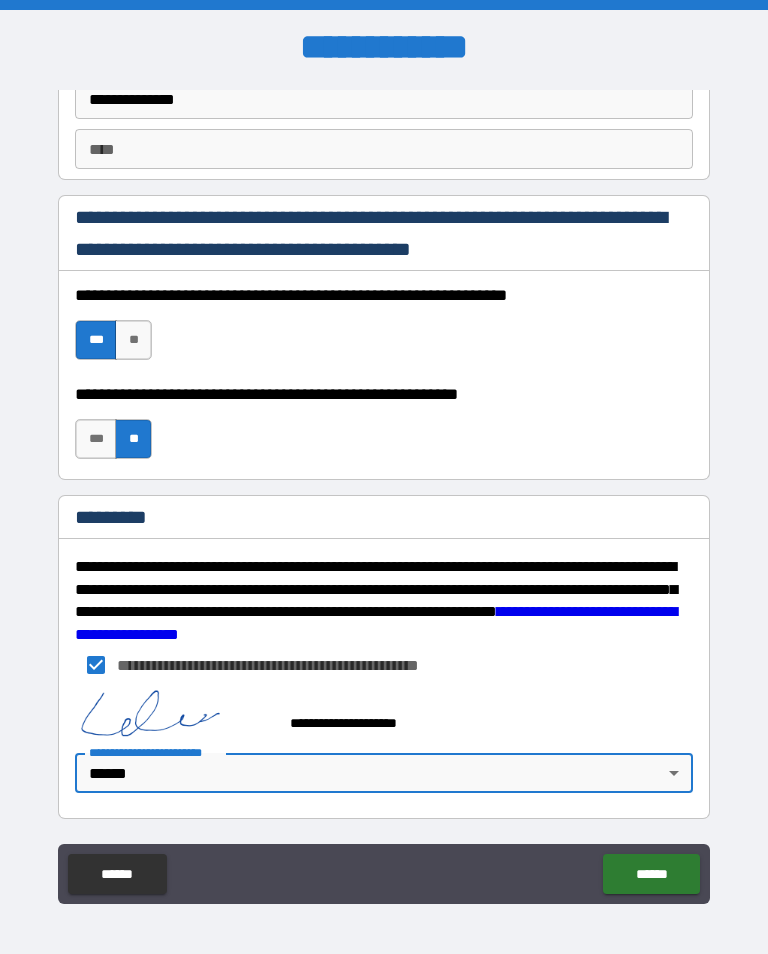 click on "**********" at bounding box center (384, 492) 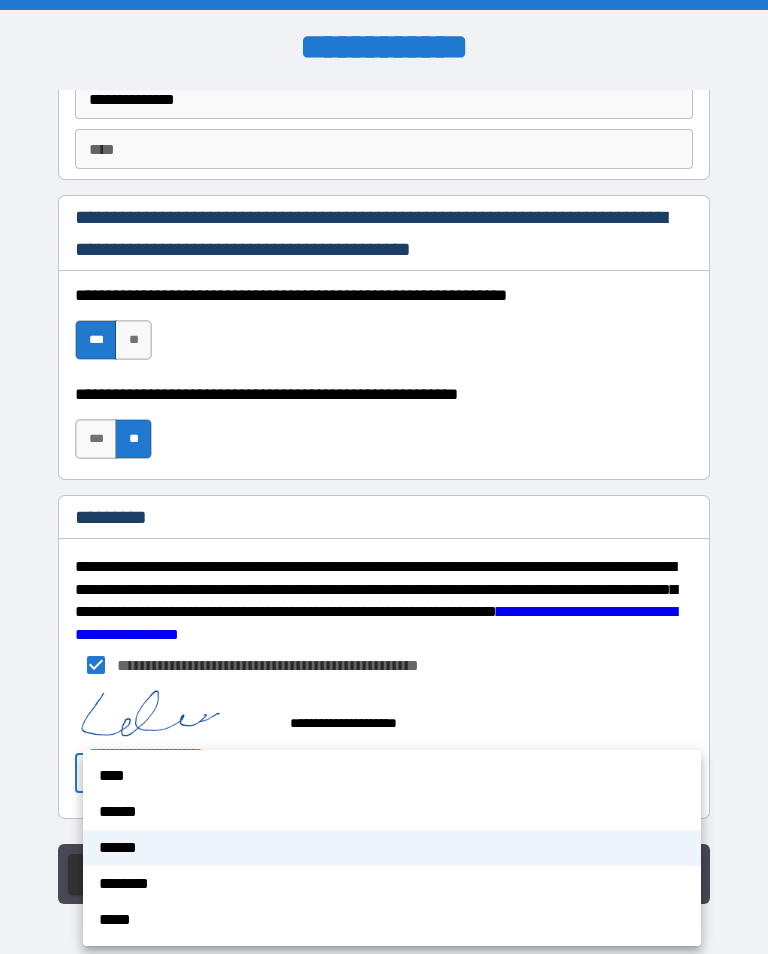 click on "******" at bounding box center (392, 812) 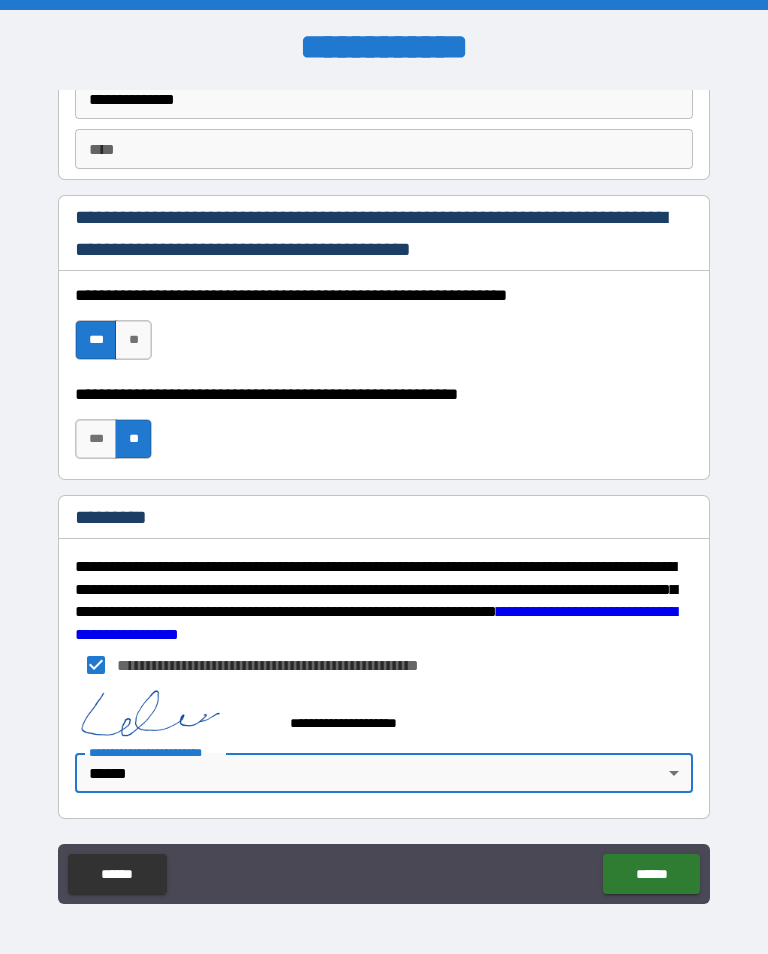 click on "******" at bounding box center [651, 874] 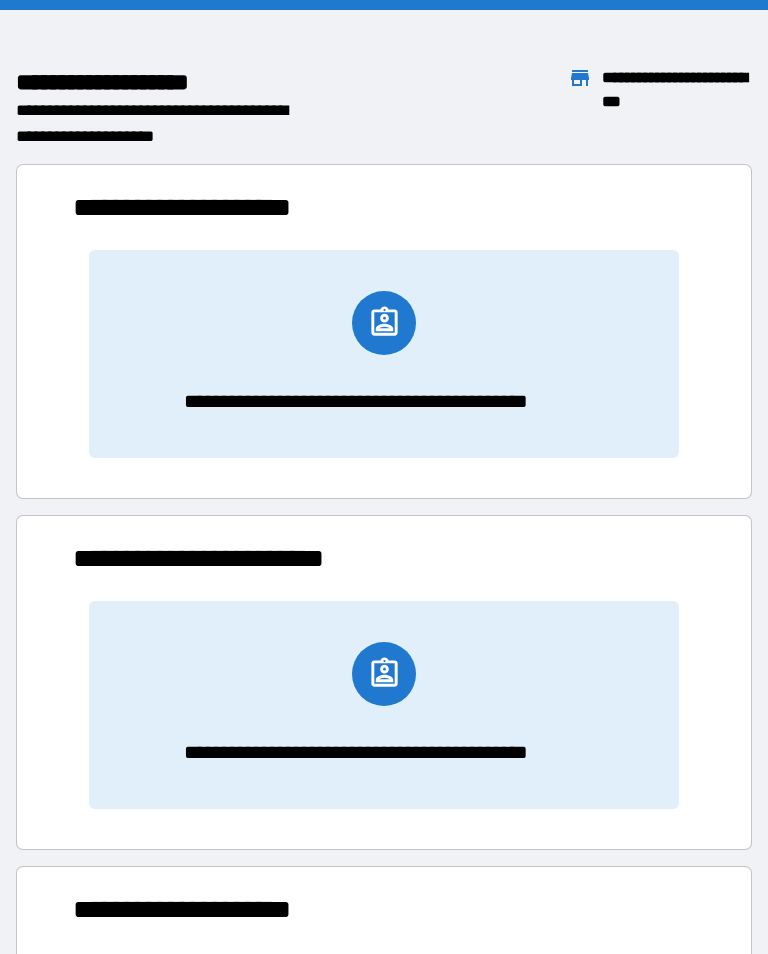 scroll, scrollTop: 276, scrollLeft: 622, axis: both 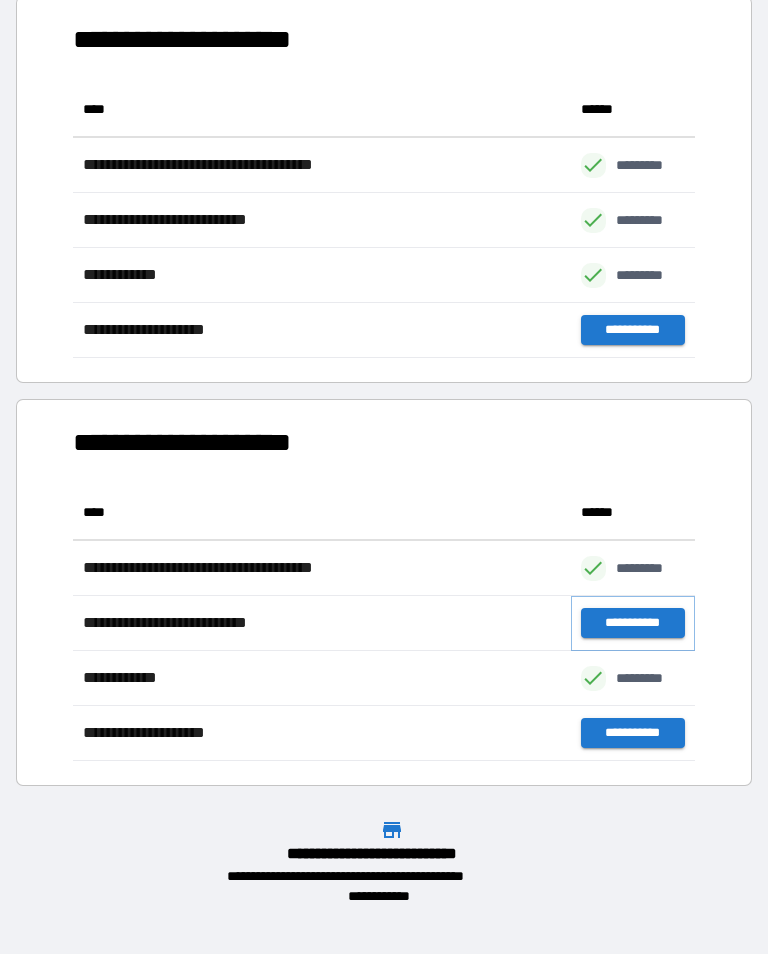 click on "**********" at bounding box center (633, 623) 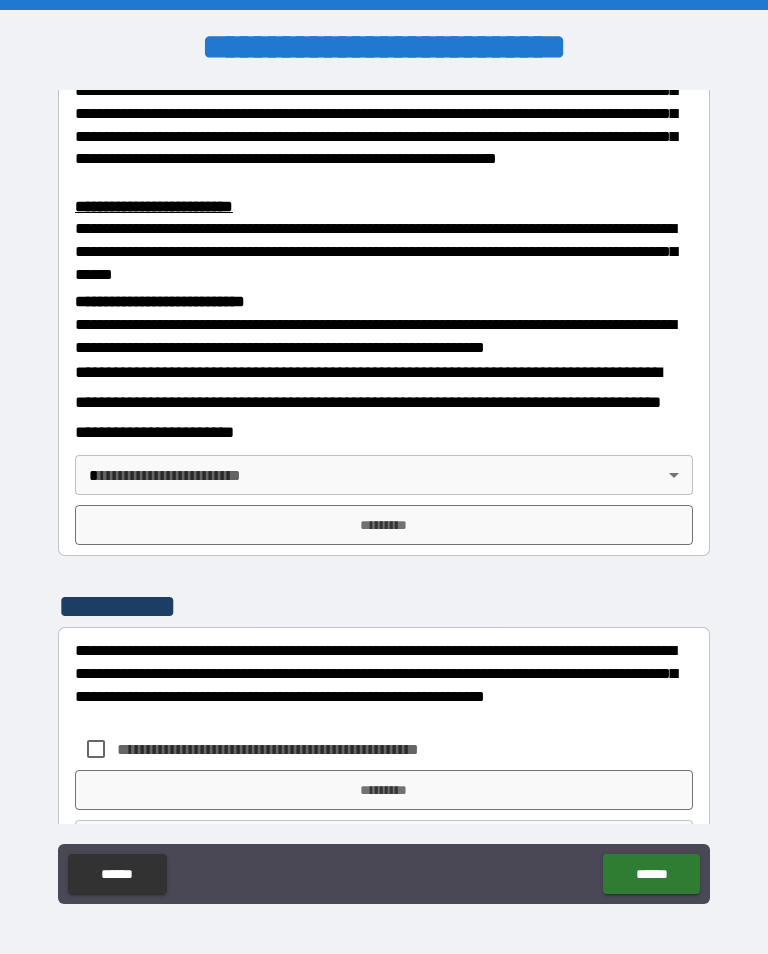 scroll, scrollTop: 602, scrollLeft: 0, axis: vertical 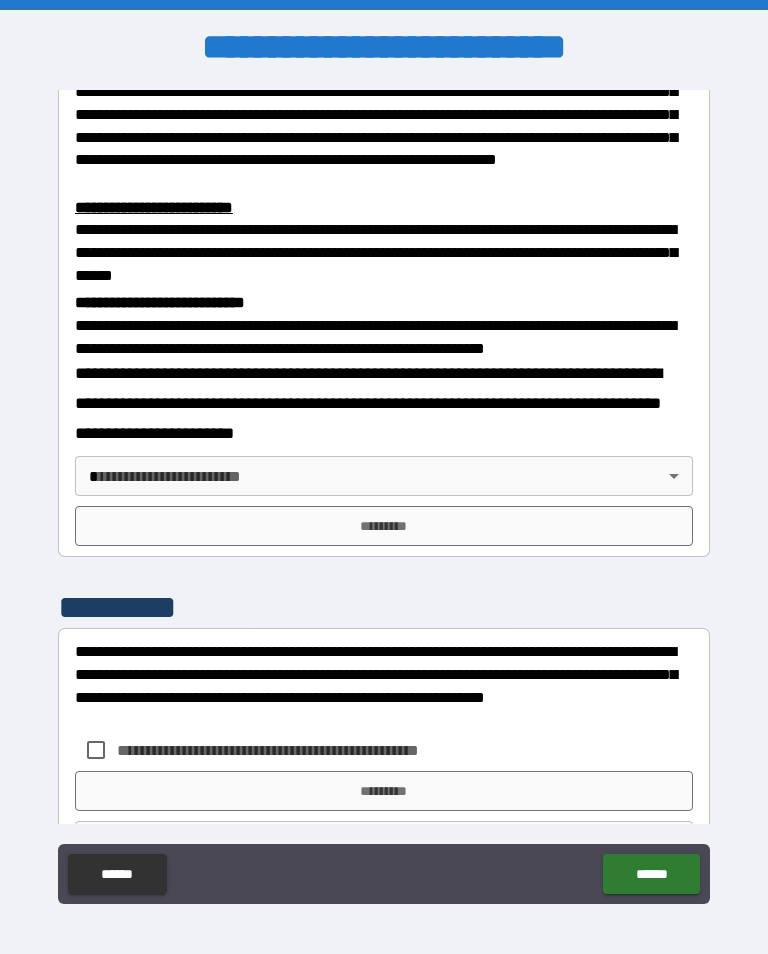 click on "**********" at bounding box center [384, 492] 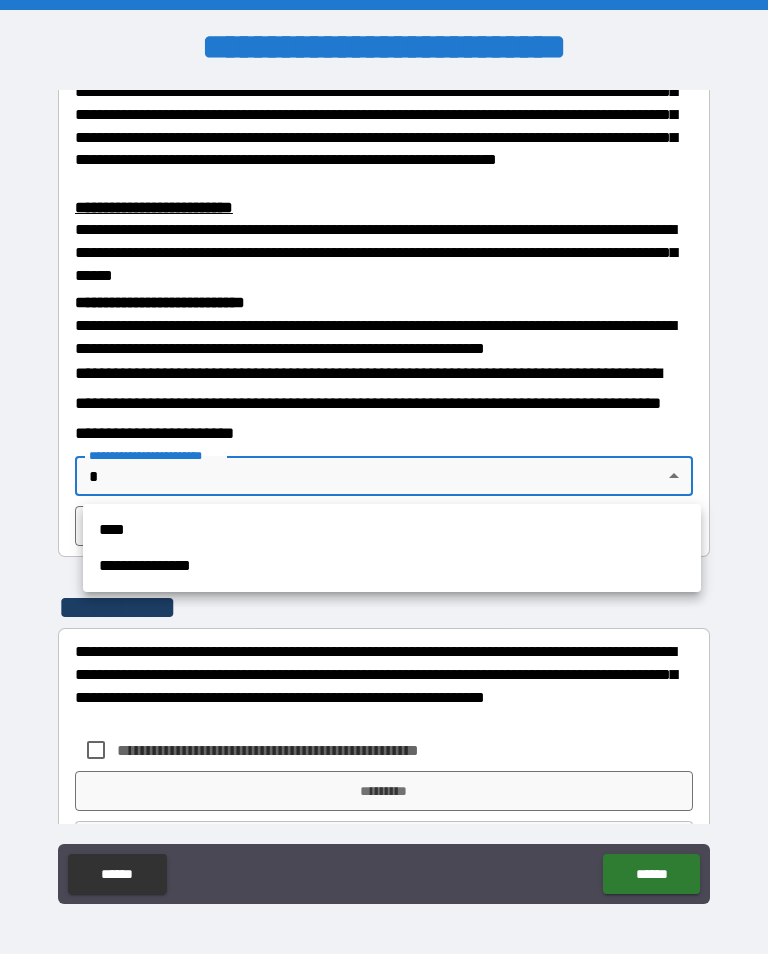 click on "**********" at bounding box center [392, 566] 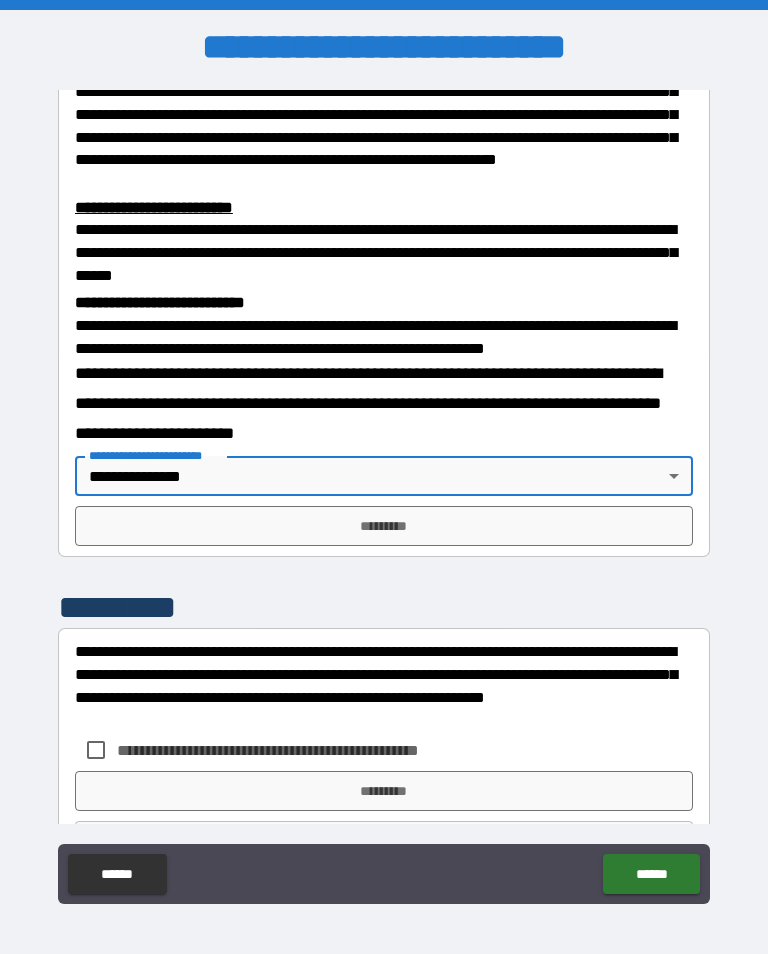 click on "*********" at bounding box center [384, 526] 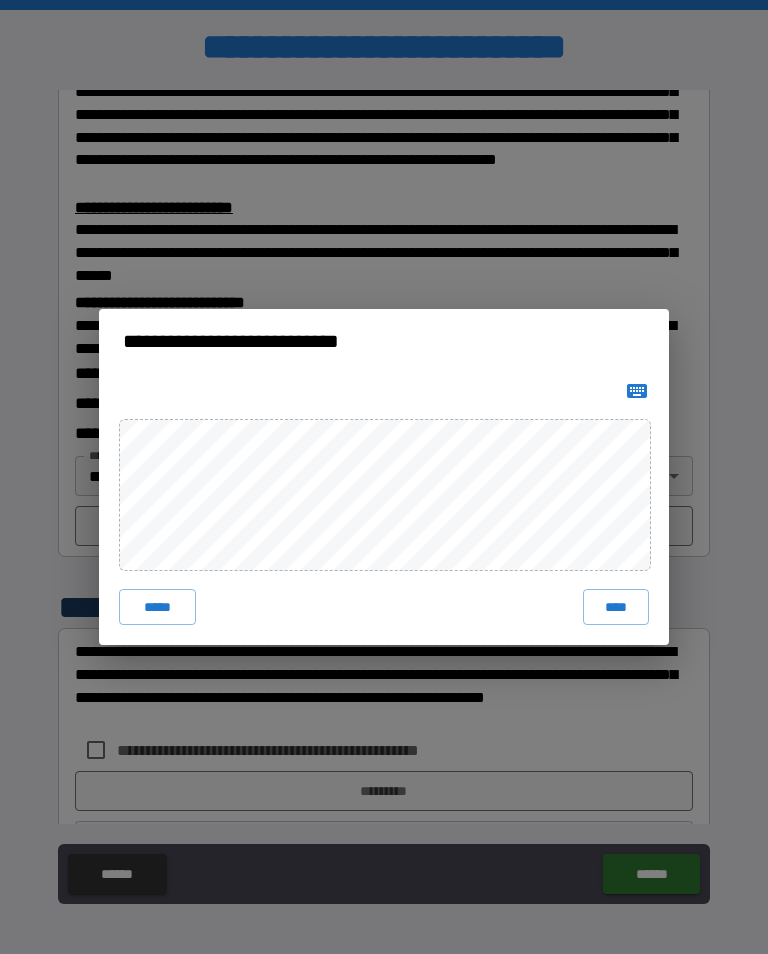 click on "**********" at bounding box center (384, 477) 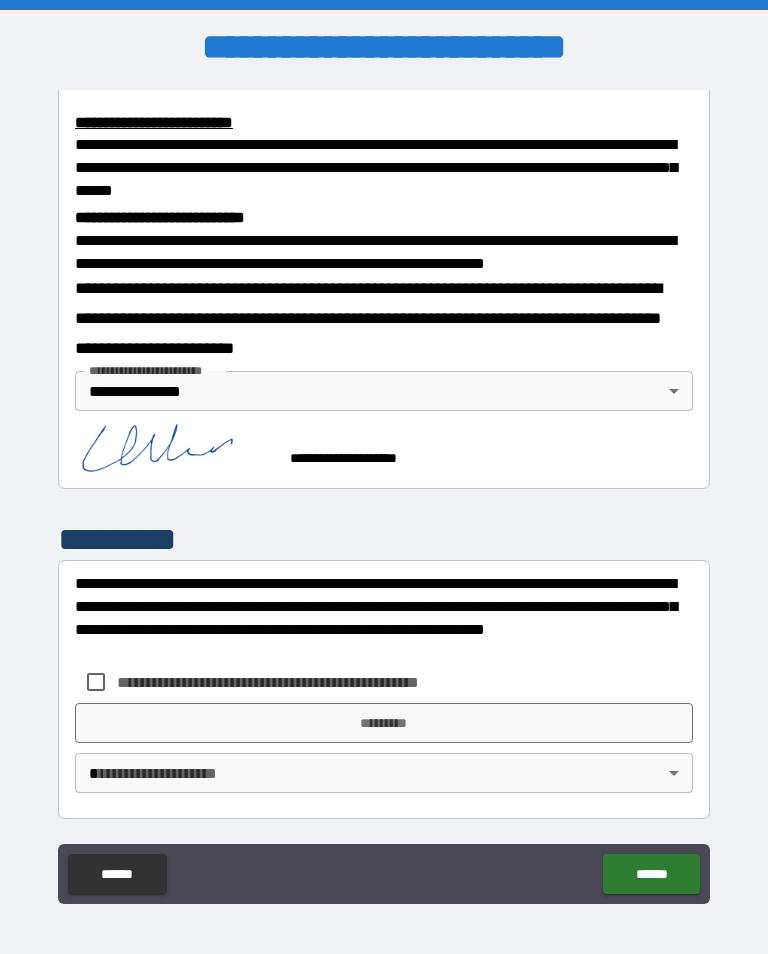 scroll, scrollTop: 685, scrollLeft: 0, axis: vertical 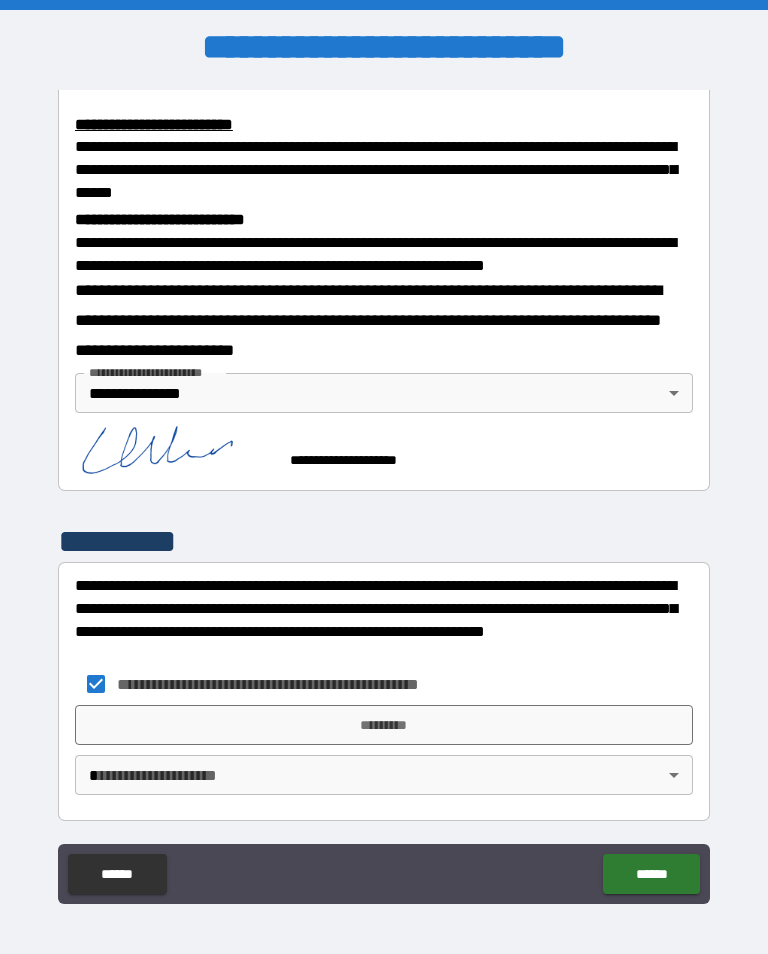 click on "*********" at bounding box center [384, 725] 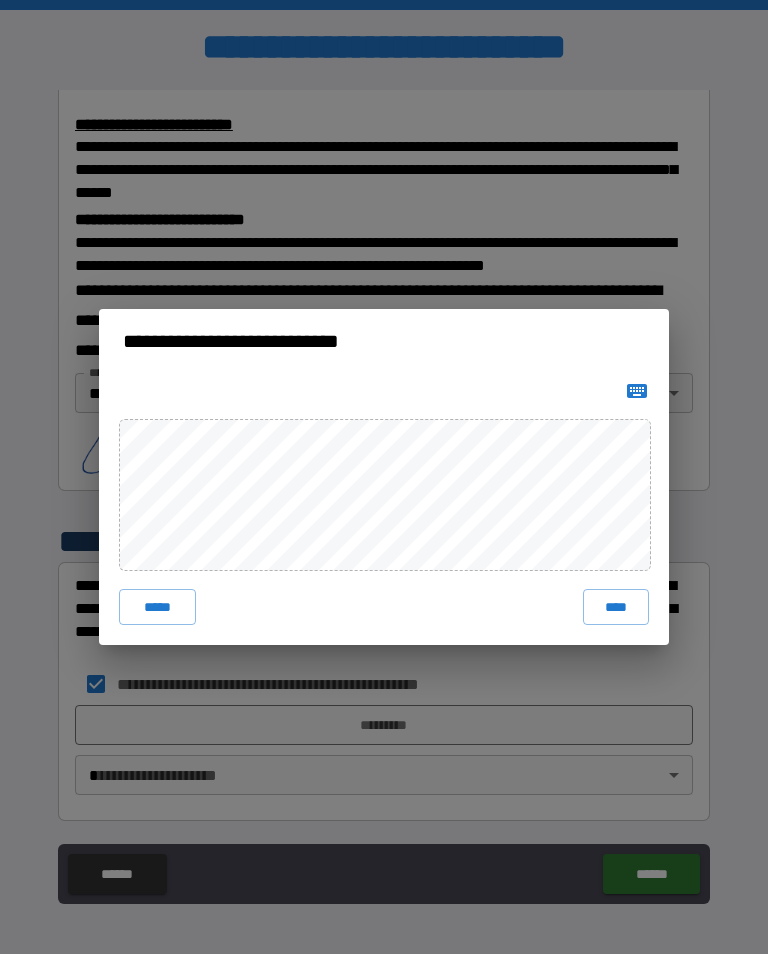 click on "**********" at bounding box center [384, 477] 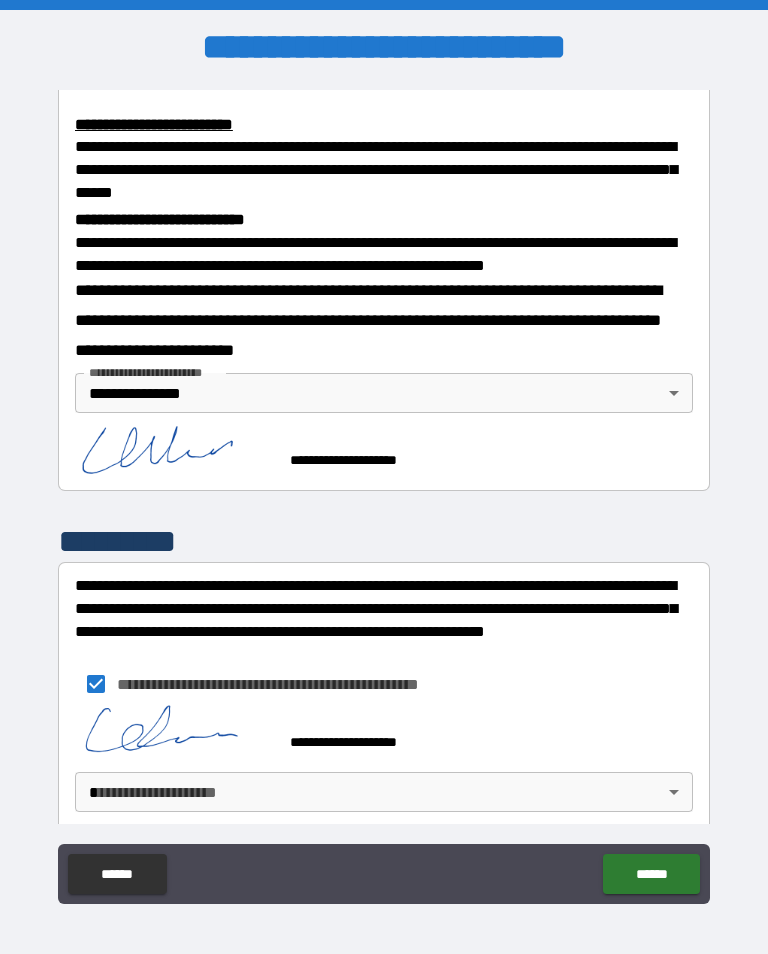 click on "******" at bounding box center (651, 874) 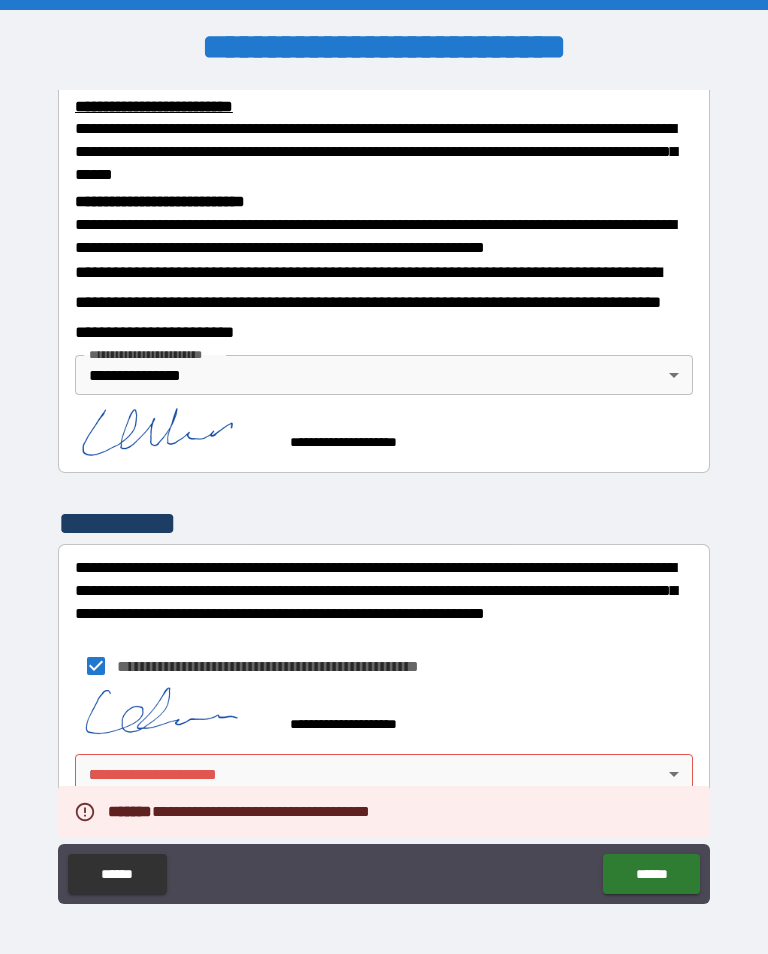 scroll, scrollTop: 702, scrollLeft: 0, axis: vertical 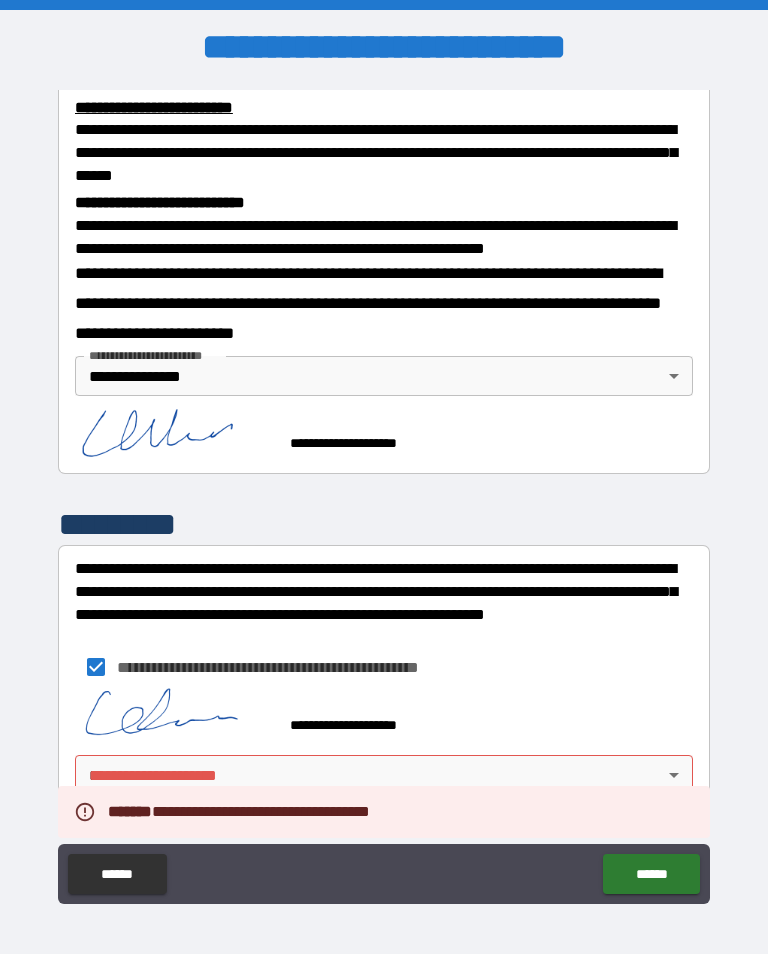 click on "**********" at bounding box center (384, 492) 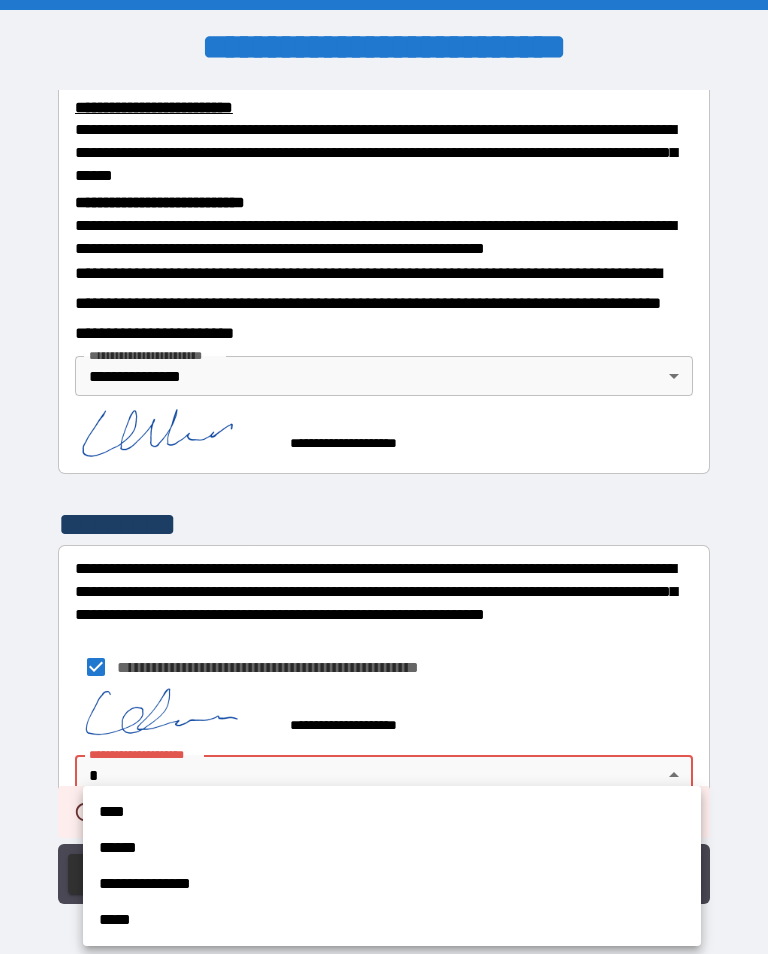 click on "******" at bounding box center (392, 848) 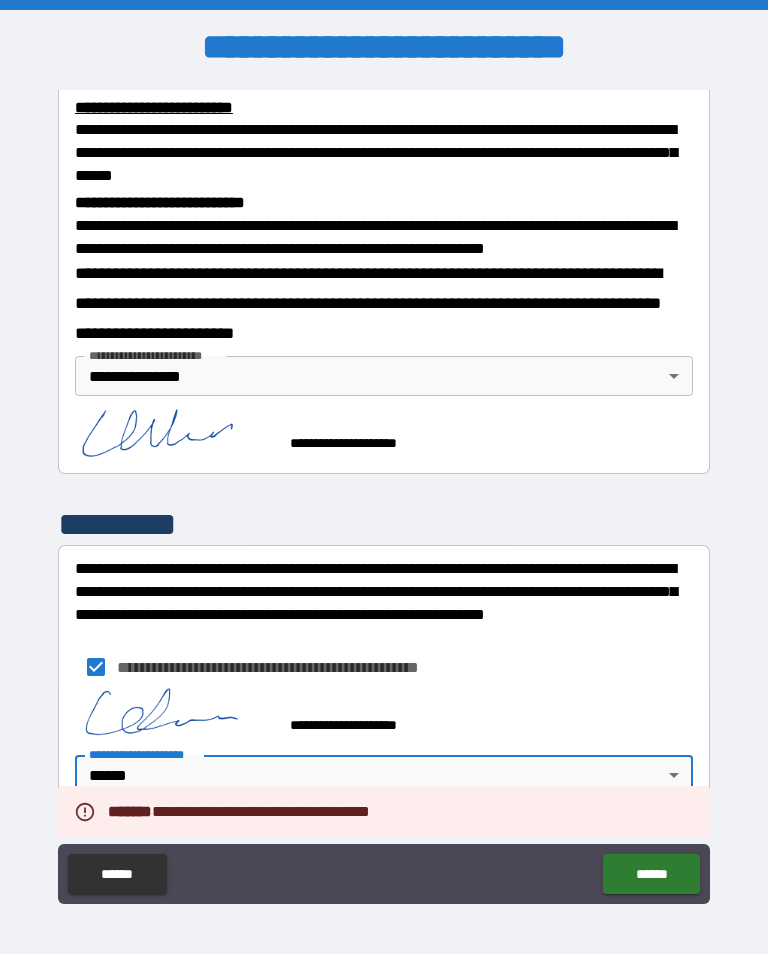click on "**********" at bounding box center [384, 492] 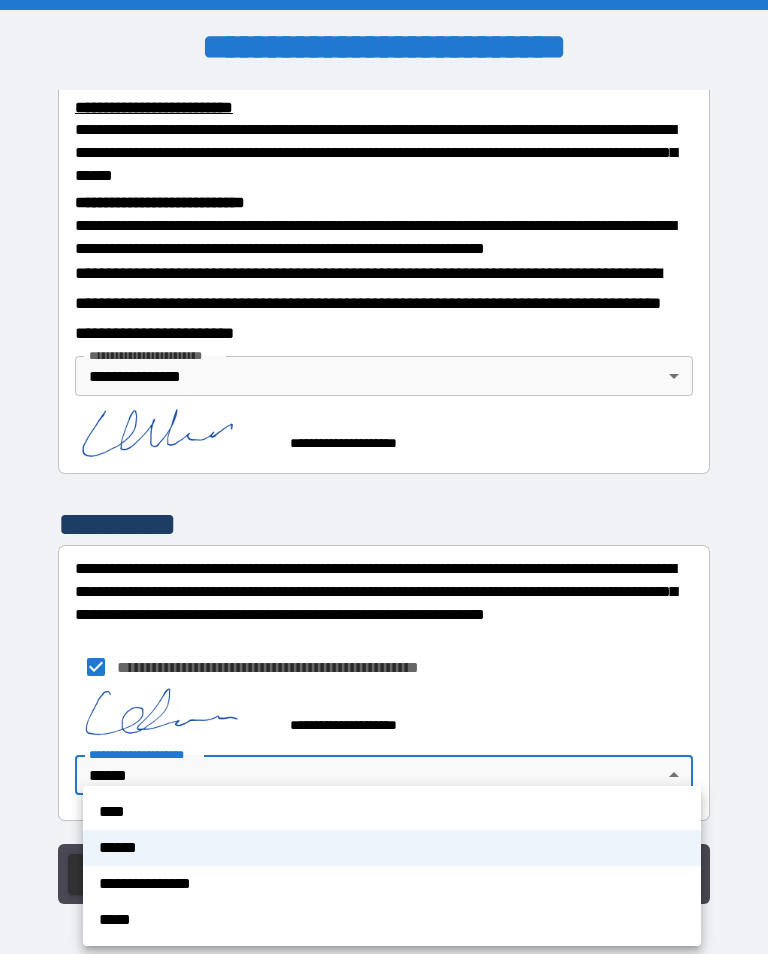 click on "**********" at bounding box center [392, 884] 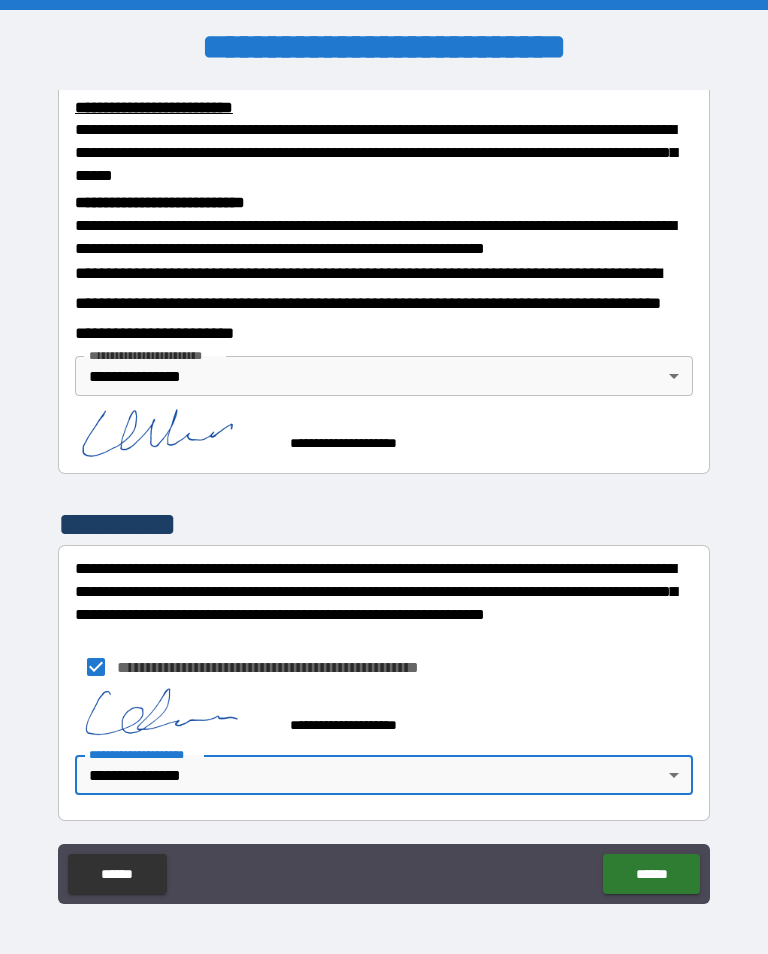 click on "******" at bounding box center [651, 874] 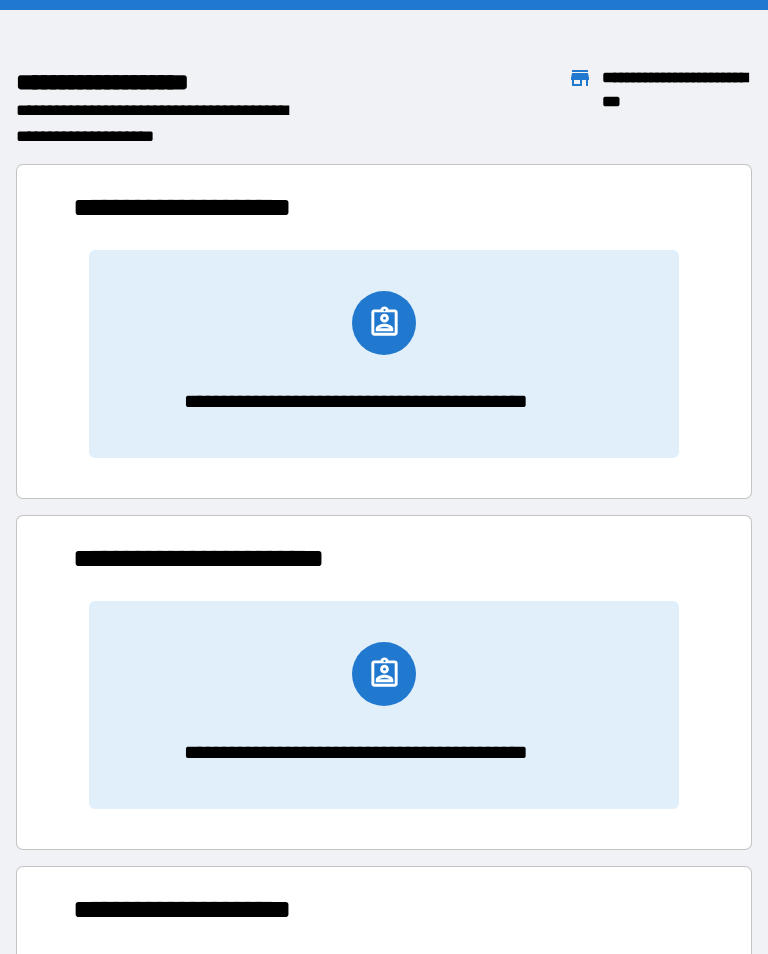scroll, scrollTop: 276, scrollLeft: 622, axis: both 